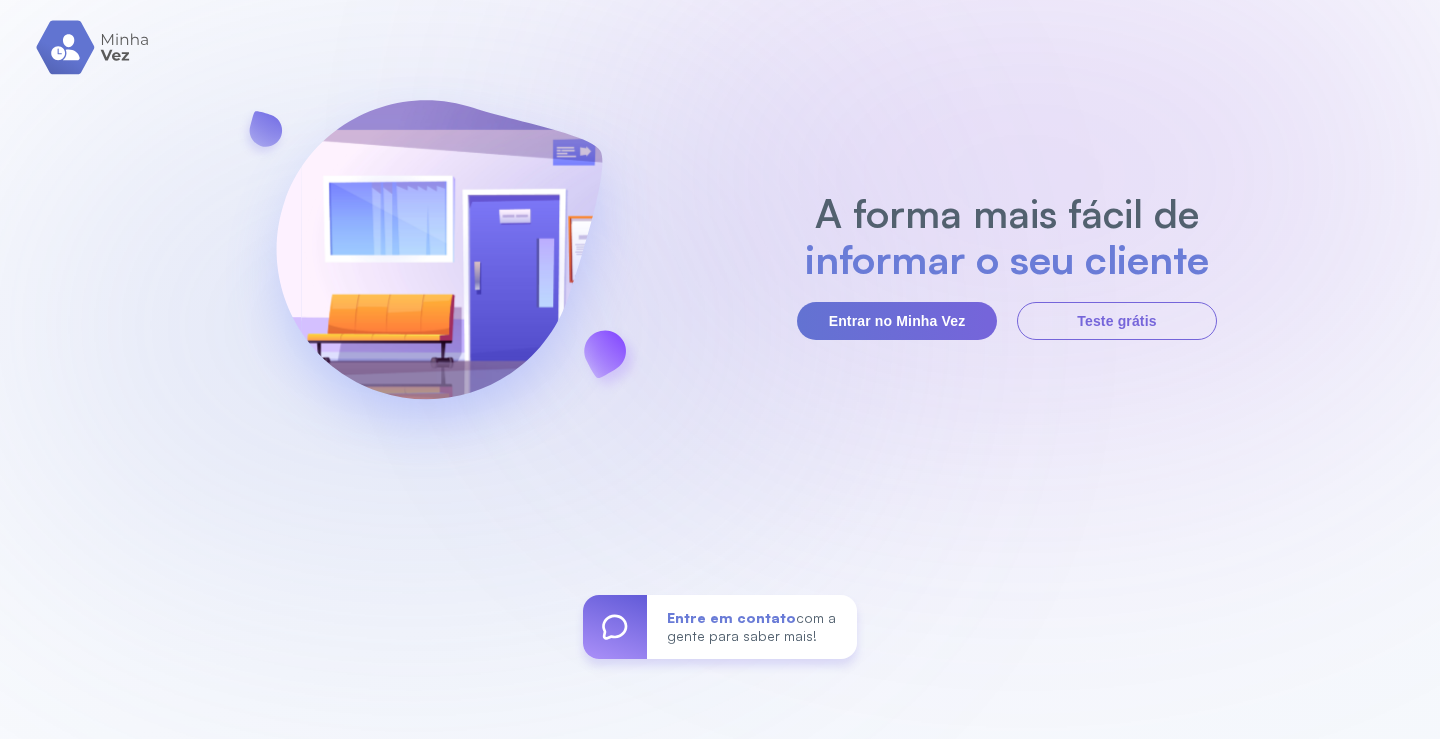 scroll, scrollTop: 0, scrollLeft: 0, axis: both 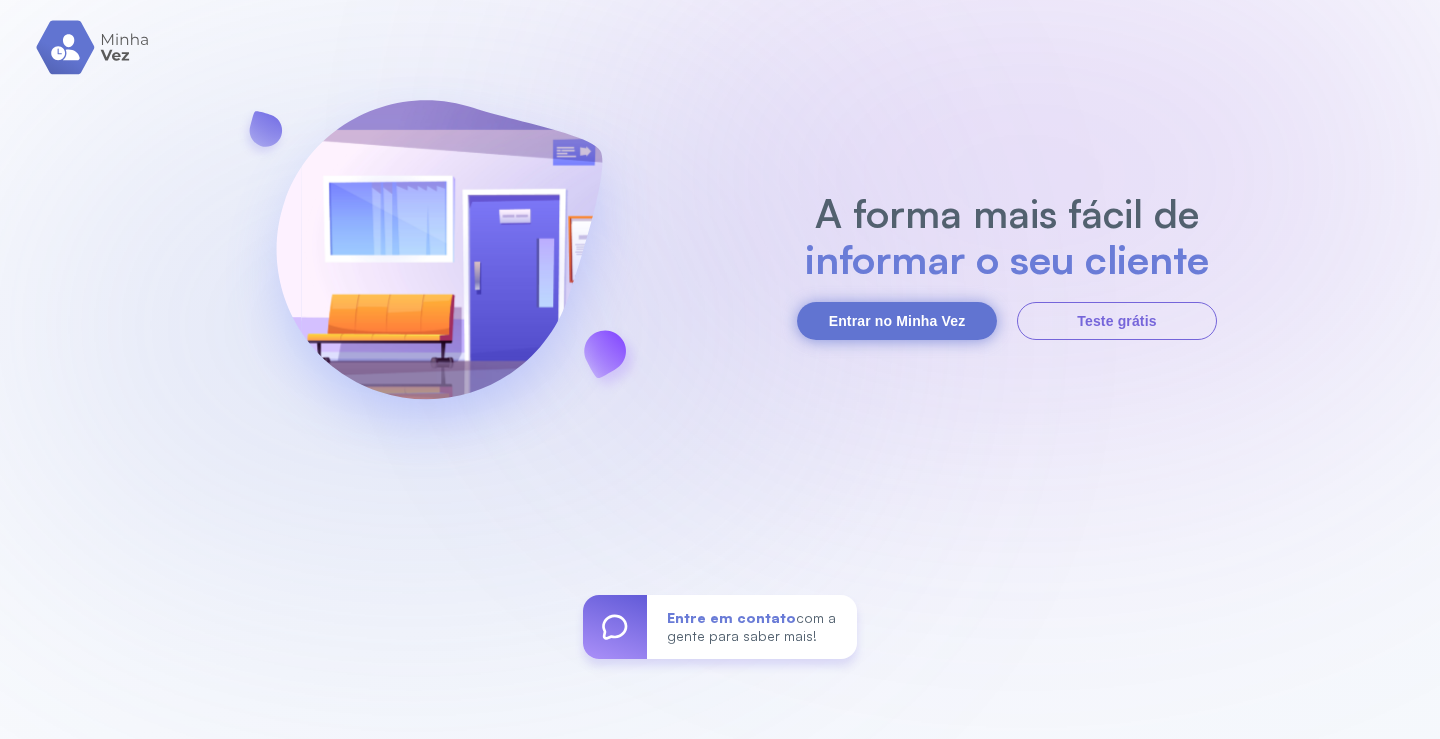click on "Entrar no Minha Vez" at bounding box center (897, 321) 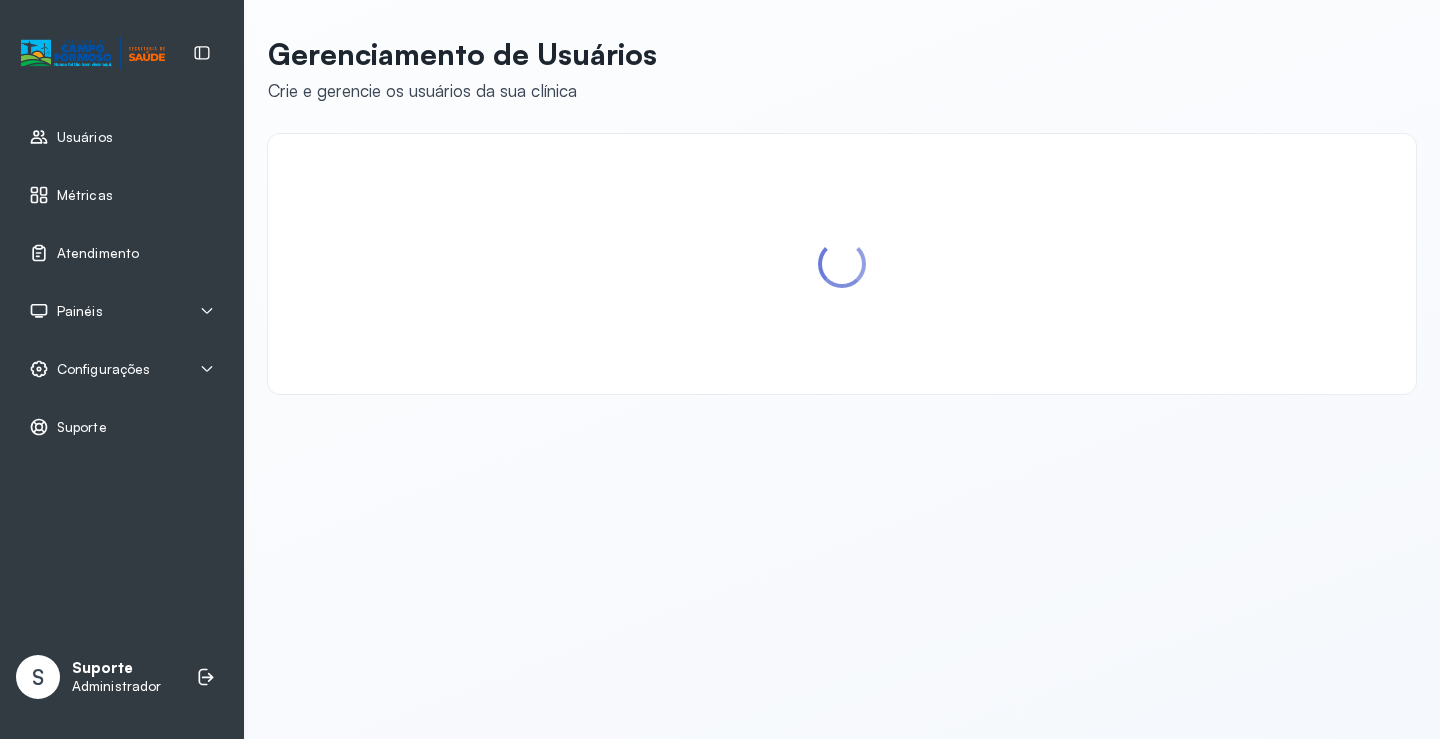 scroll, scrollTop: 0, scrollLeft: 0, axis: both 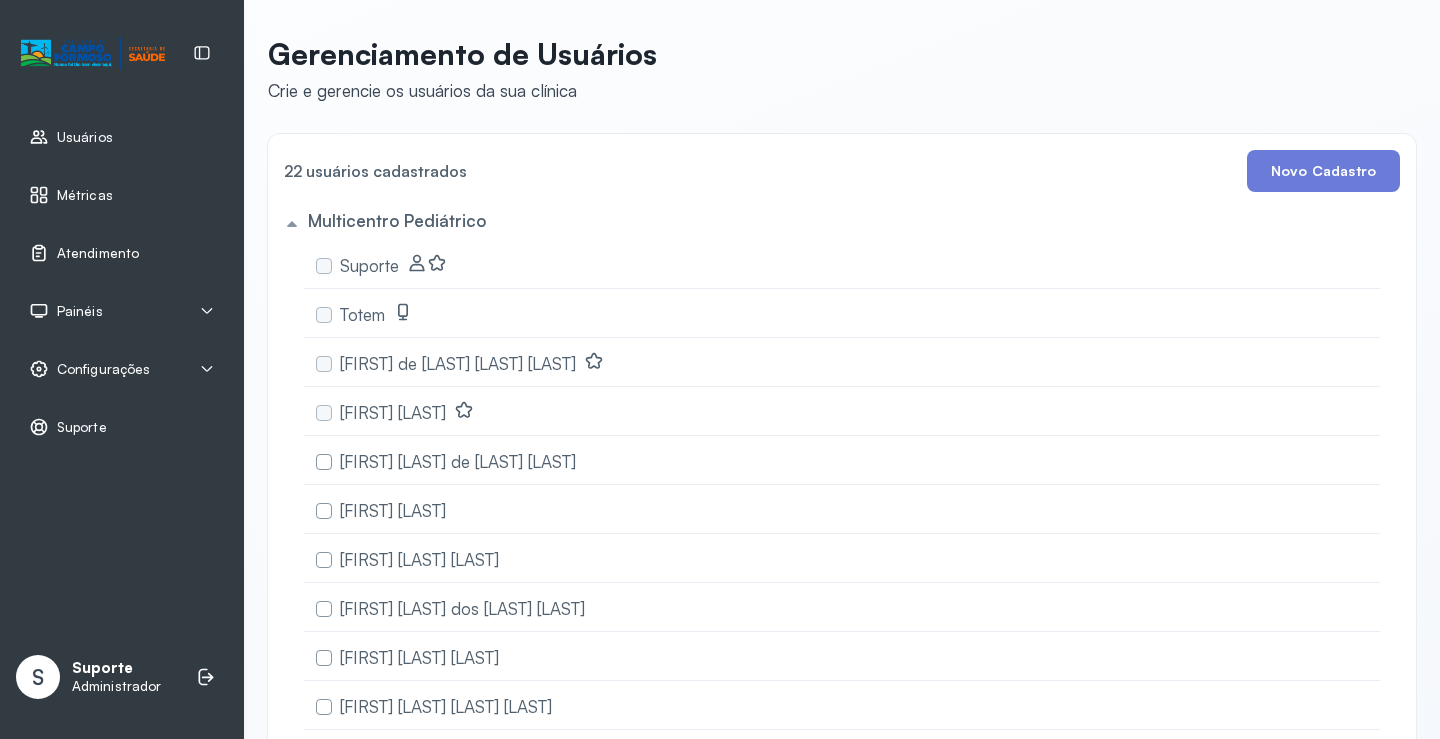click on "Atendimento" at bounding box center [122, 253] 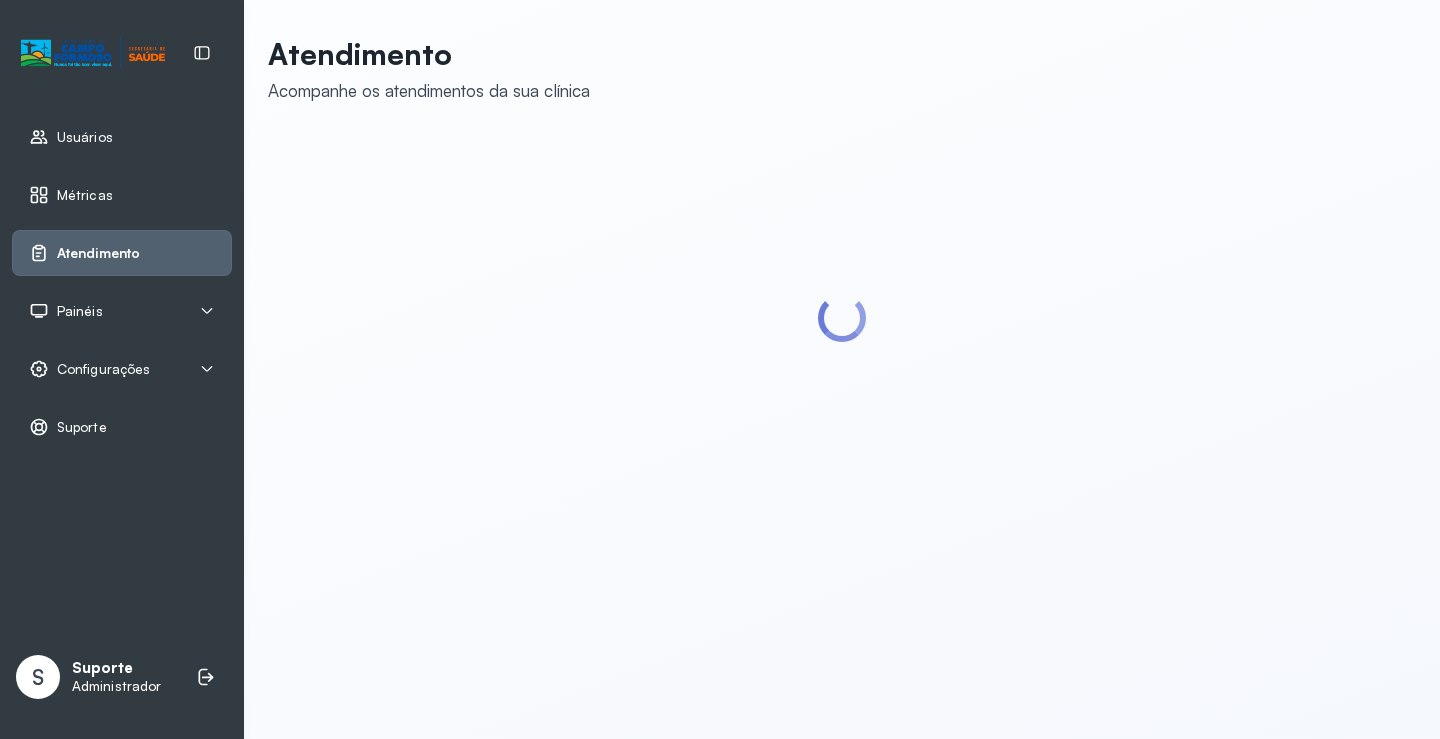 click on "Painéis" at bounding box center (122, 311) 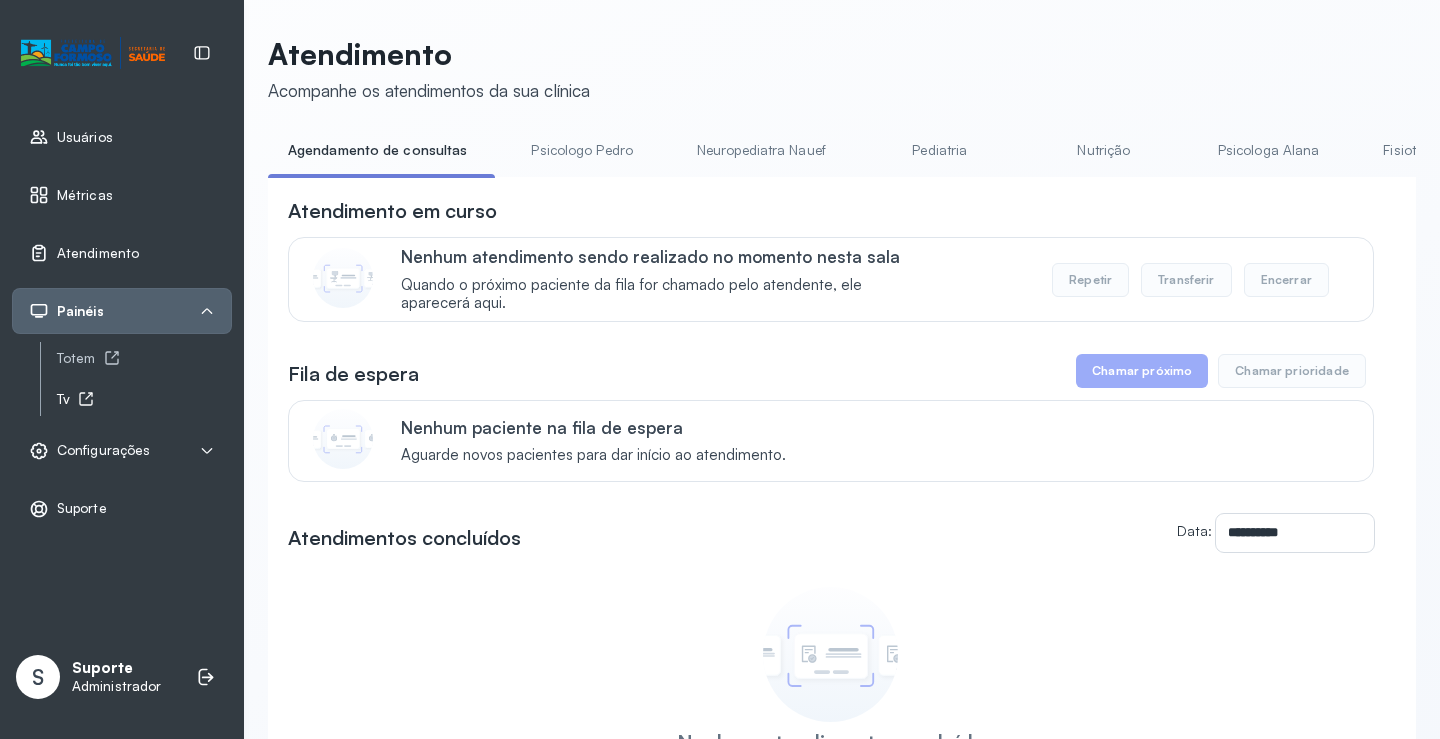 click on "Tv" at bounding box center (144, 399) 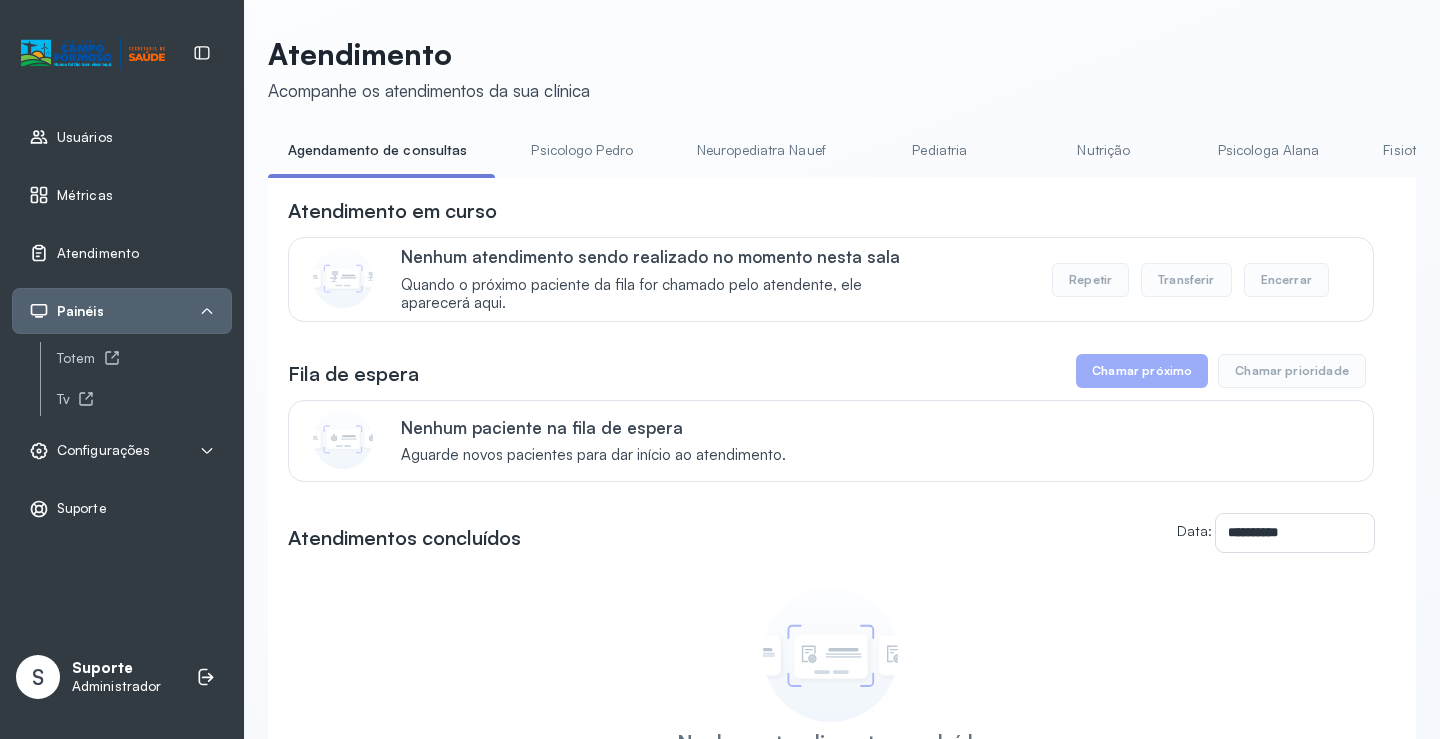 click on "Atendimento" at bounding box center (122, 253) 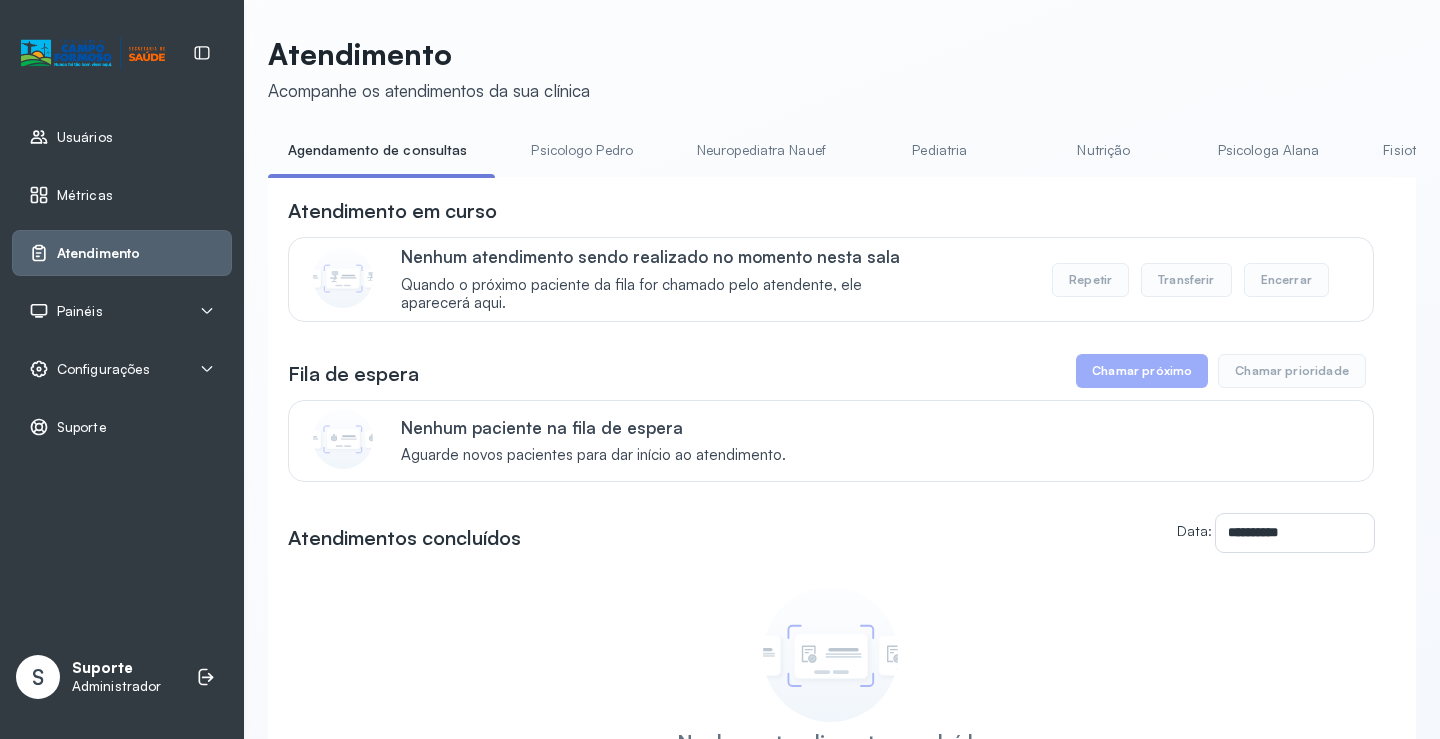 click on "Atendimento" at bounding box center (122, 253) 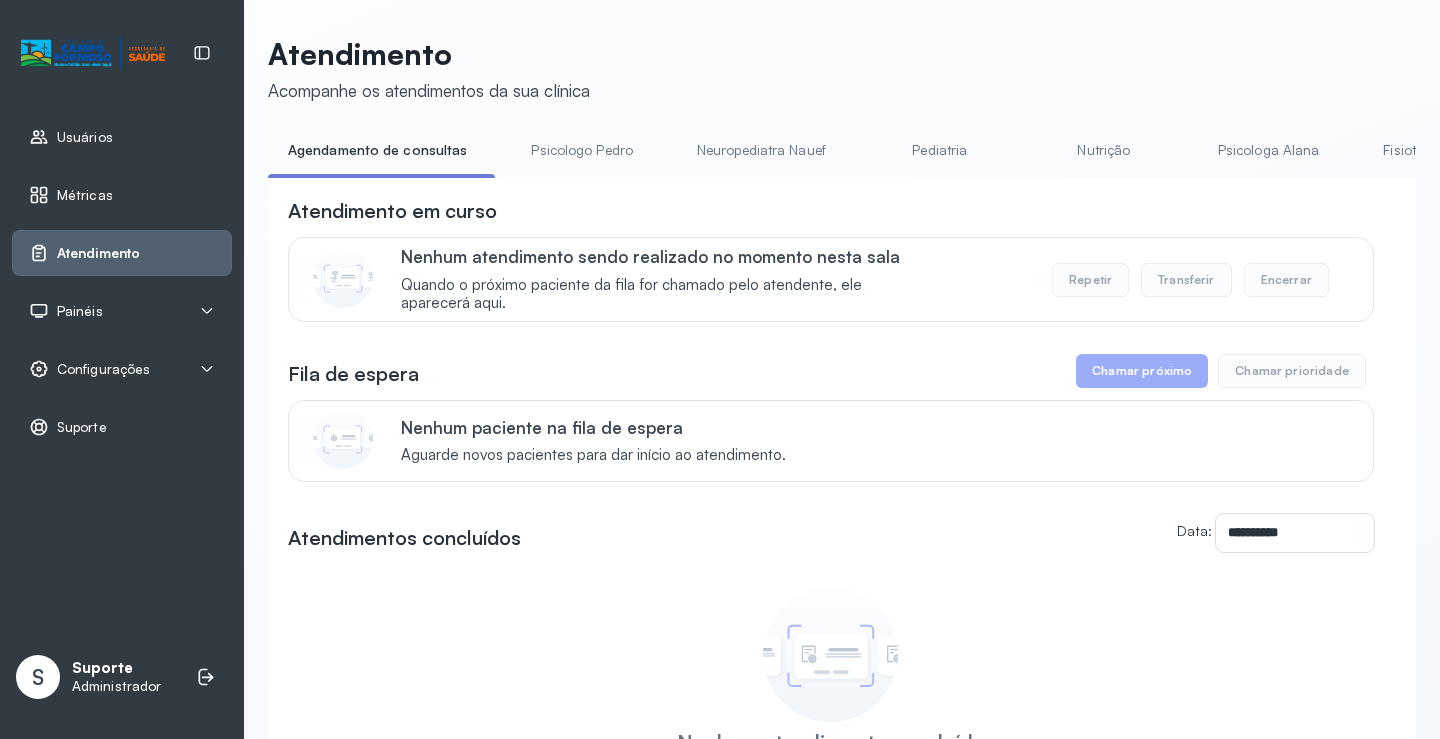 click on "Painéis" at bounding box center [122, 311] 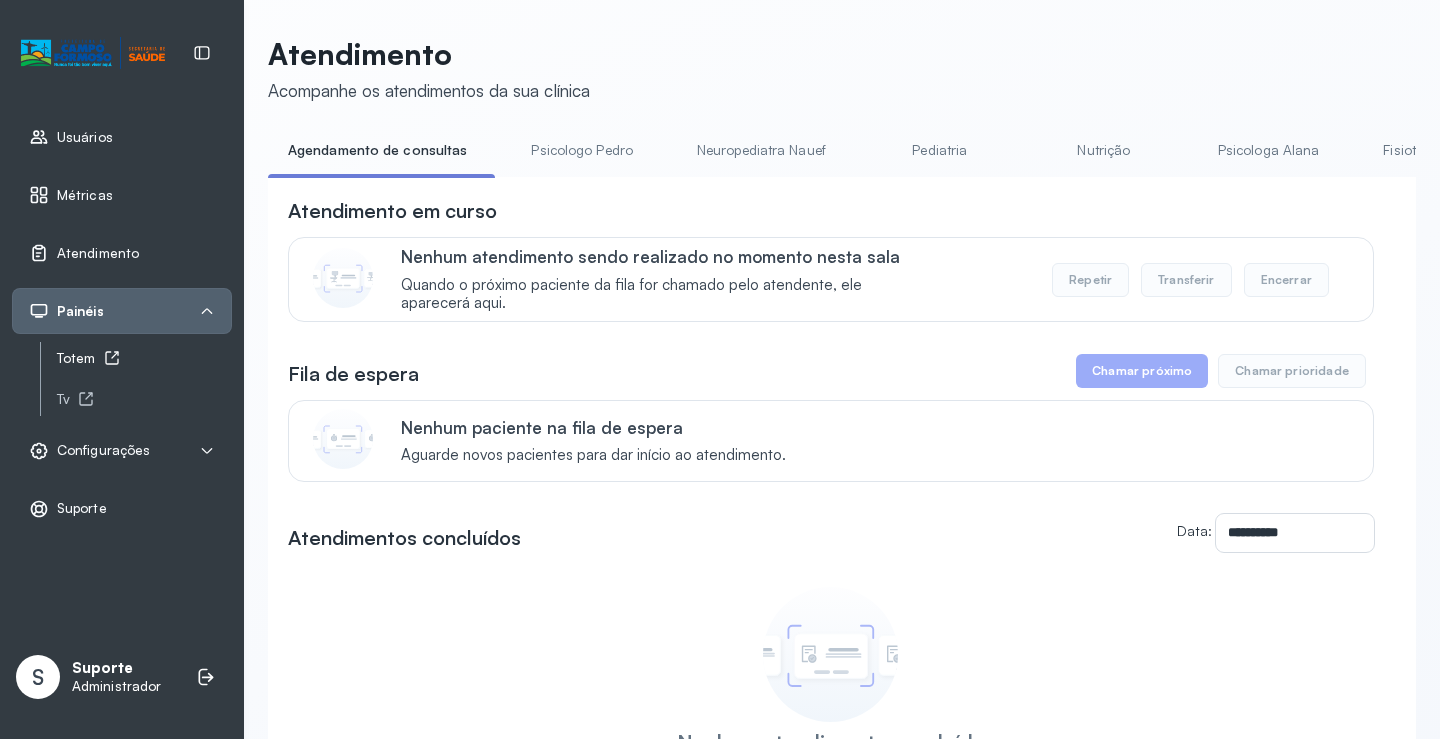 click 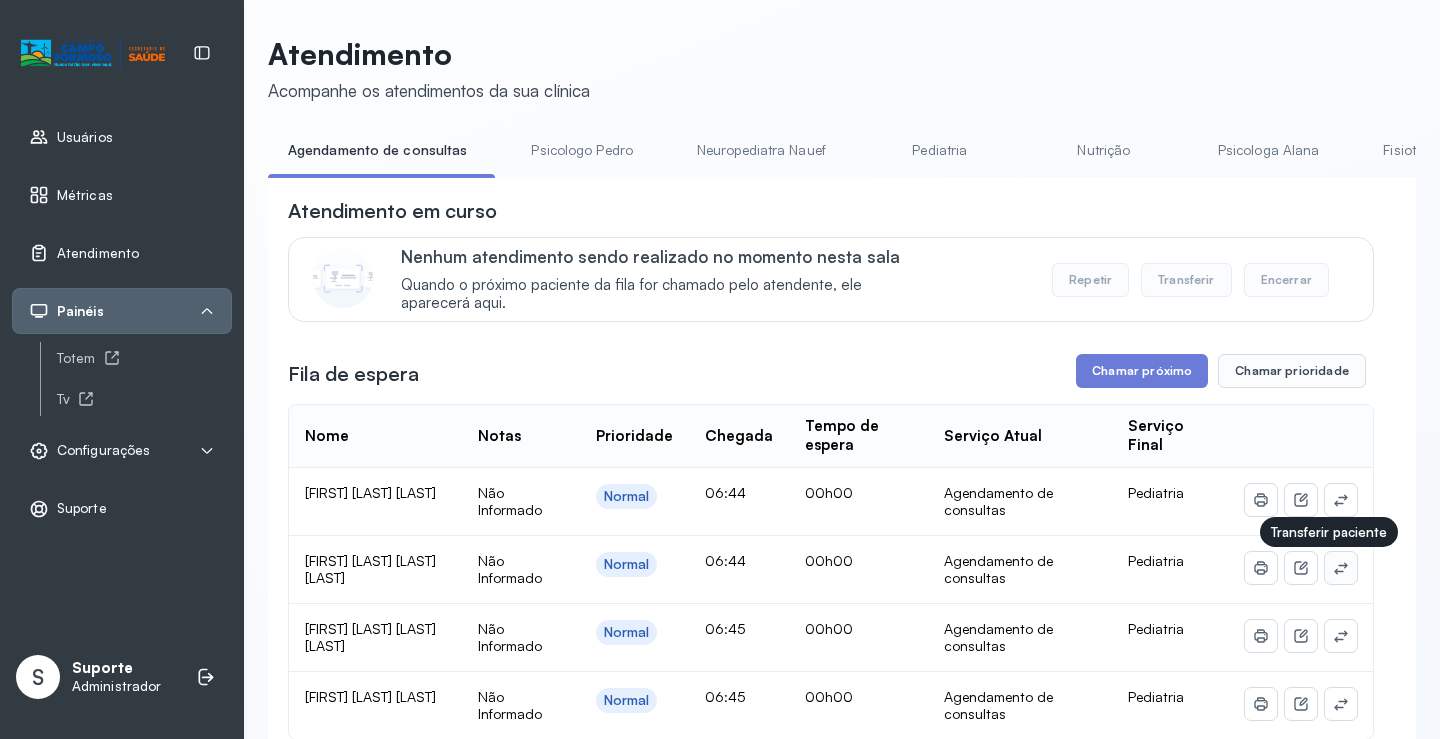 click 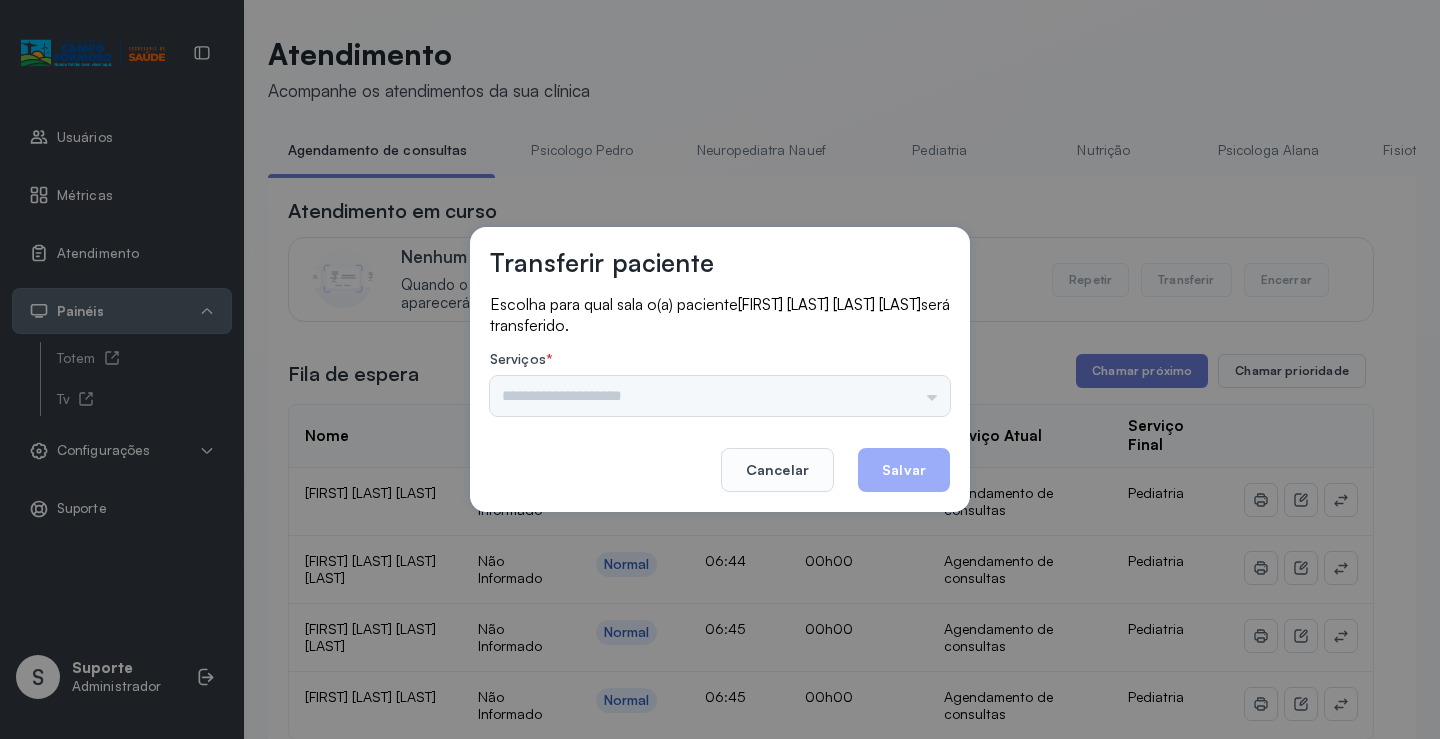 click on "Nenhuma opção encontrada" at bounding box center (720, 396) 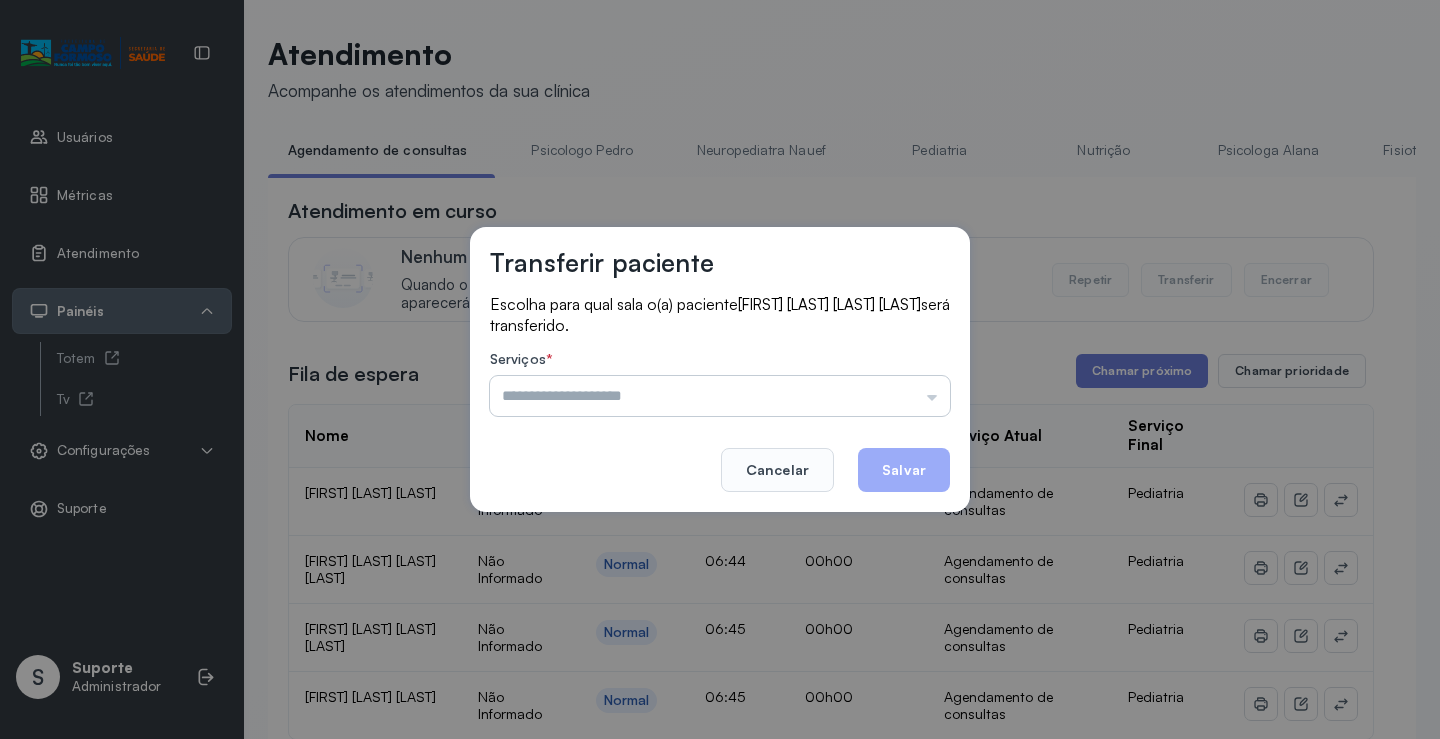 click at bounding box center [720, 396] 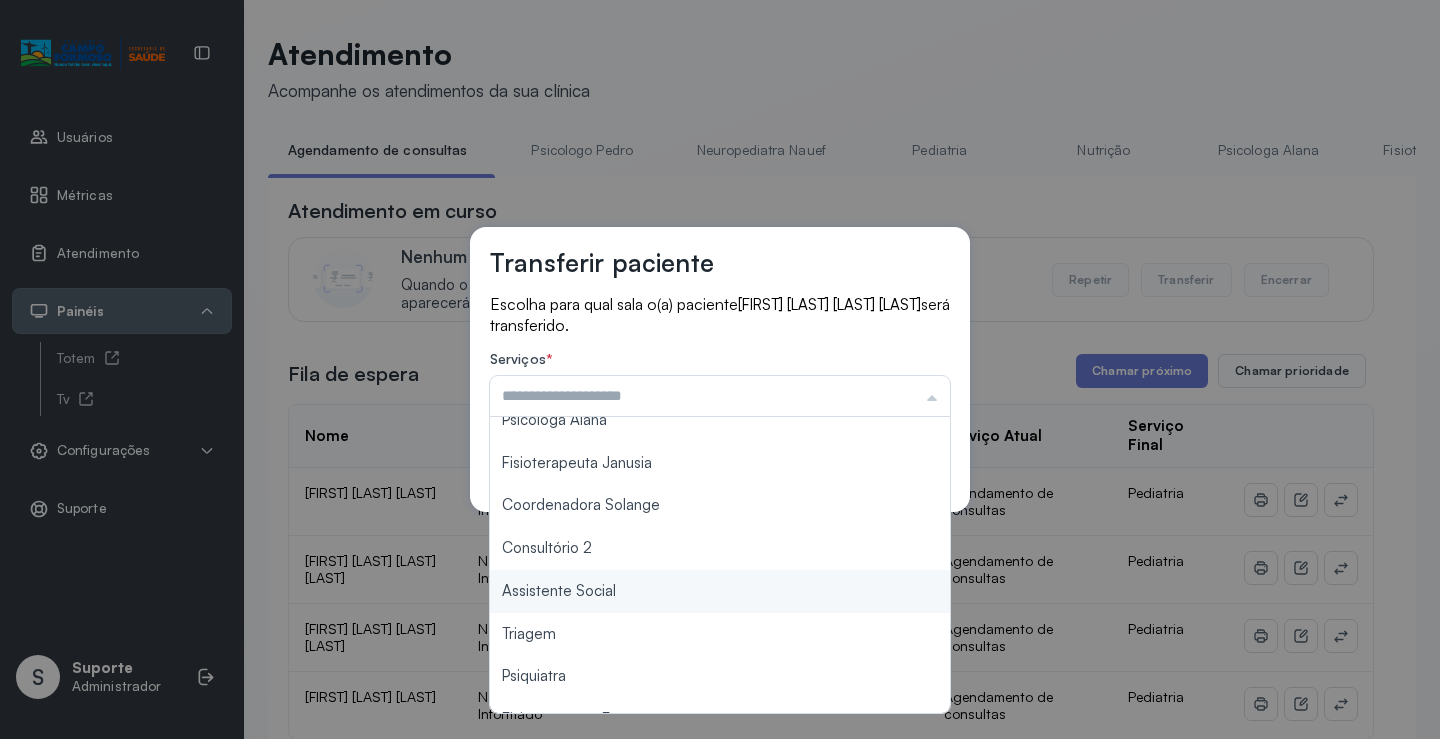 scroll, scrollTop: 300, scrollLeft: 0, axis: vertical 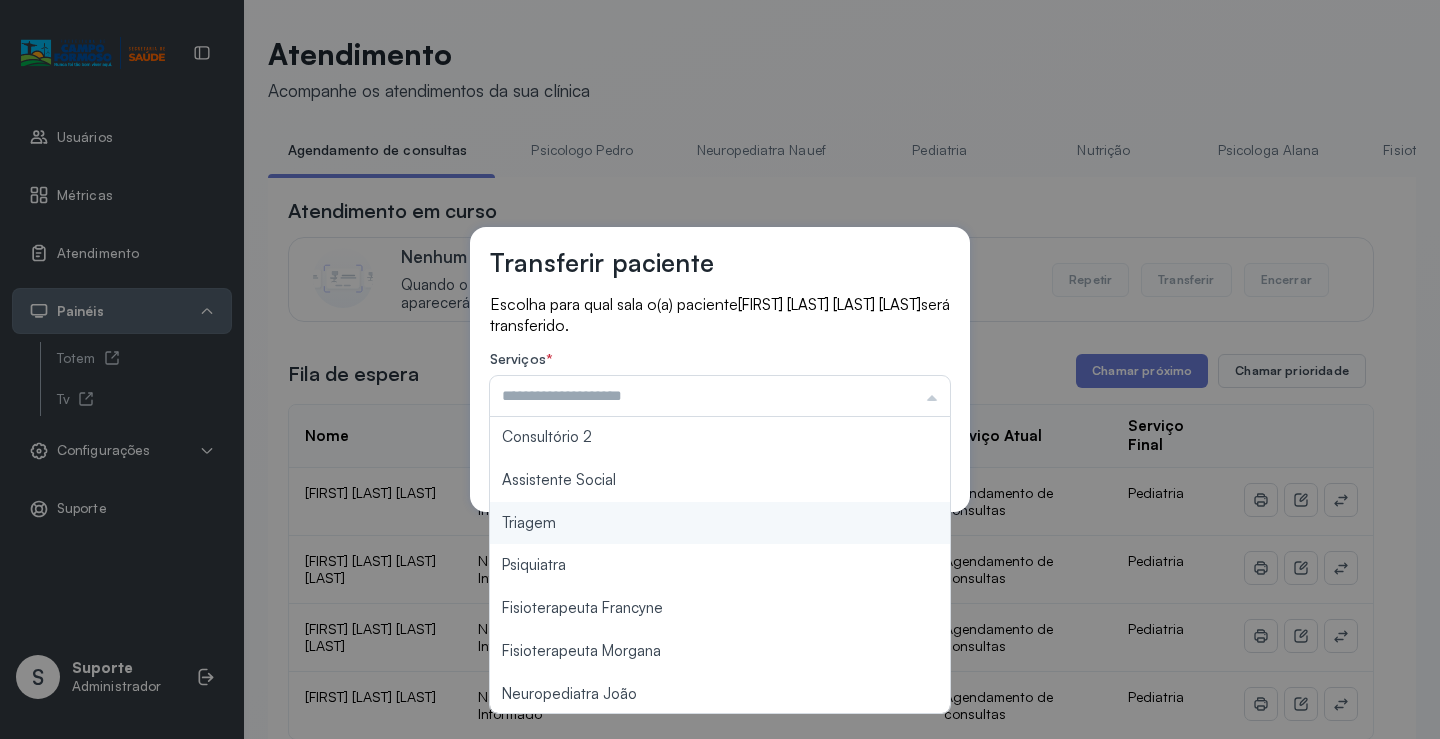 type on "*******" 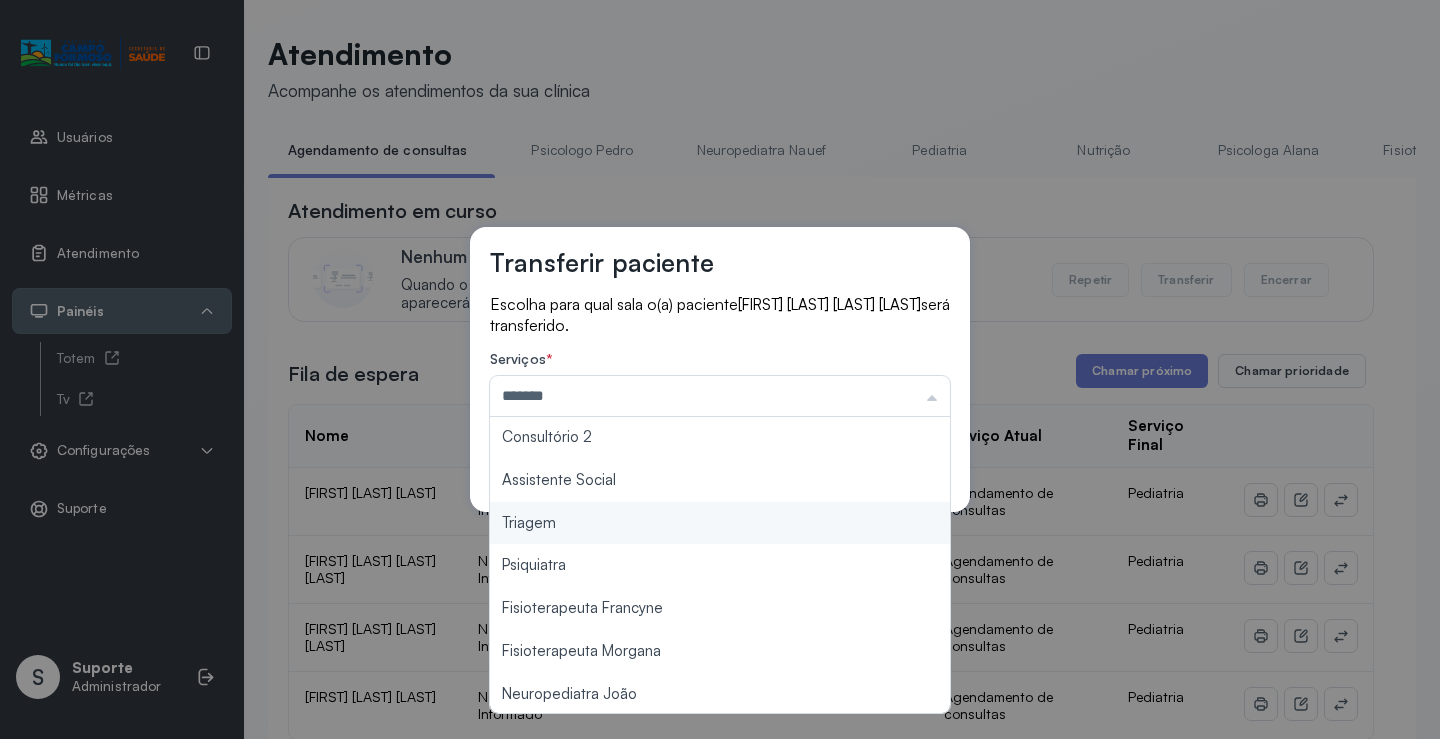 drag, startPoint x: 606, startPoint y: 535, endPoint x: 849, endPoint y: 497, distance: 245.95325 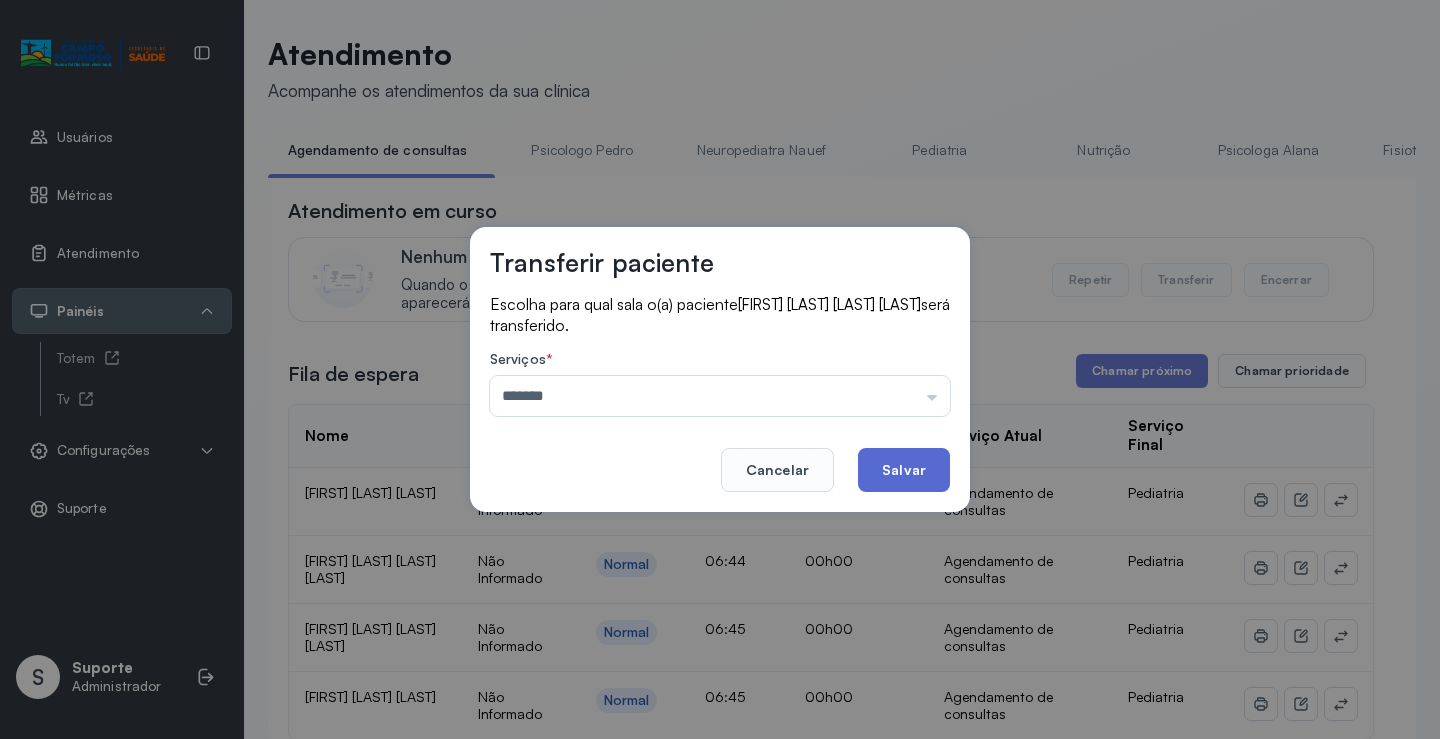 click on "Salvar" 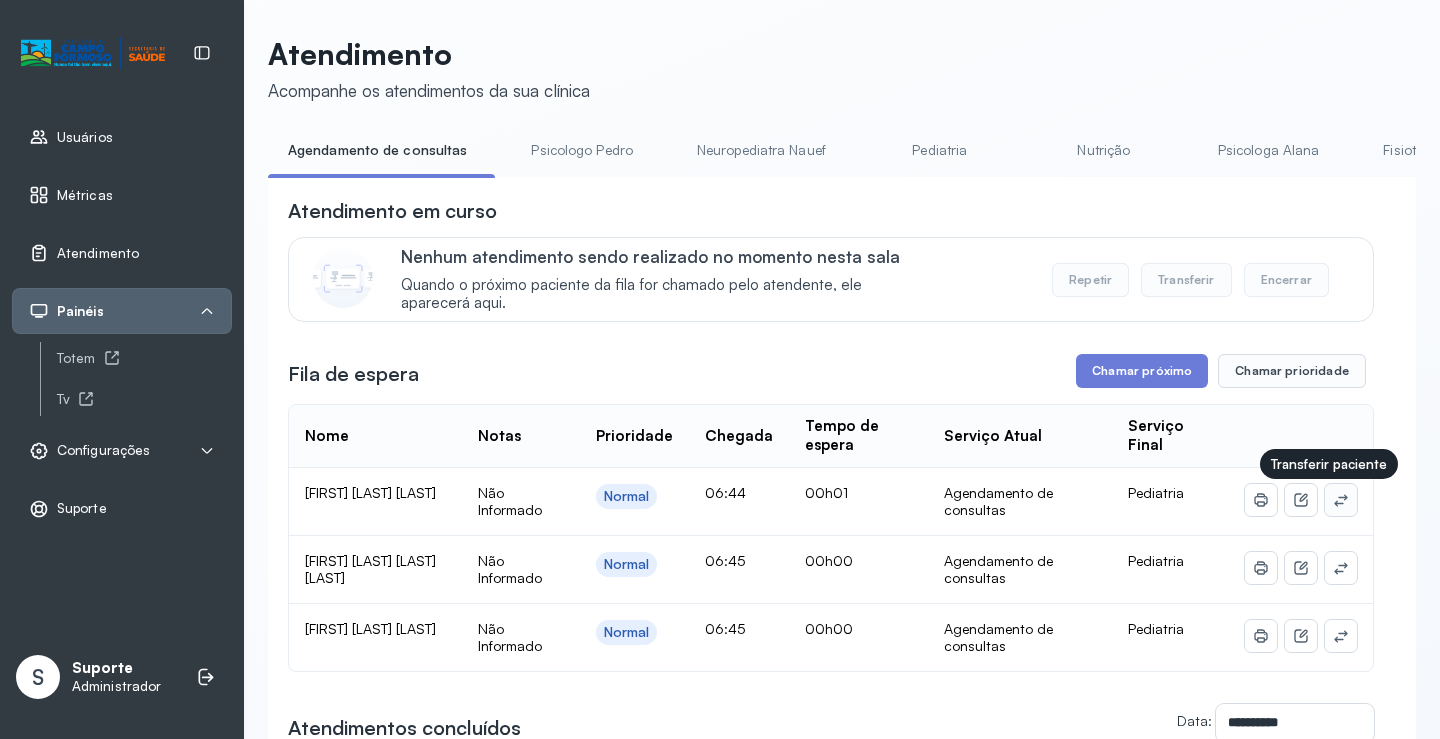 click 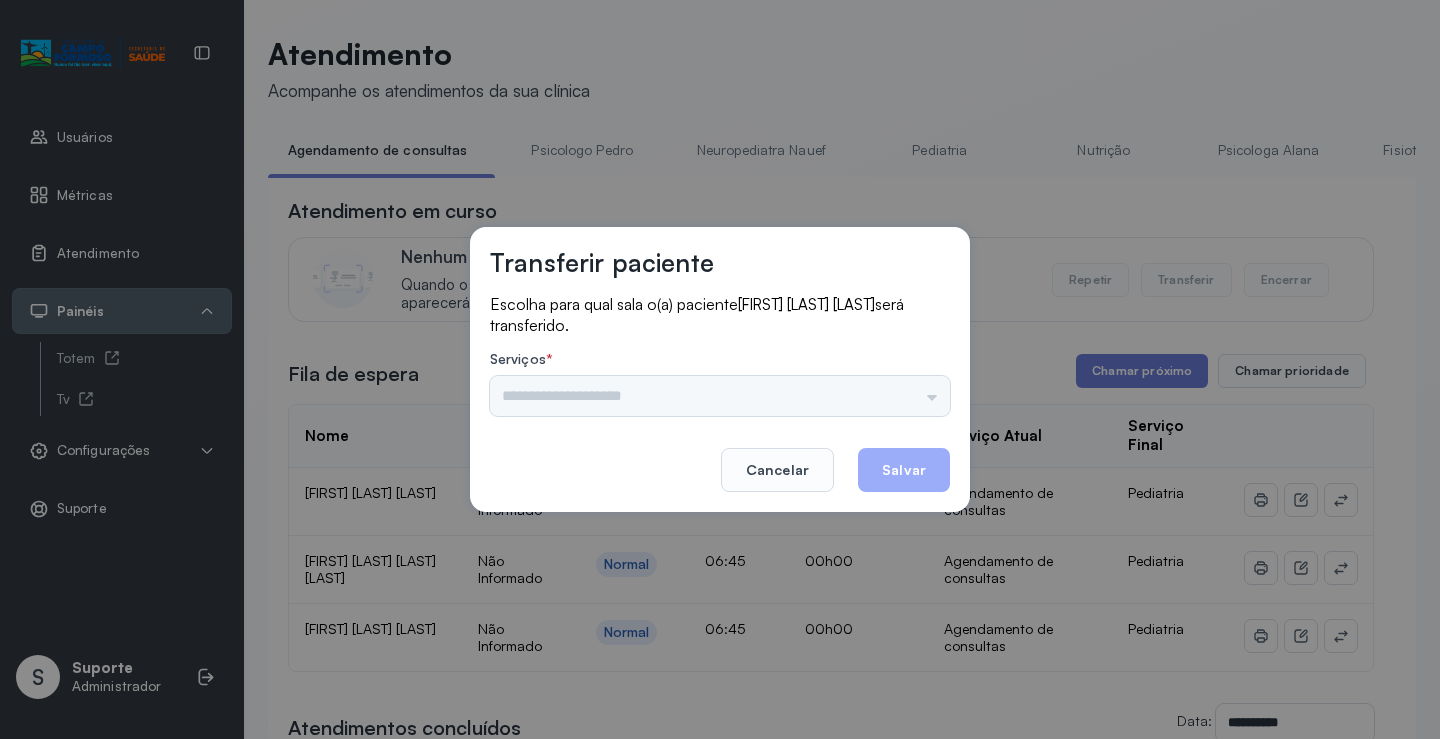 click on "Psicologo Pedro Neuropediatra Nauef Pediatria Nutrição Psicologa Alana Fisioterapeuta Janusia Coordenadora Solange Consultório 2 Assistente Social Triagem Psiquiatra Fisioterapeuta Francyne Fisioterapeuta Morgana Neuropediatra João" at bounding box center (720, 396) 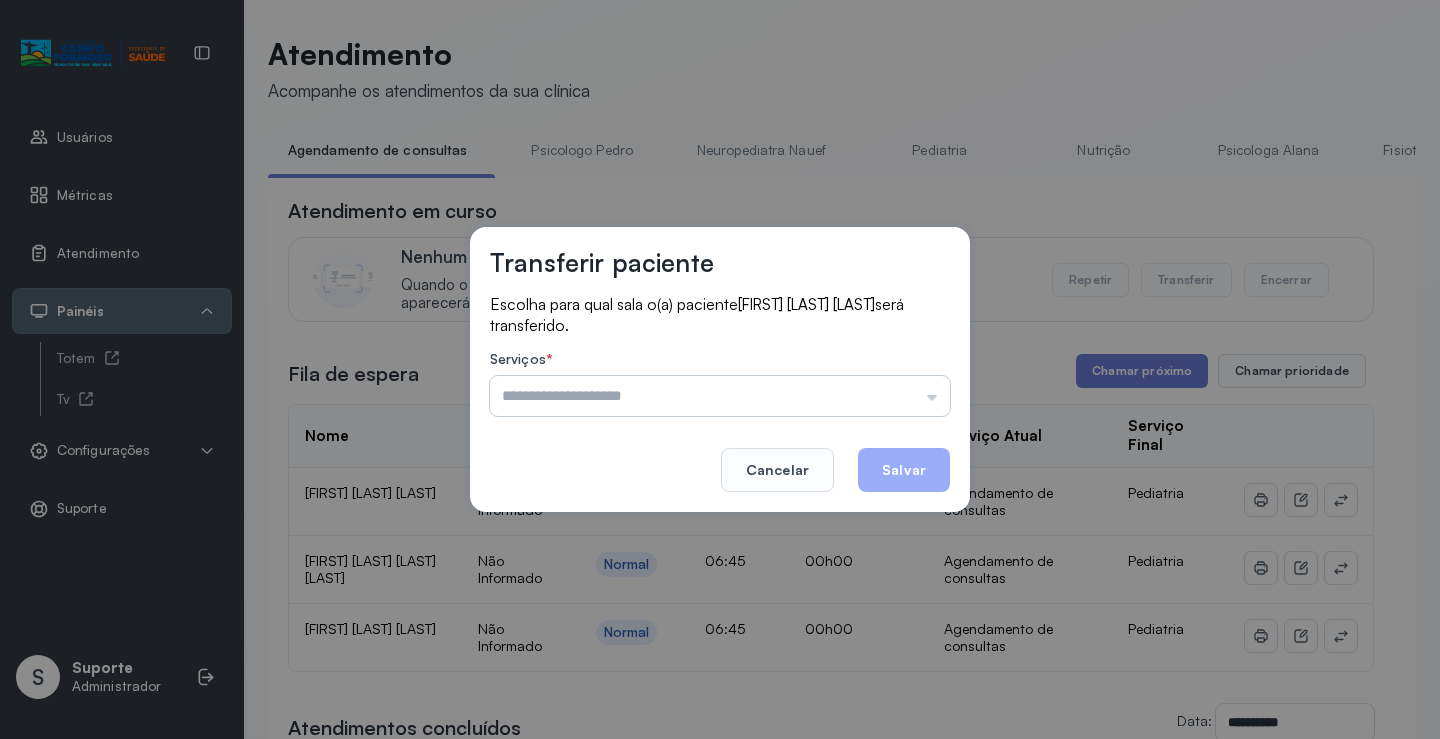 click at bounding box center [720, 396] 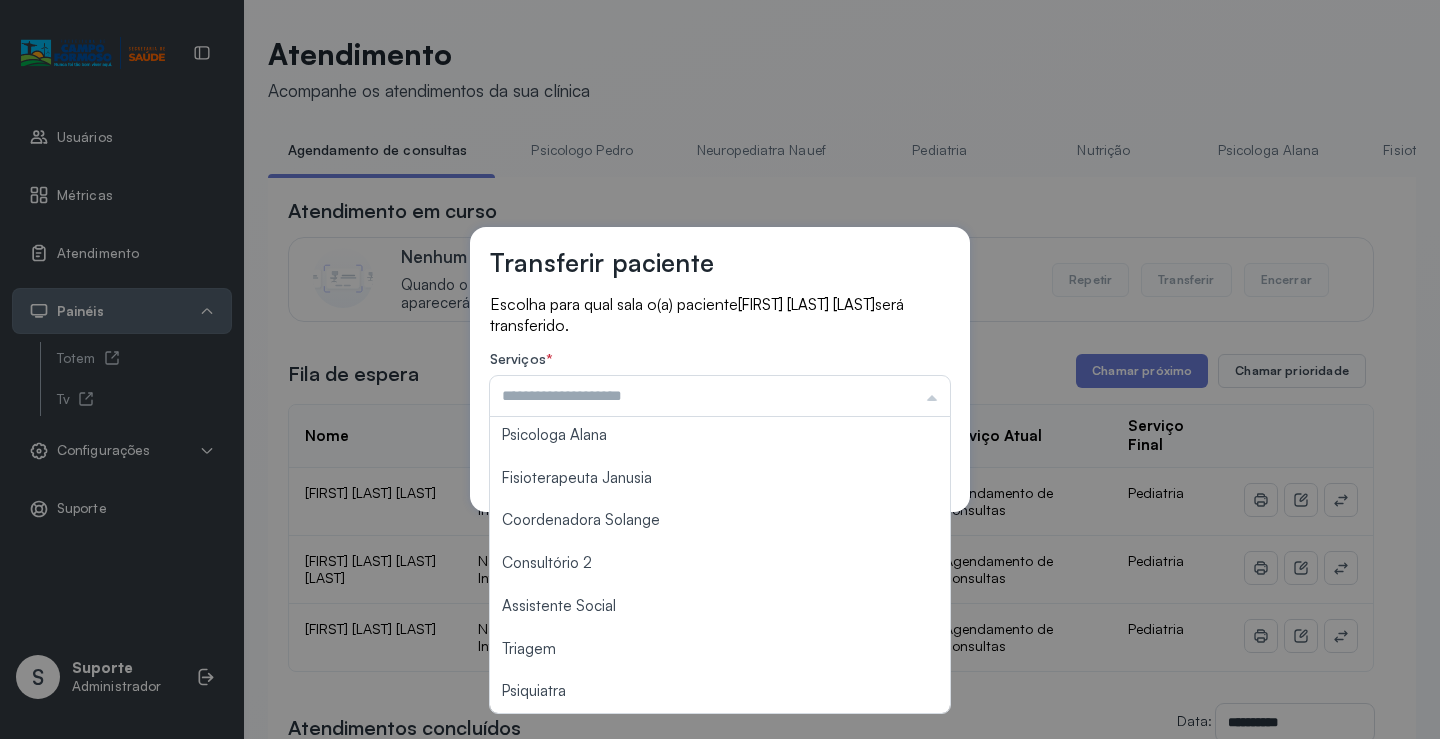 scroll, scrollTop: 302, scrollLeft: 0, axis: vertical 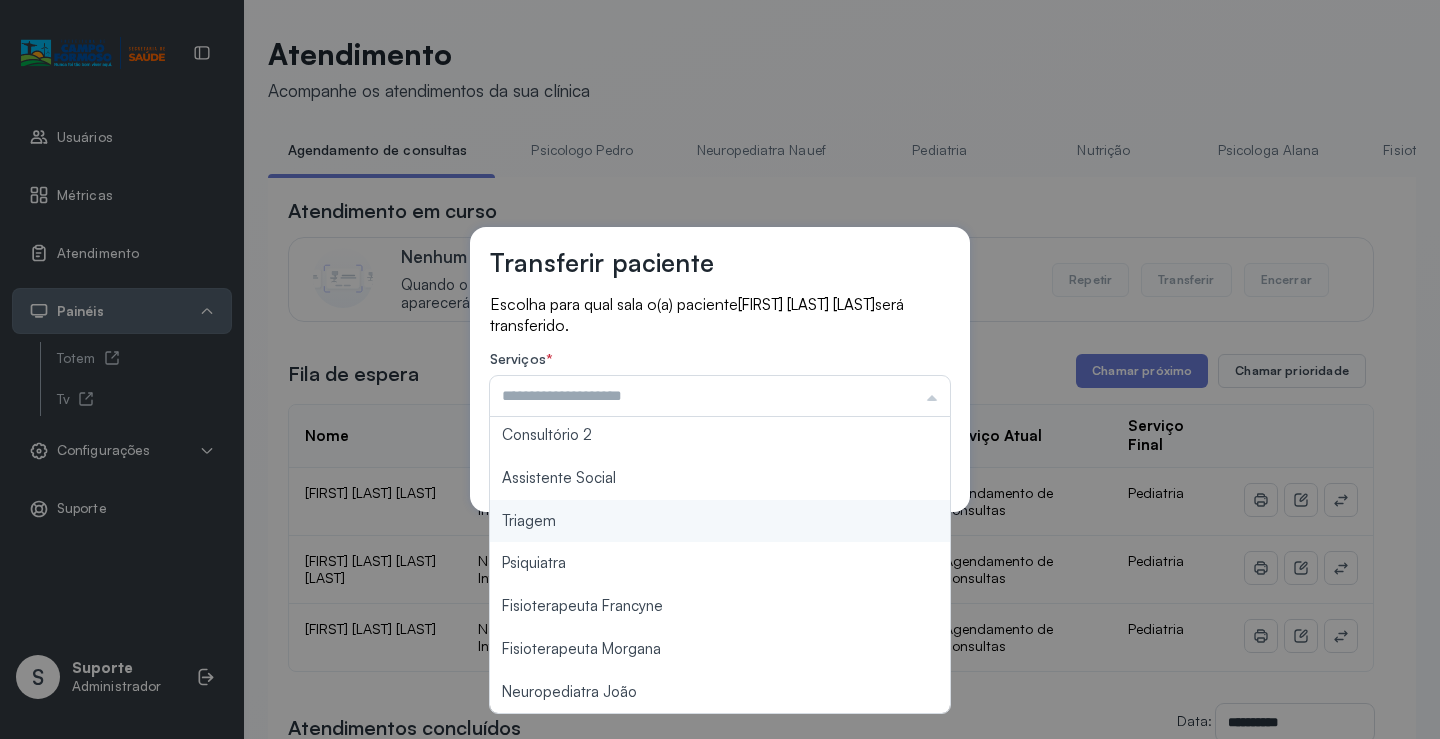 type on "*******" 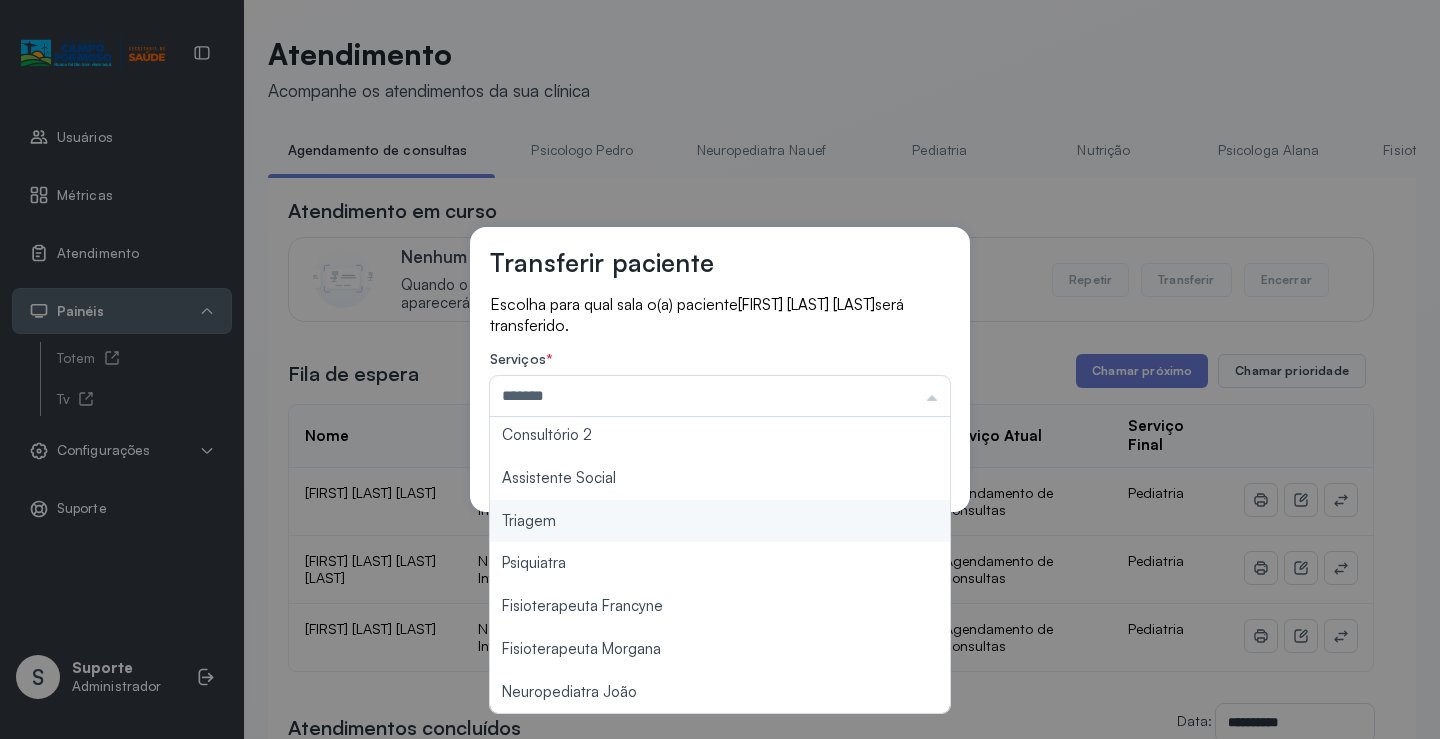 click on "Transferir paciente Escolha para qual sala o(a) paciente  ANA LAURA SOUZA VIEIRA  será transferido.  Serviços  *  ******* Psicologo Pedro Neuropediatra Nauef Pediatria Nutrição Psicologa Alana Fisioterapeuta Janusia Coordenadora Solange Consultório 2 Assistente Social Triagem Psiquiatra Fisioterapeuta Francyne Fisioterapeuta Morgana Neuropediatra João Cancelar Salvar" at bounding box center (720, 369) 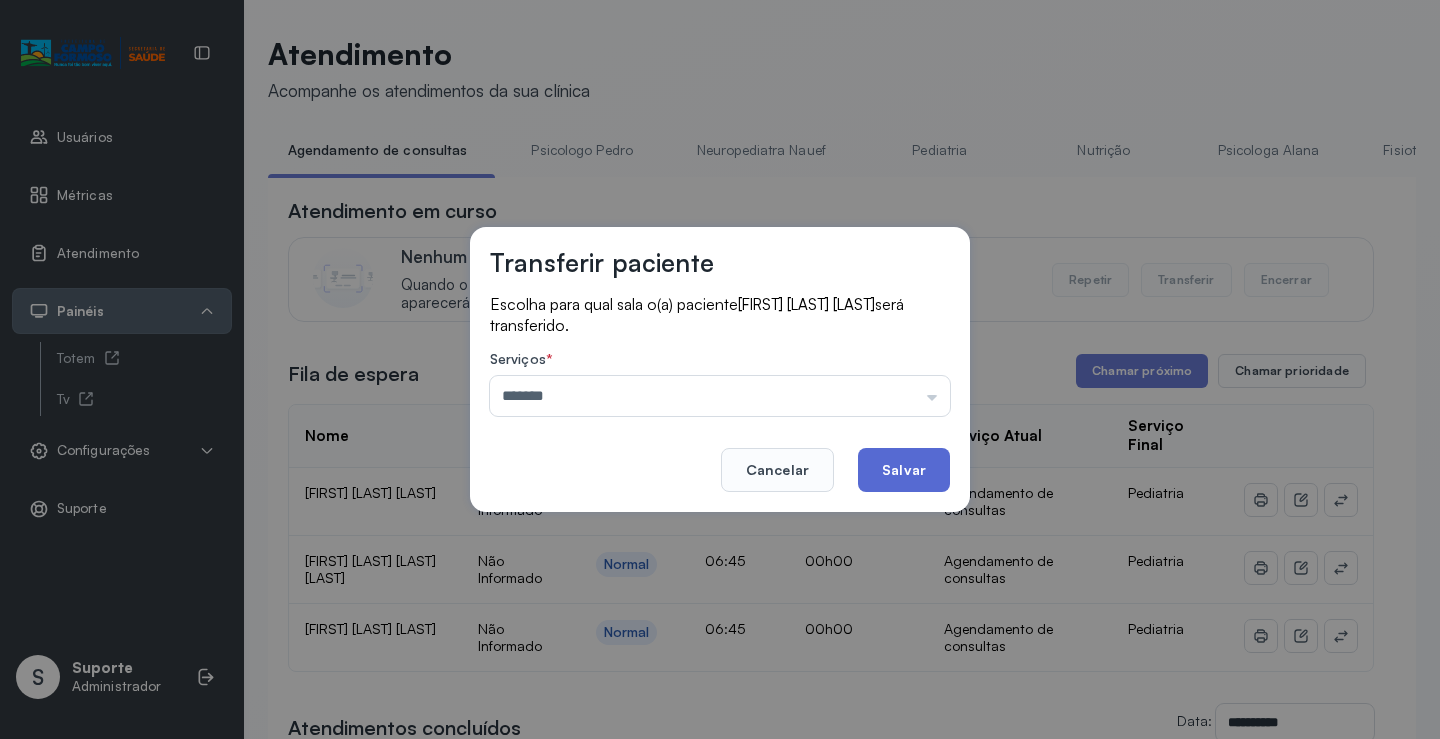 click on "Salvar" 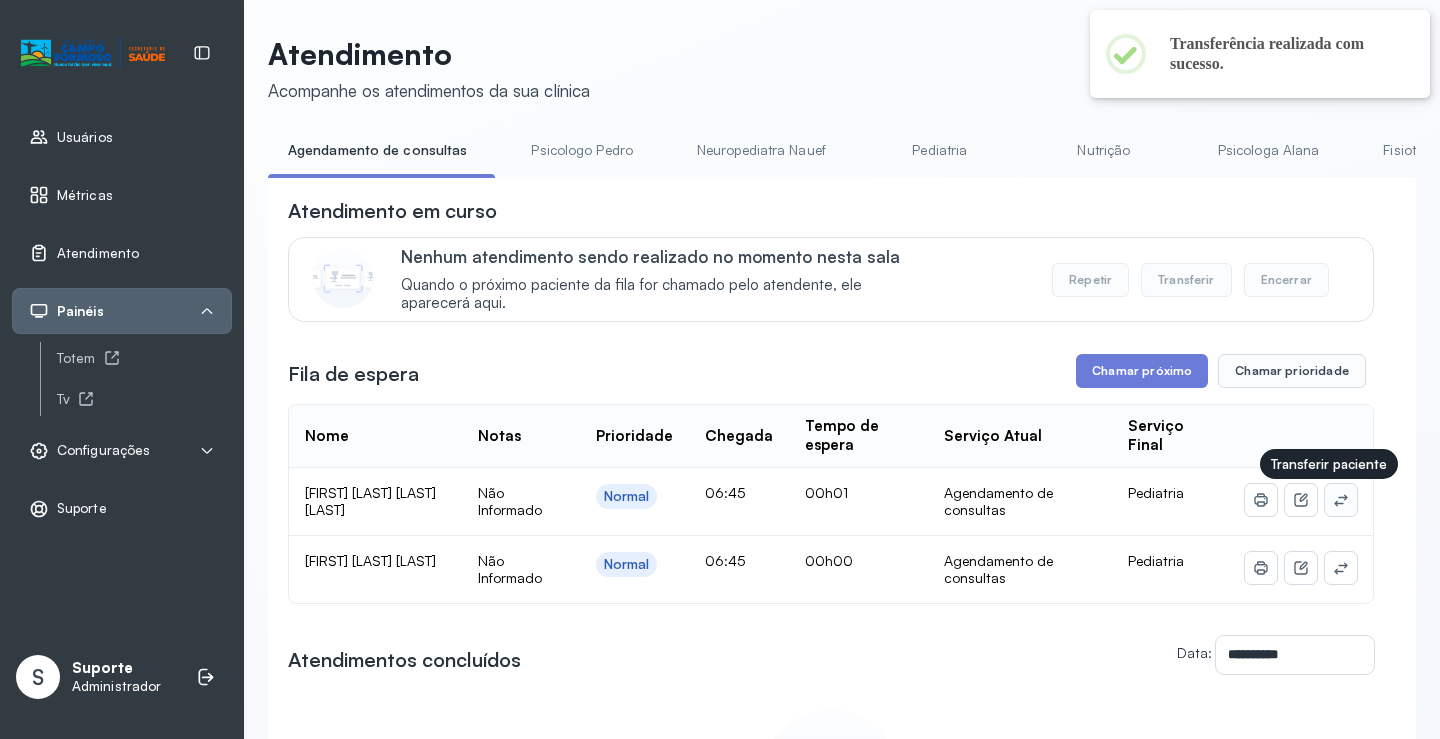 click 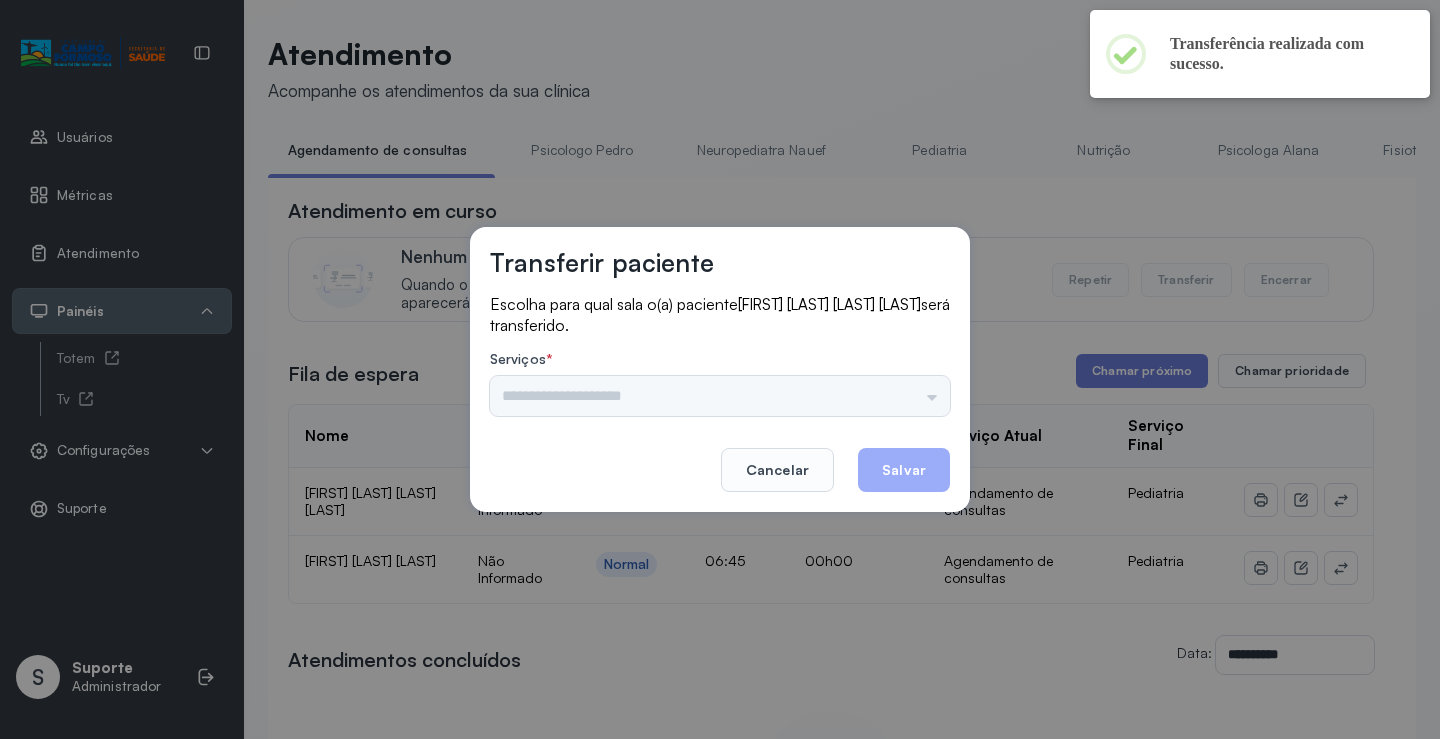drag, startPoint x: 877, startPoint y: 376, endPoint x: 905, endPoint y: 386, distance: 29.732138 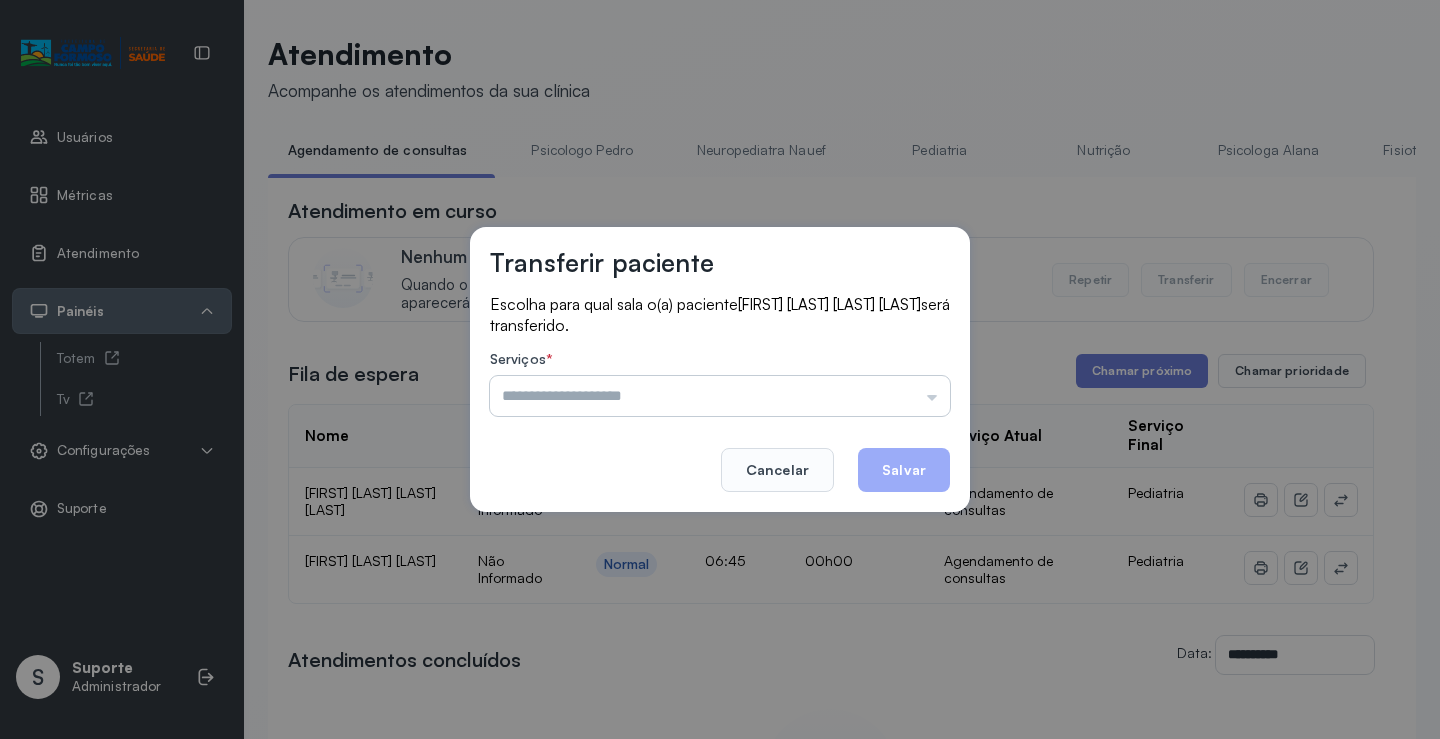 click at bounding box center [720, 396] 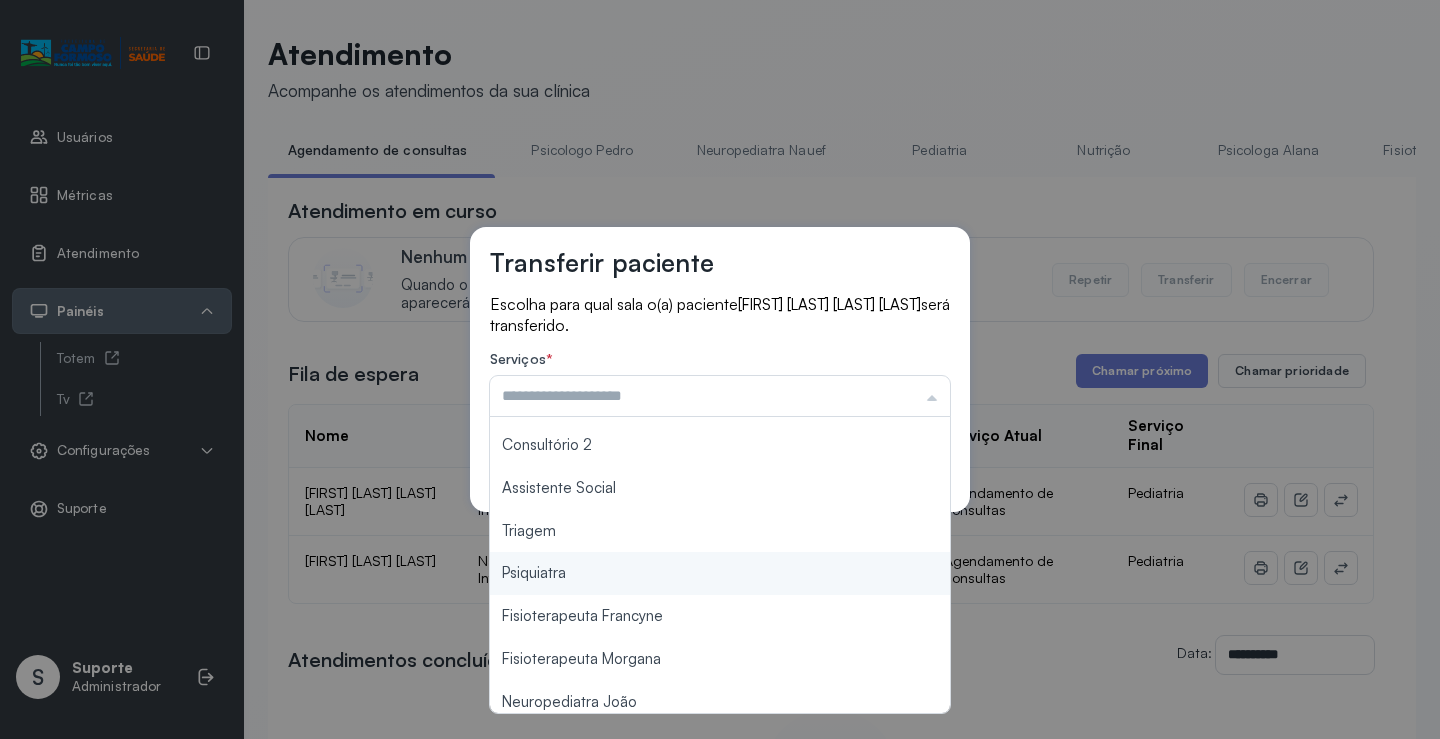scroll, scrollTop: 303, scrollLeft: 0, axis: vertical 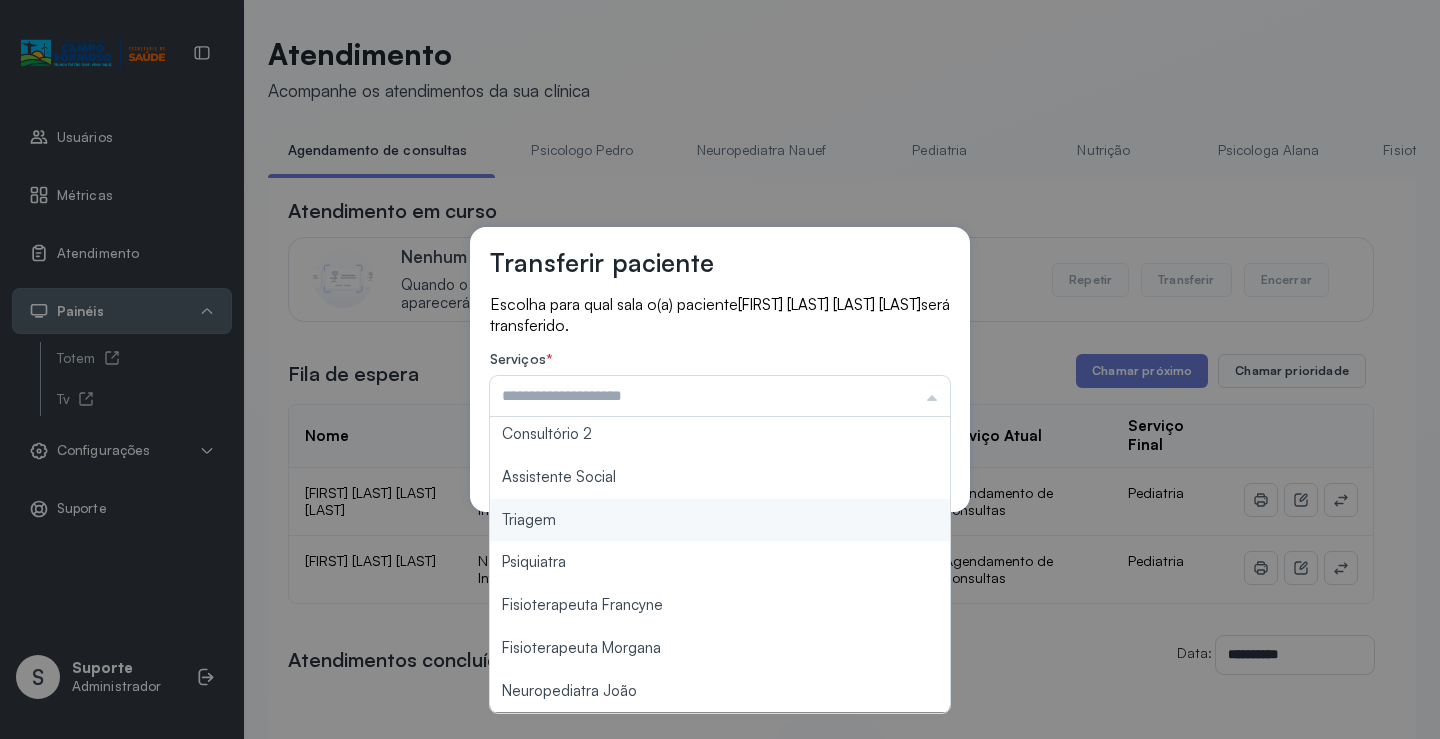 type on "*******" 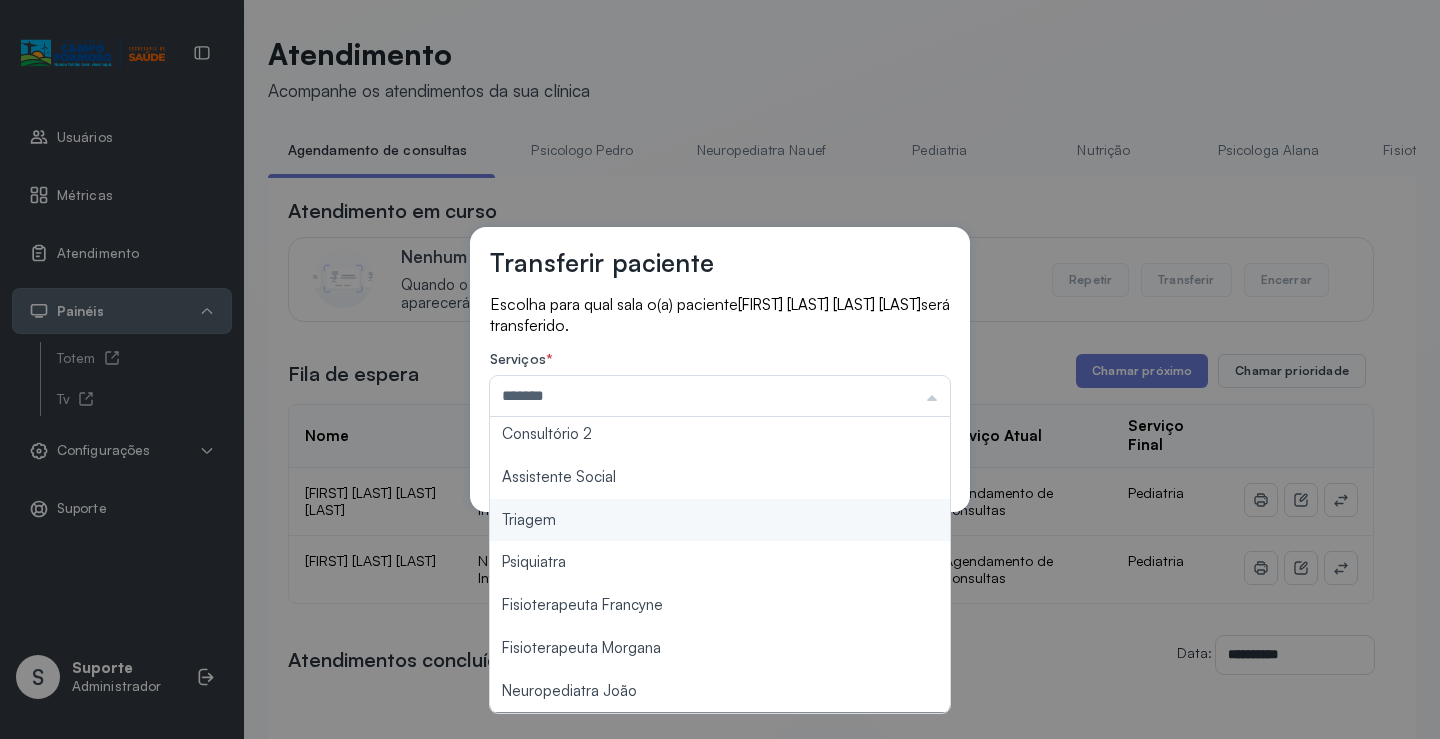 click on "Transferir paciente Escolha para qual sala o(a) paciente  PEDRO HENRIQUE NETO DE JESUS  será transferido.  Serviços  *  ******* Psicologo Pedro Neuropediatra Nauef Pediatria Nutrição Psicologa Alana Fisioterapeuta Janusia Coordenadora Solange Consultório 2 Assistente Social Triagem Psiquiatra Fisioterapeuta Francyne Fisioterapeuta Morgana Neuropediatra João Cancelar Salvar" at bounding box center (720, 369) 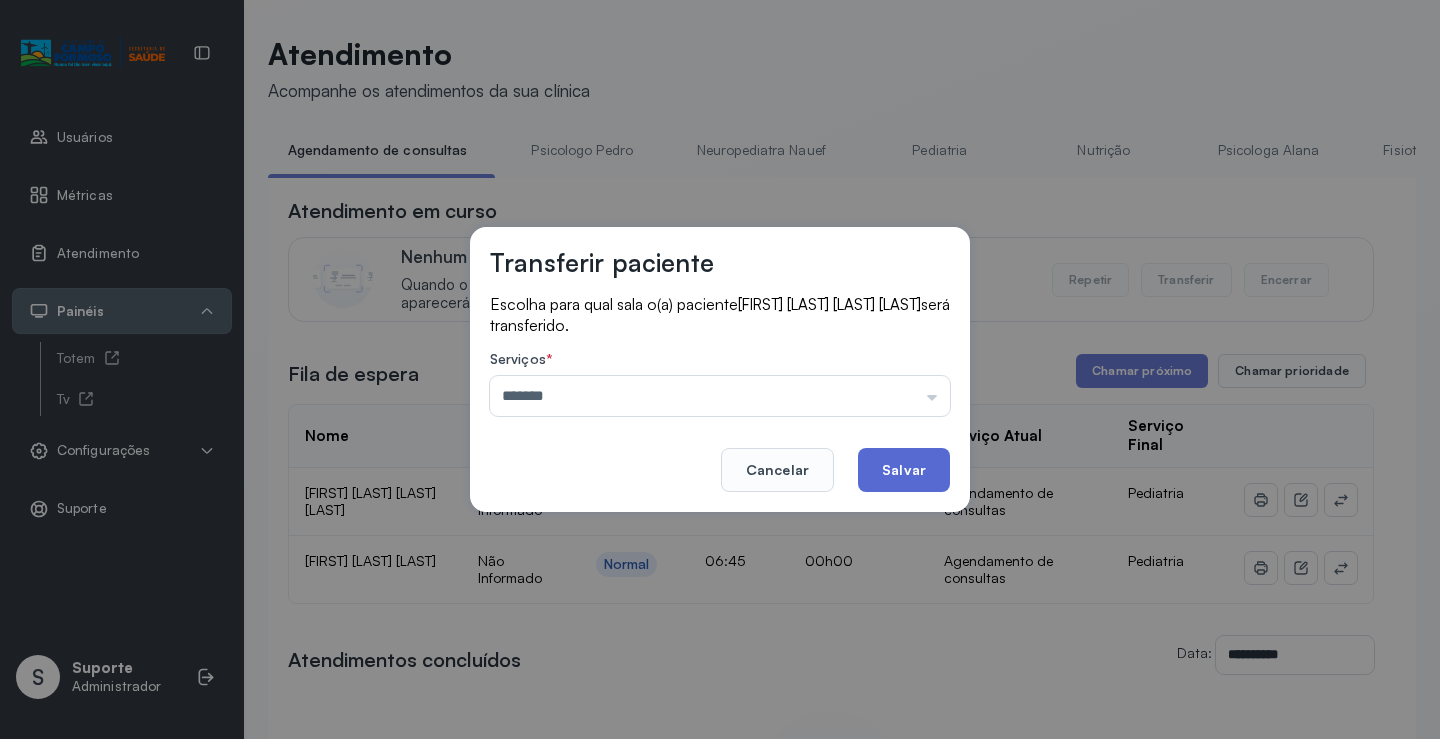 click on "Salvar" 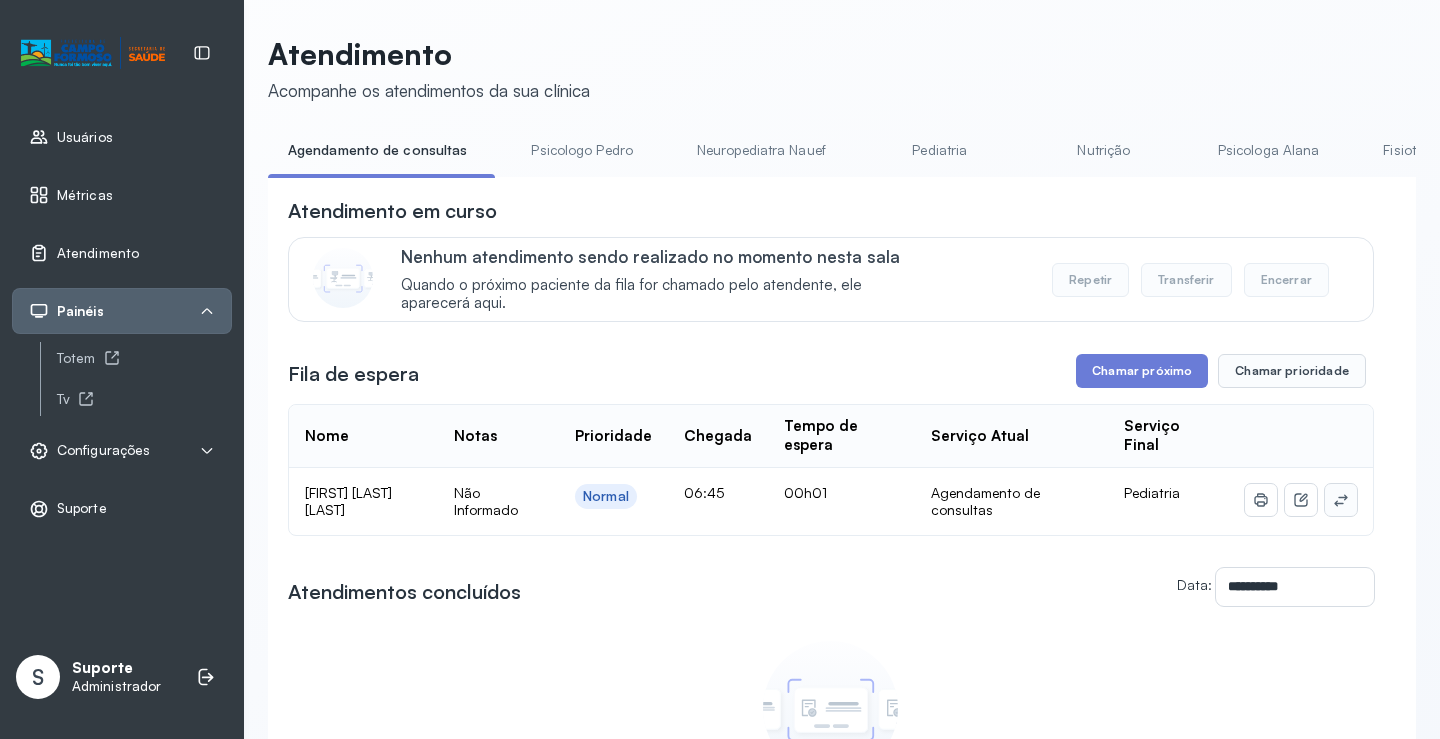 click 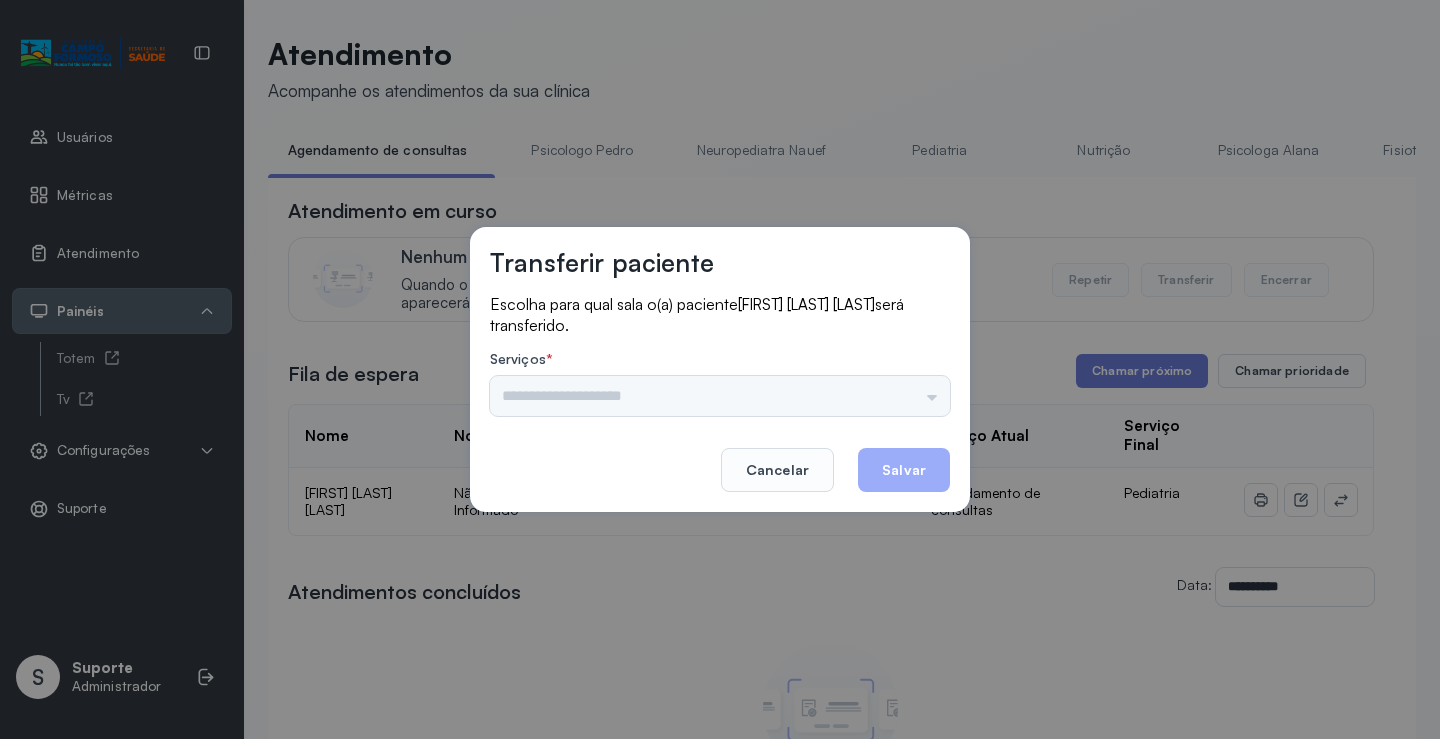 drag, startPoint x: 925, startPoint y: 384, endPoint x: 918, endPoint y: 392, distance: 10.630146 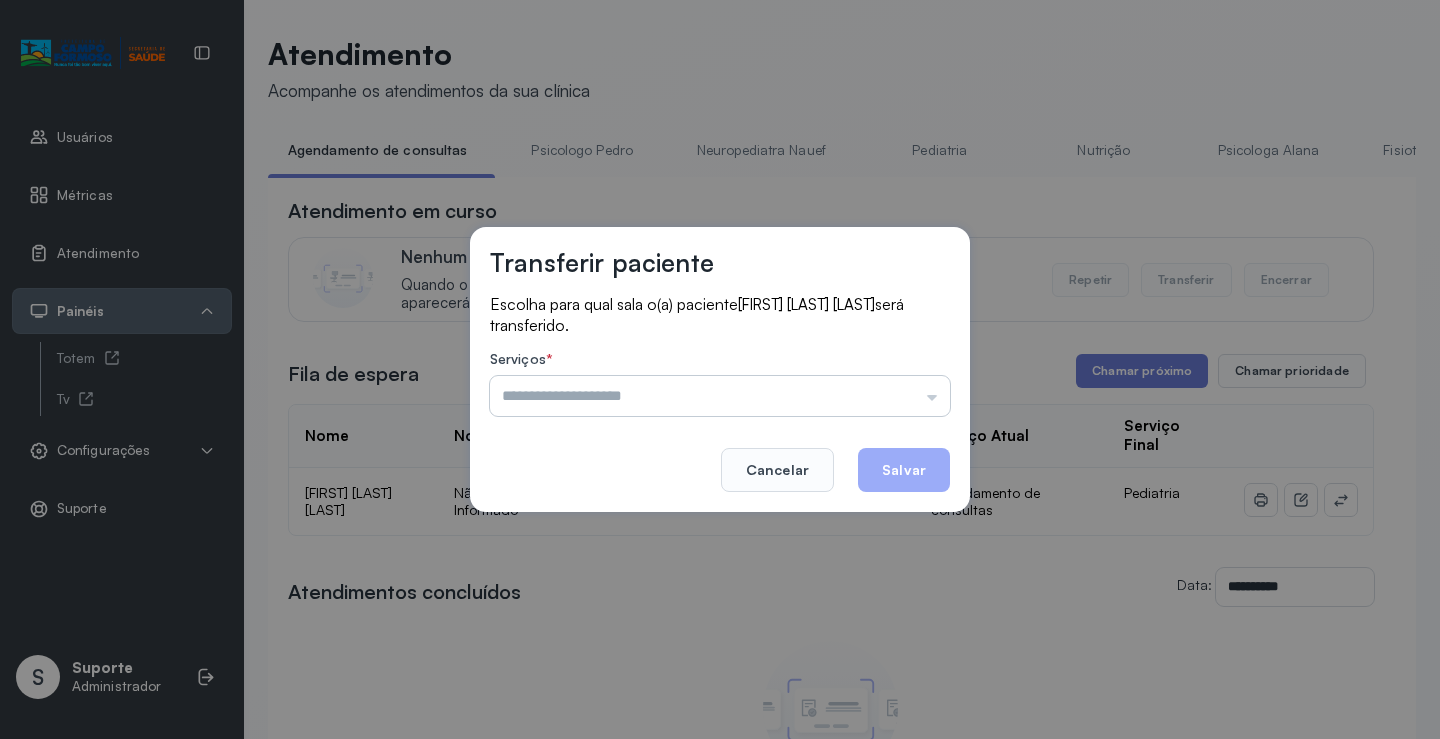 click at bounding box center [720, 396] 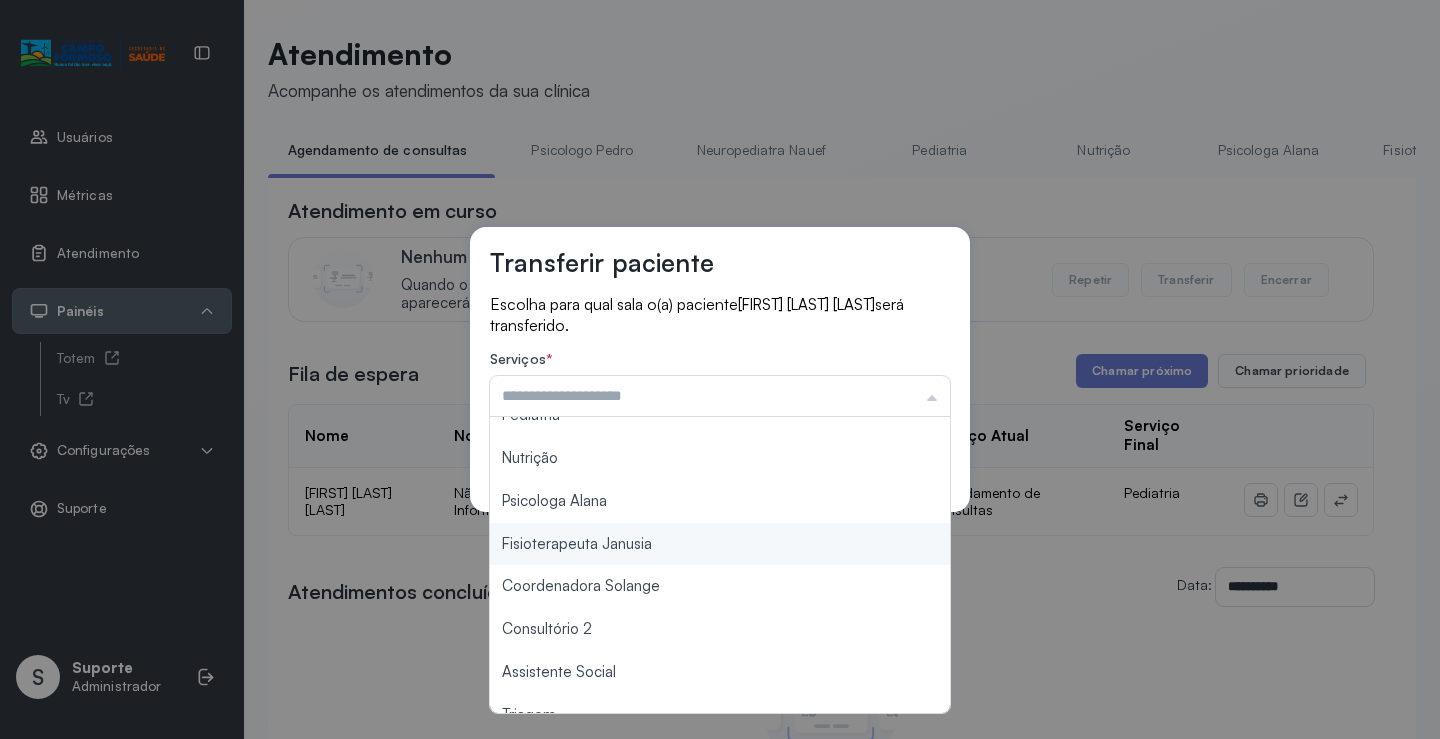 scroll, scrollTop: 200, scrollLeft: 0, axis: vertical 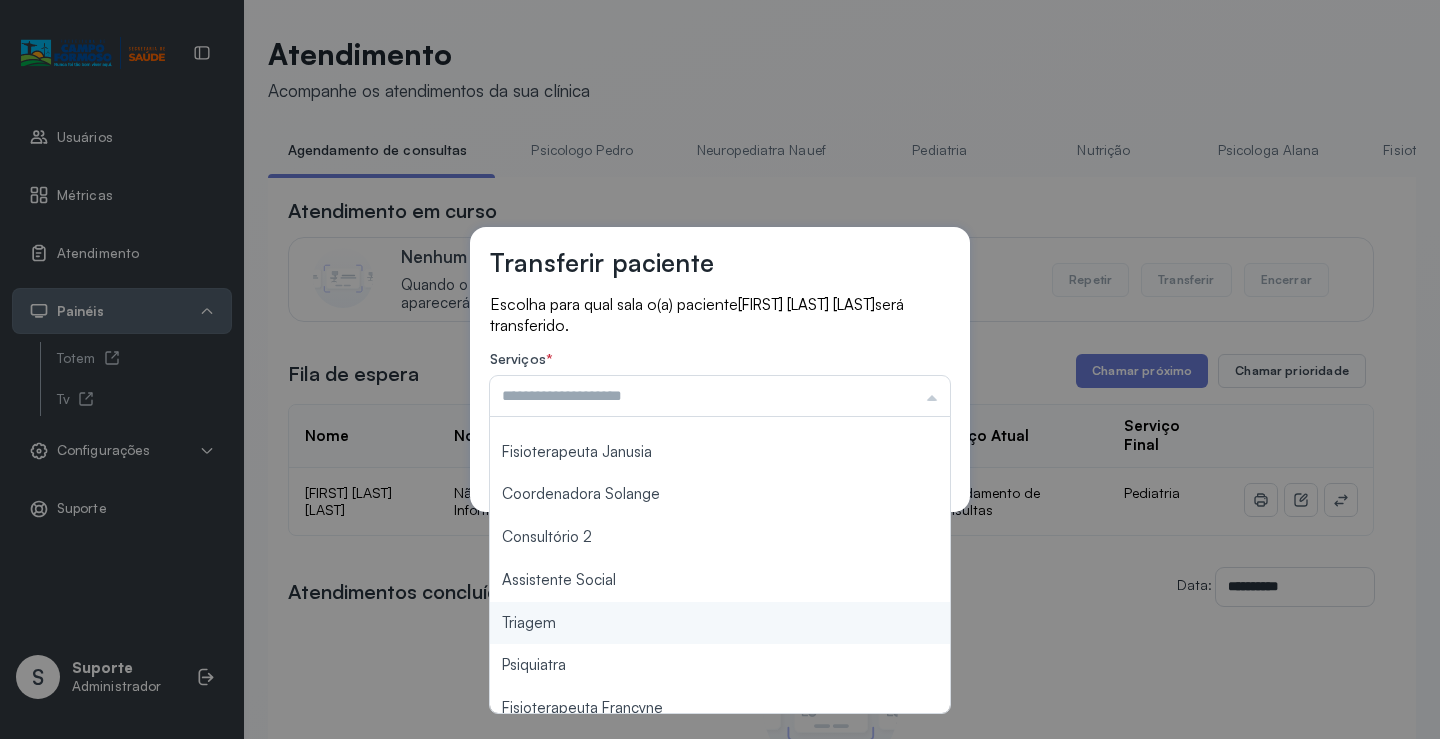 type on "*******" 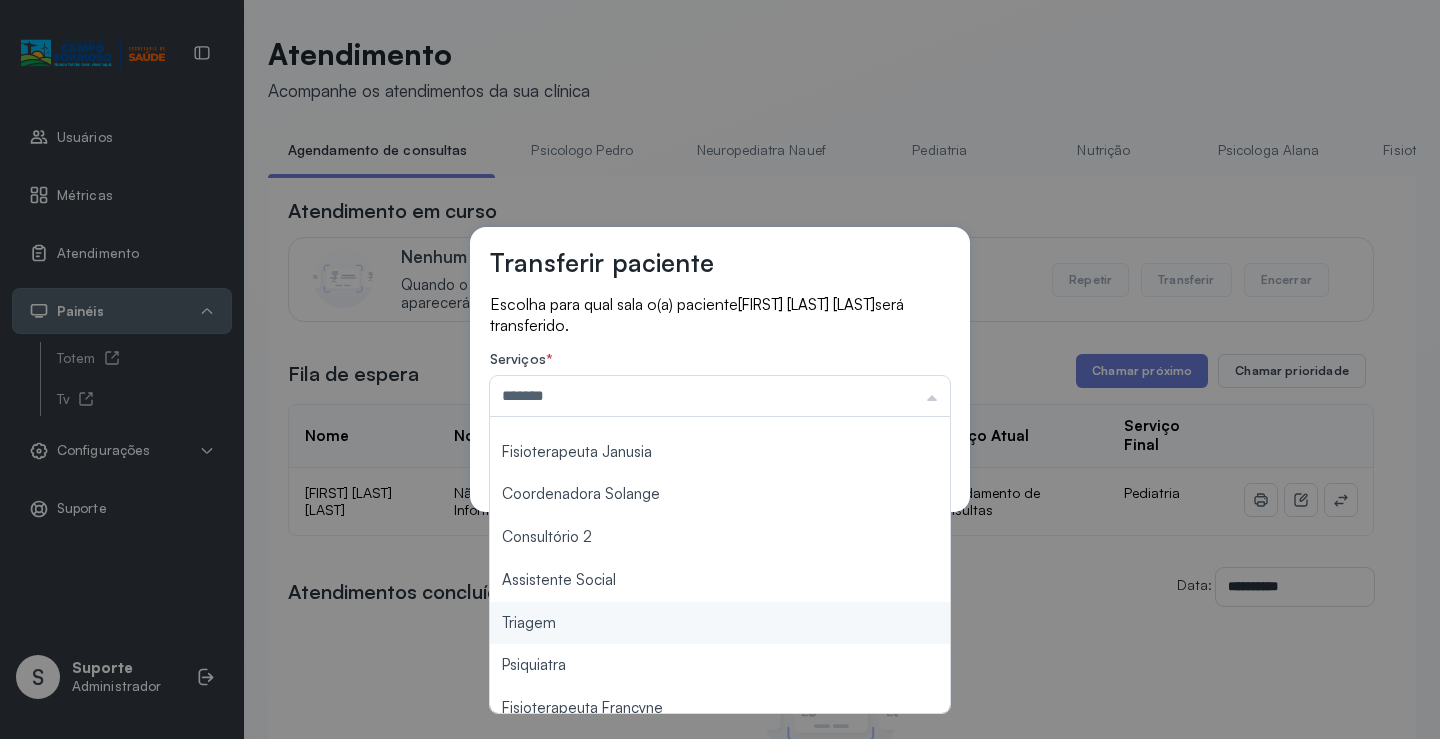 click on "Transferir paciente Escolha para qual sala o(a) paciente  NOAH SOUZA SANTOS  será transferido.  Serviços  *  ******* Psicologo Pedro Neuropediatra Nauef Pediatria Nutrição Psicologa Alana Fisioterapeuta Janusia Coordenadora Solange Consultório 2 Assistente Social Triagem Psiquiatra Fisioterapeuta Francyne Fisioterapeuta Morgana Neuropediatra João Cancelar Salvar" at bounding box center [720, 369] 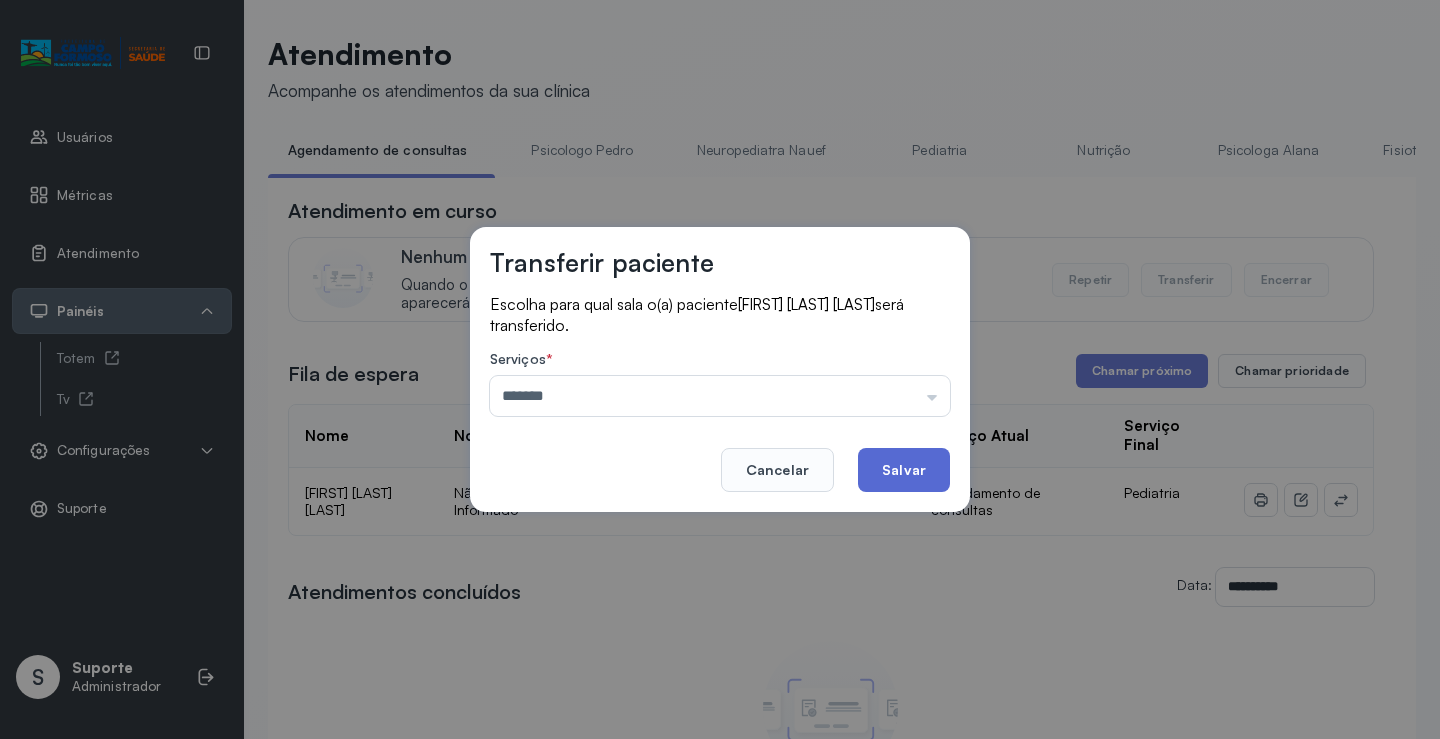 click on "Salvar" 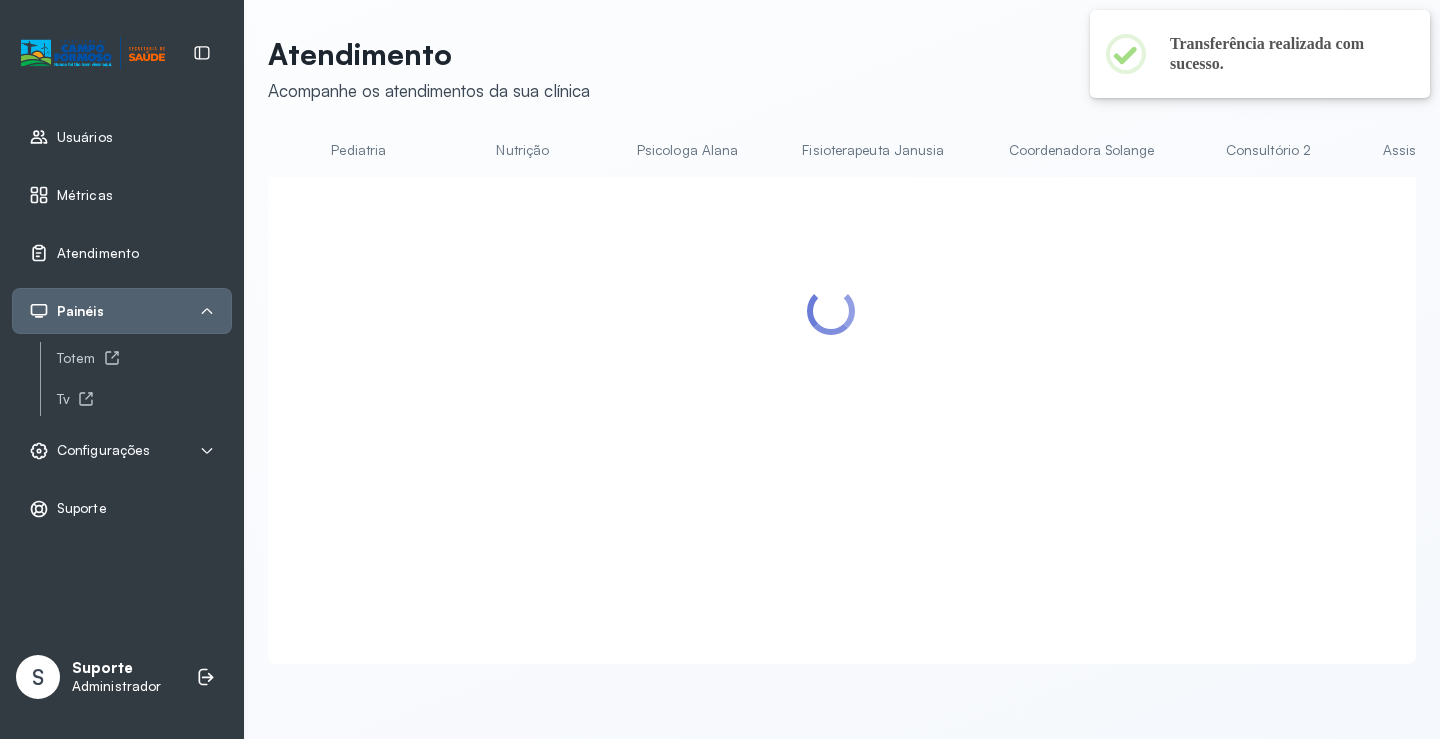 scroll, scrollTop: 0, scrollLeft: 798, axis: horizontal 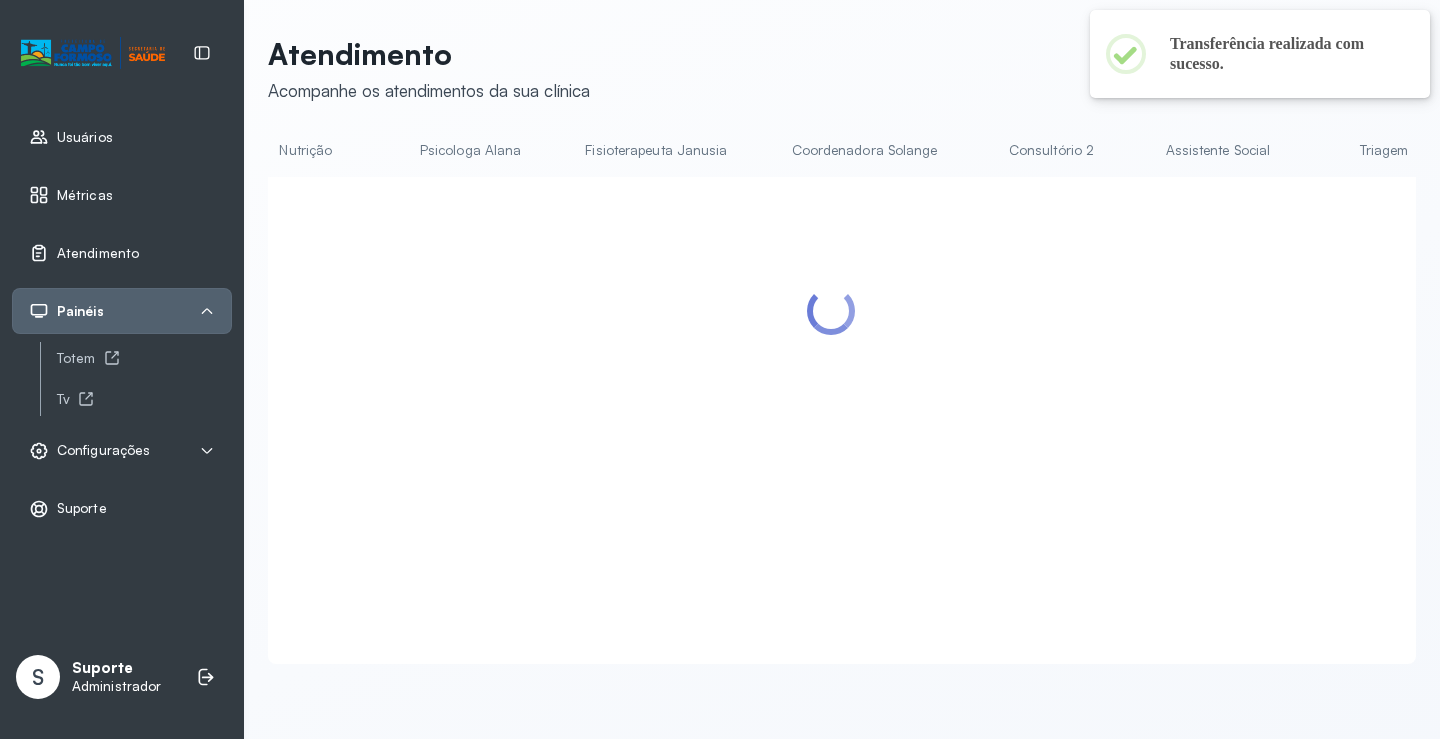click on "Triagem" at bounding box center [1384, 150] 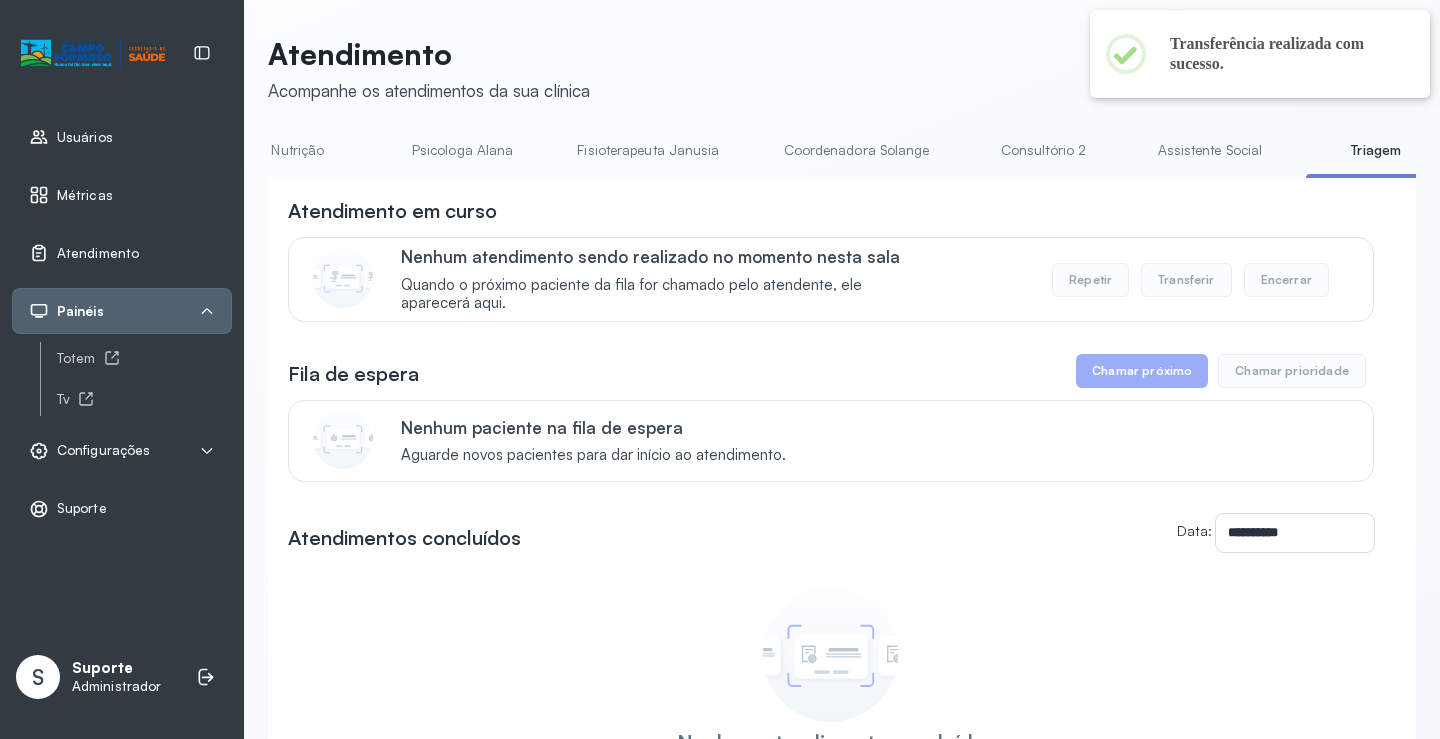 drag, startPoint x: 1175, startPoint y: 126, endPoint x: 1168, endPoint y: 147, distance: 22.135944 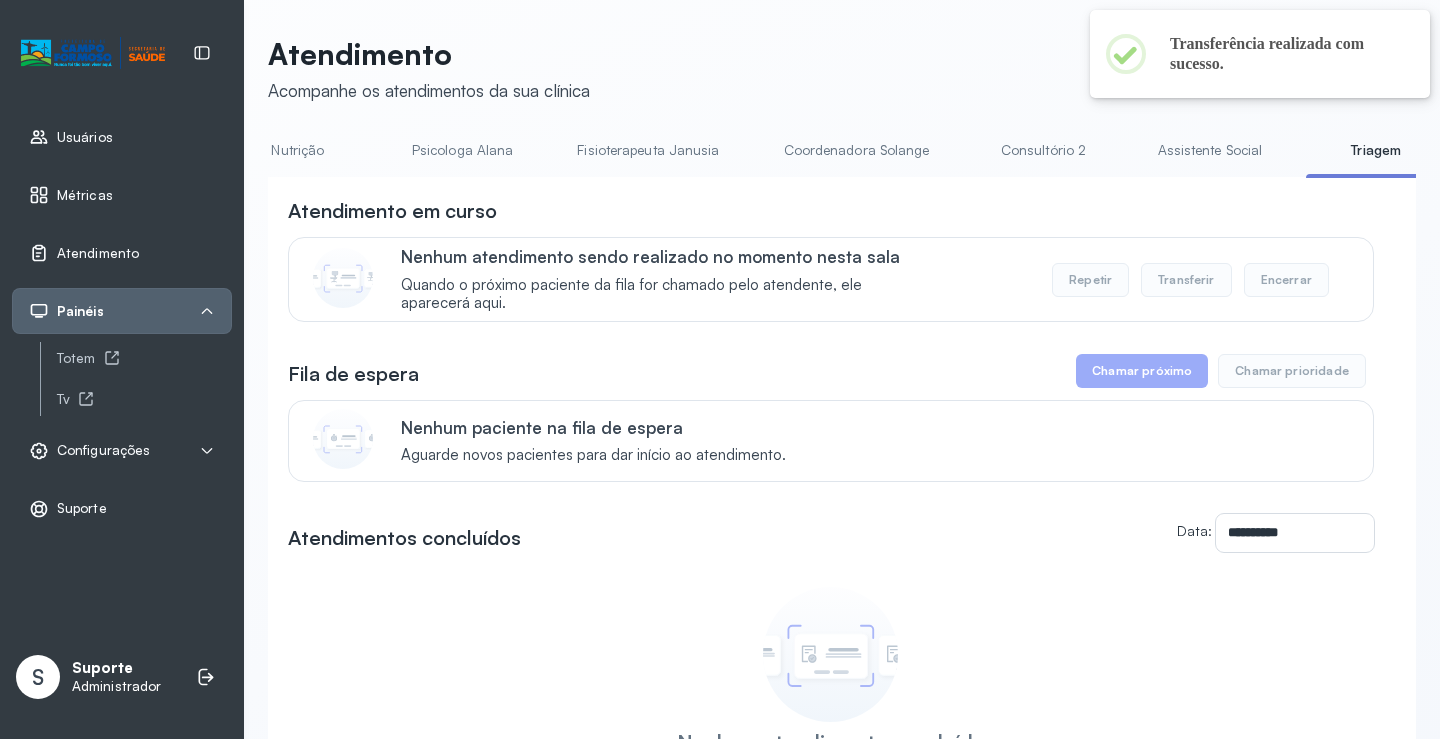 click on "**********" 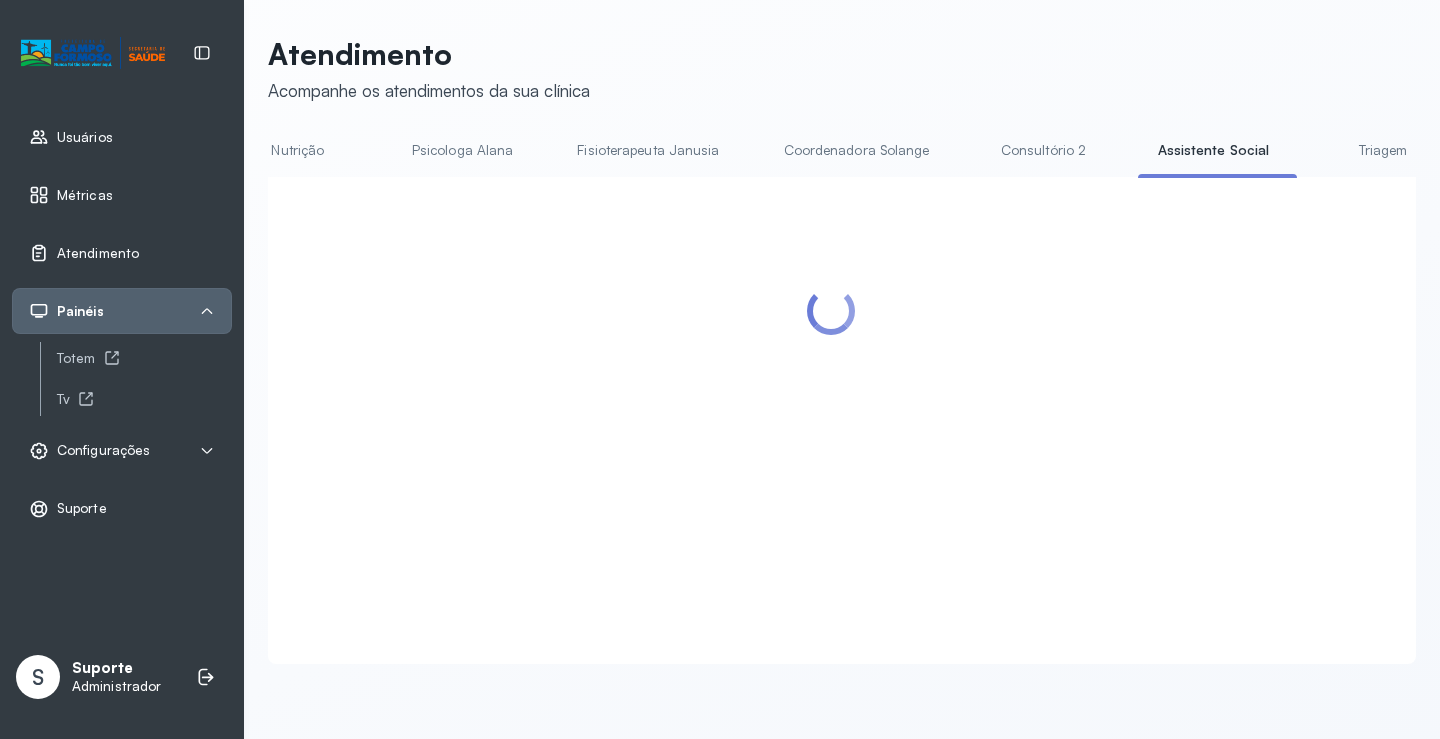 click on "Triagem" at bounding box center [1383, 150] 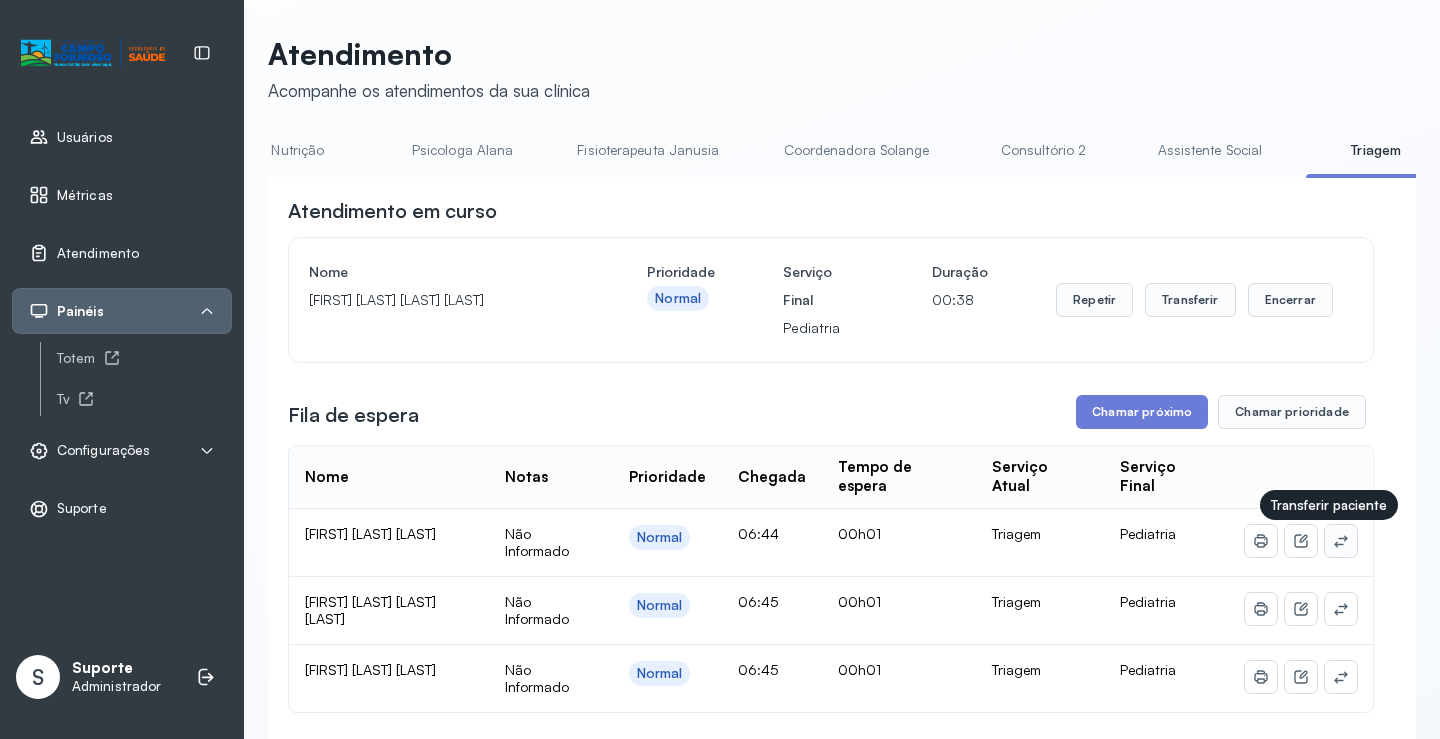 click 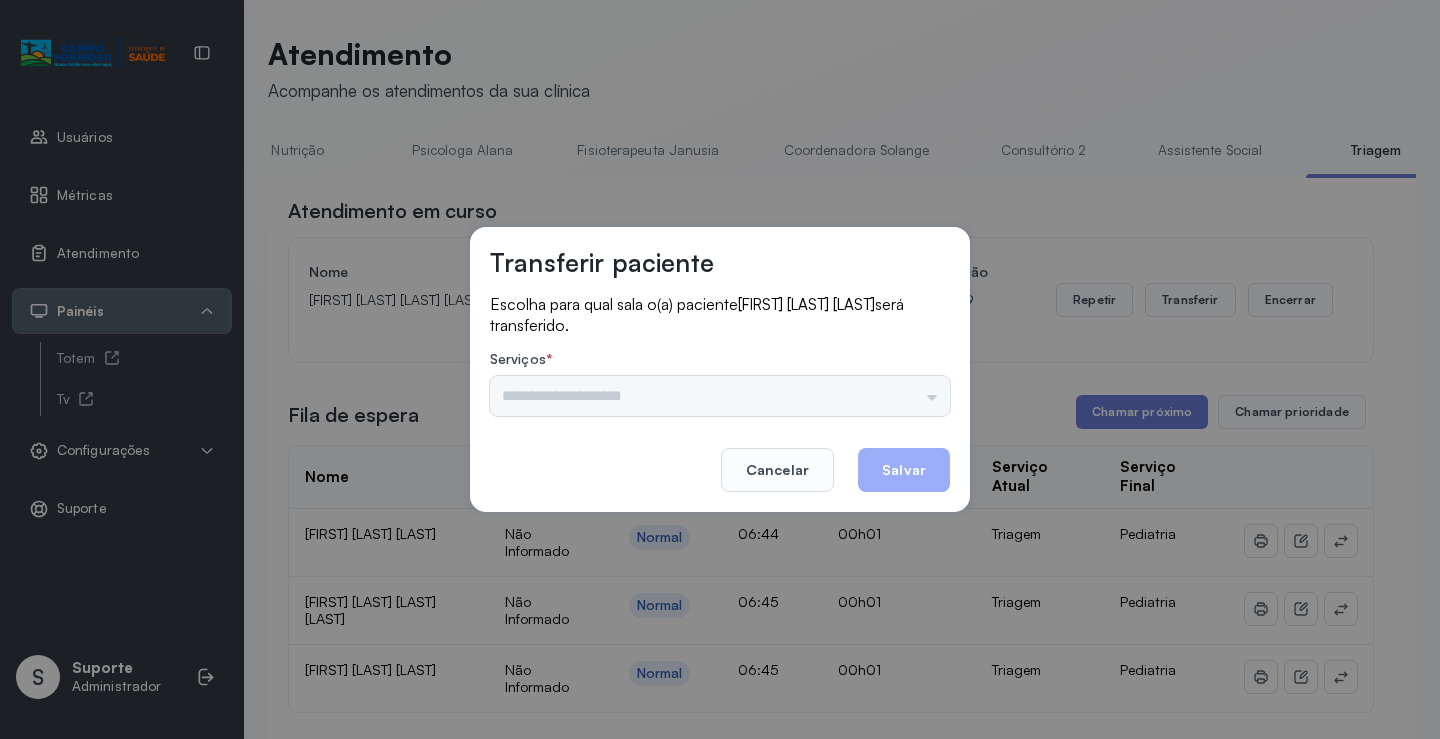 drag, startPoint x: 905, startPoint y: 405, endPoint x: 921, endPoint y: 393, distance: 20 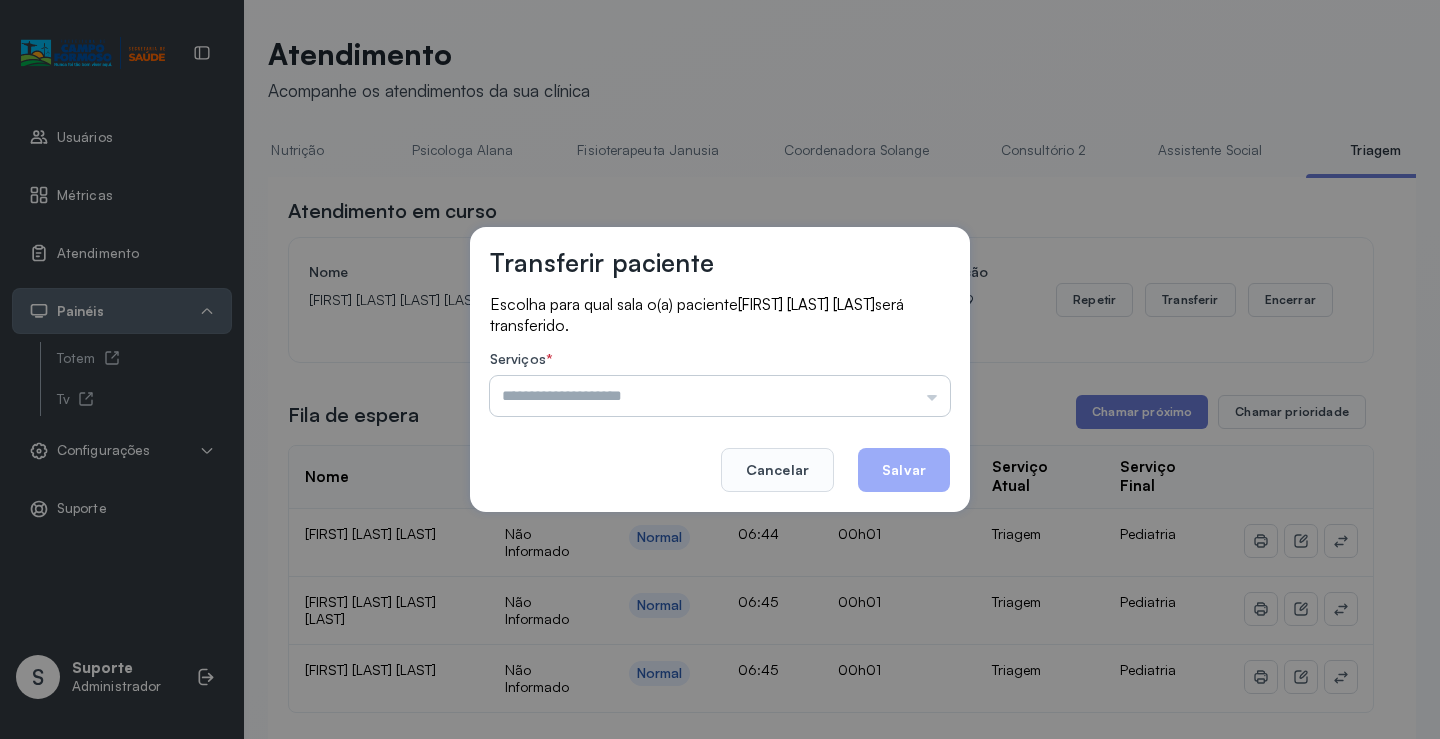 click at bounding box center [720, 396] 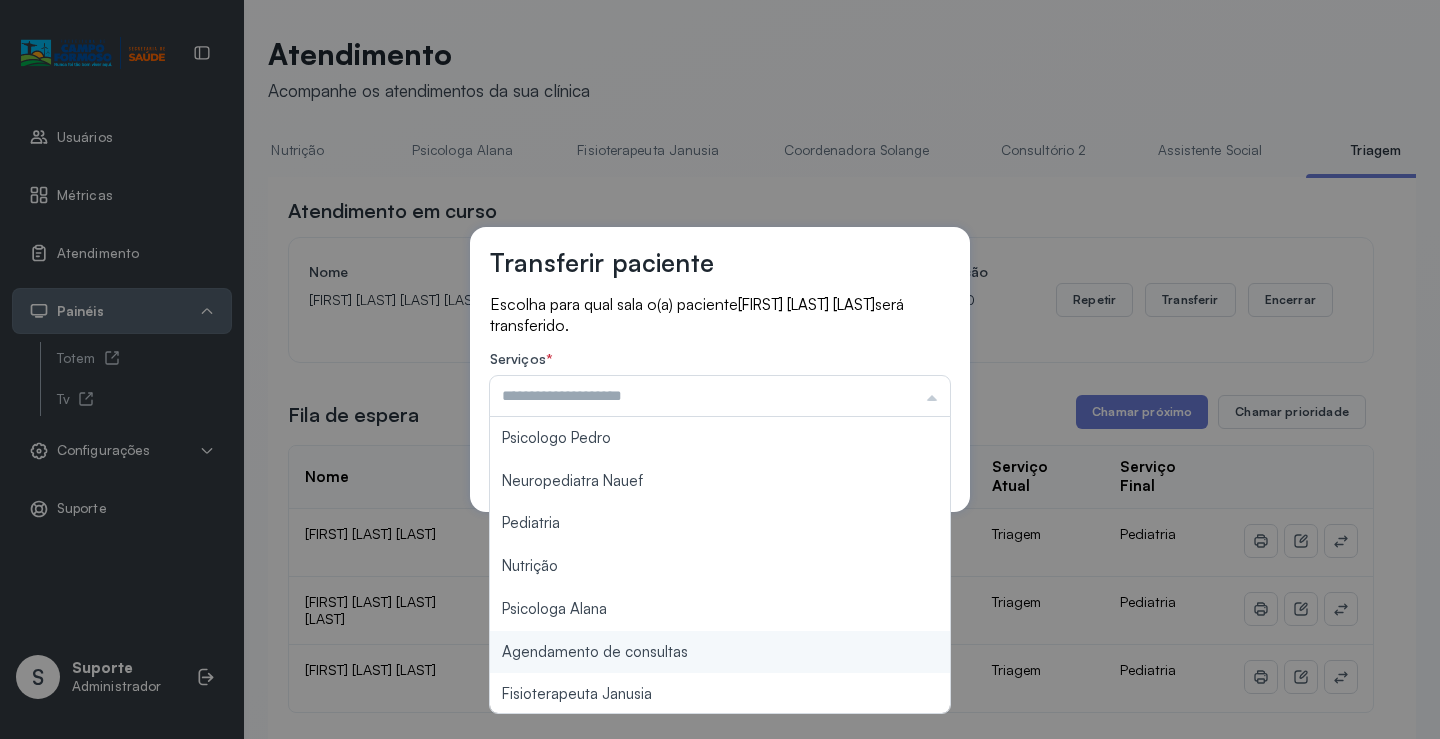 type on "**********" 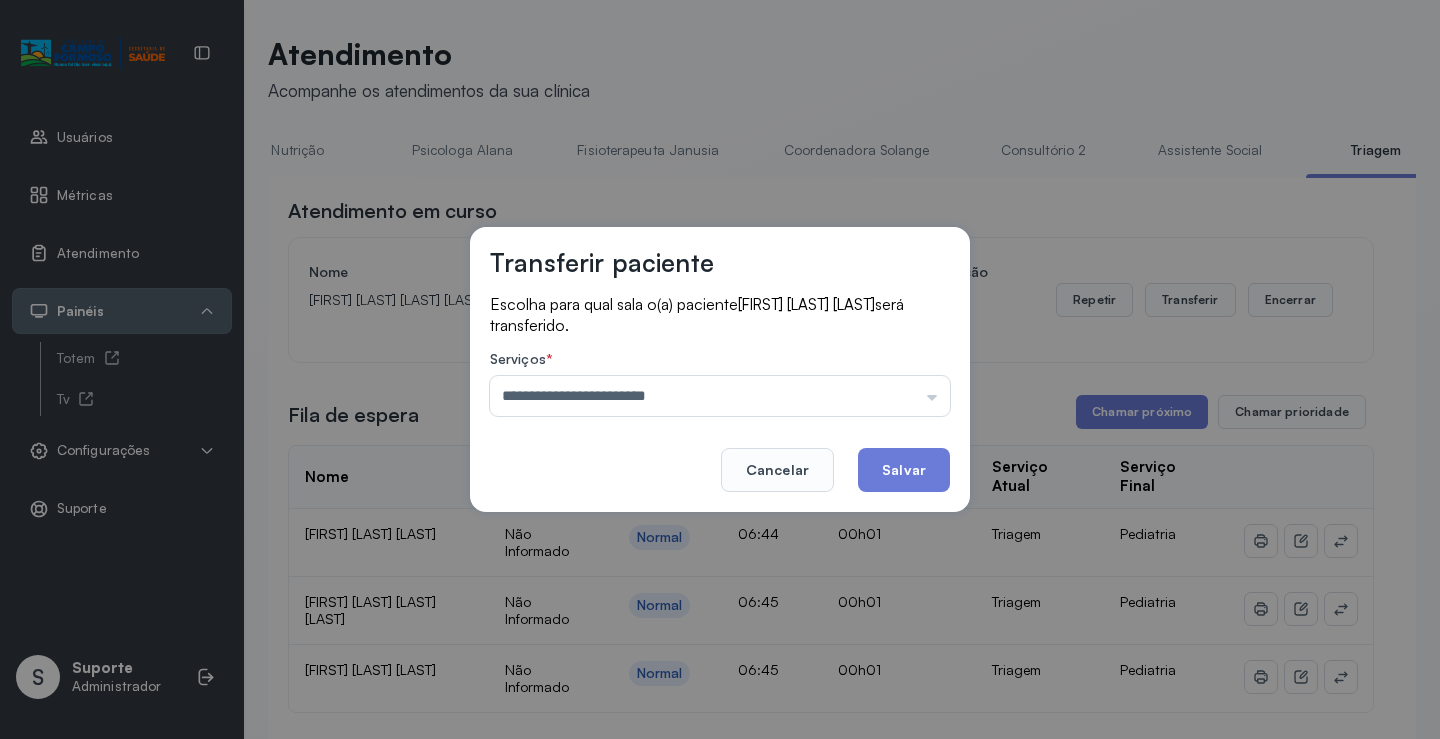 click on "**********" at bounding box center [720, 369] 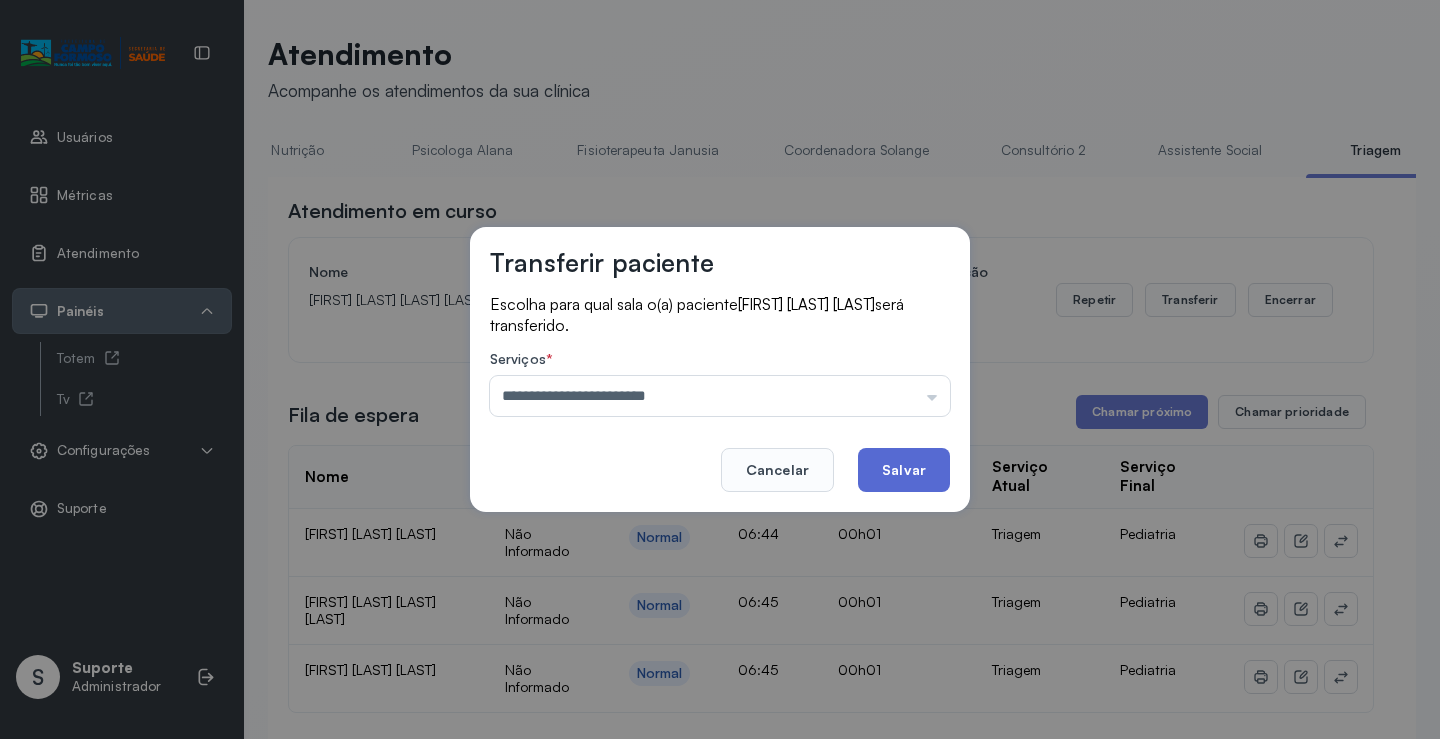 click on "Salvar" 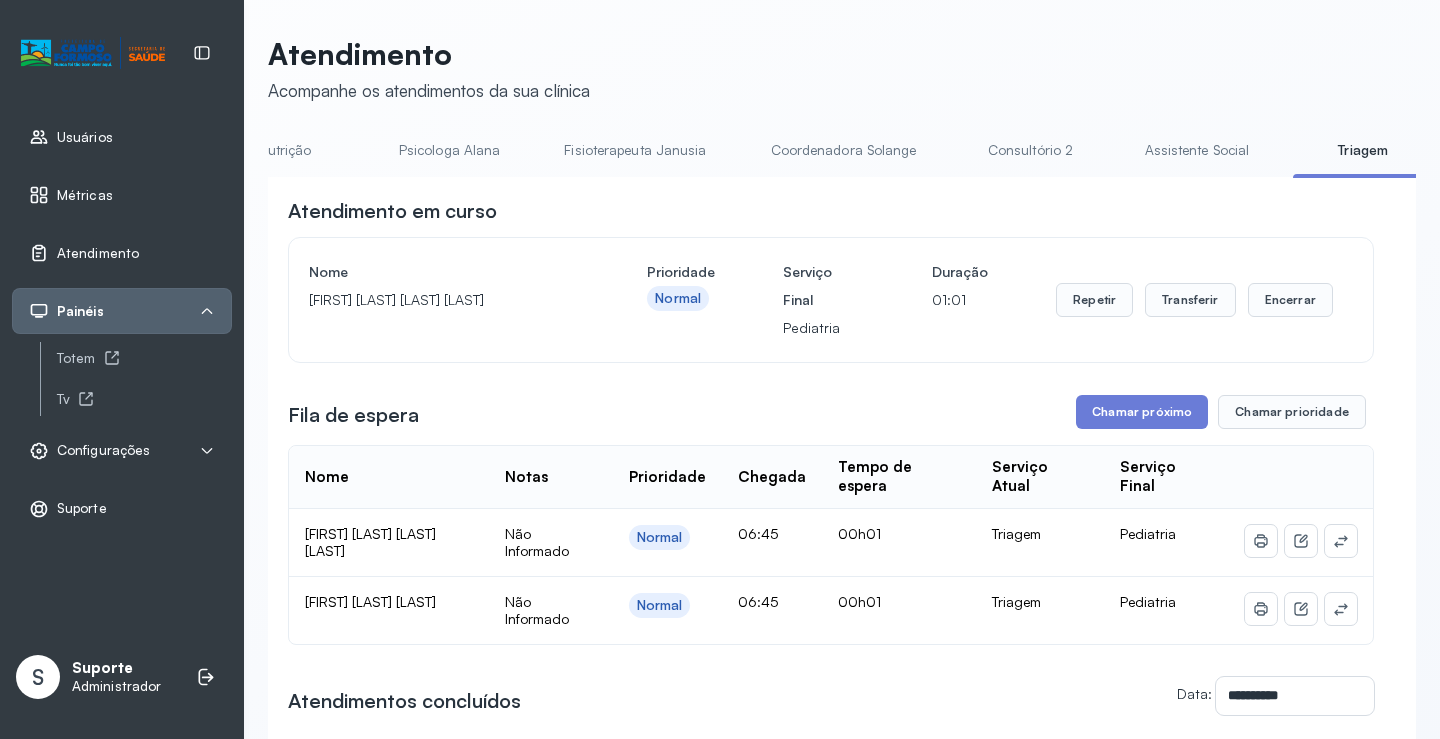 scroll, scrollTop: 0, scrollLeft: 934, axis: horizontal 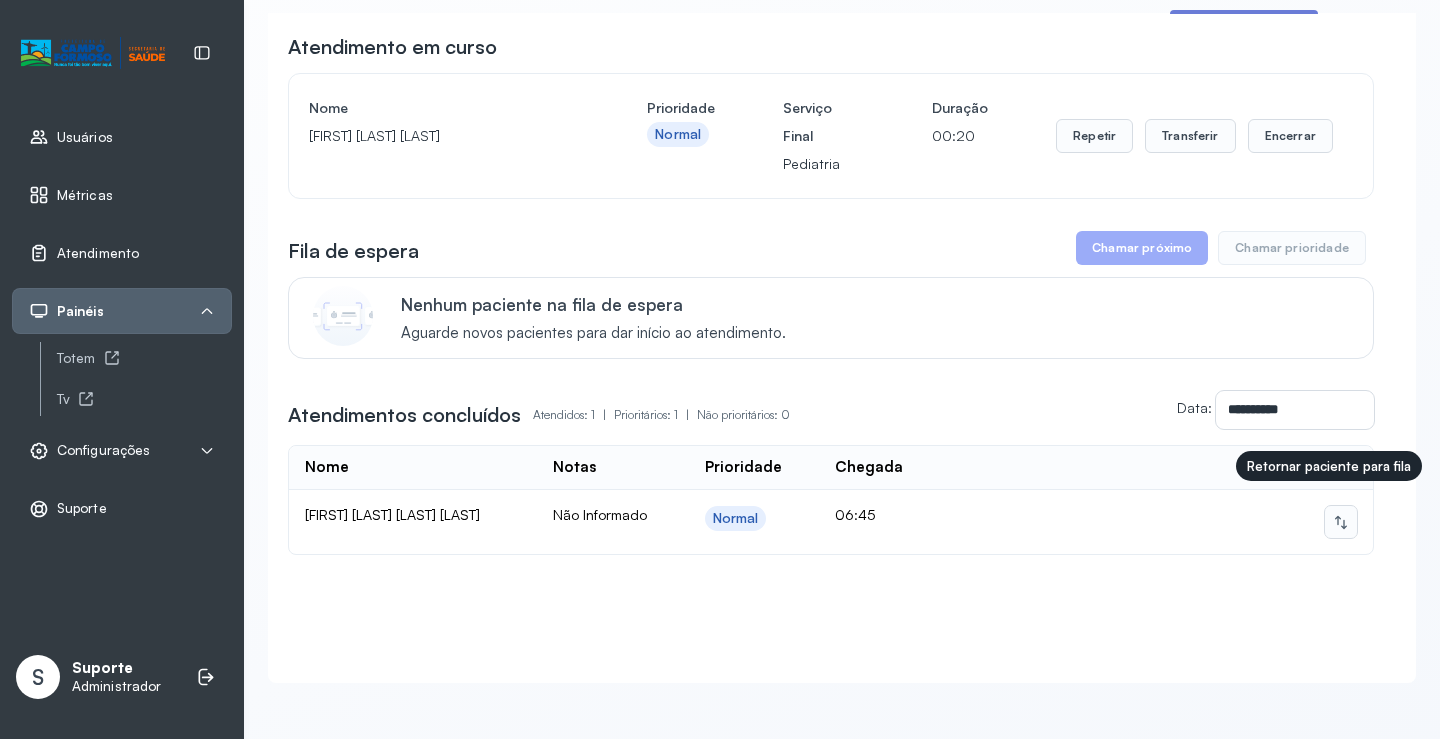 click 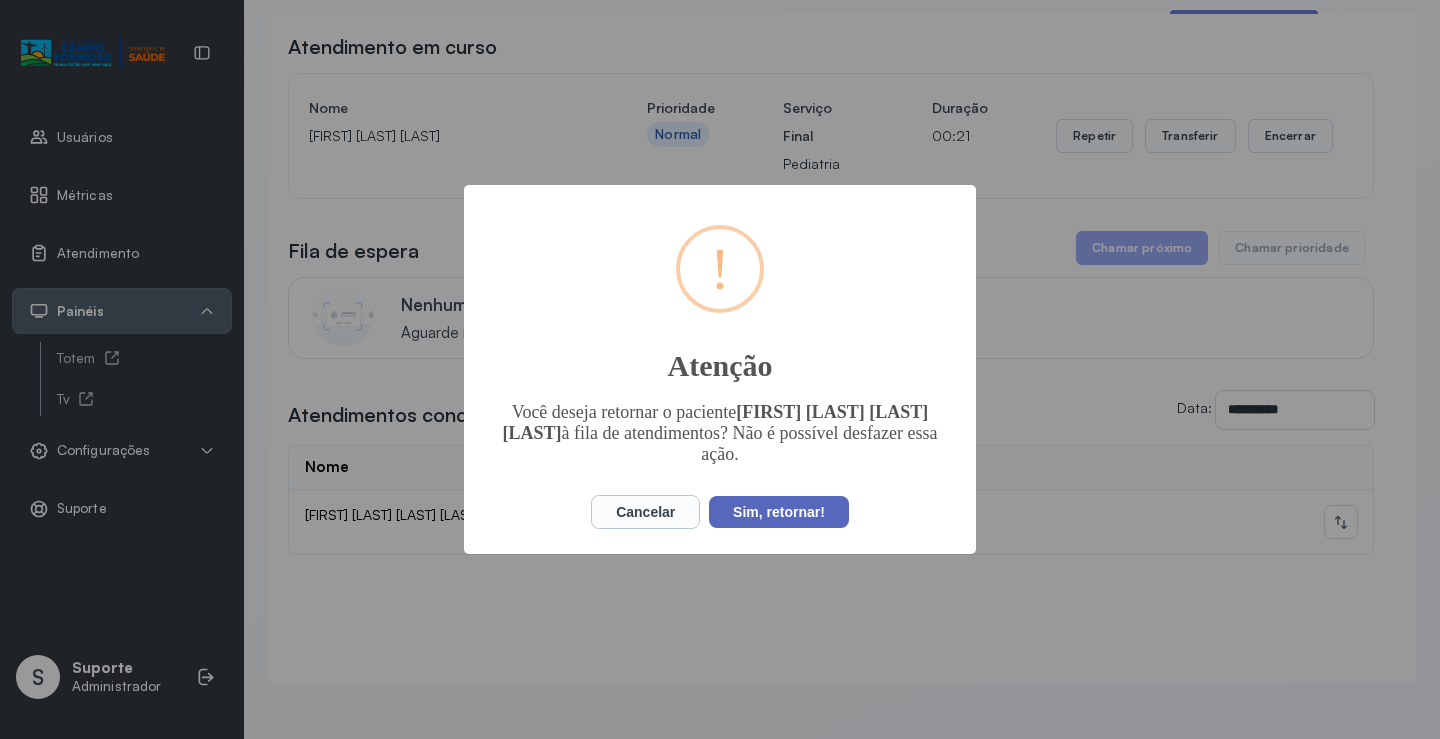 click on "Sim, retornar!" at bounding box center (779, 512) 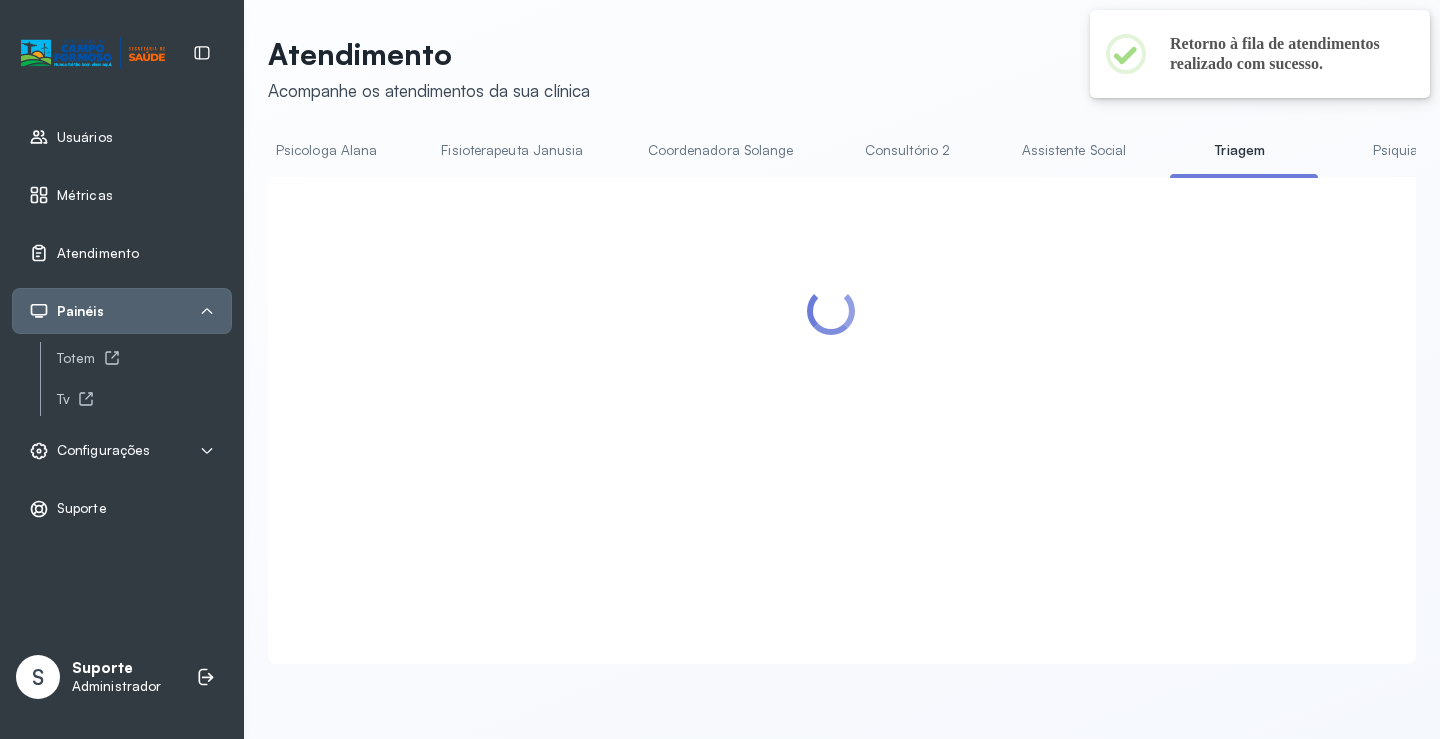 scroll, scrollTop: 185, scrollLeft: 0, axis: vertical 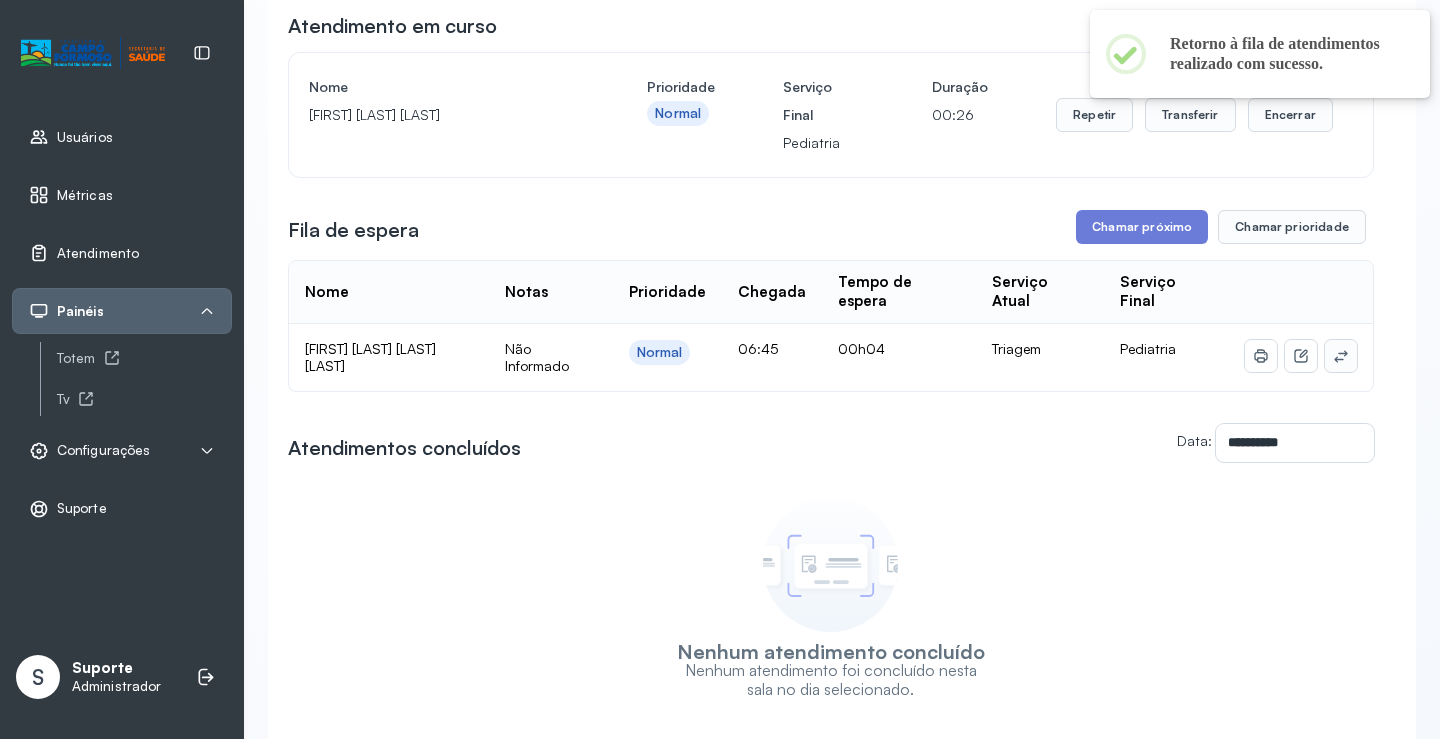 click 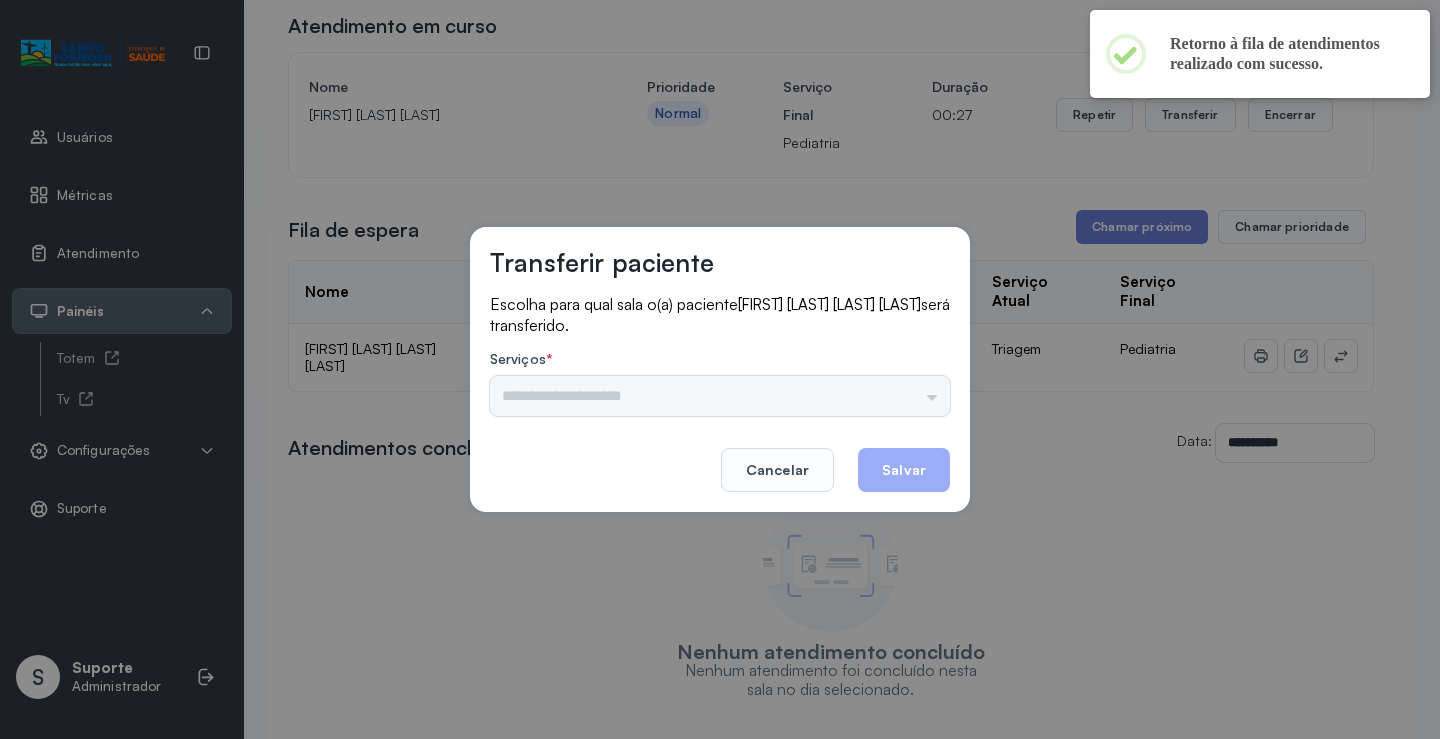 click on "Psicologo Pedro Neuropediatra Nauef Pediatria Nutrição Psicologa Alana Agendamento de consultas Fisioterapeuta Janusia Coordenadora Solange Consultório 2 Assistente Social Psiquiatra Fisioterapeuta Francyne Fisioterapeuta Morgana Neuropediatra João" at bounding box center [720, 396] 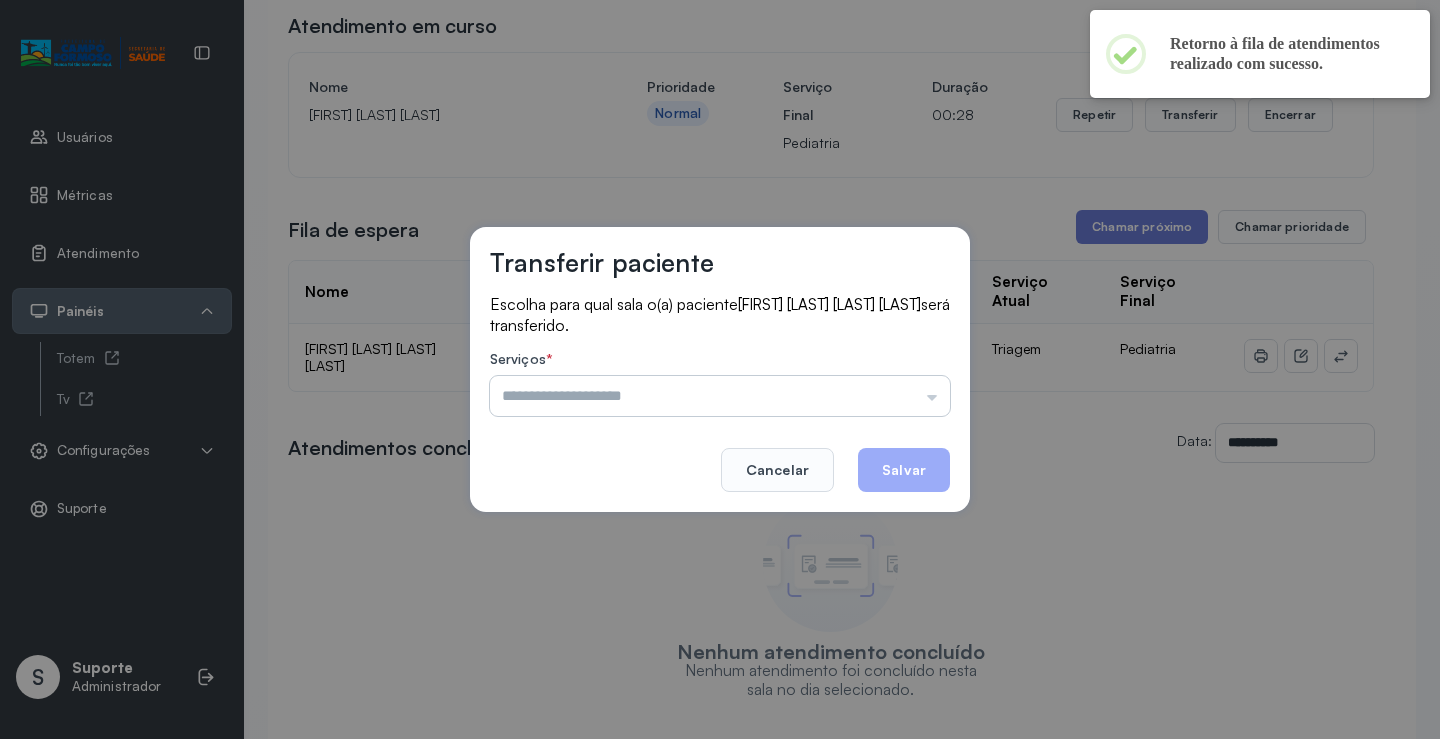 click at bounding box center (720, 396) 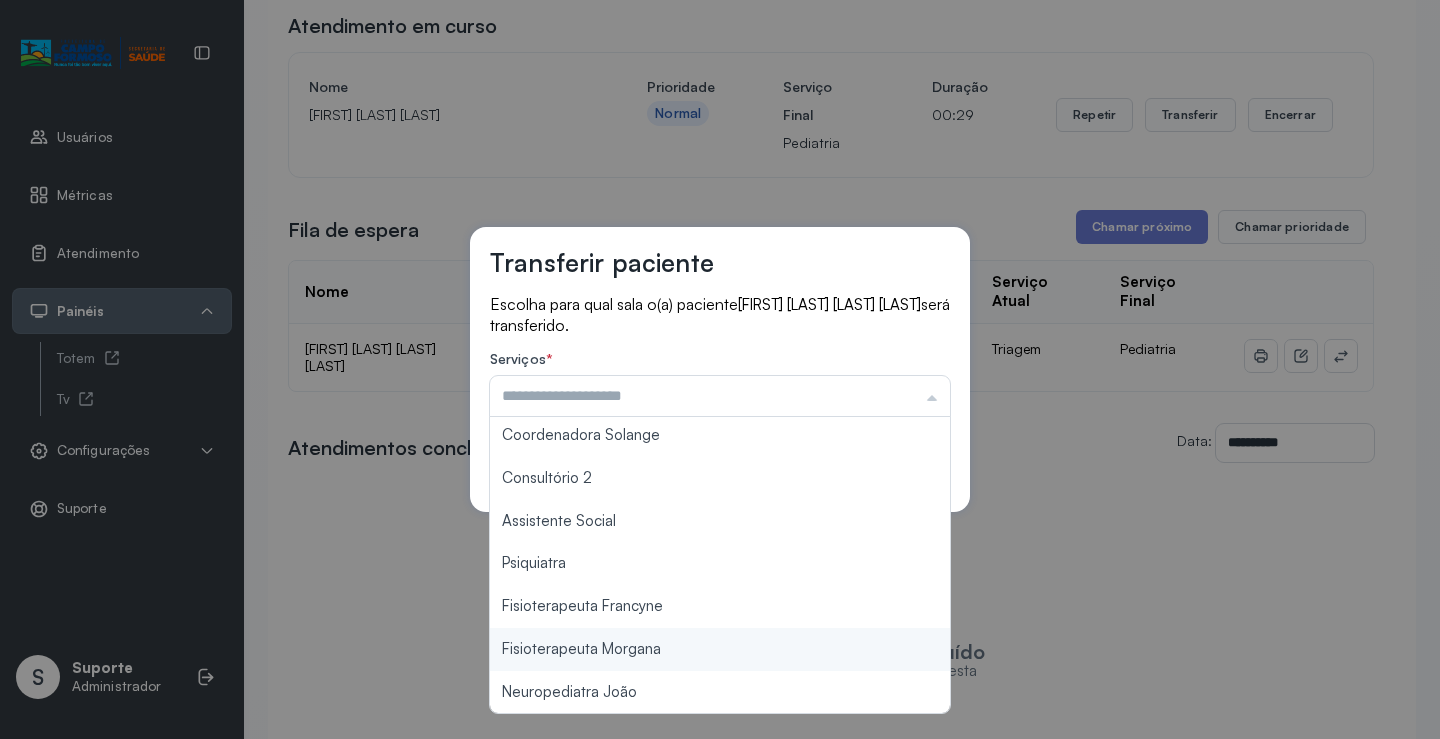 scroll, scrollTop: 303, scrollLeft: 0, axis: vertical 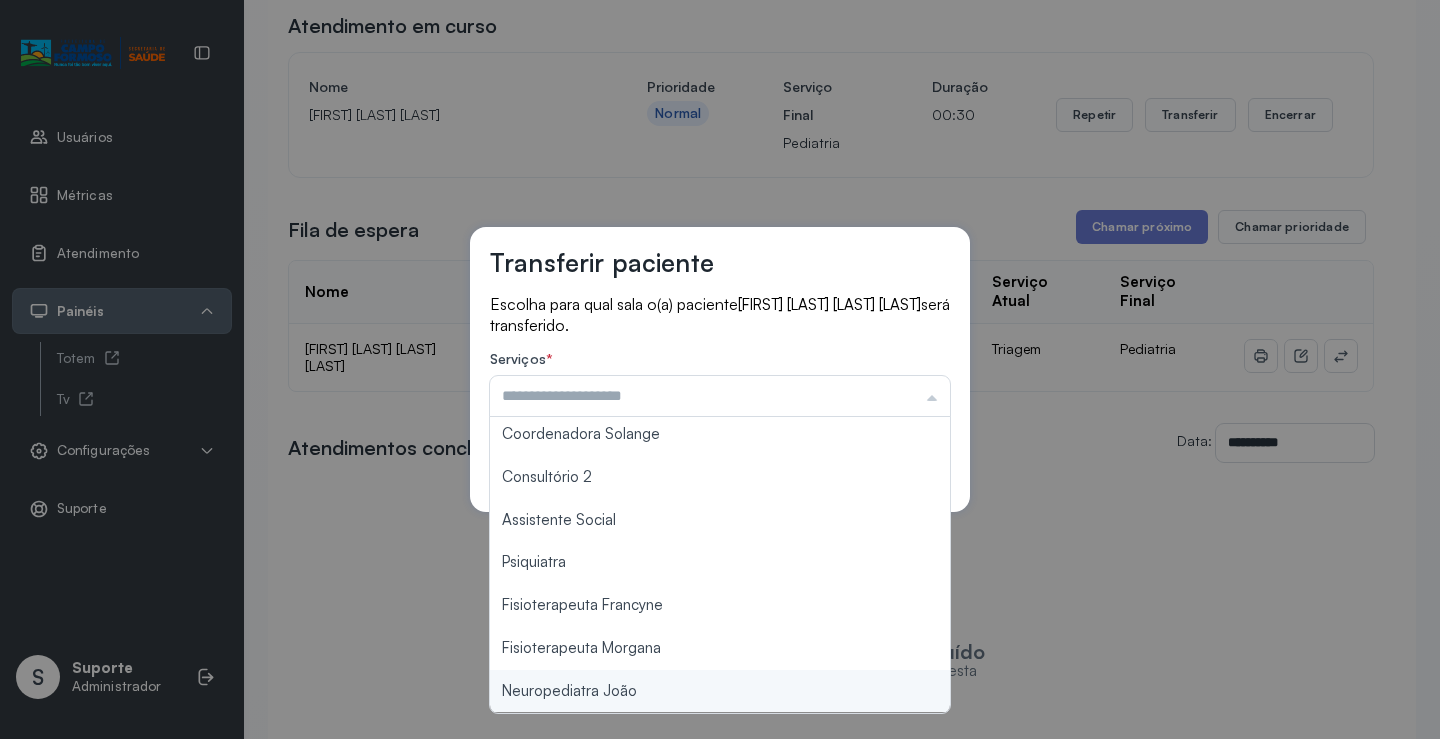 type on "**********" 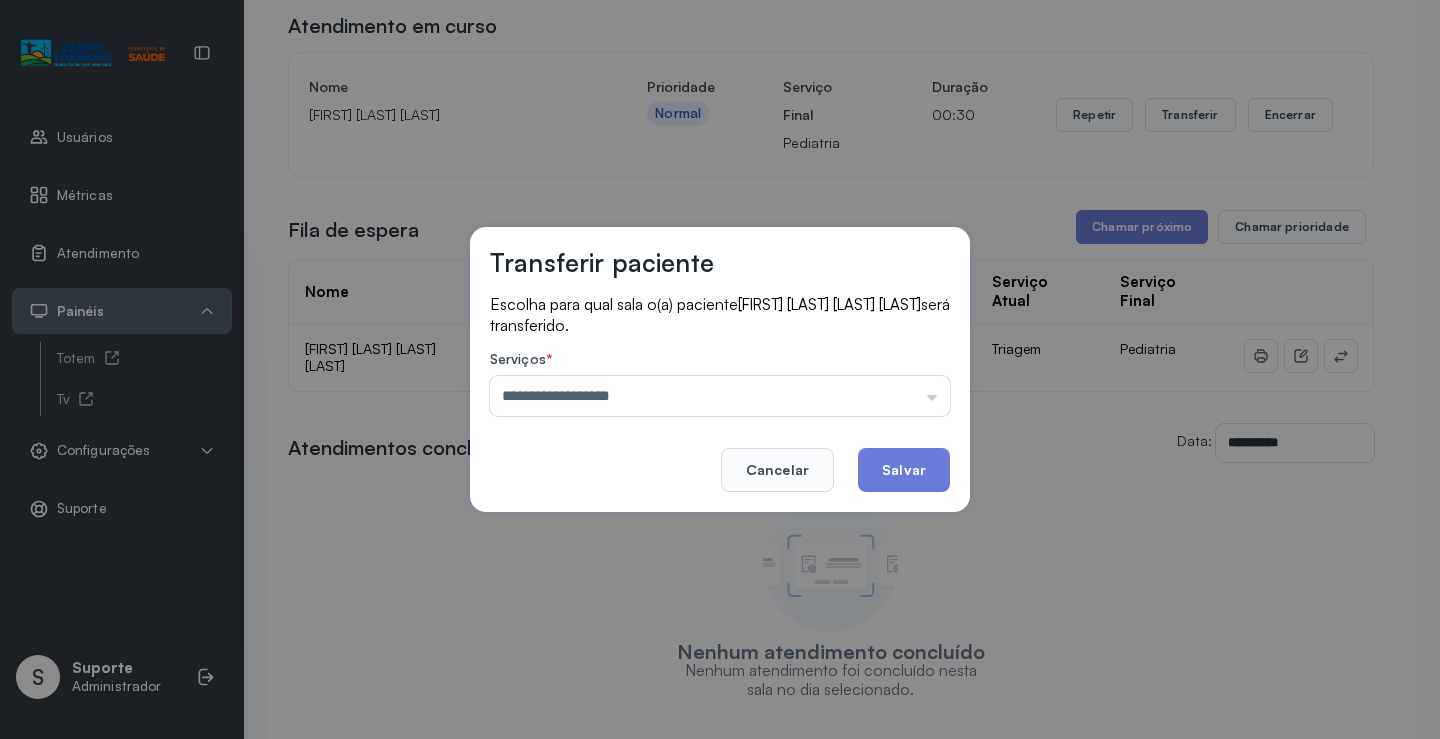 drag, startPoint x: 632, startPoint y: 692, endPoint x: 869, endPoint y: 517, distance: 294.60822 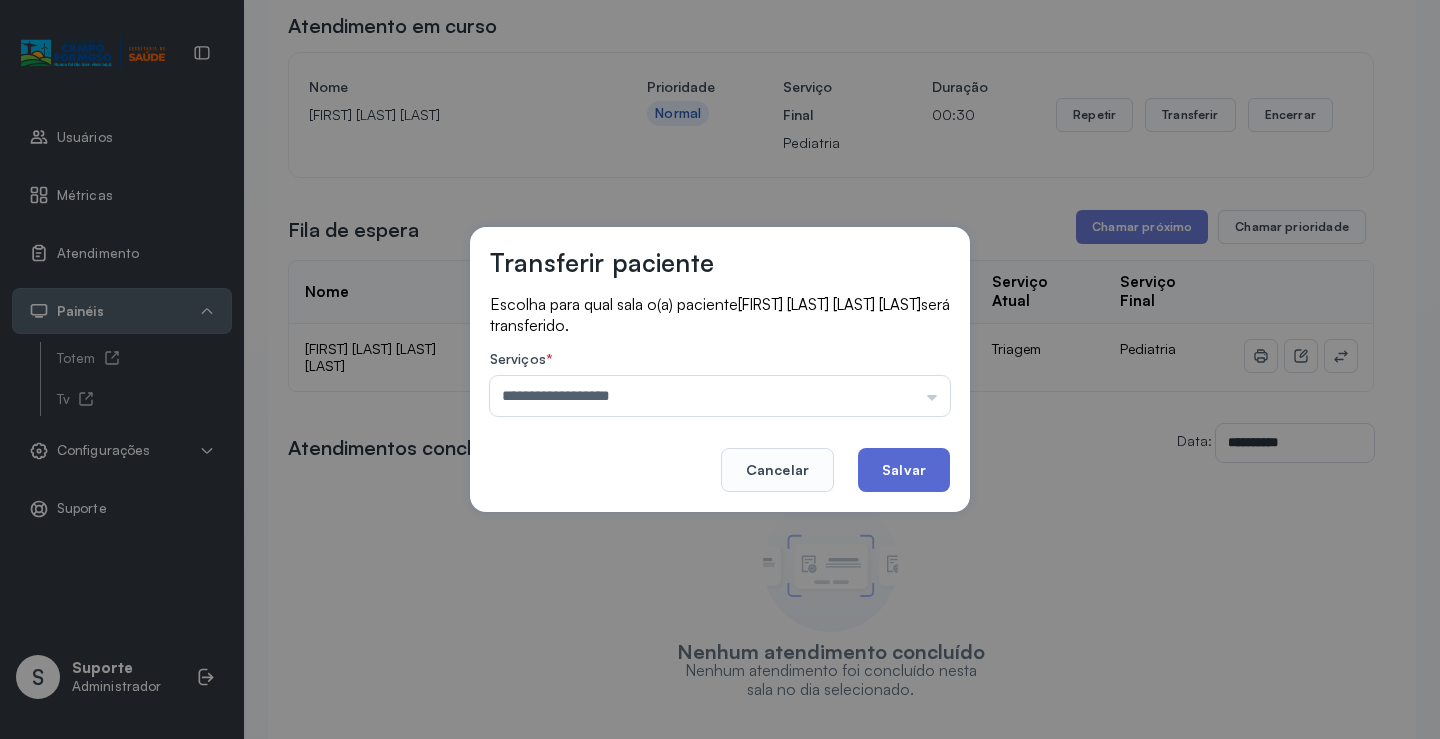 click on "Salvar" 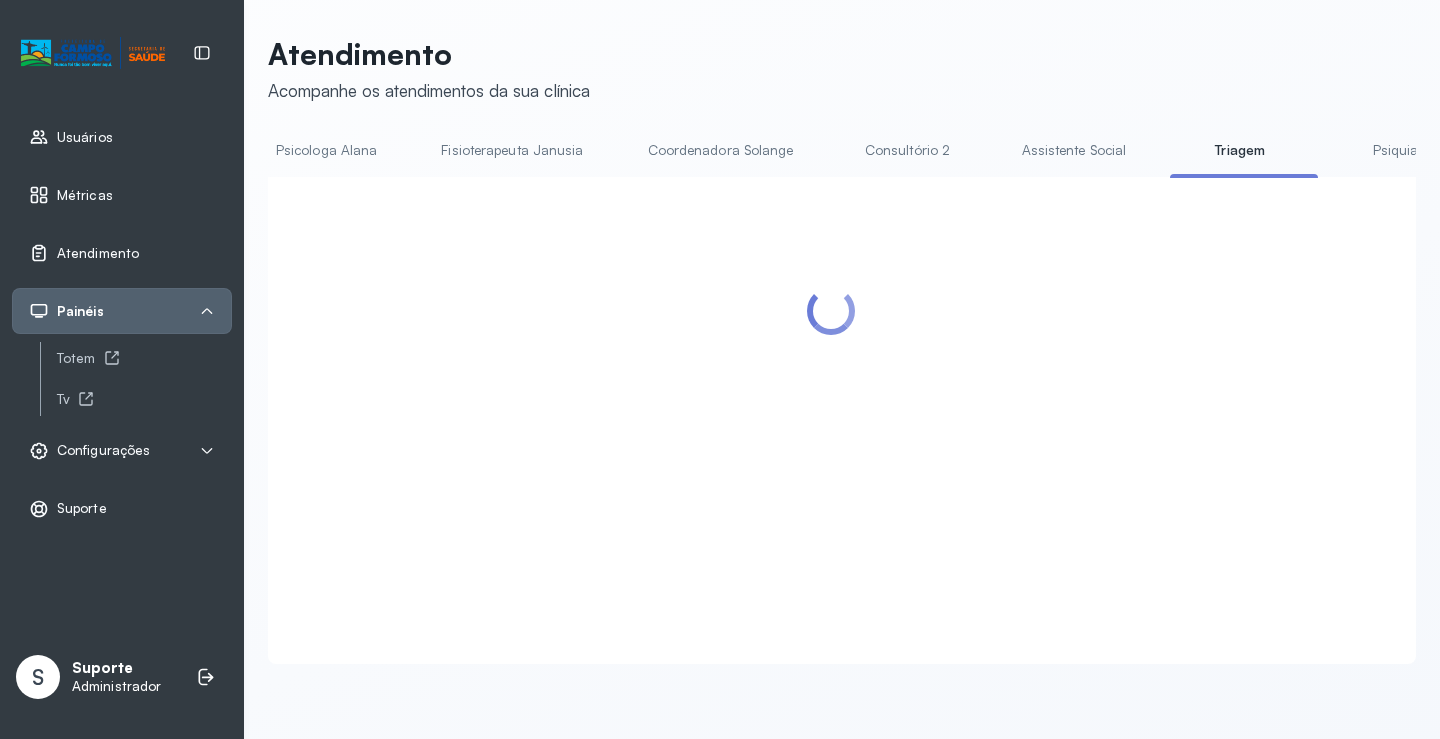 scroll, scrollTop: 1, scrollLeft: 0, axis: vertical 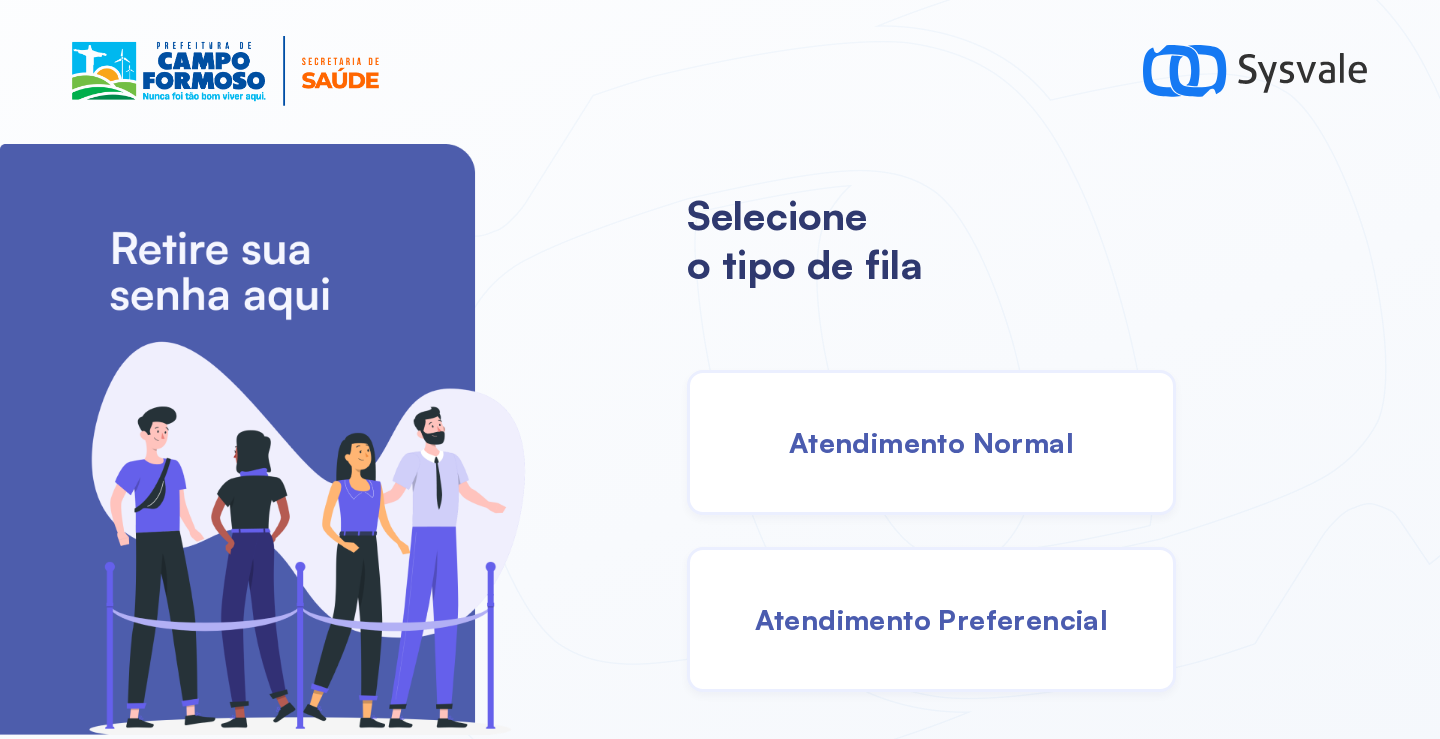 click on "Atendimento Normal" at bounding box center [931, 442] 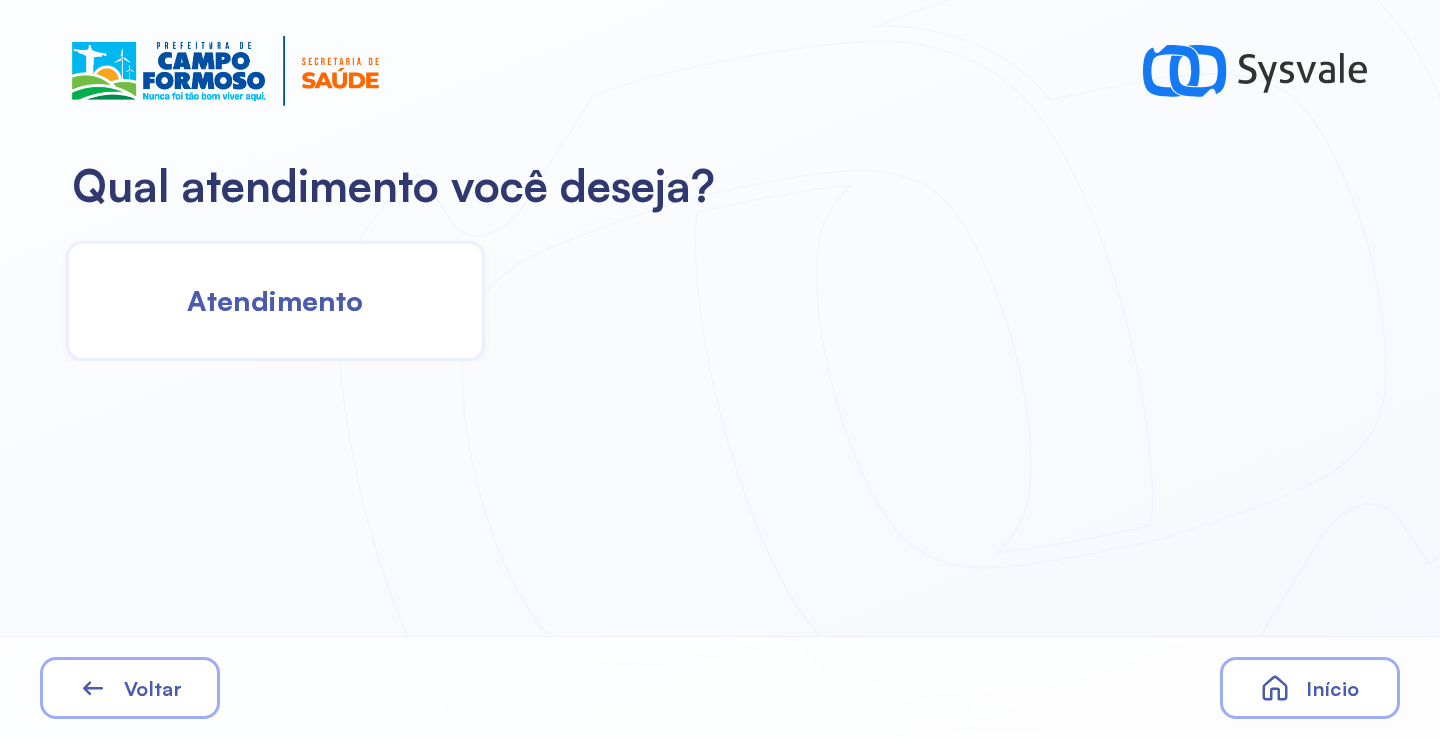 click on "Atendimento" 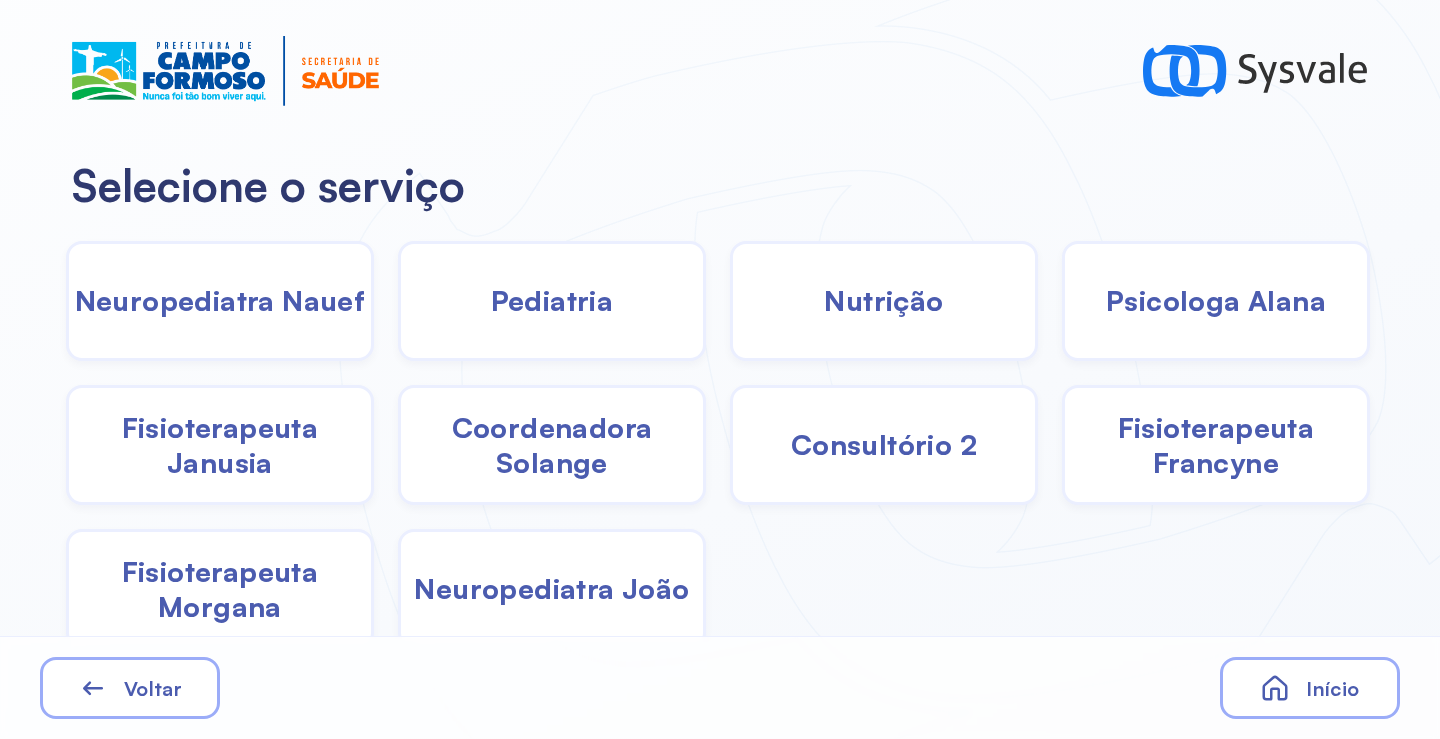 click on "Pediatria" 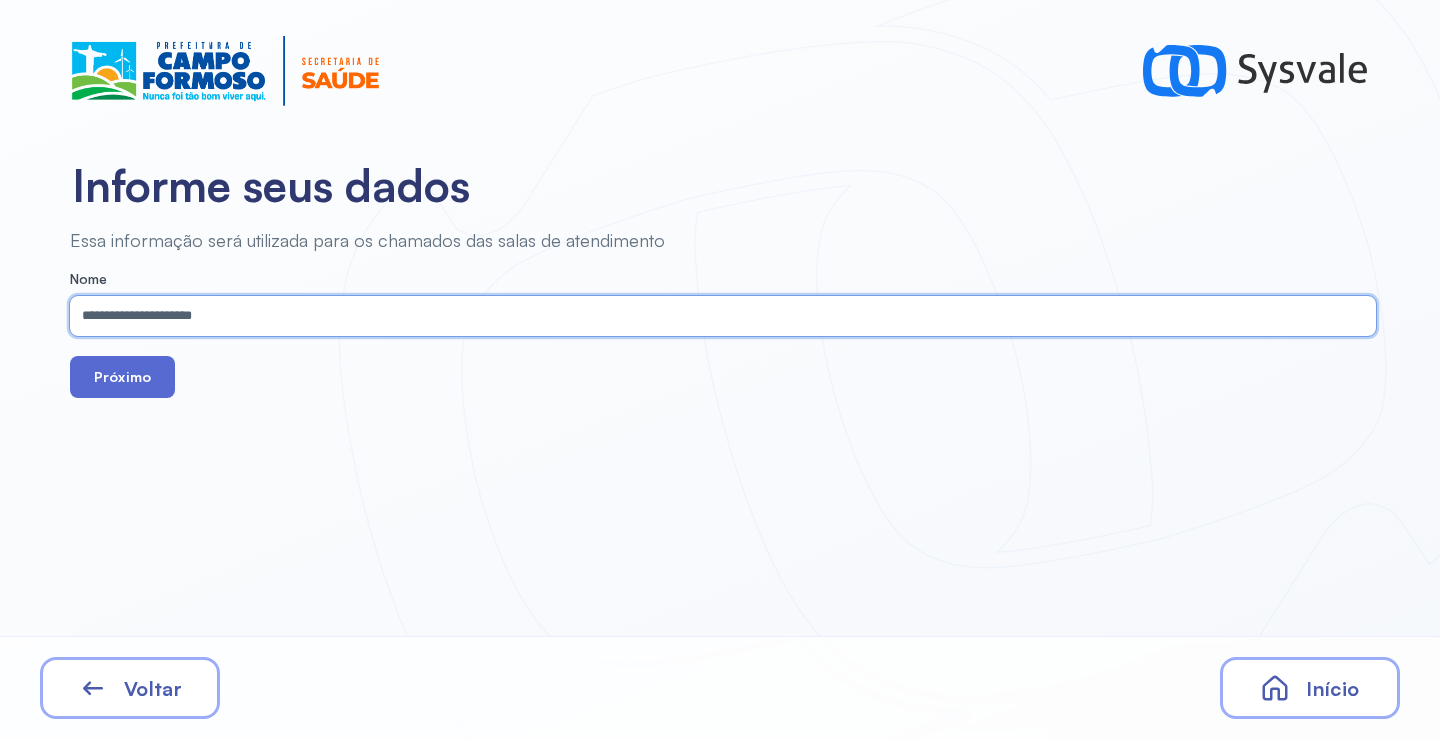 type on "**********" 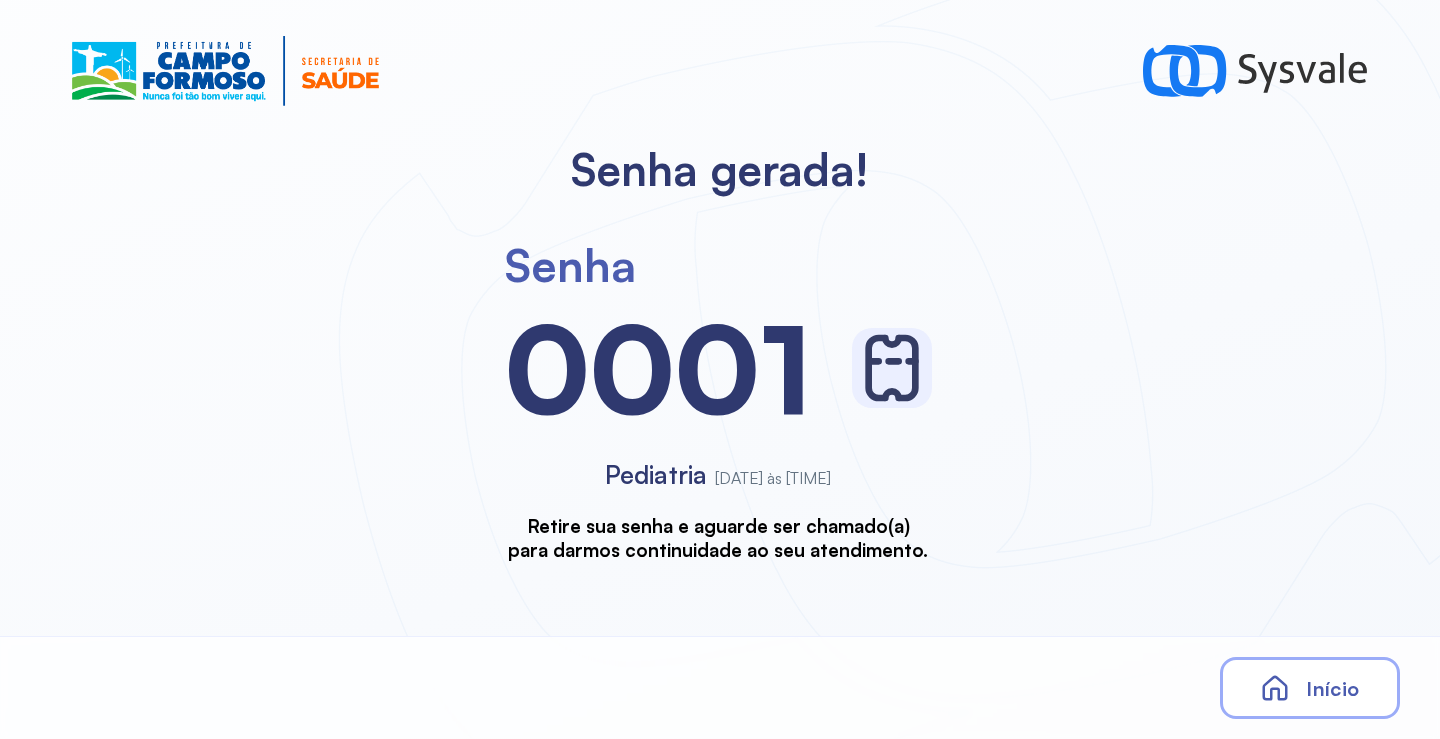 scroll, scrollTop: 0, scrollLeft: 0, axis: both 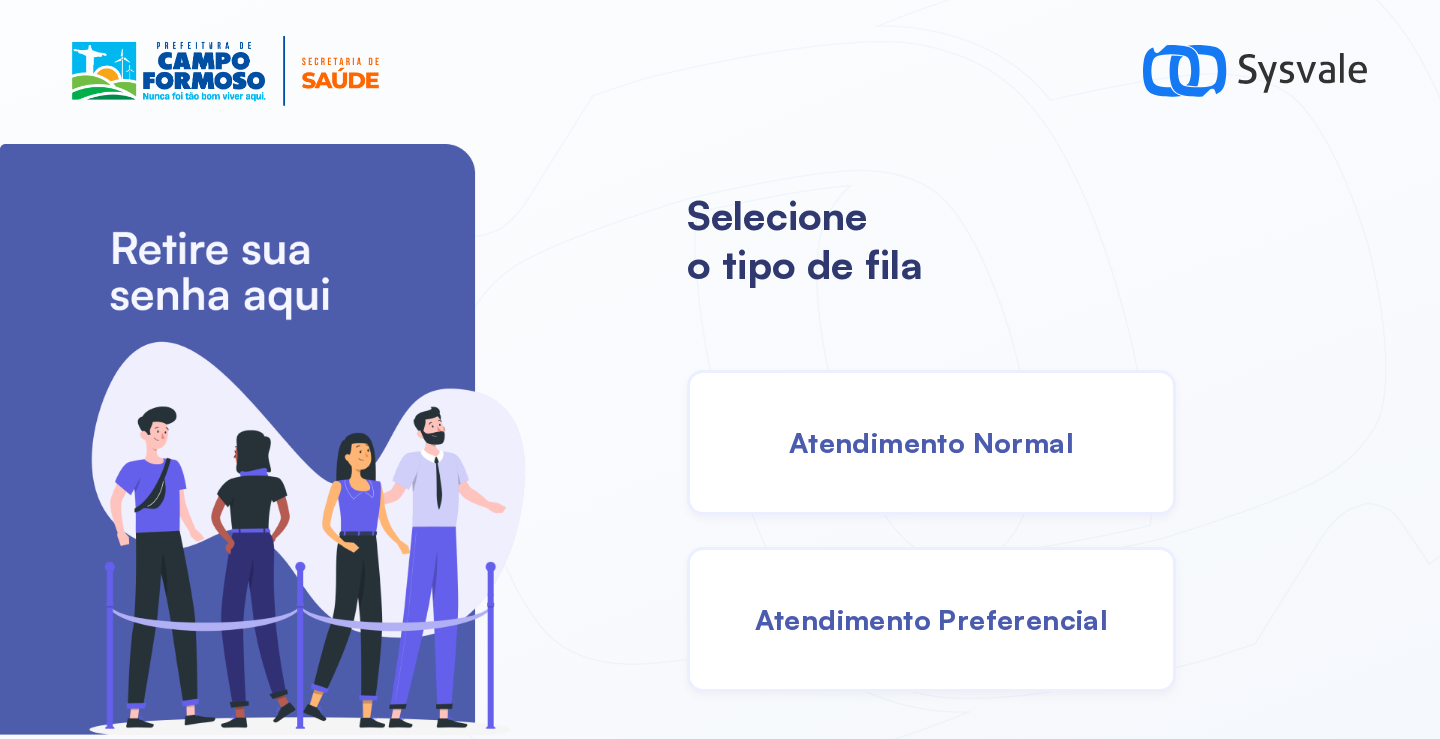 click on "Atendimento Normal" at bounding box center [931, 442] 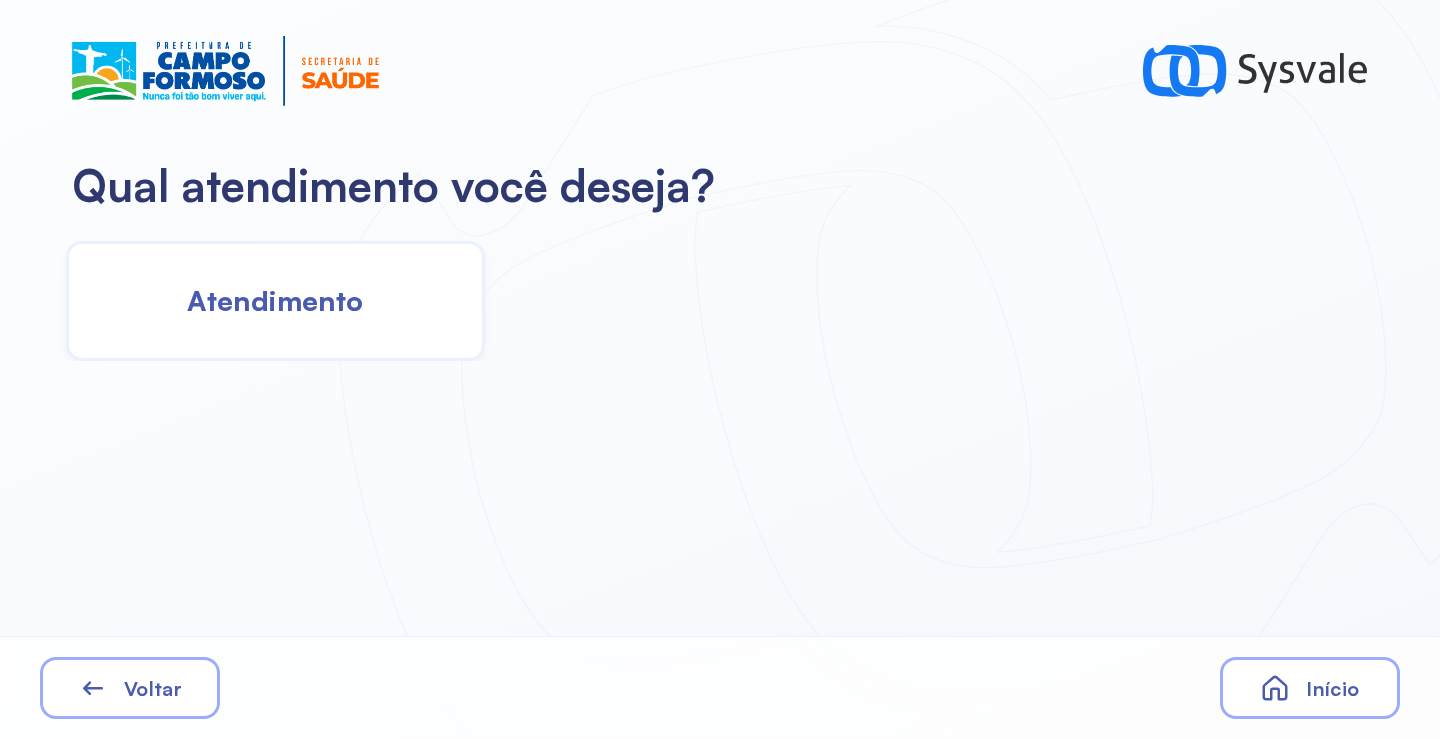 click on "Atendimento" 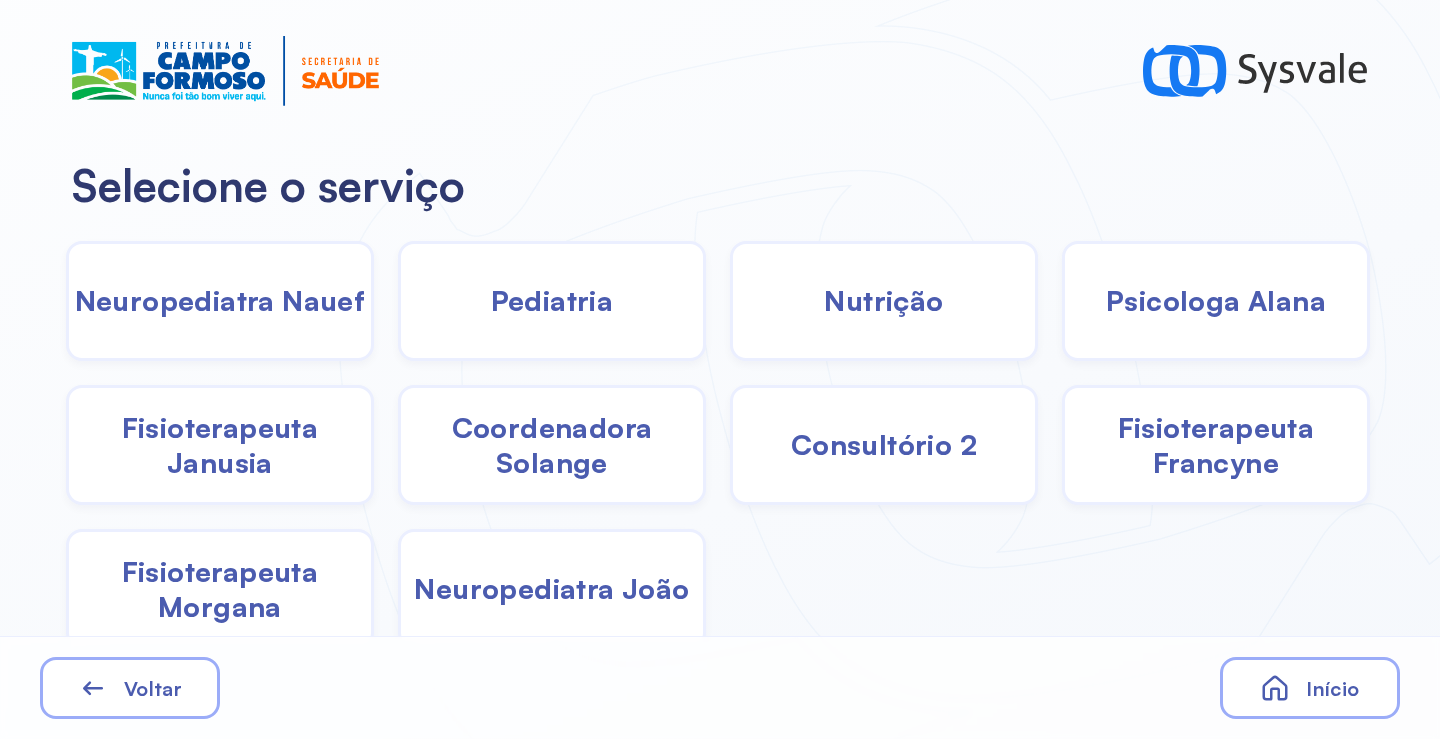 click on "Pediatria" 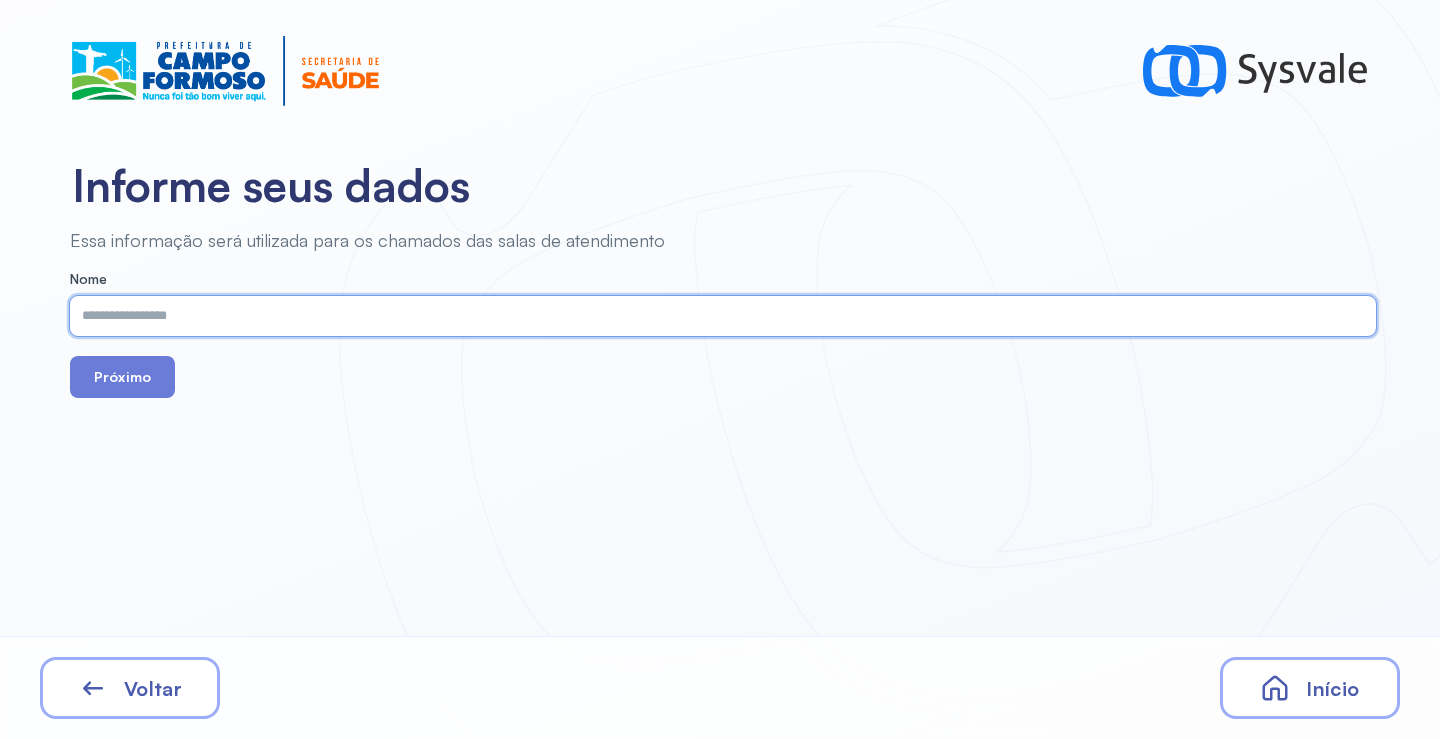 paste on "**********" 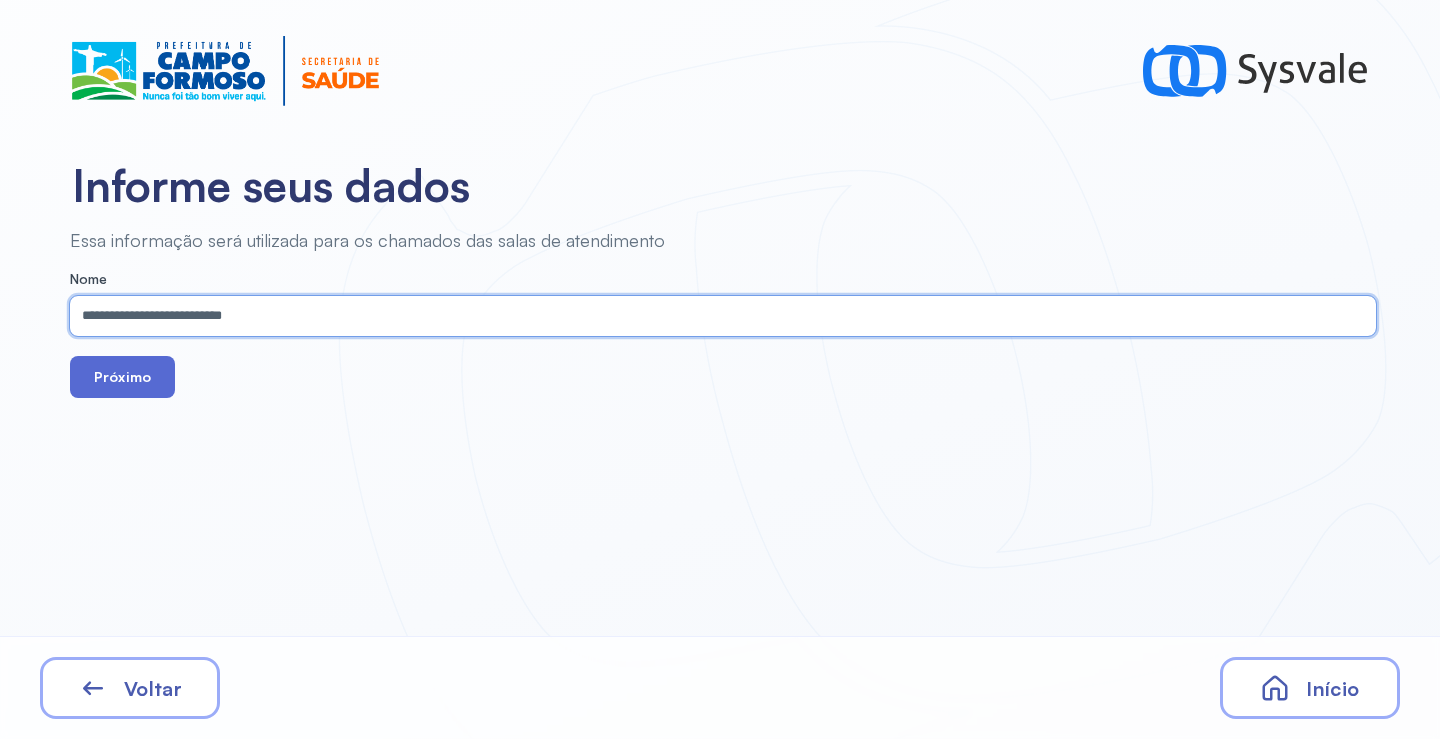 type on "**********" 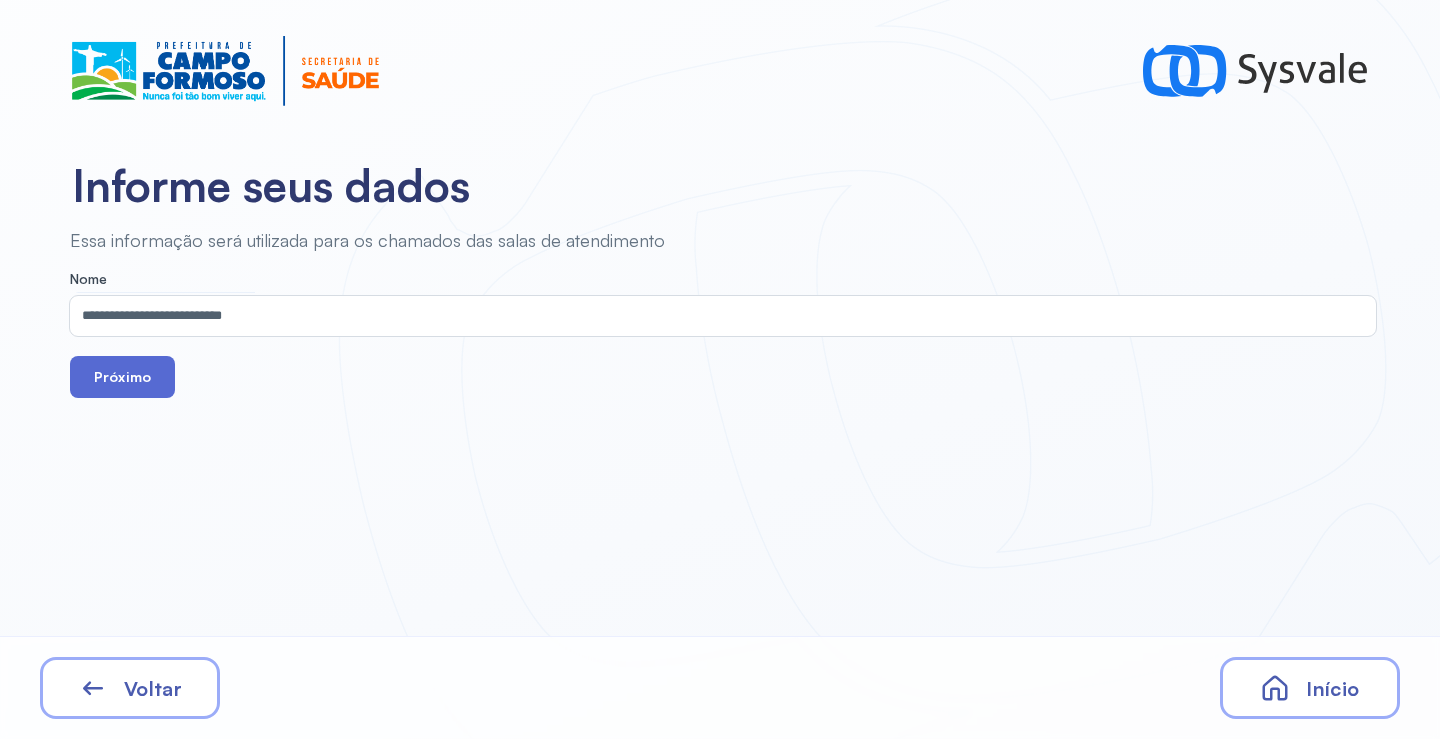 click on "Próximo" at bounding box center [122, 377] 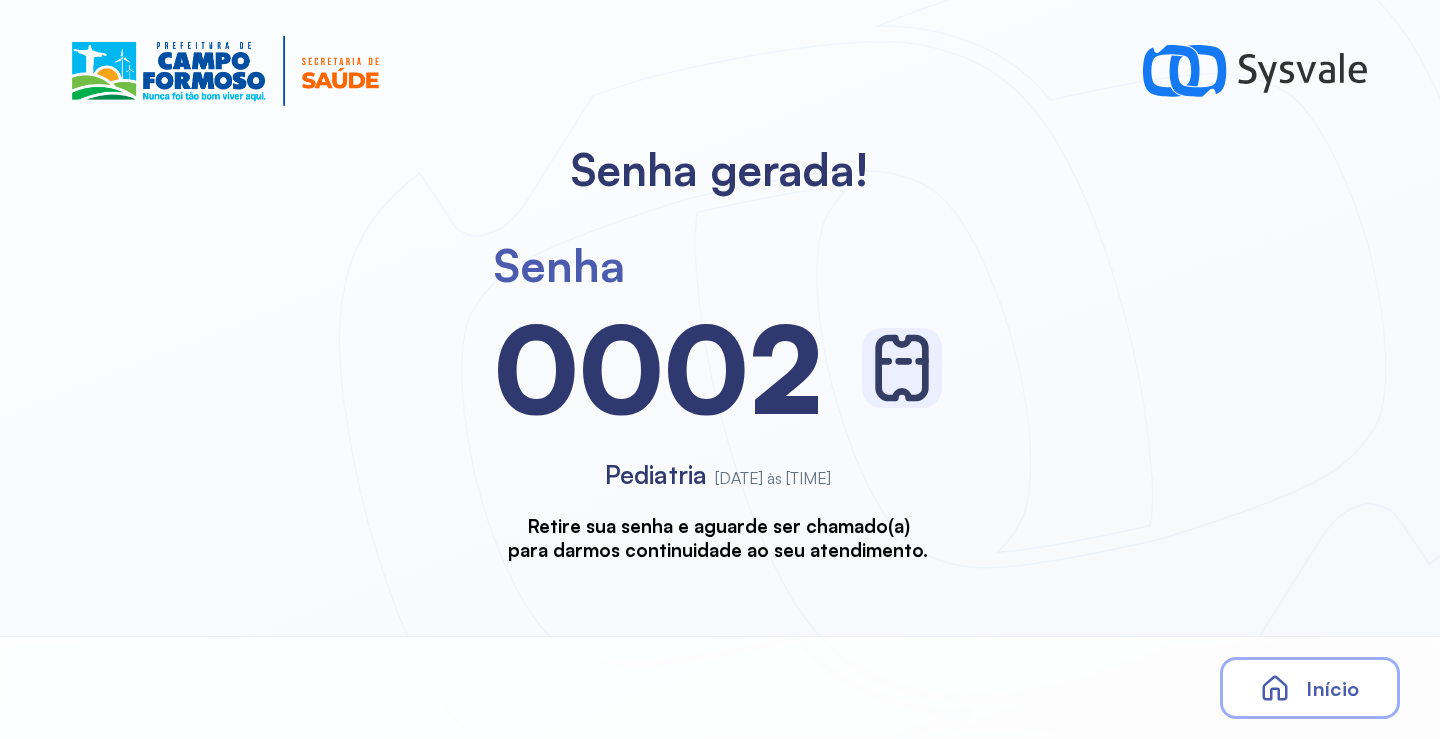 scroll, scrollTop: 0, scrollLeft: 0, axis: both 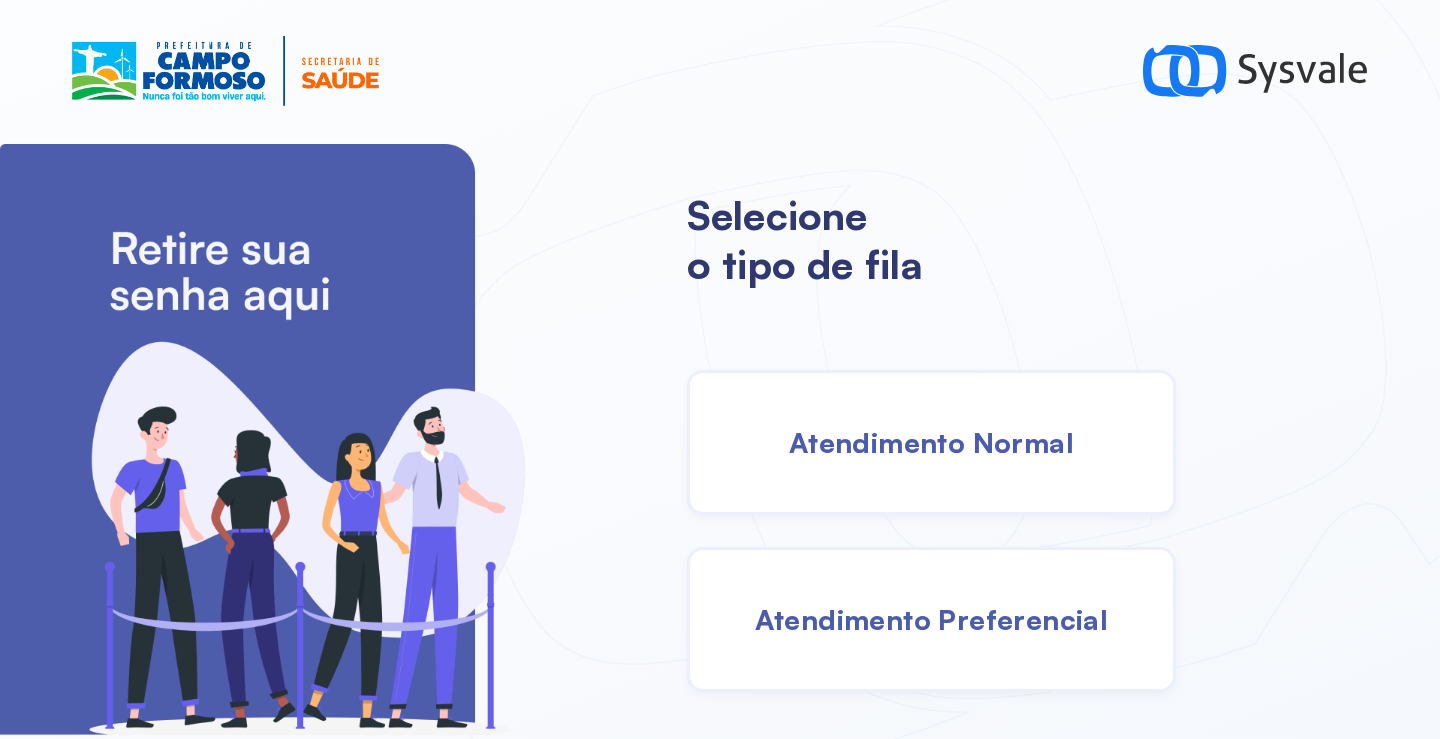 click on "Atendimento Normal" at bounding box center [931, 442] 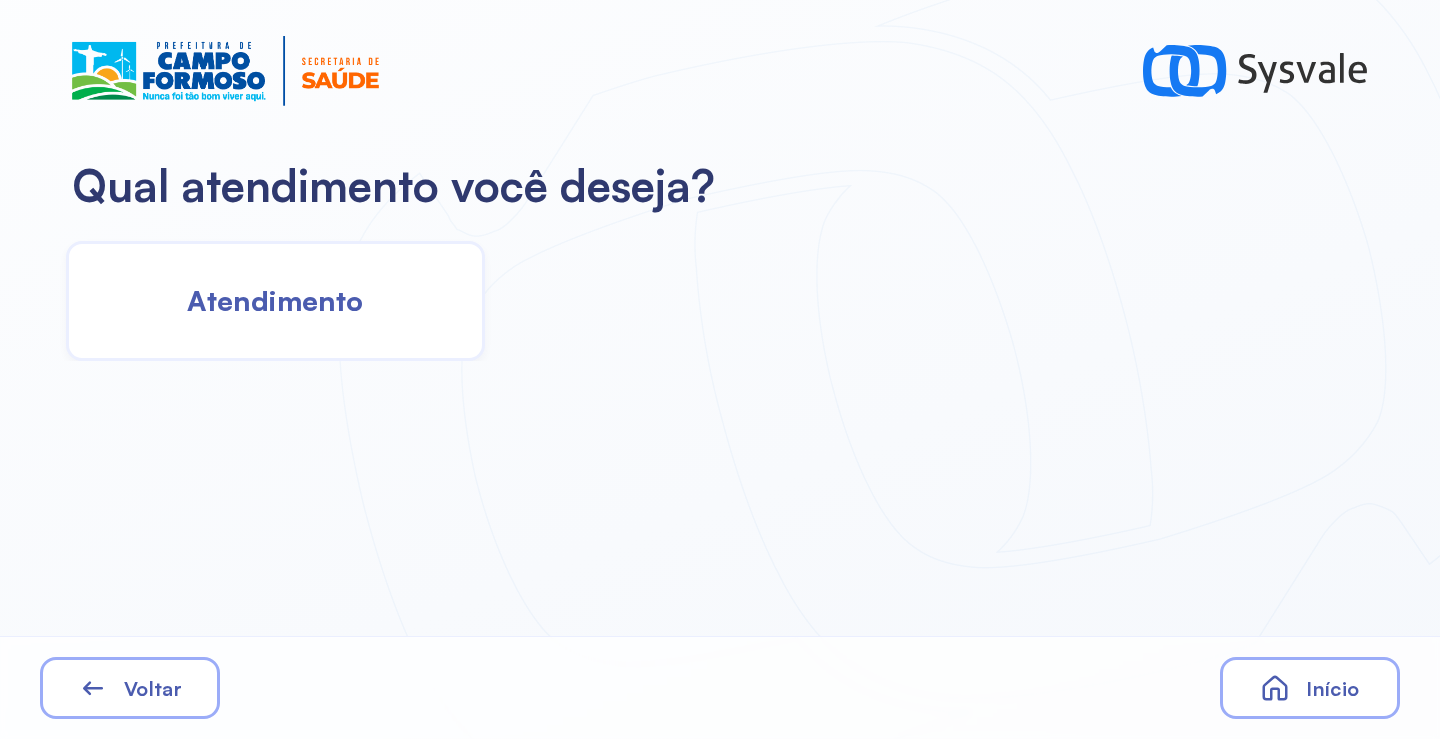 click on "Atendimento" 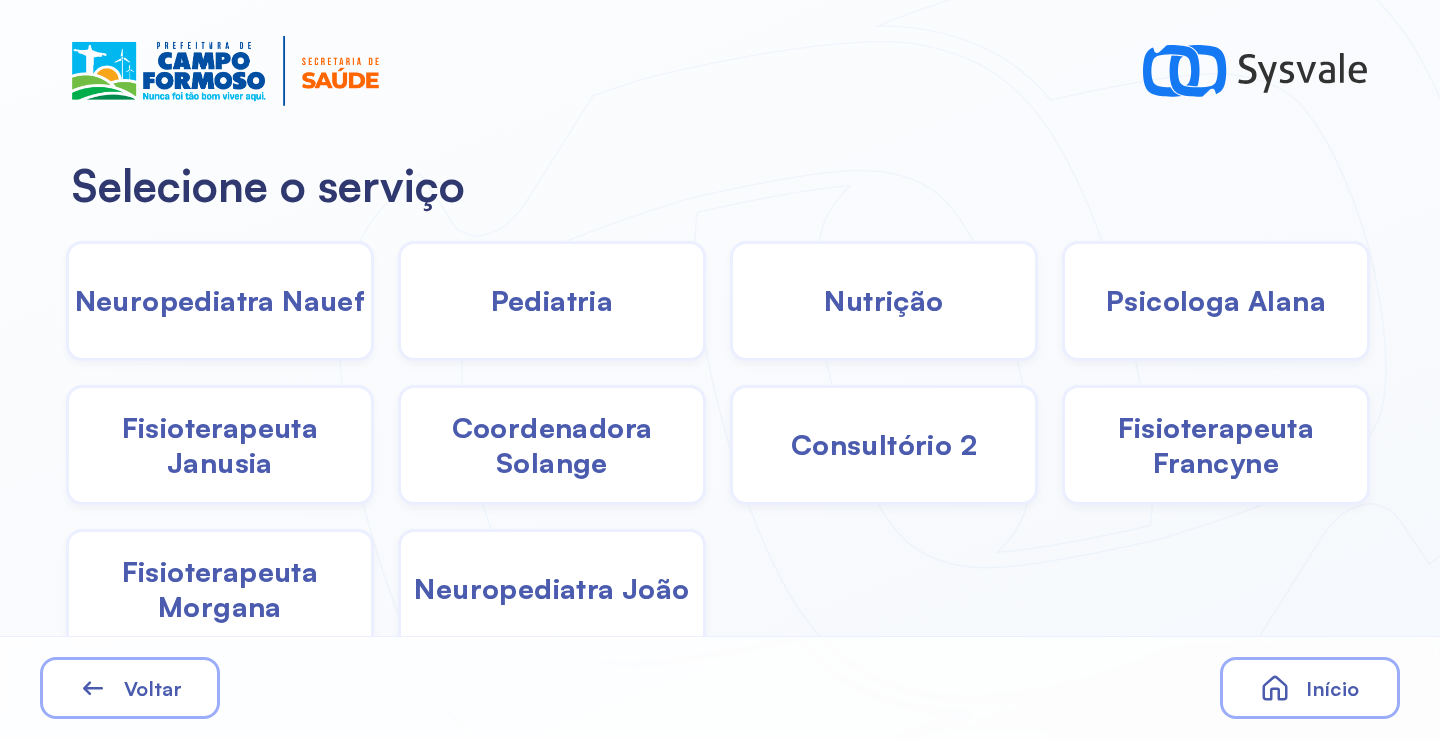 click on "Pediatria" 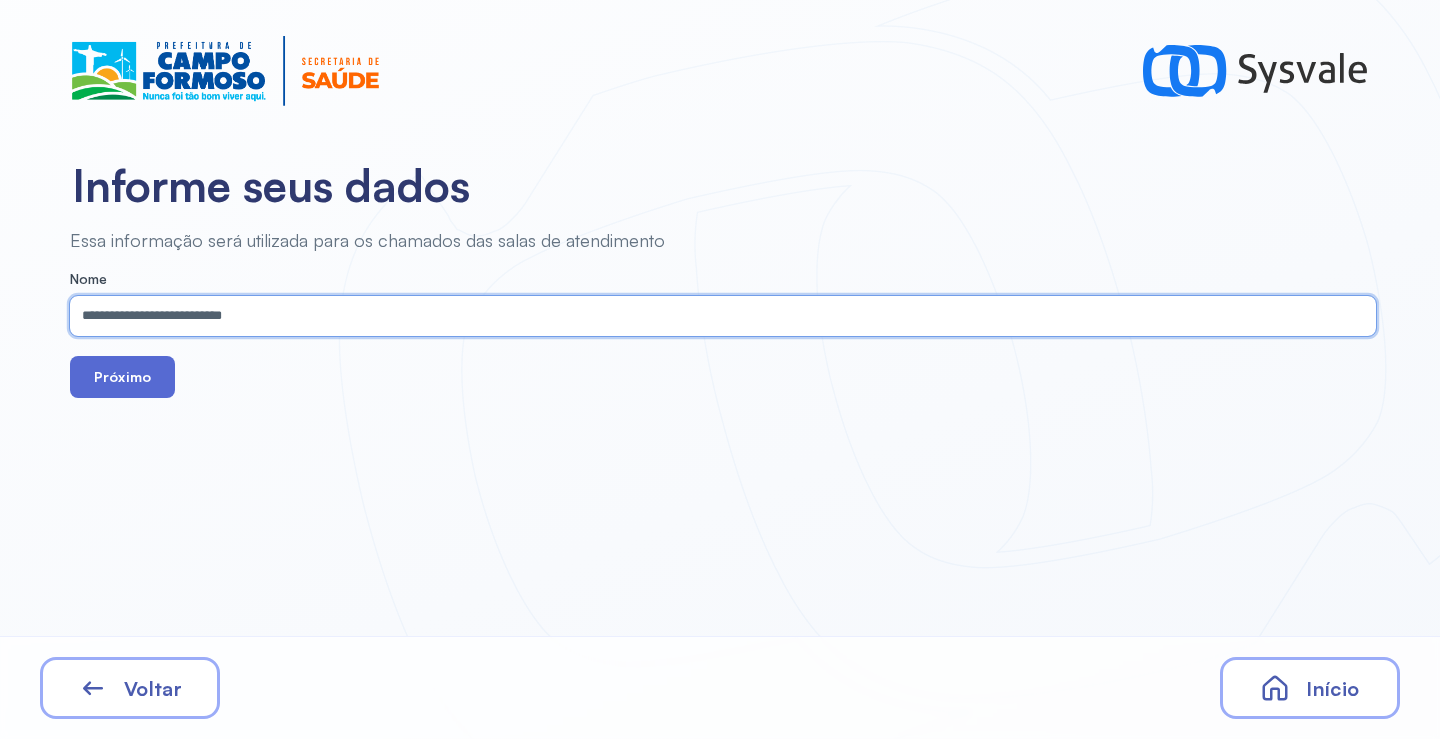 type on "**********" 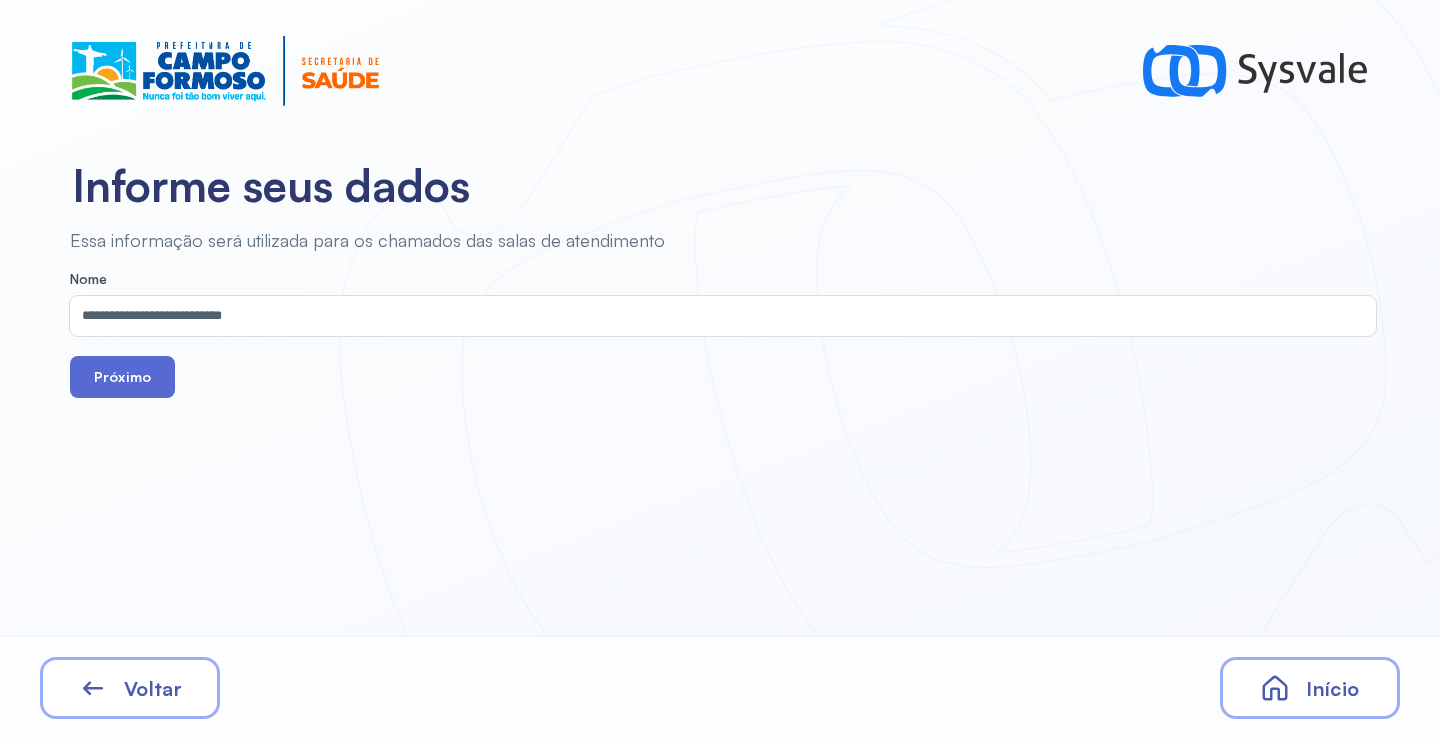 click on "Próximo" at bounding box center (122, 377) 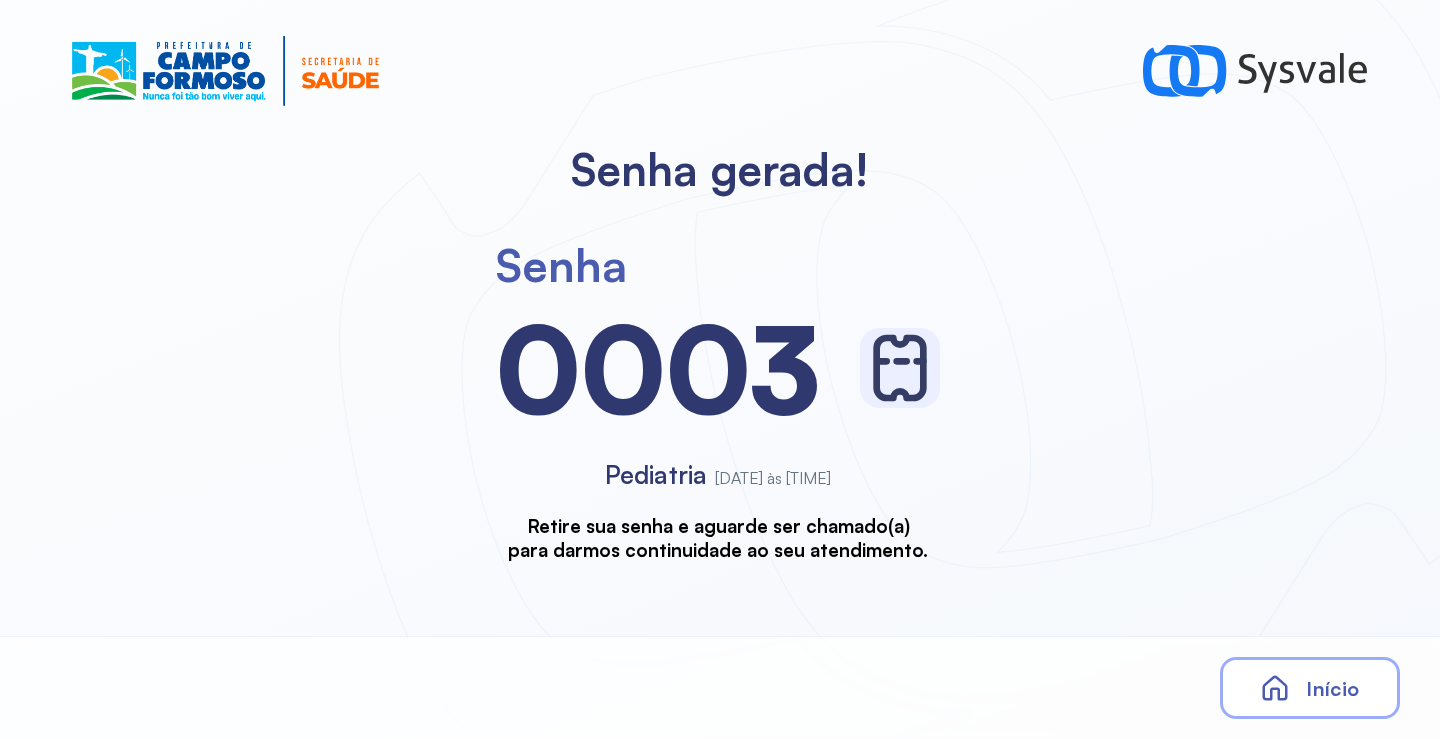 scroll, scrollTop: 0, scrollLeft: 0, axis: both 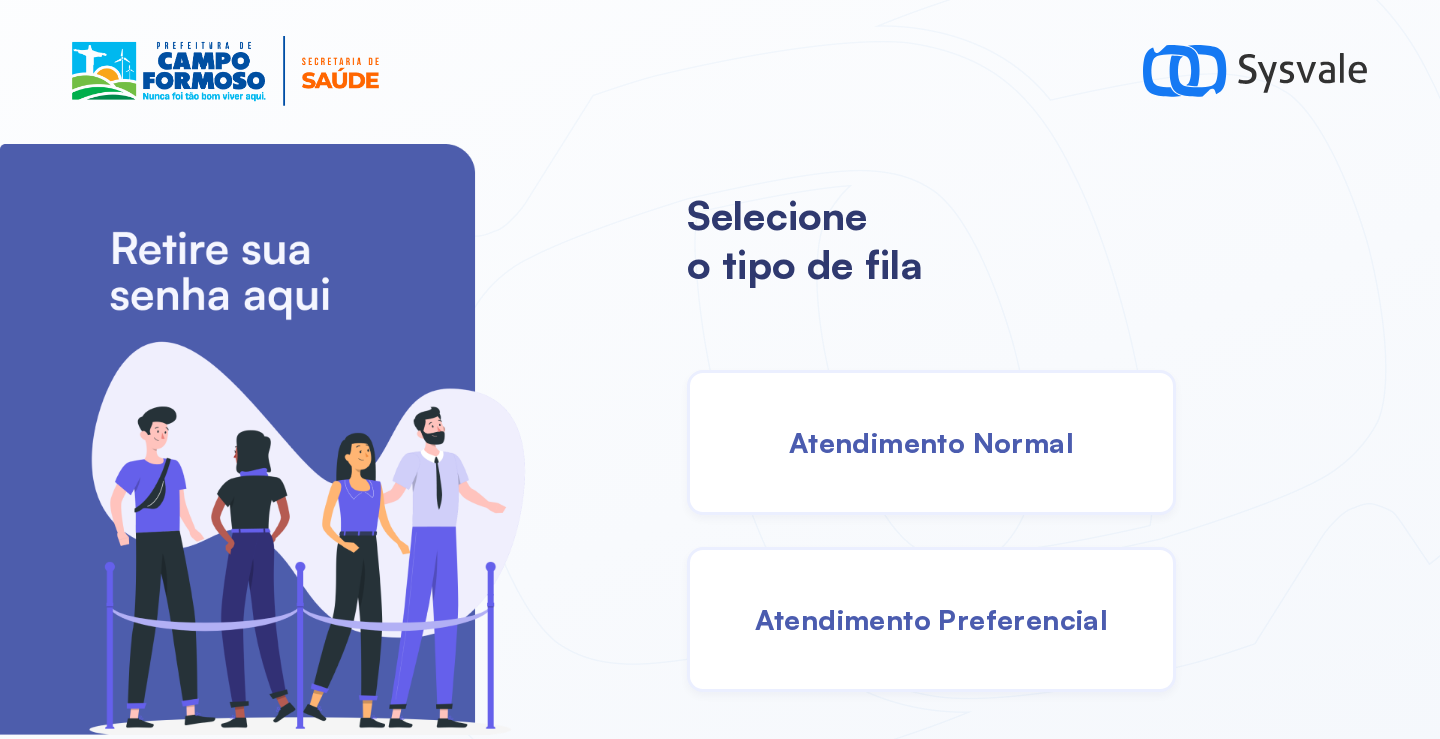 click on "Atendimento Normal" at bounding box center (931, 442) 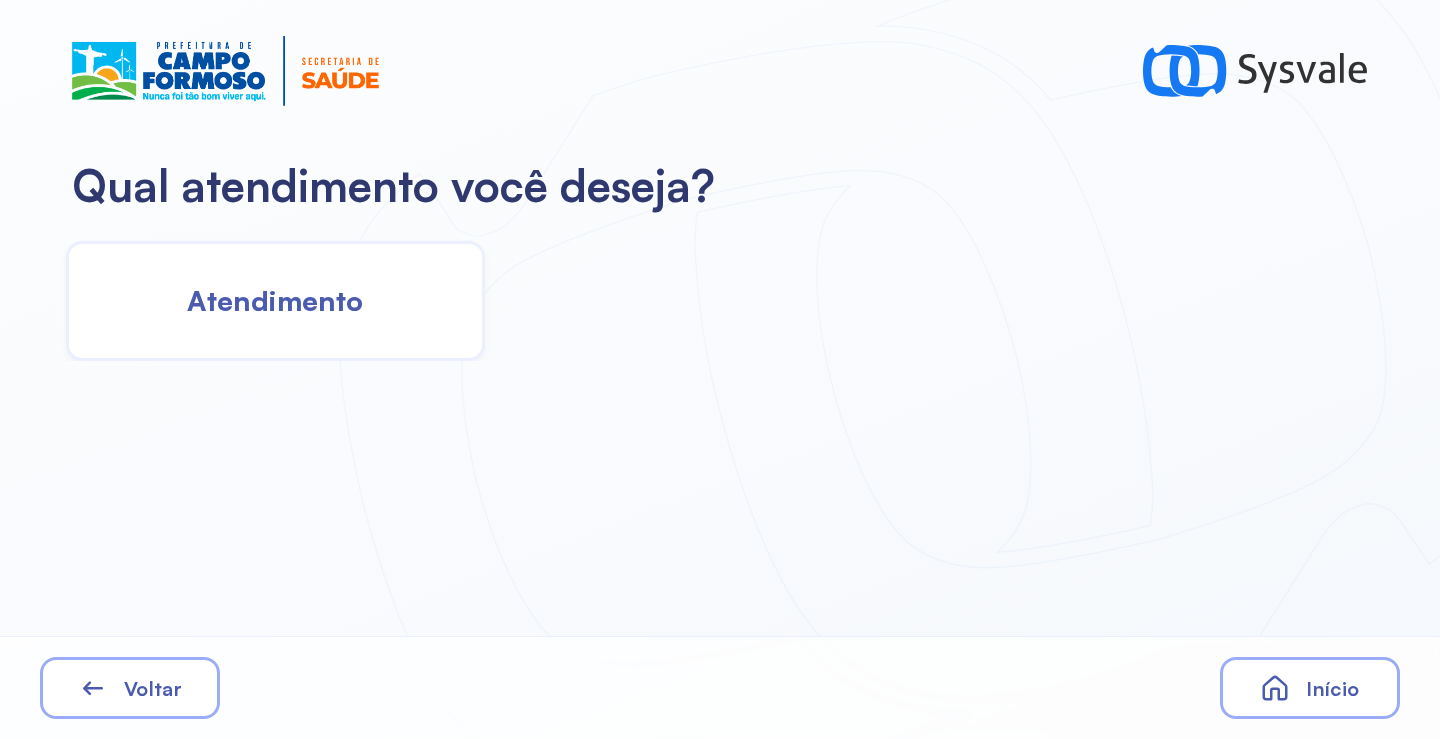 click on "Atendimento" 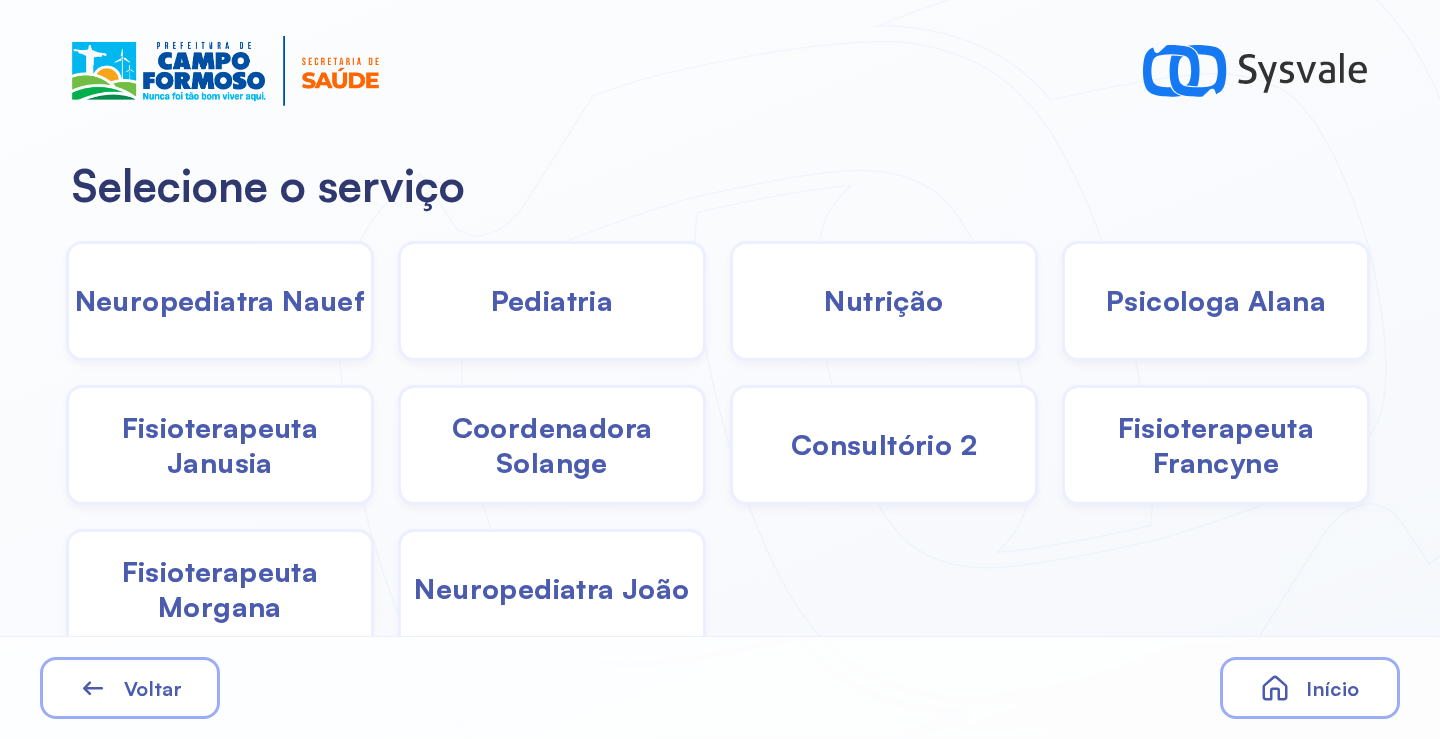 click on "Pediatria" 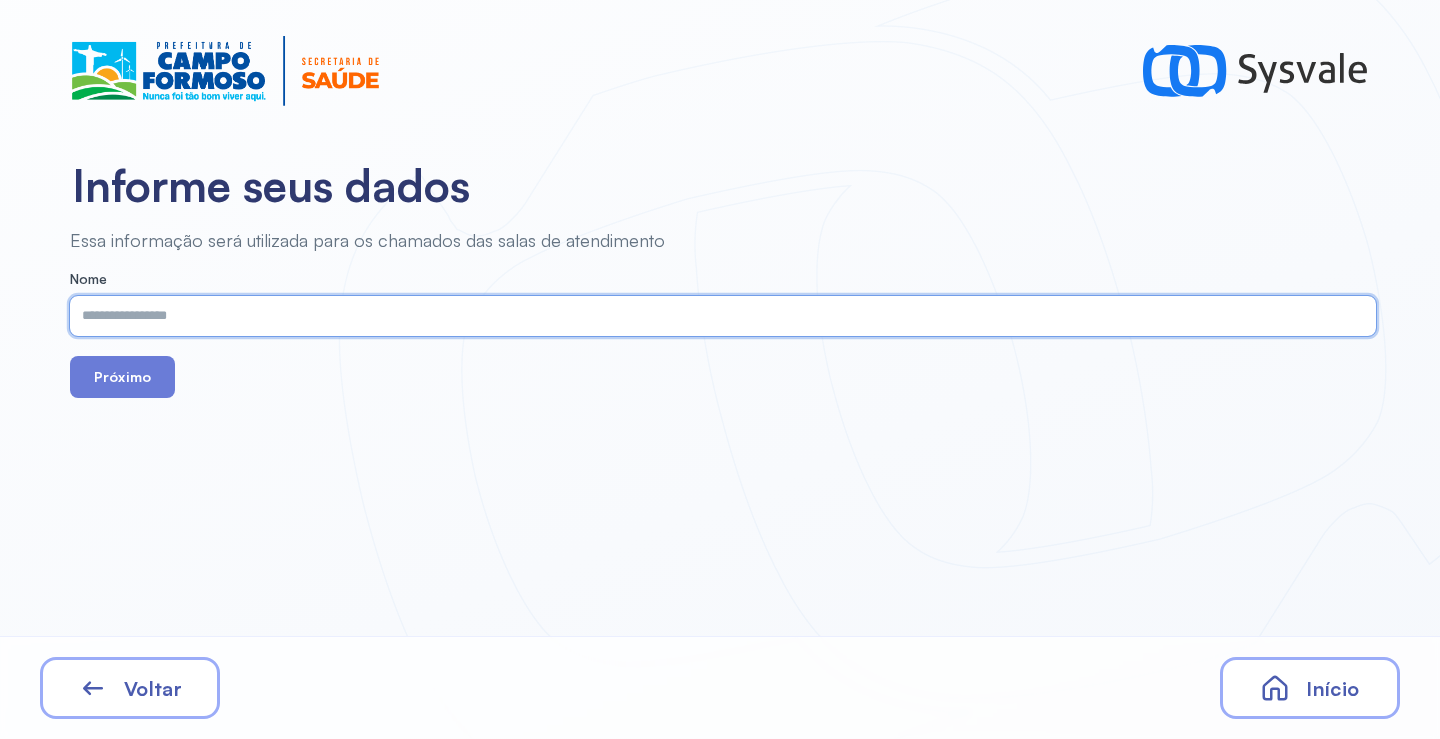 paste on "**********" 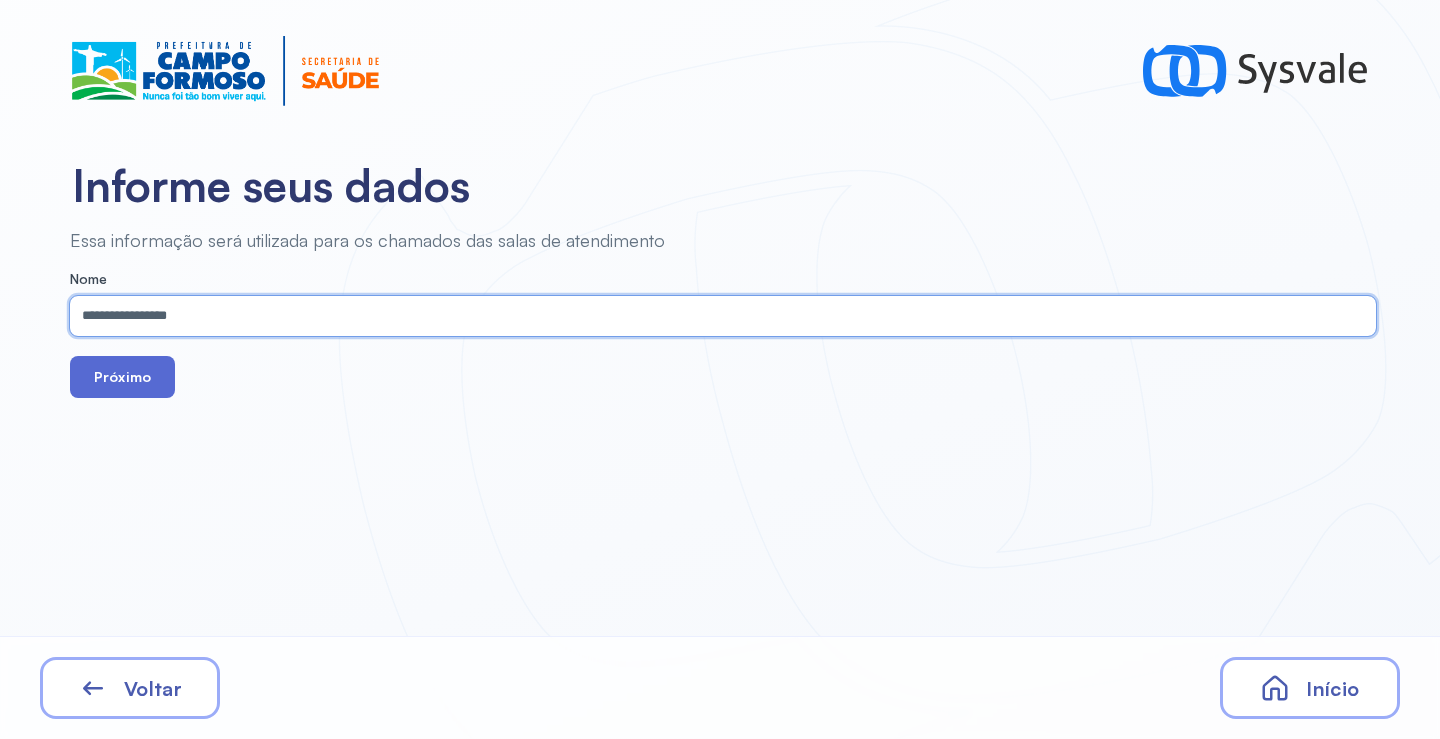 type on "**********" 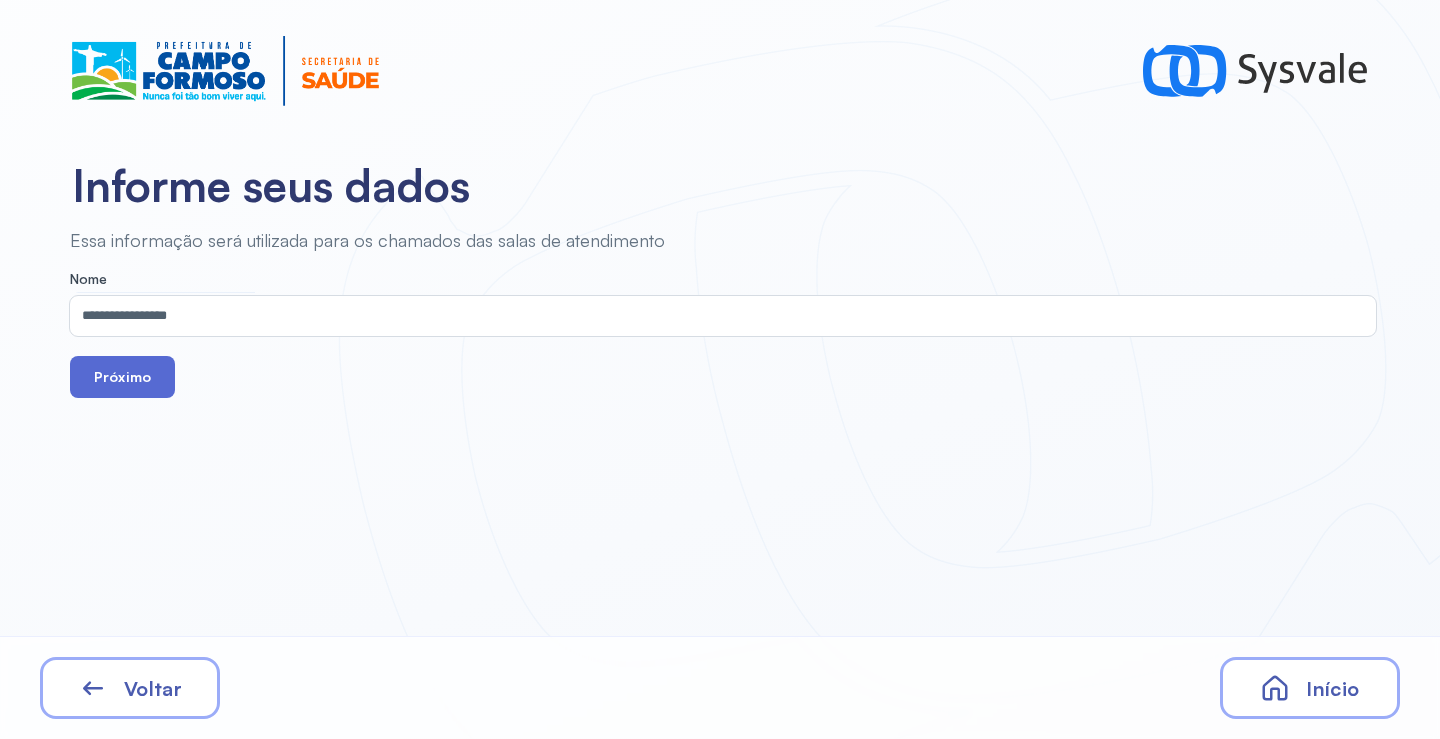 click on "Próximo" at bounding box center [122, 377] 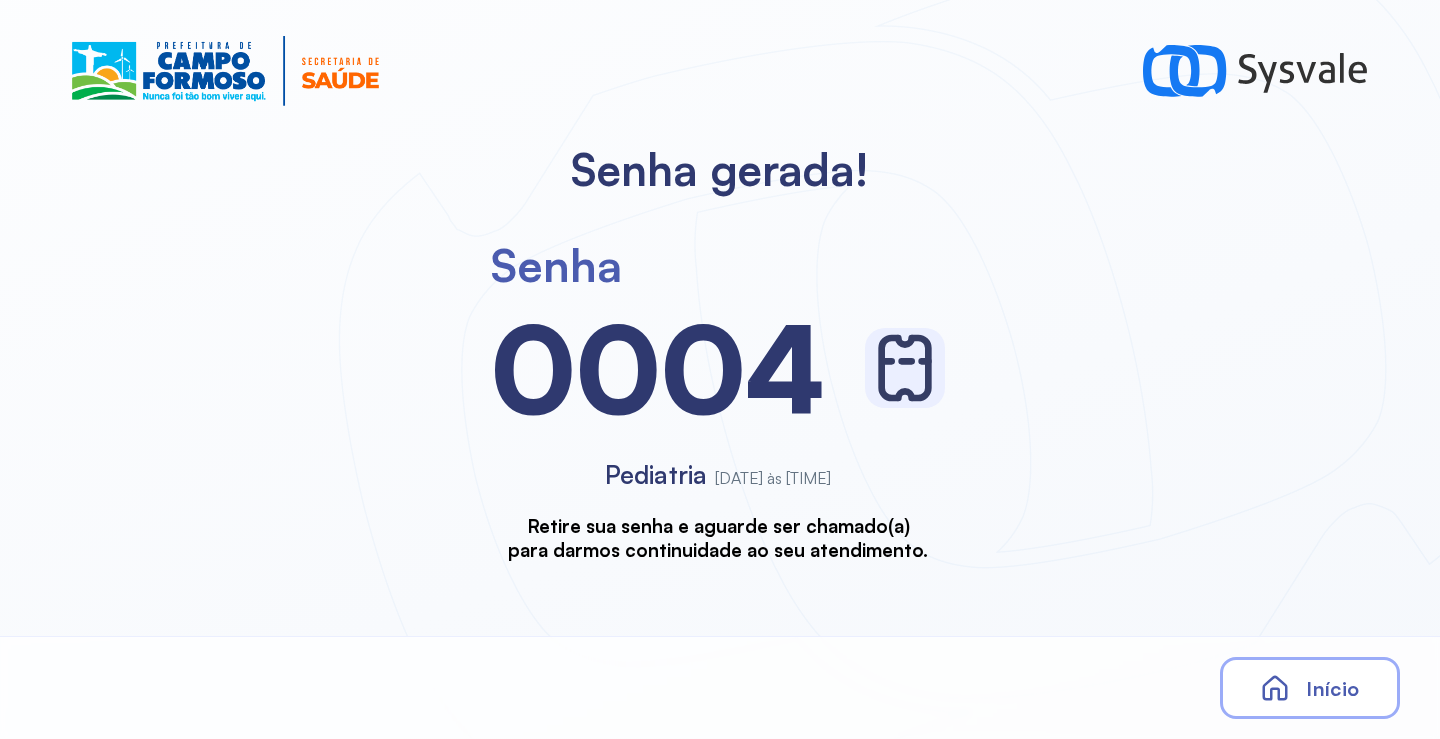 scroll, scrollTop: 0, scrollLeft: 0, axis: both 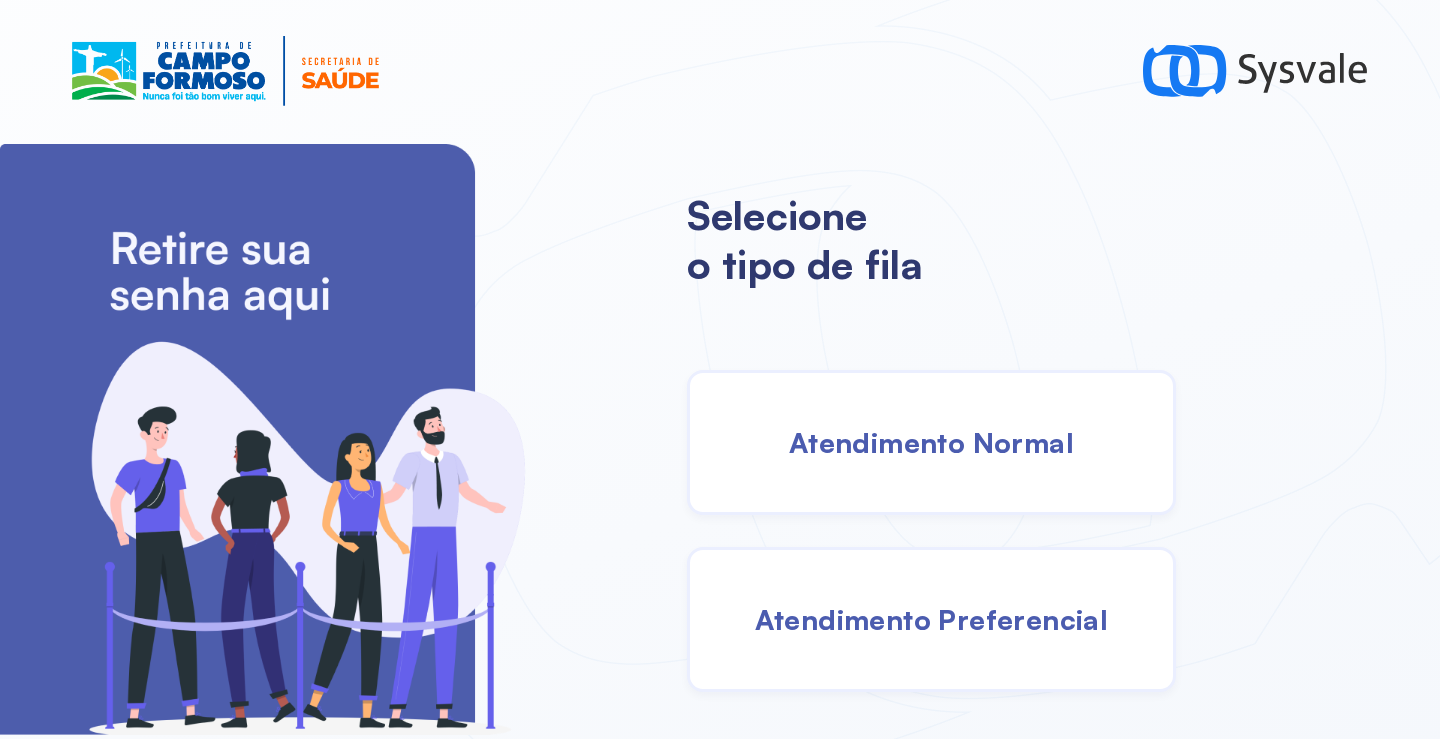 click on "Atendimento Normal" at bounding box center (931, 442) 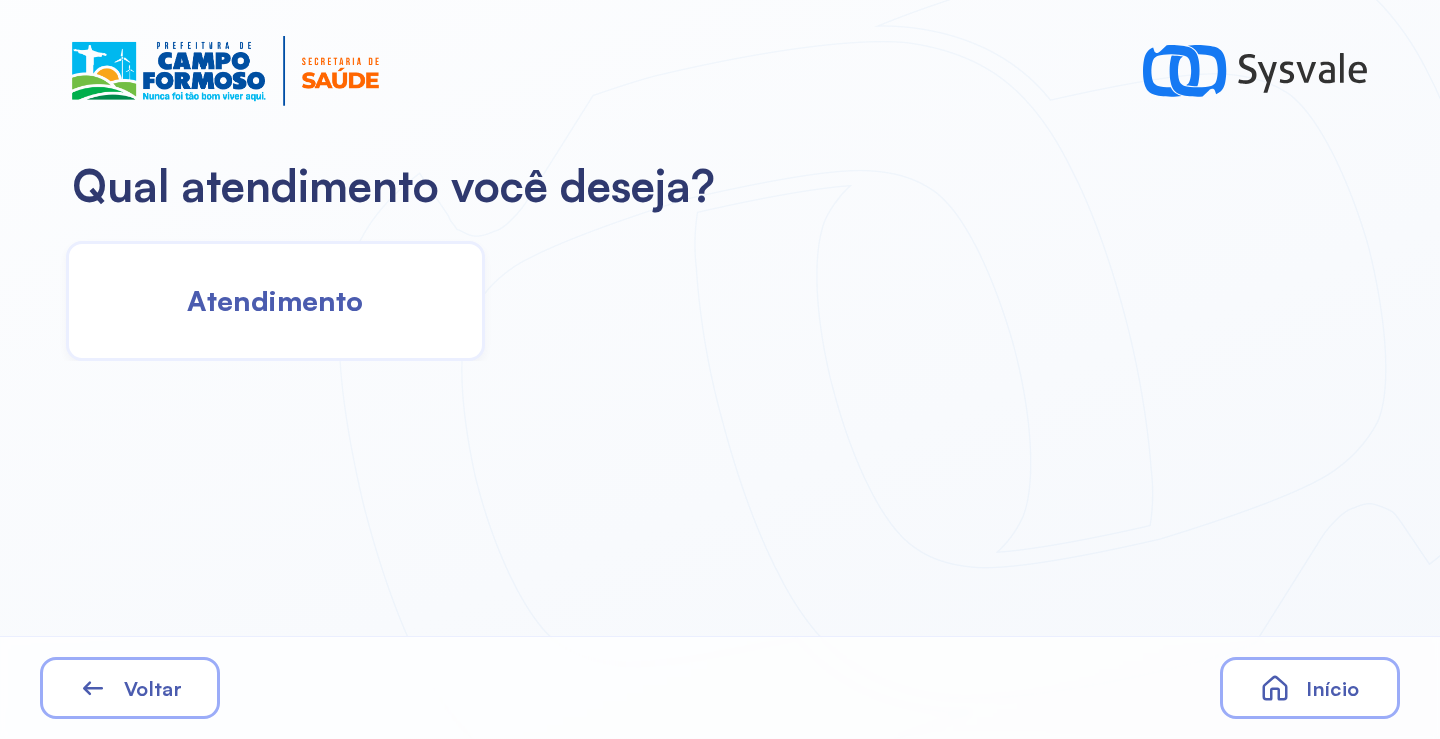 click on "Atendimento" 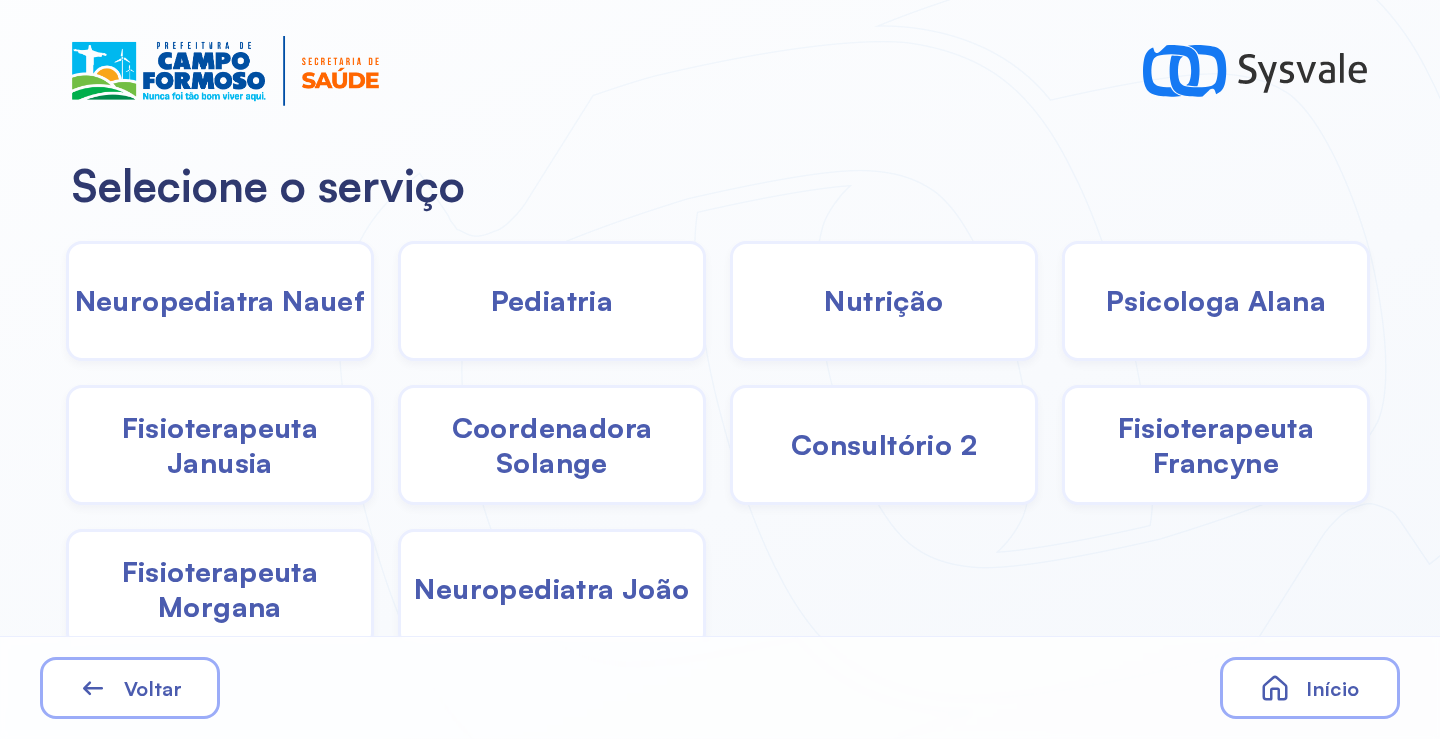click on "Pediatria" at bounding box center (552, 300) 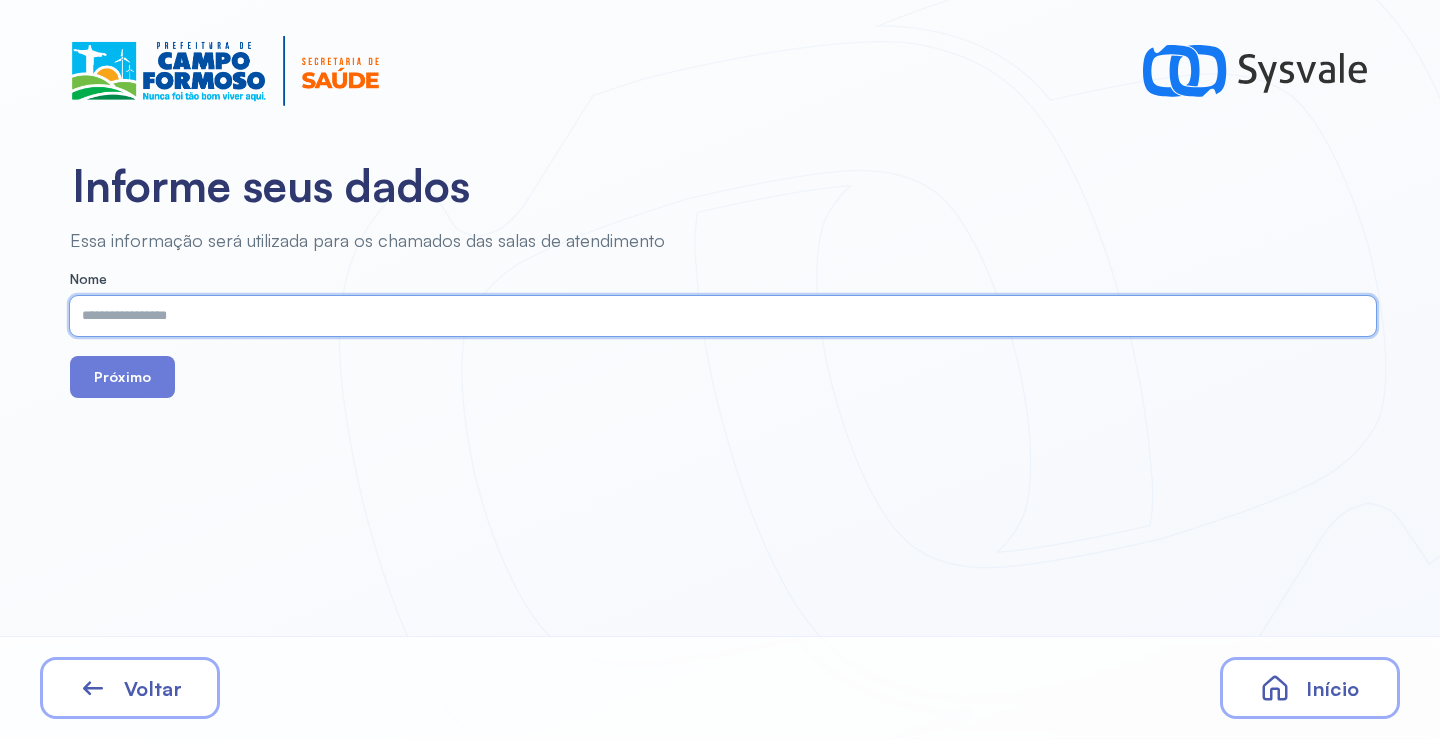 paste on "**********" 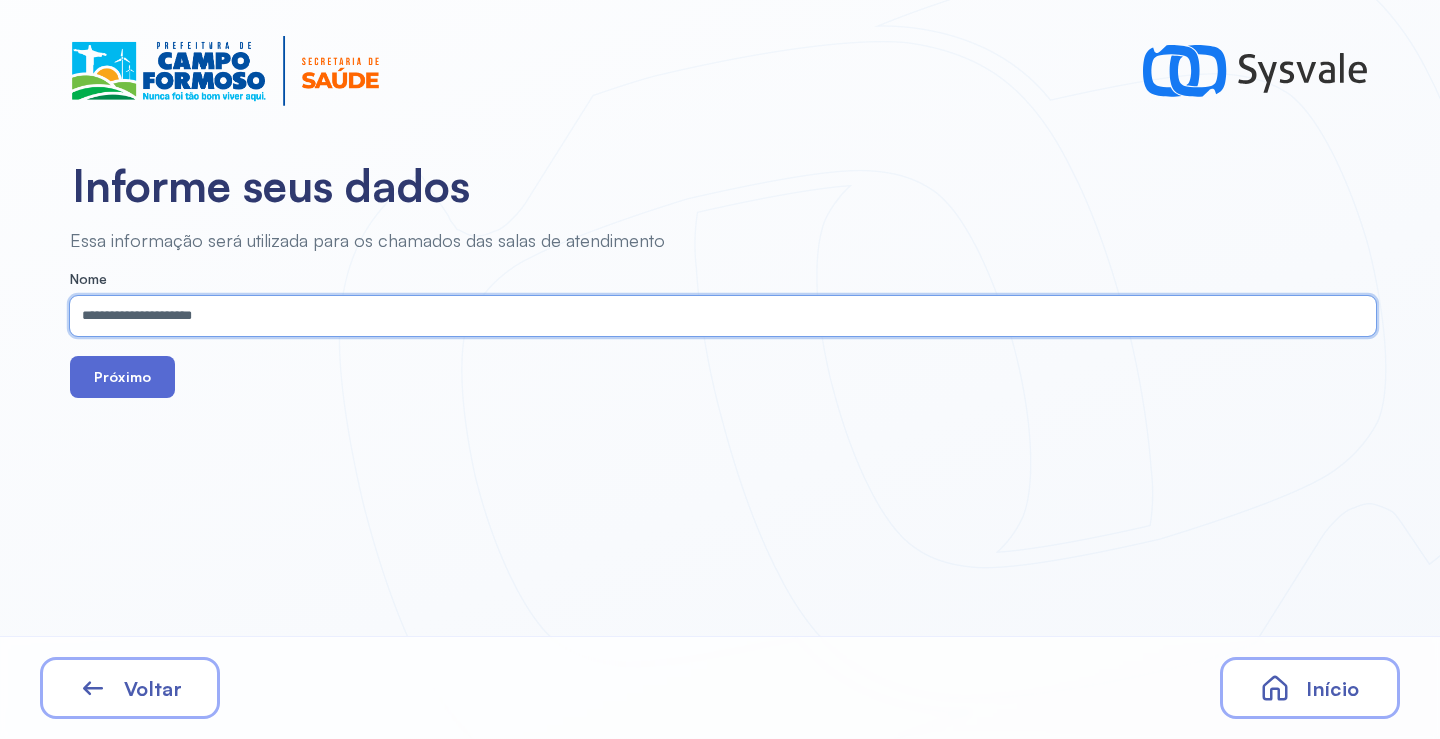 type on "**********" 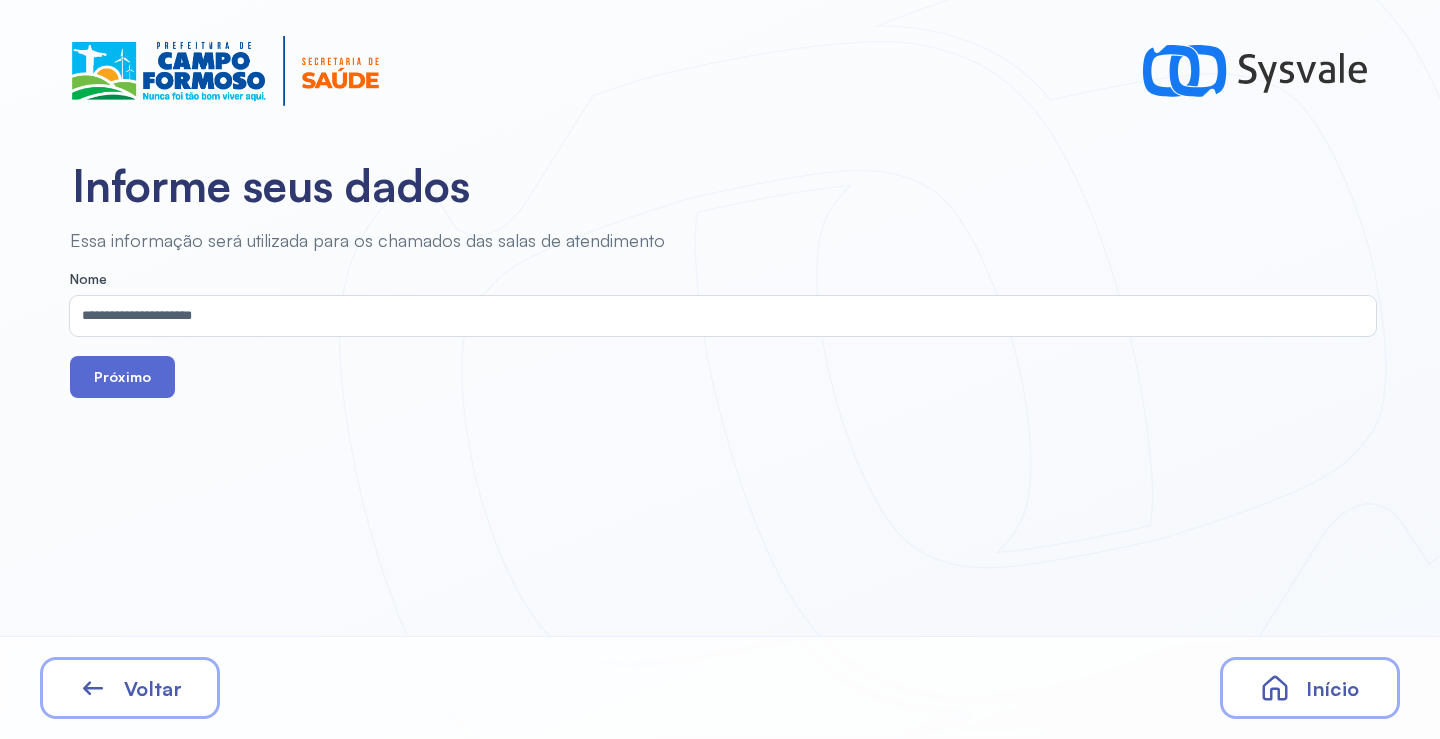 click on "Próximo" at bounding box center [122, 377] 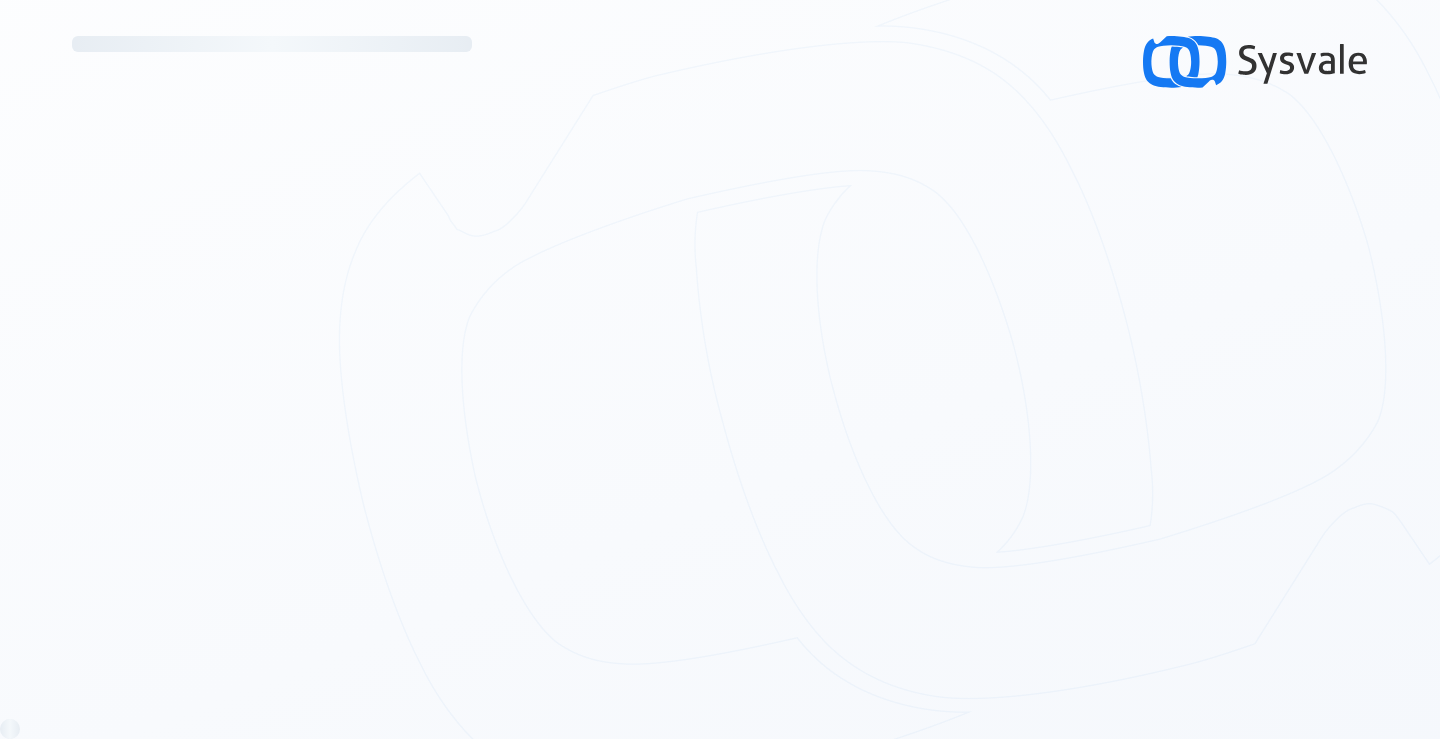 scroll, scrollTop: 0, scrollLeft: 0, axis: both 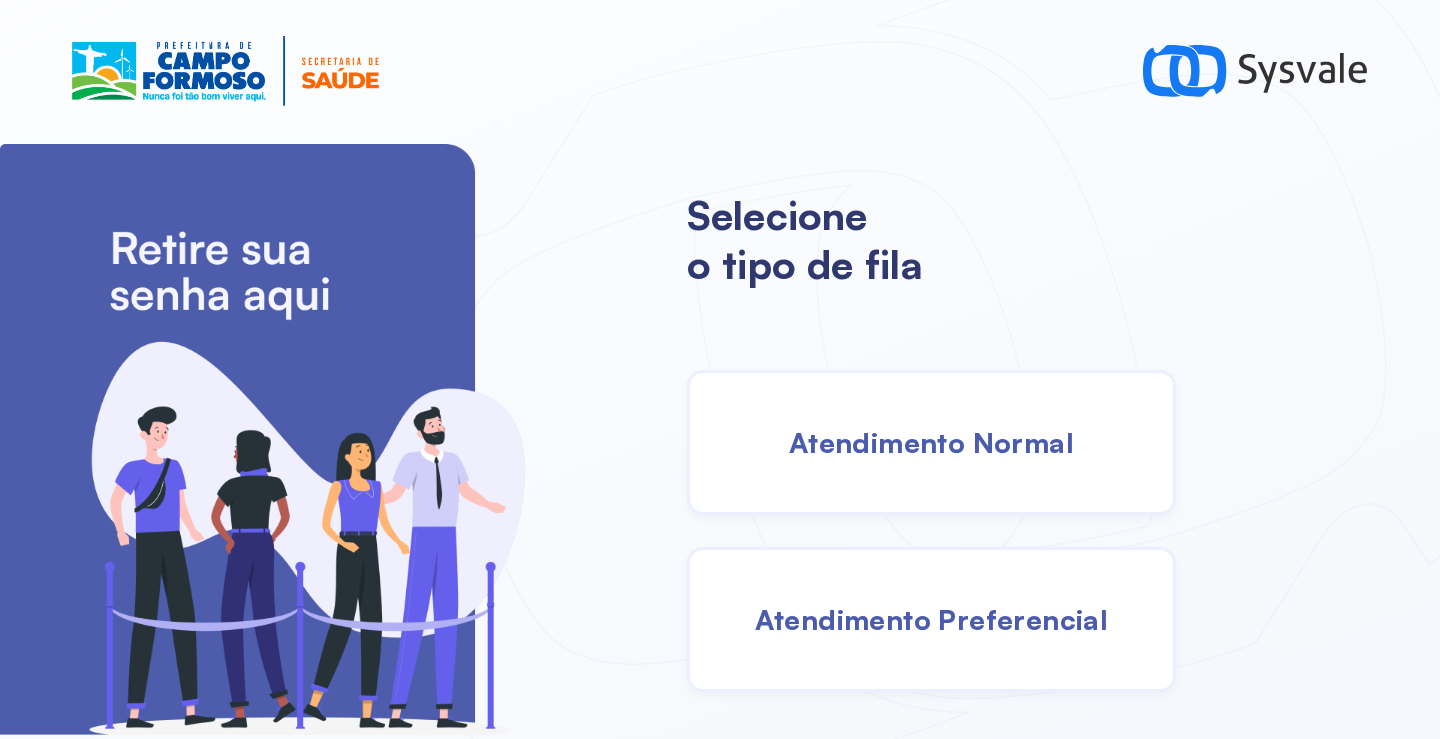 click on "Atendimento Normal" at bounding box center (931, 442) 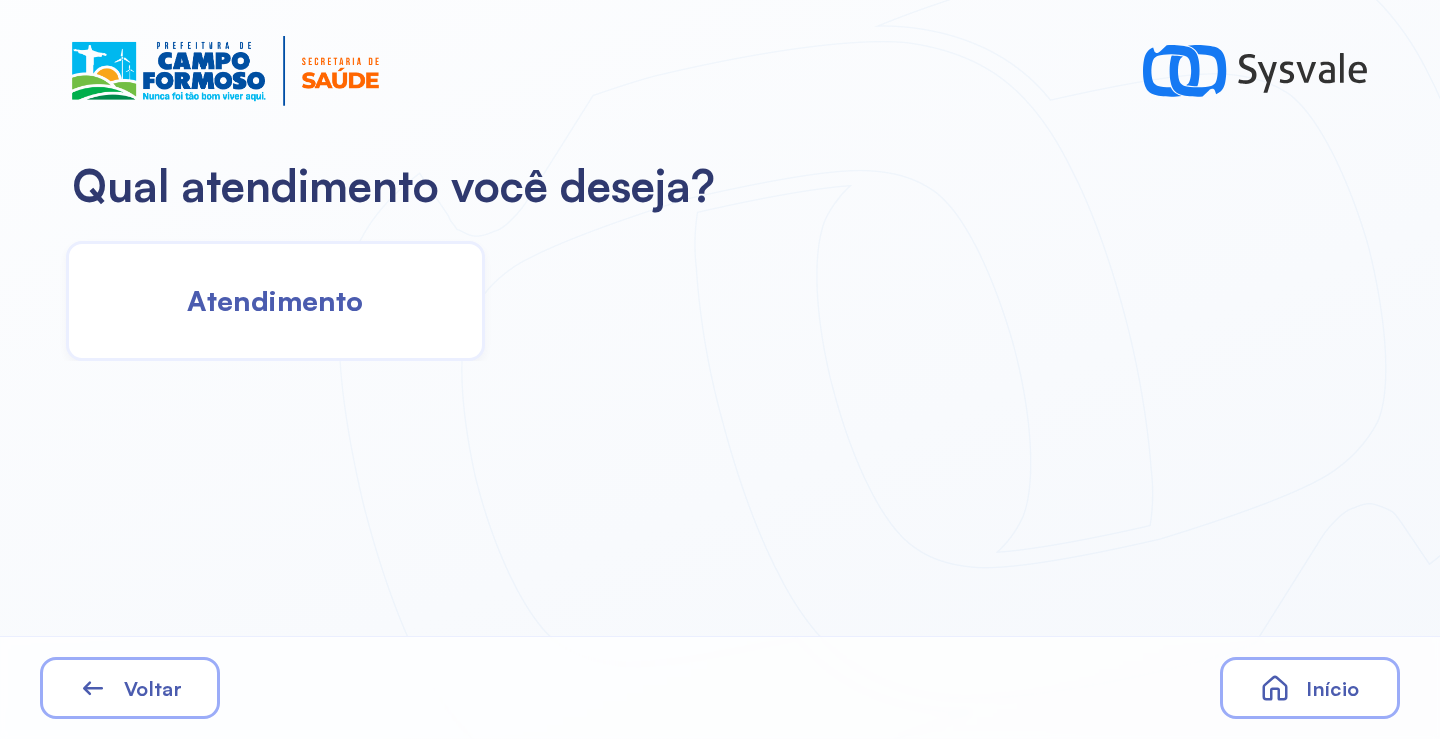 click on "Atendimento" 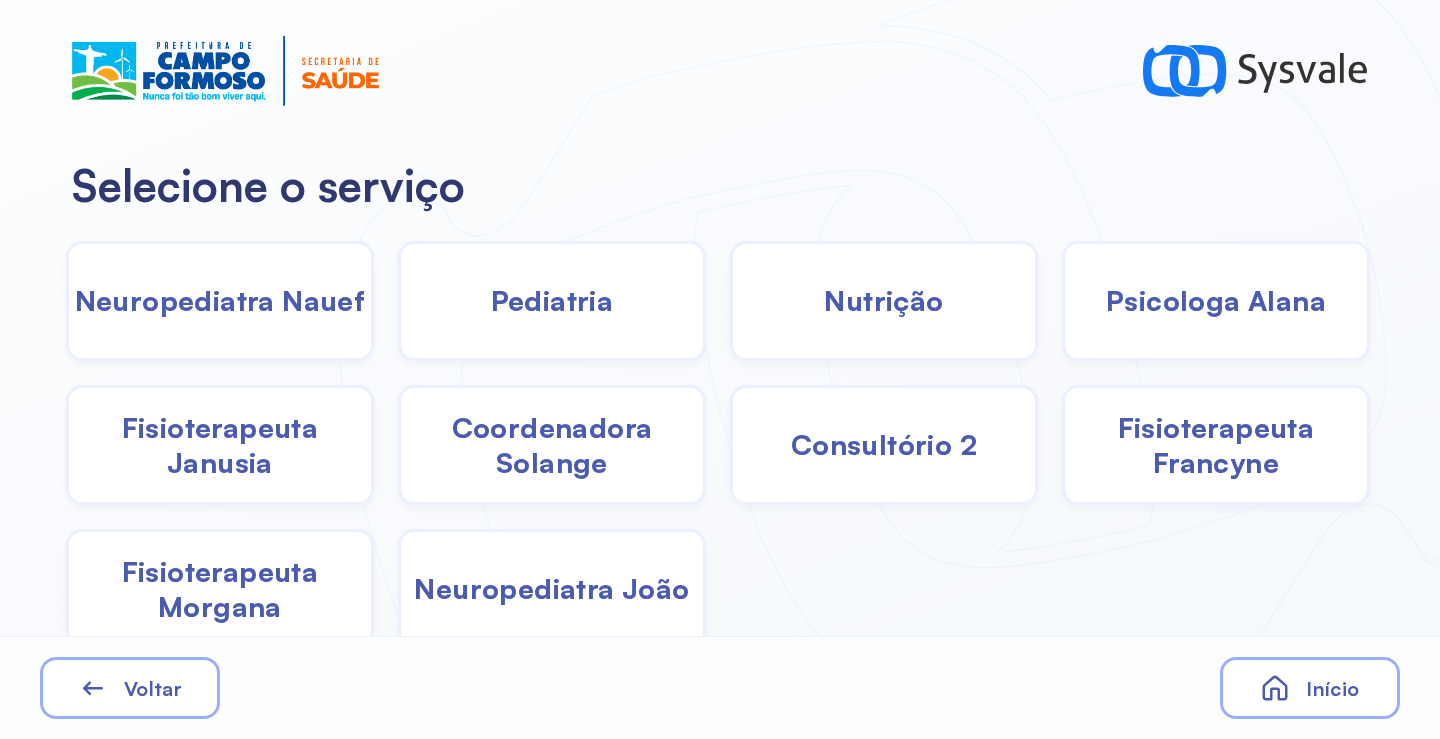 click on "Pediatria" 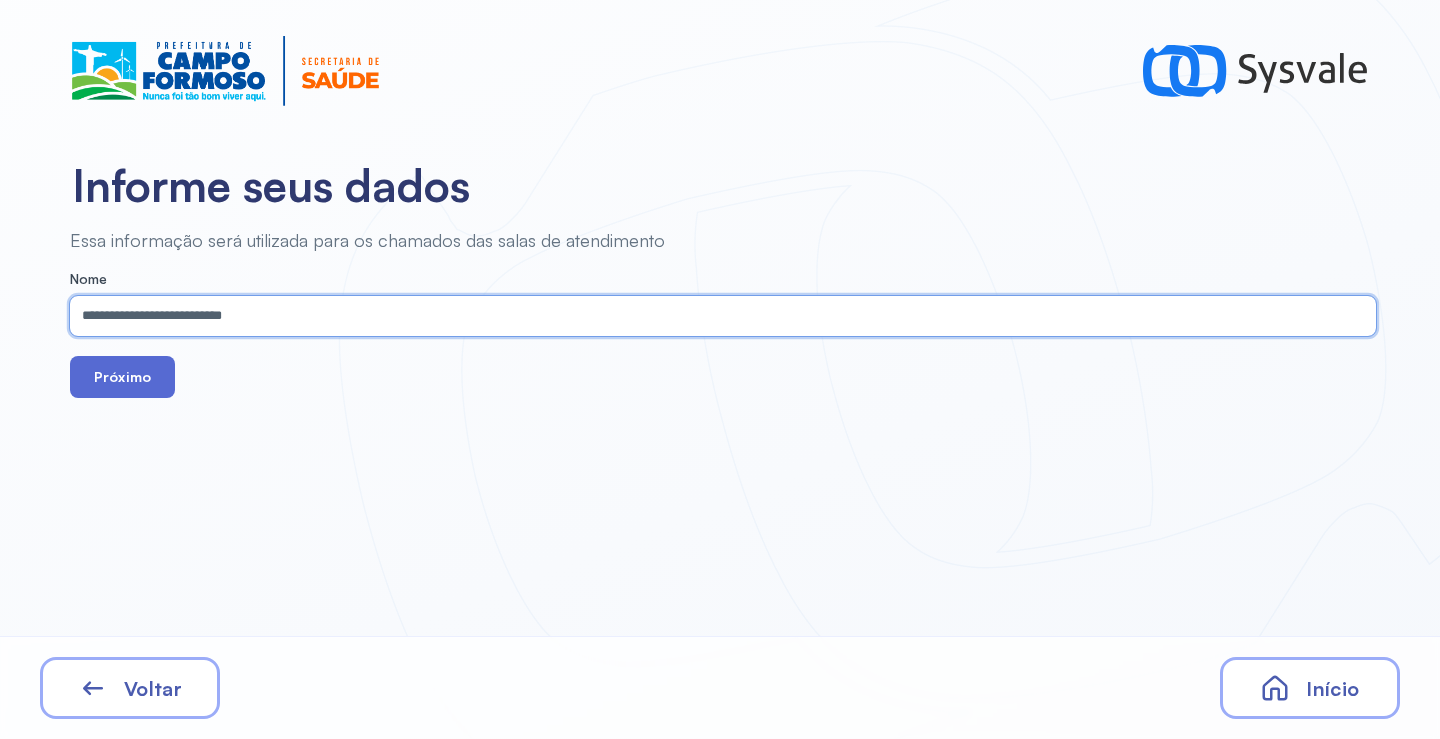 type on "**********" 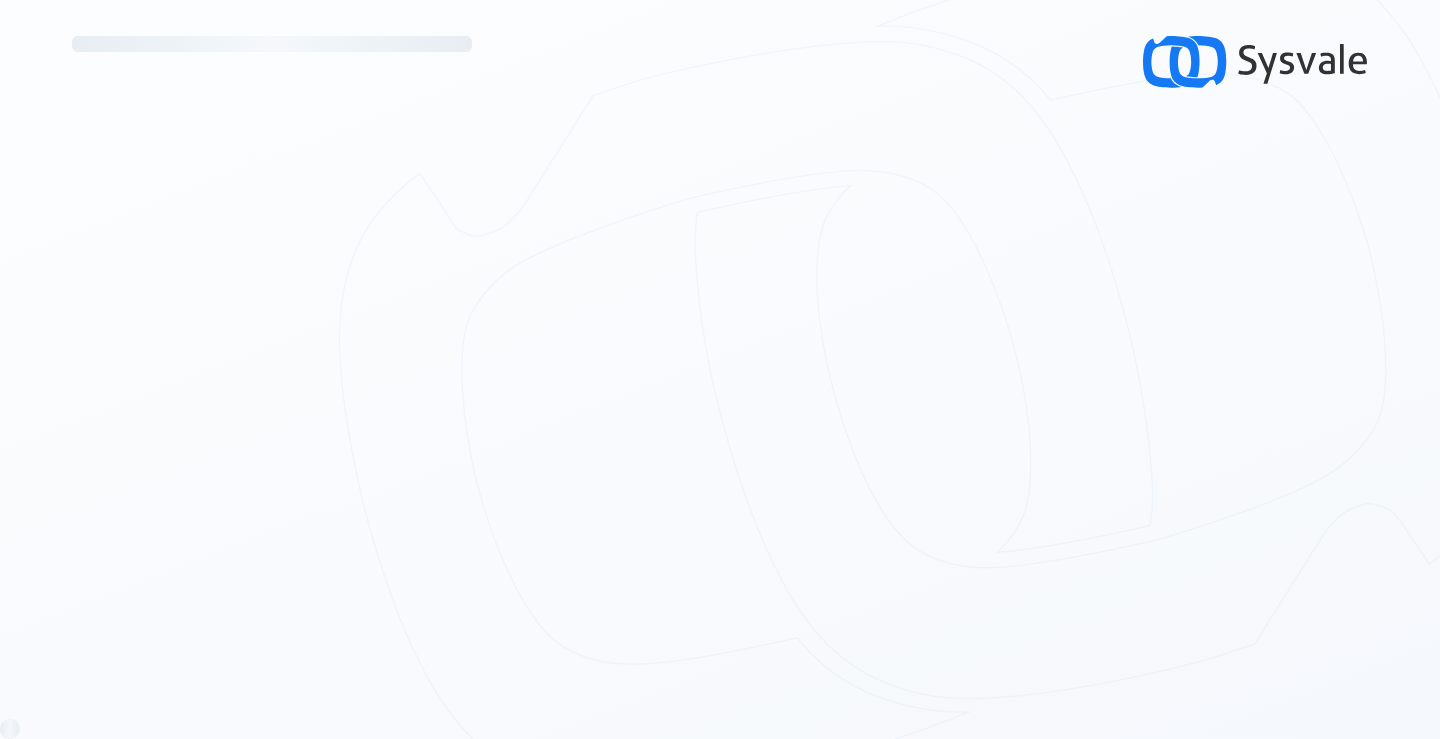 scroll, scrollTop: 0, scrollLeft: 0, axis: both 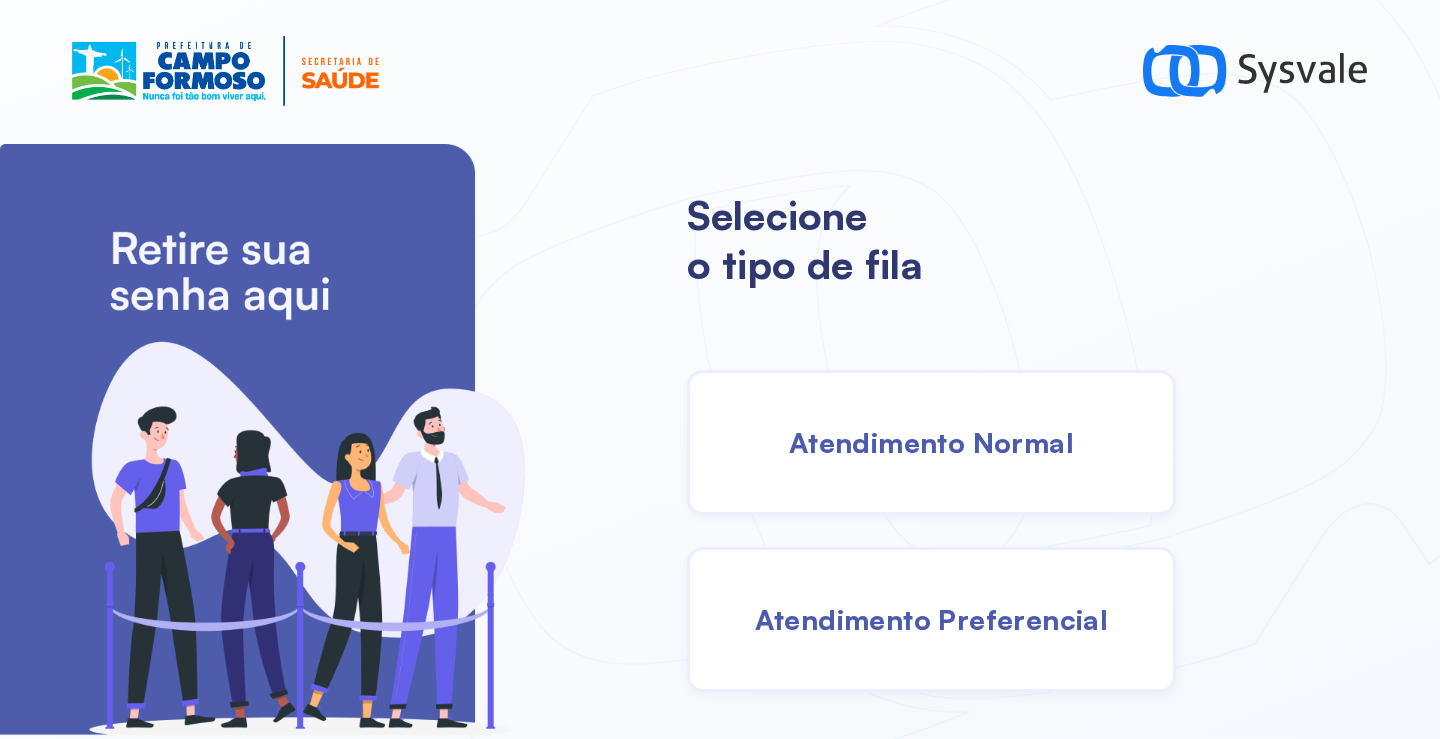 click on "Atendimento Normal" at bounding box center [931, 442] 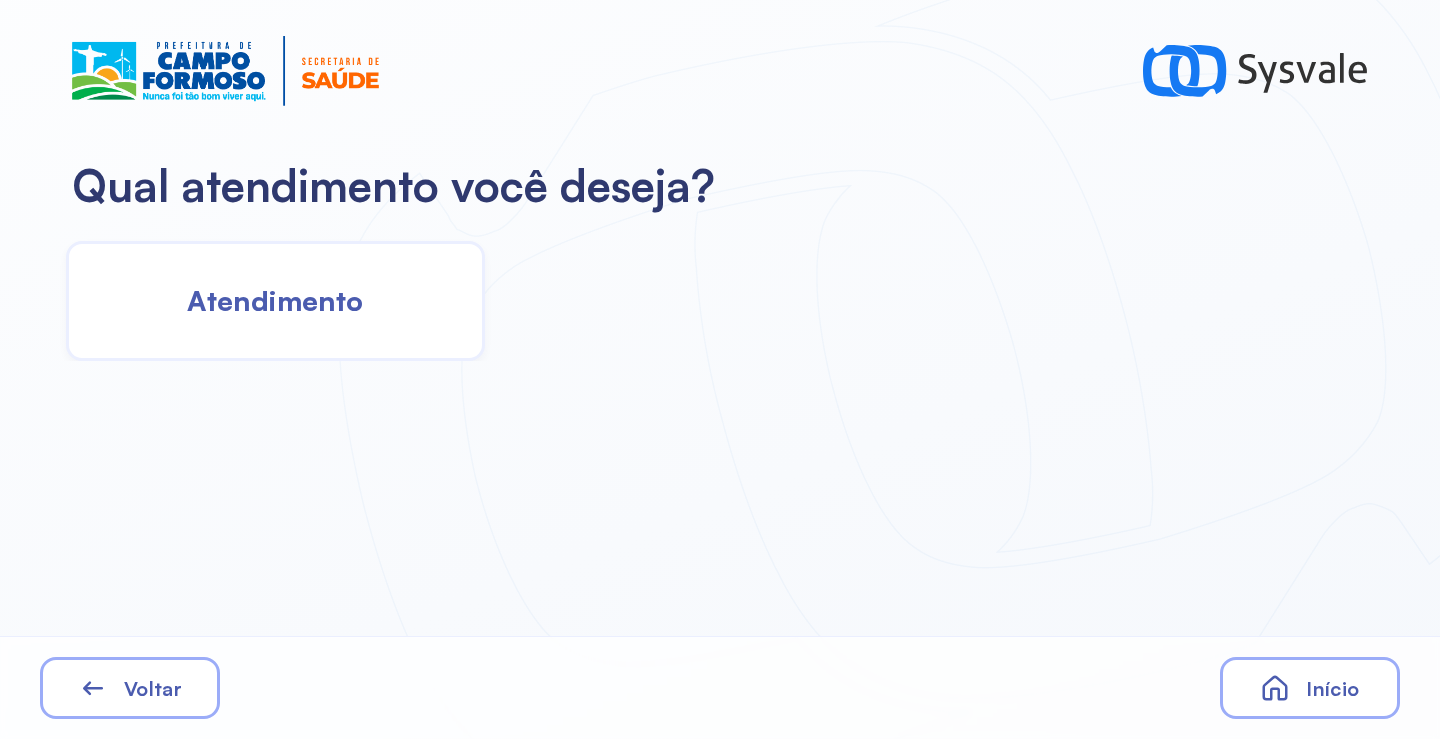 click on "Atendimento" at bounding box center (275, 300) 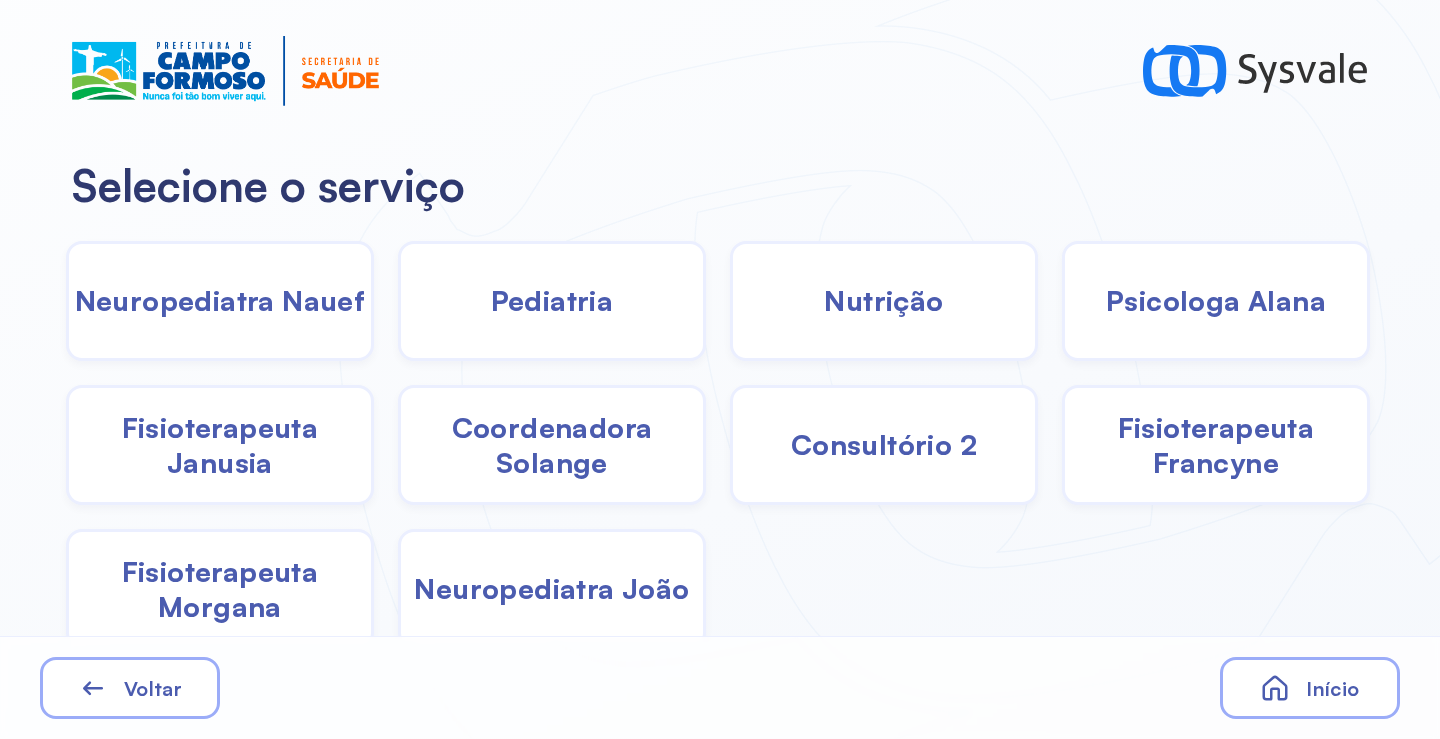 click on "Pediatria" 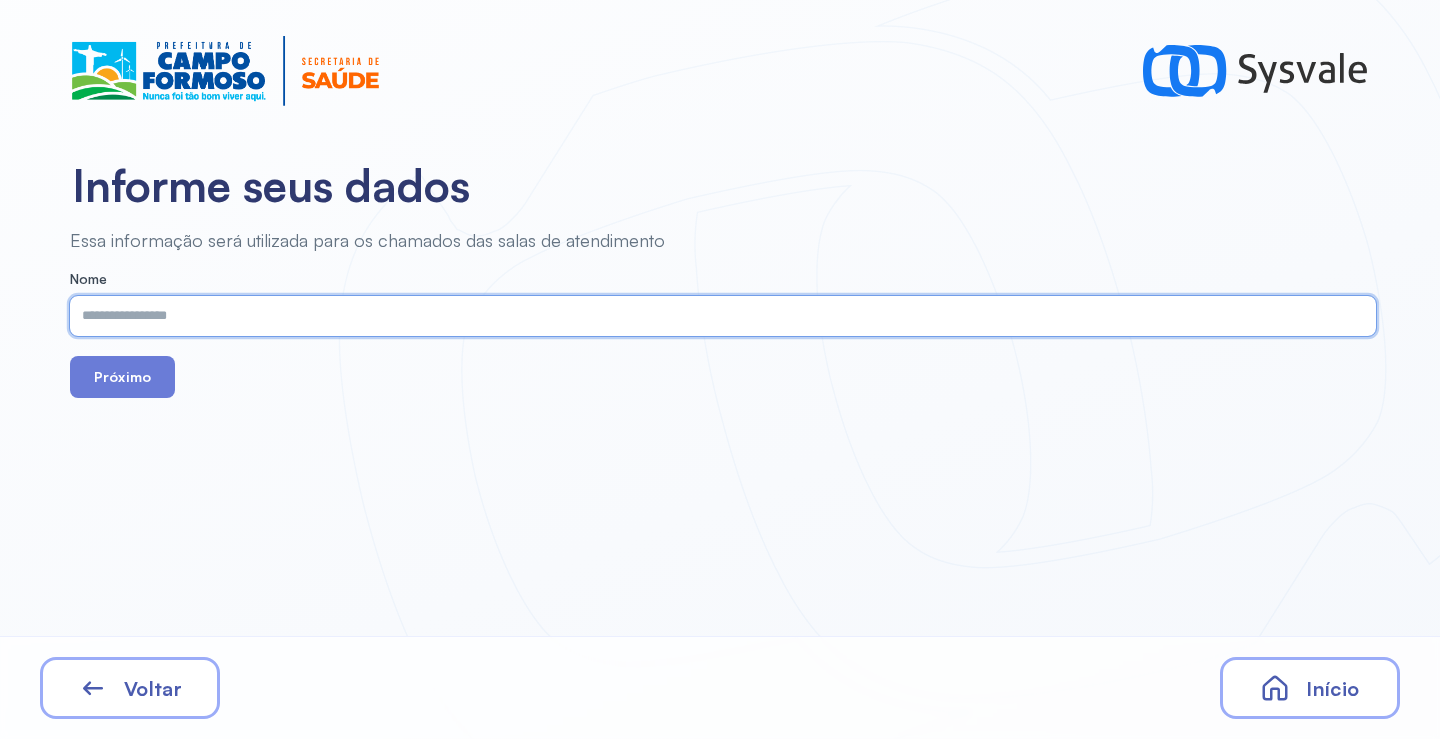 paste on "**********" 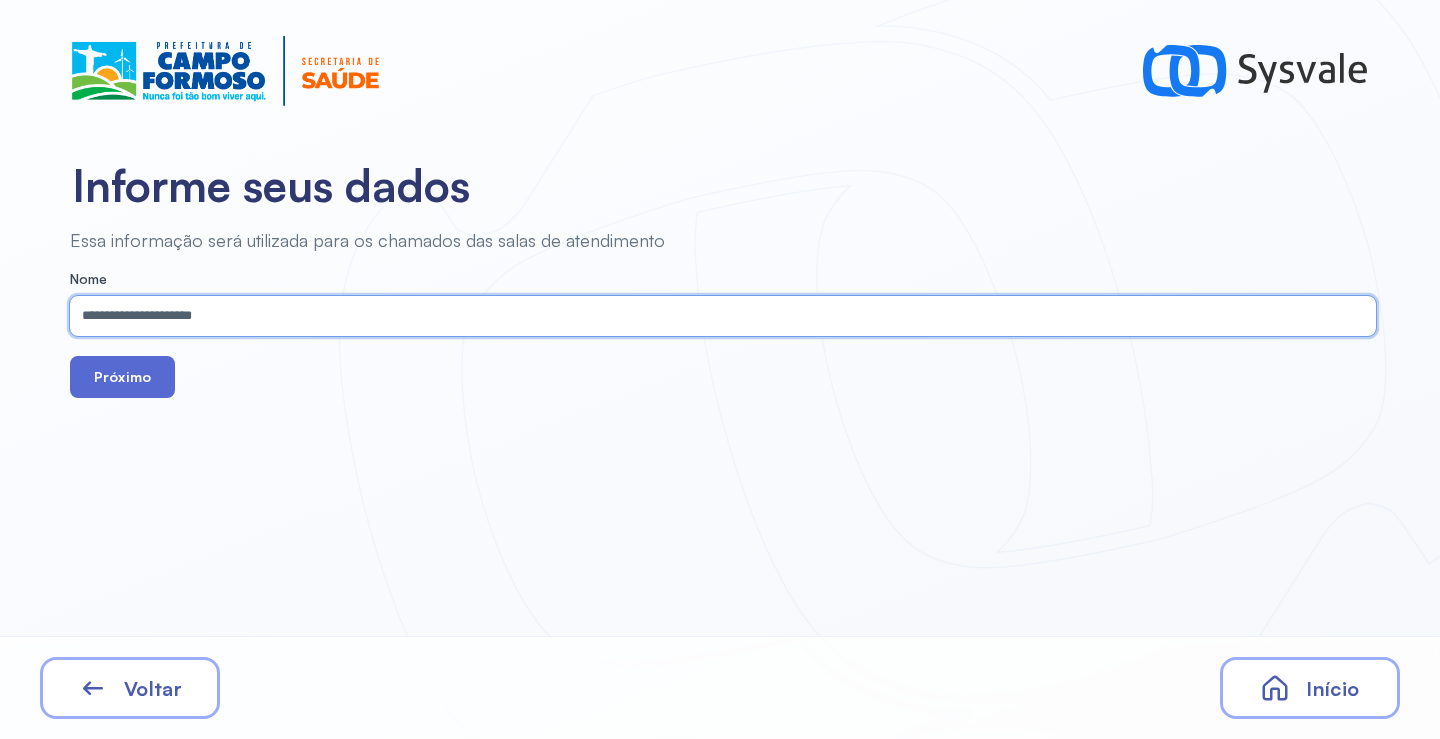 type on "**********" 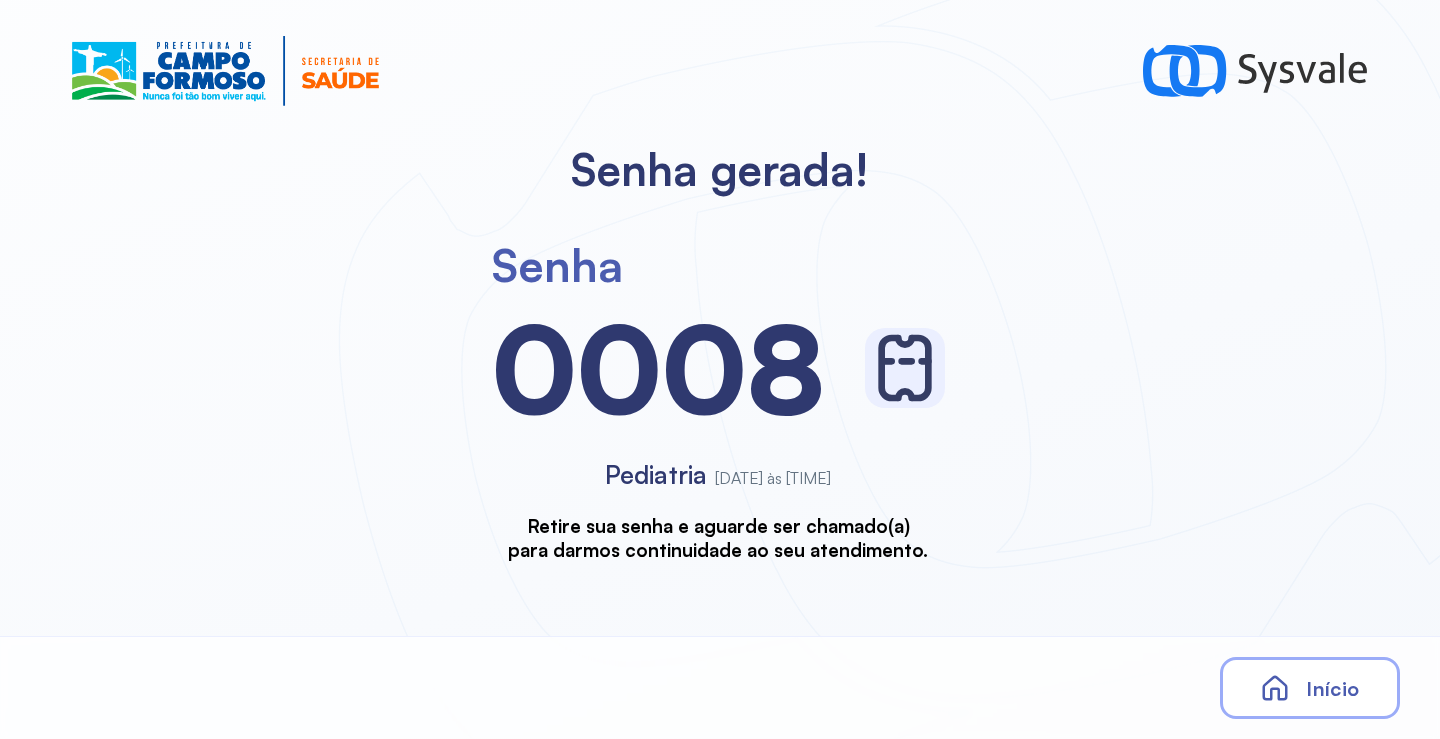 scroll, scrollTop: 0, scrollLeft: 0, axis: both 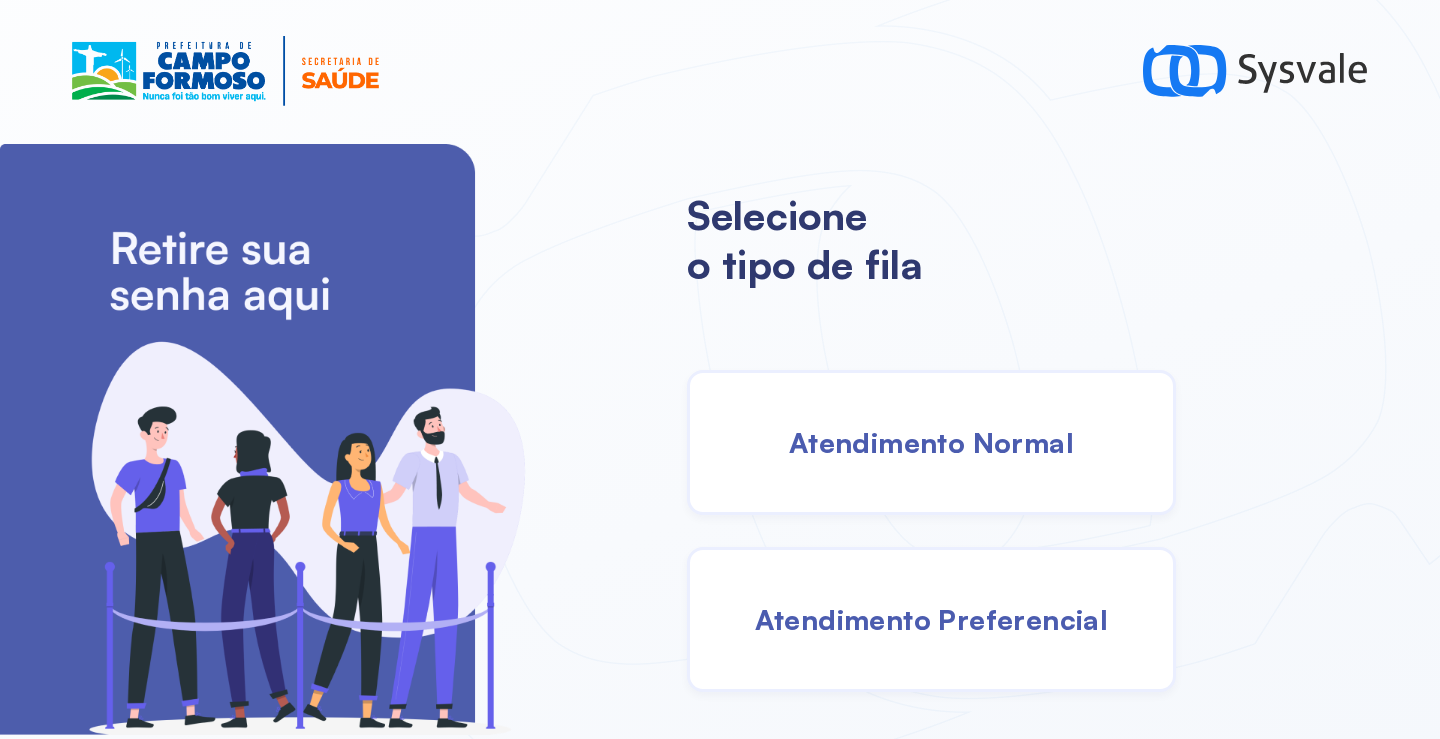 drag, startPoint x: 858, startPoint y: 463, endPoint x: 837, endPoint y: 467, distance: 21.377558 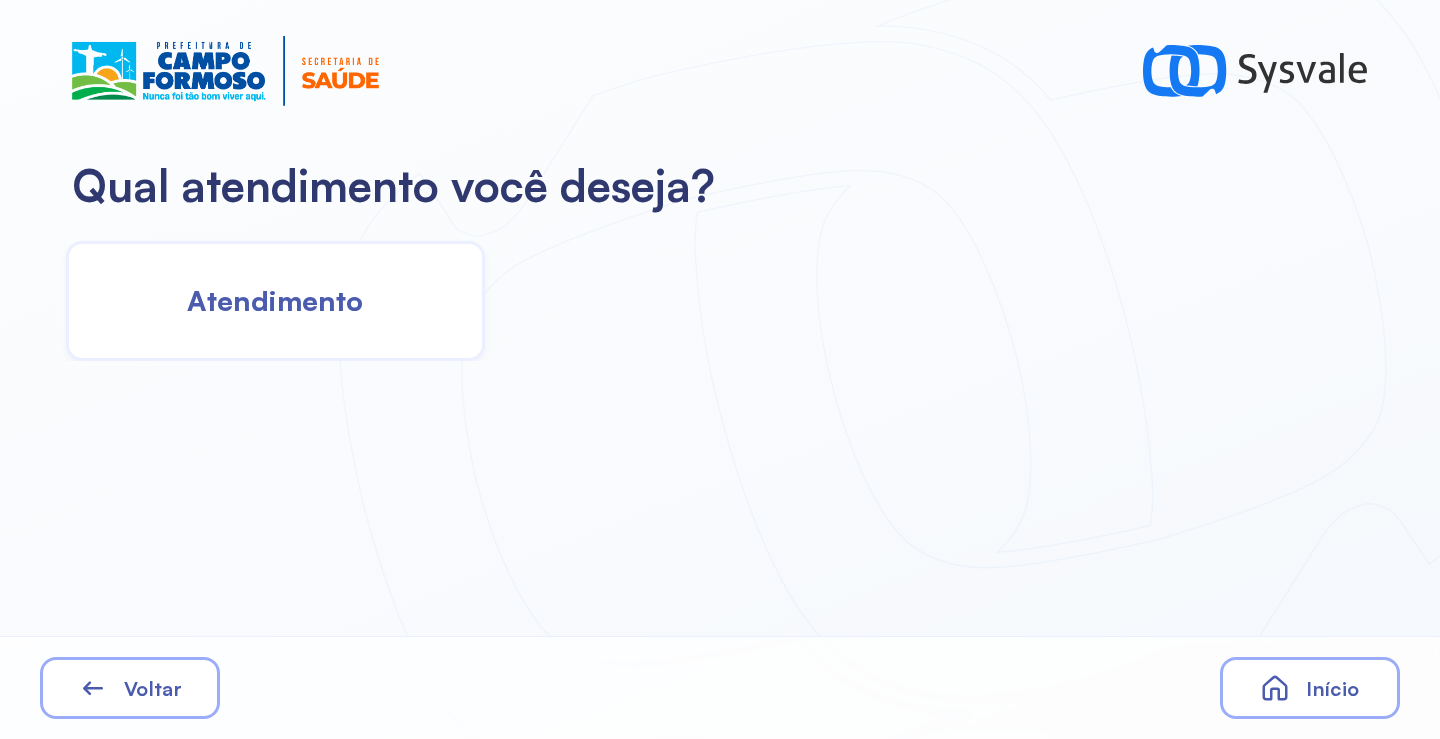 click on "Atendimento" 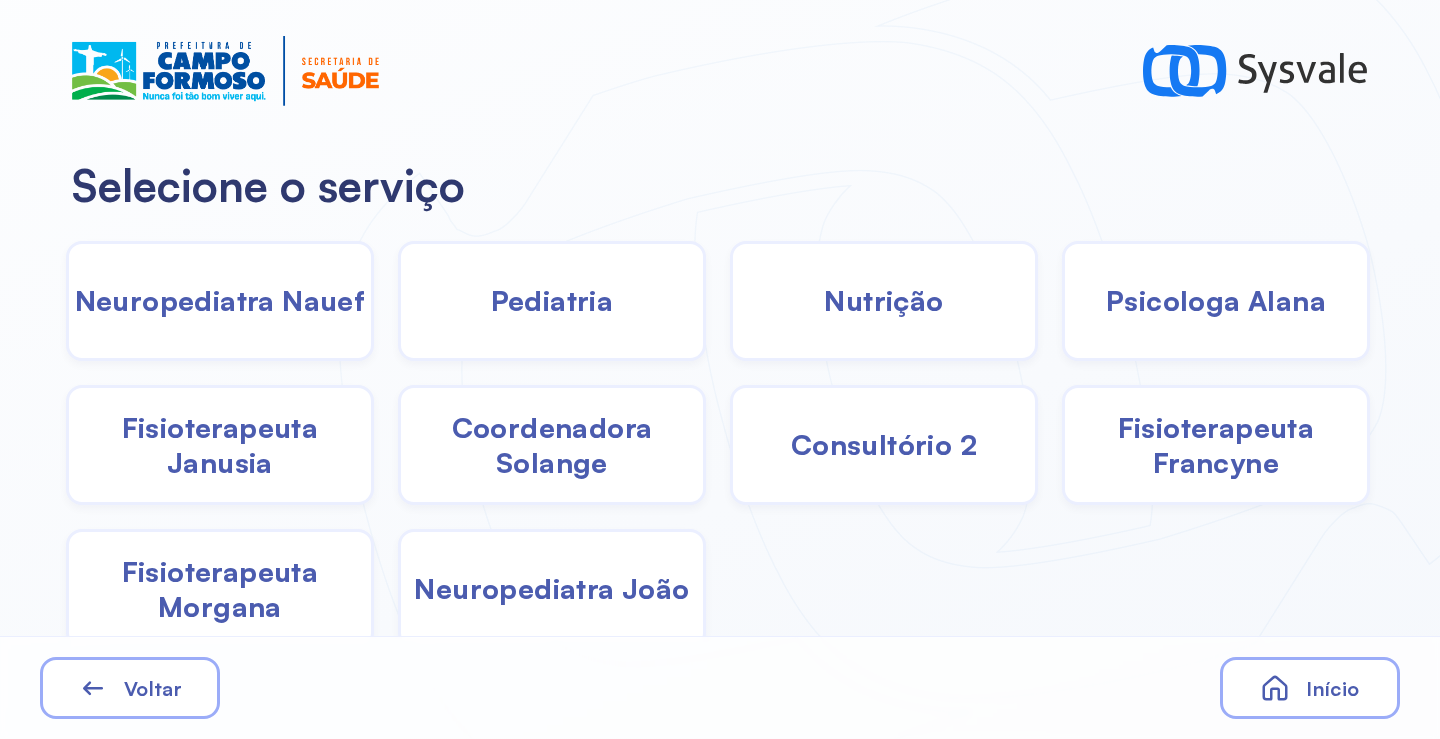 drag, startPoint x: 527, startPoint y: 338, endPoint x: 450, endPoint y: 343, distance: 77.16217 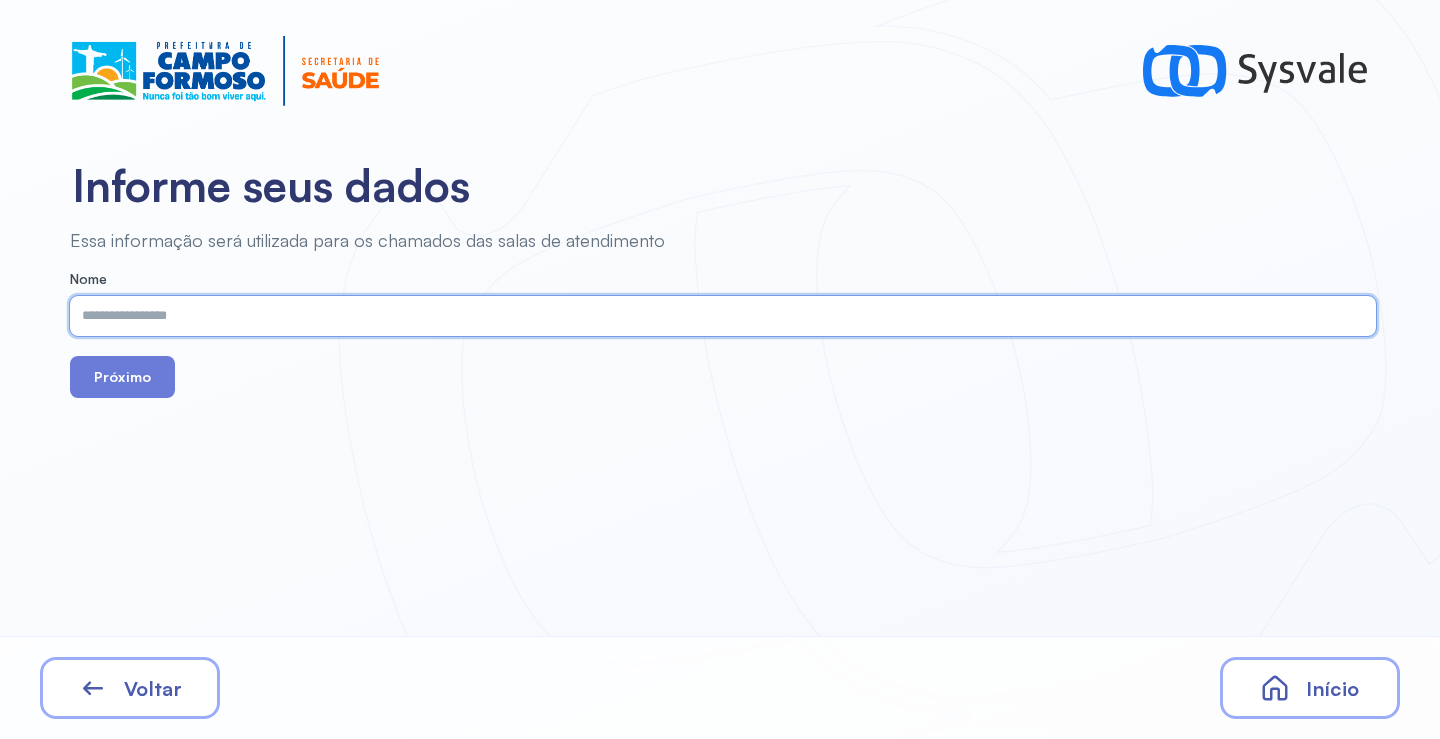 paste on "**********" 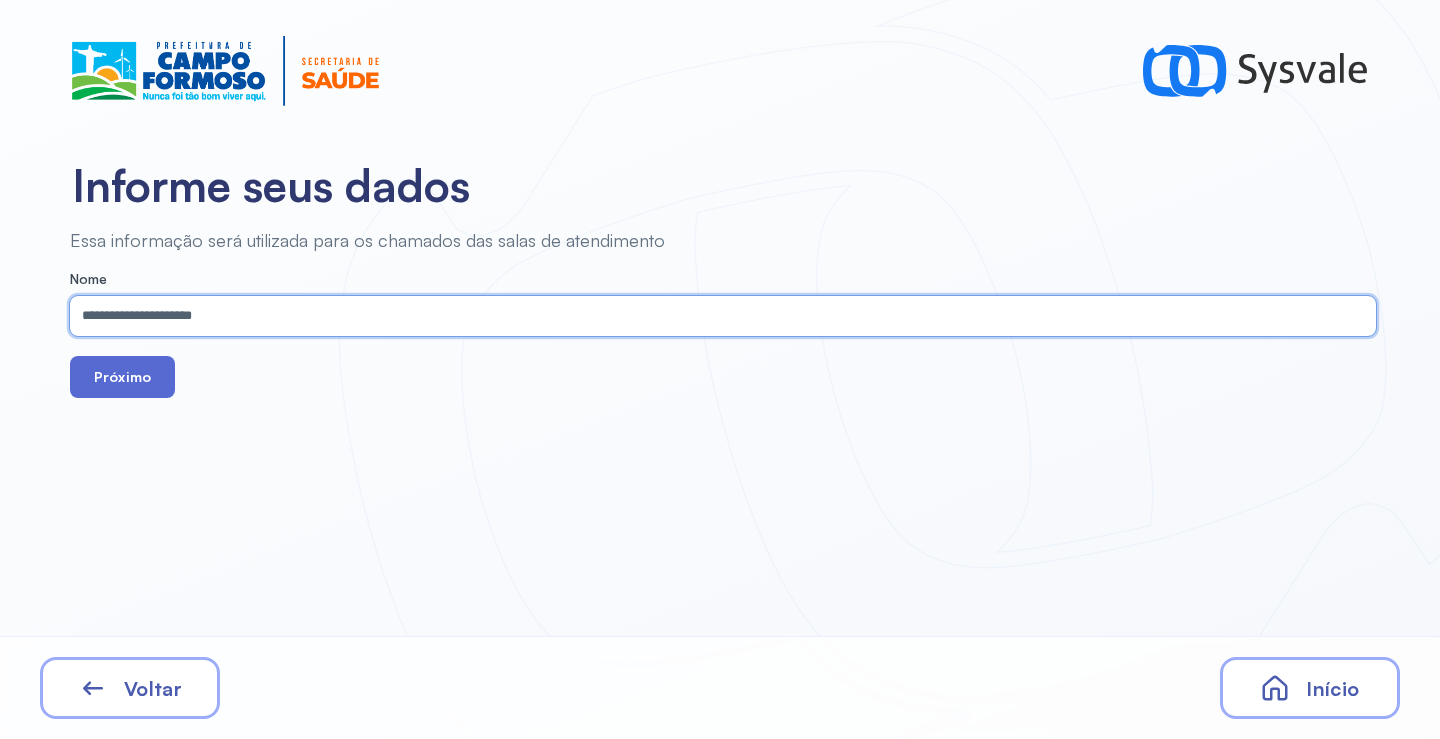 type on "**********" 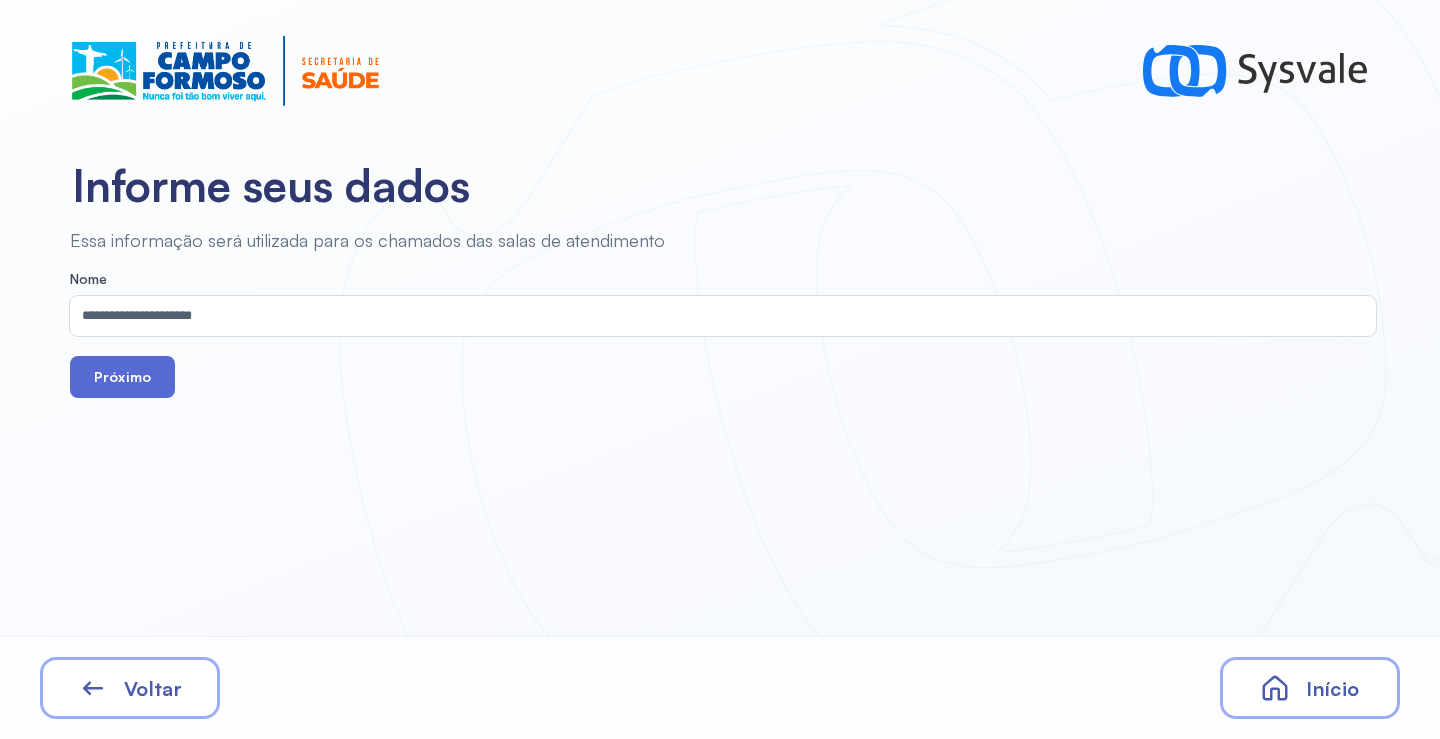 click on "Próximo" at bounding box center [122, 377] 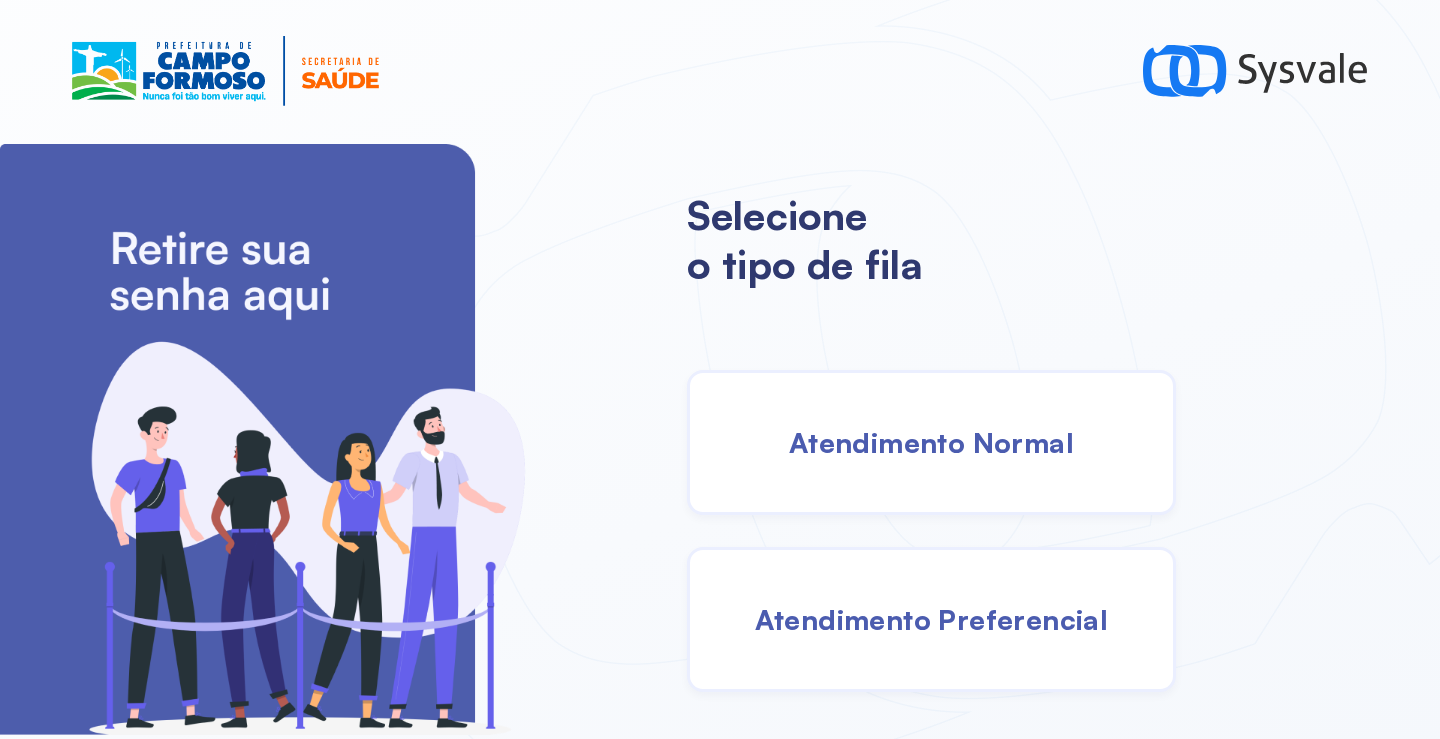 scroll, scrollTop: 0, scrollLeft: 0, axis: both 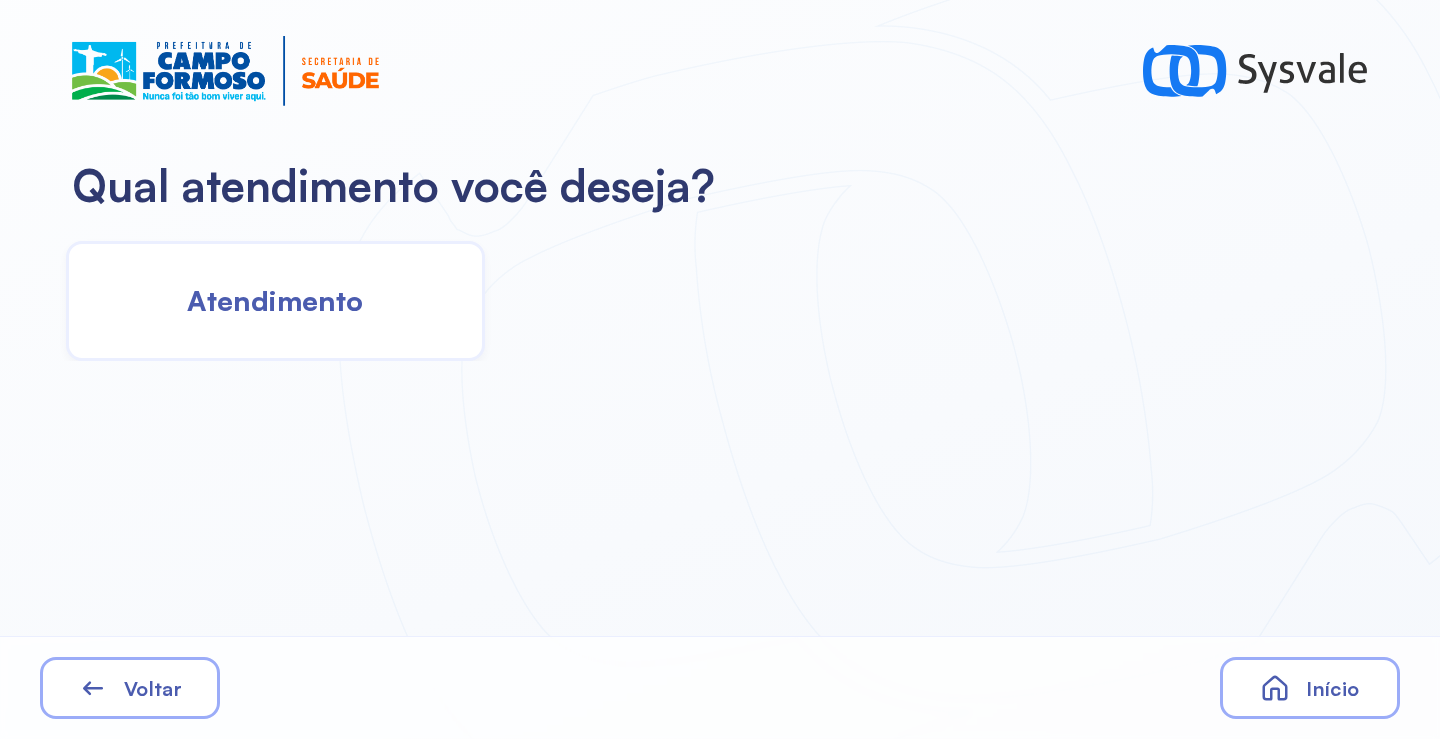 click on "Atendimento" 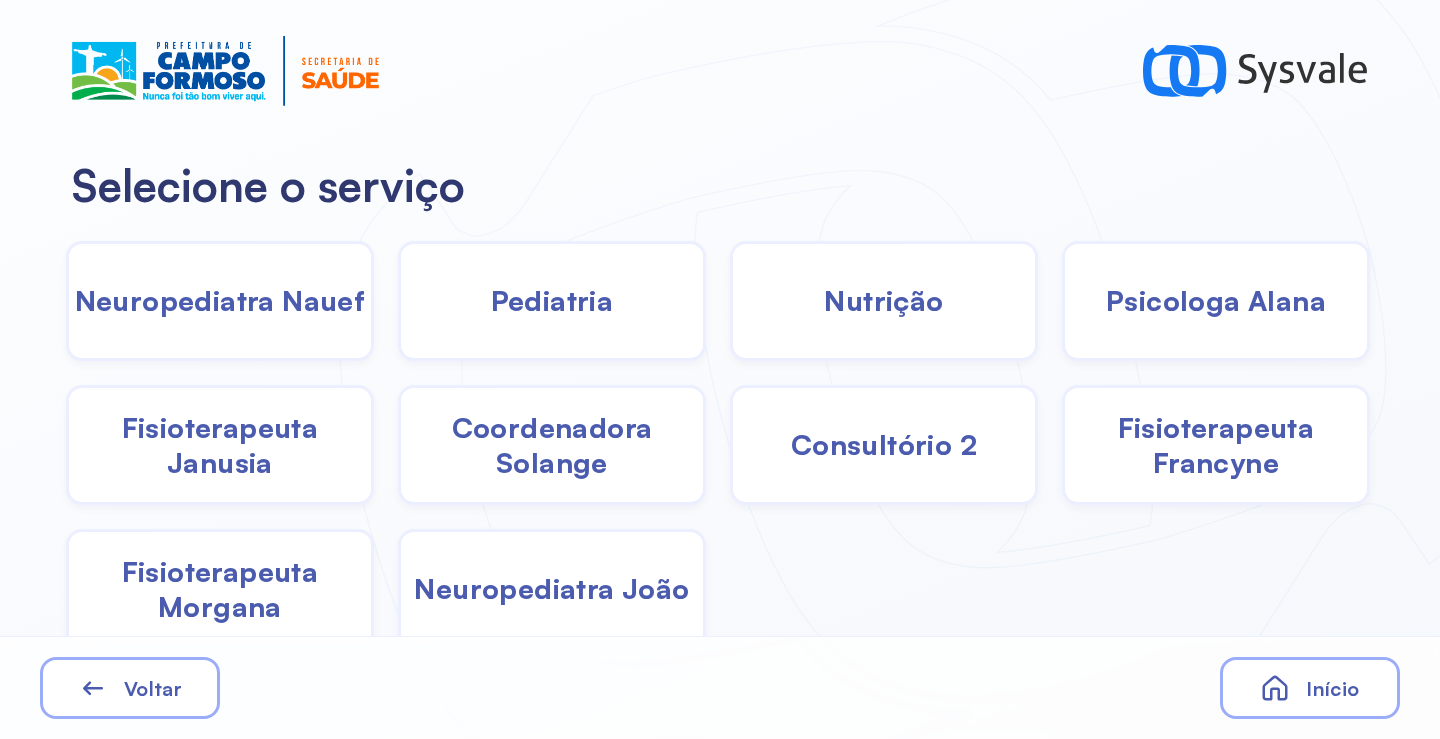 click on "Pediatria" 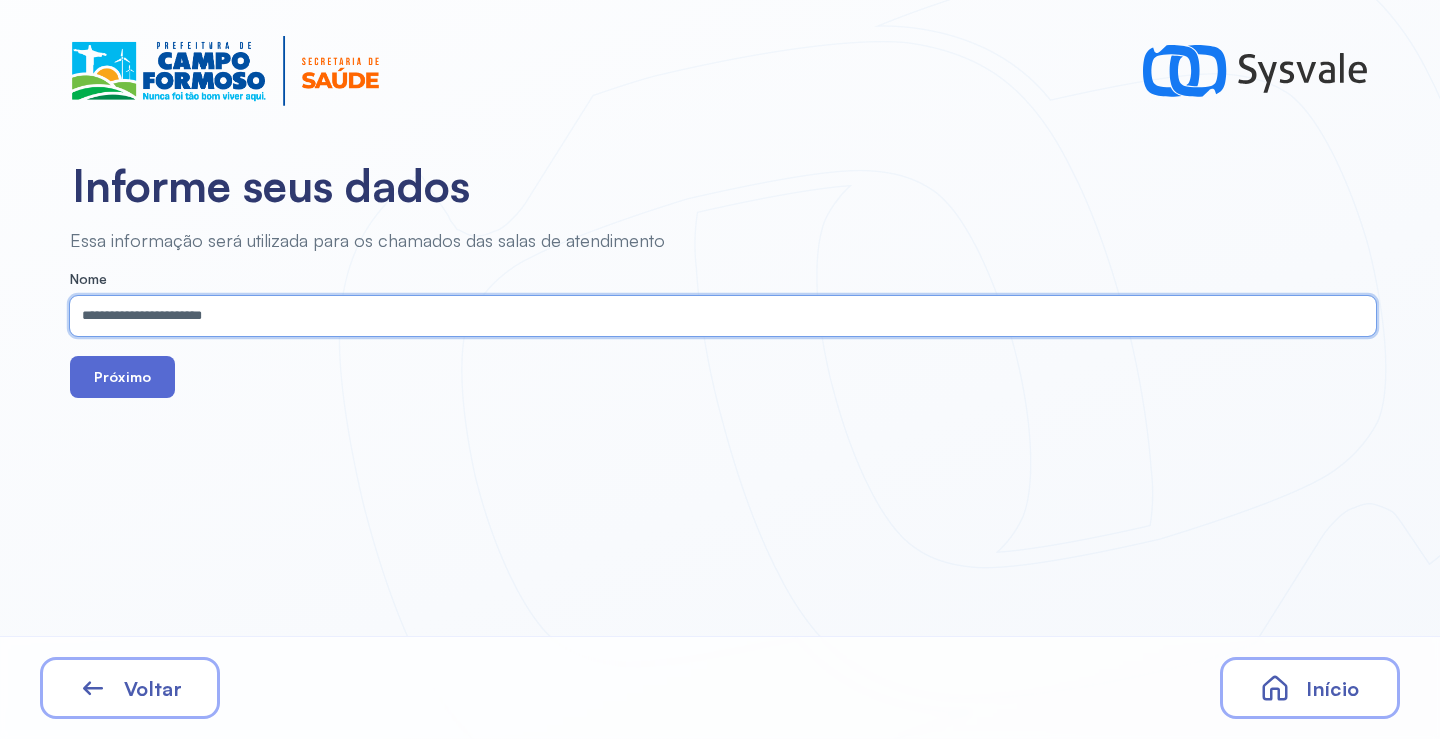 type on "**********" 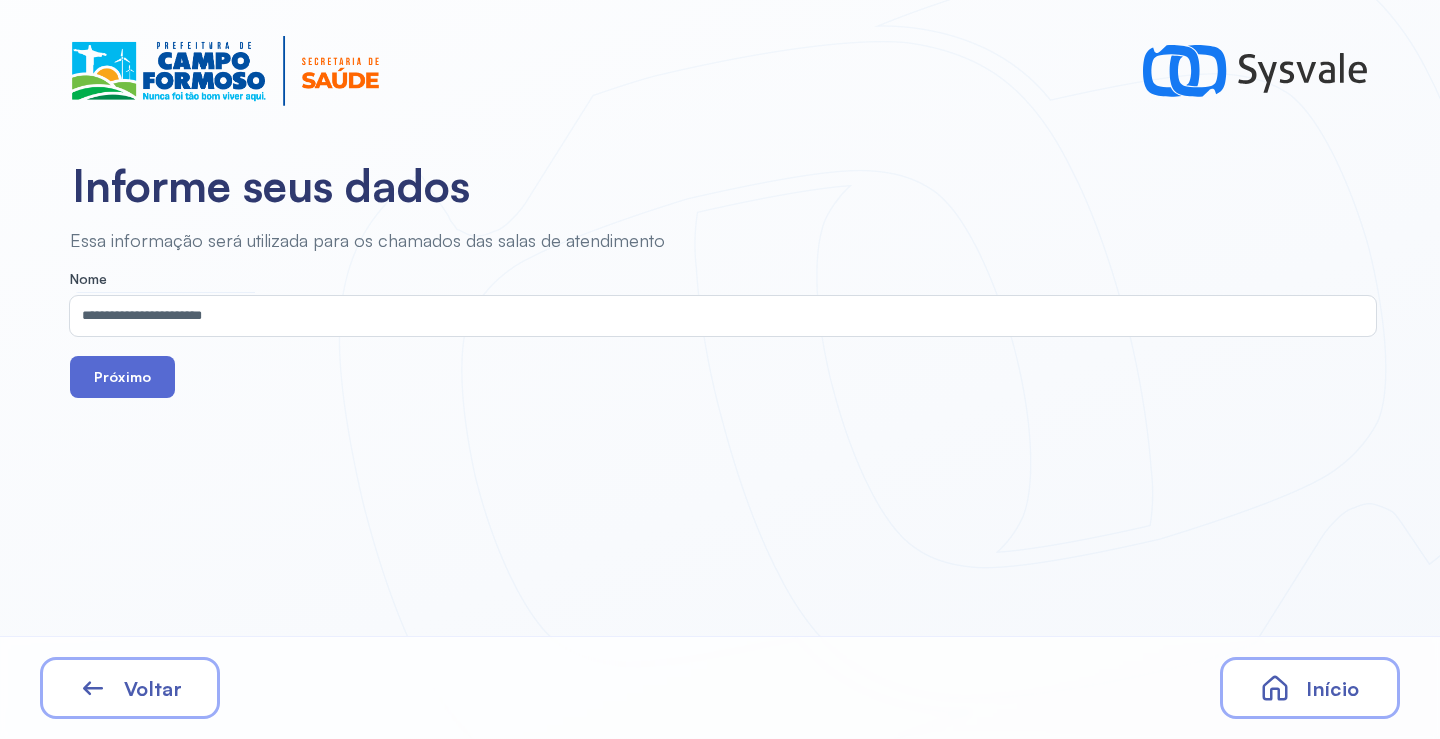 click on "Próximo" at bounding box center (122, 377) 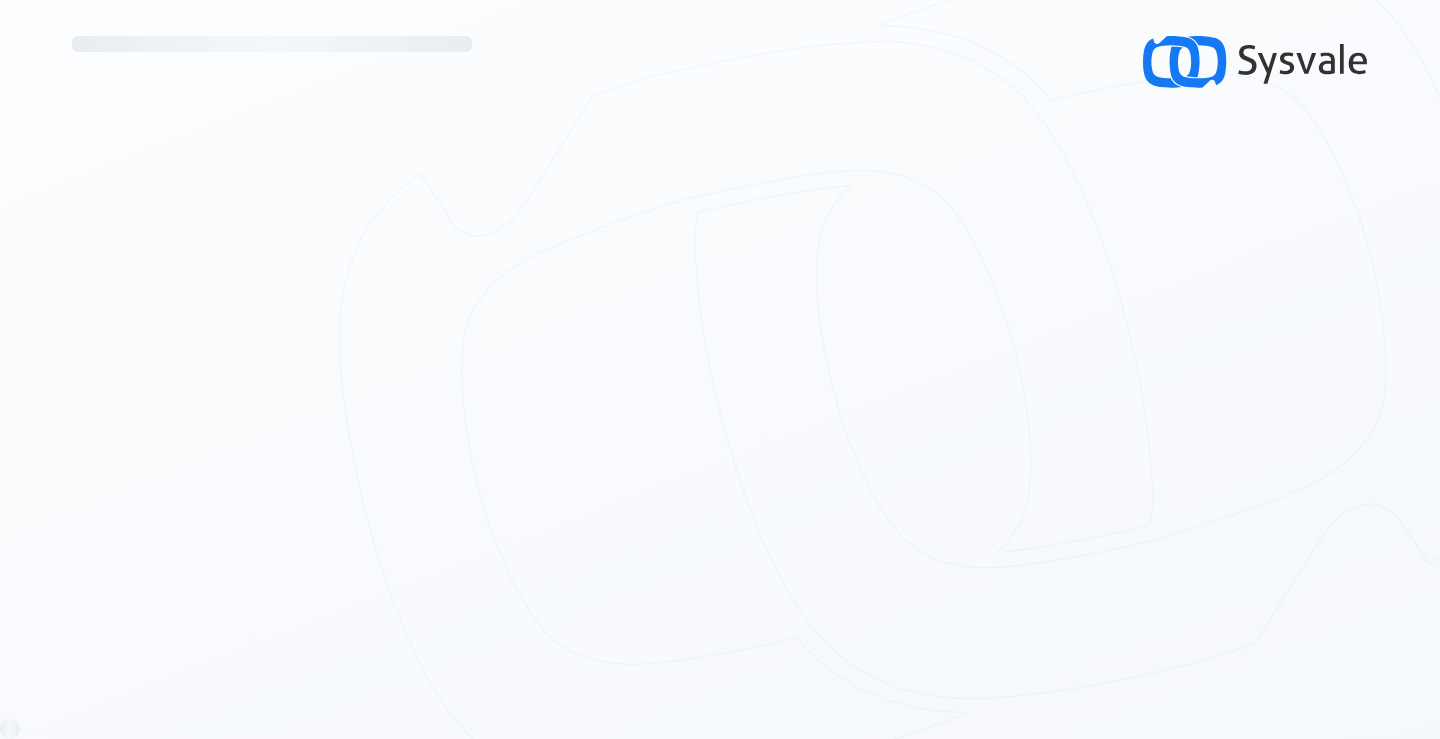 scroll, scrollTop: 0, scrollLeft: 0, axis: both 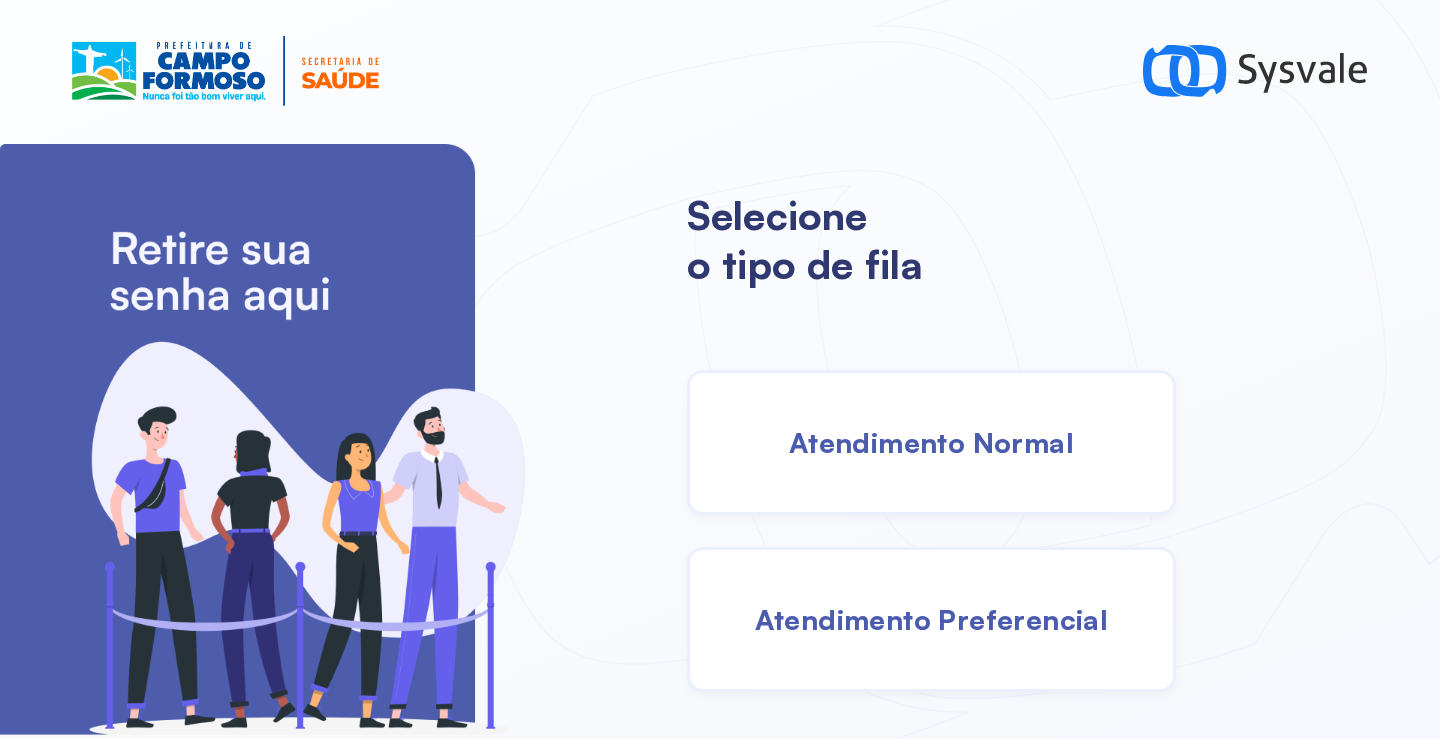 click on "Atendimento Normal" at bounding box center (931, 442) 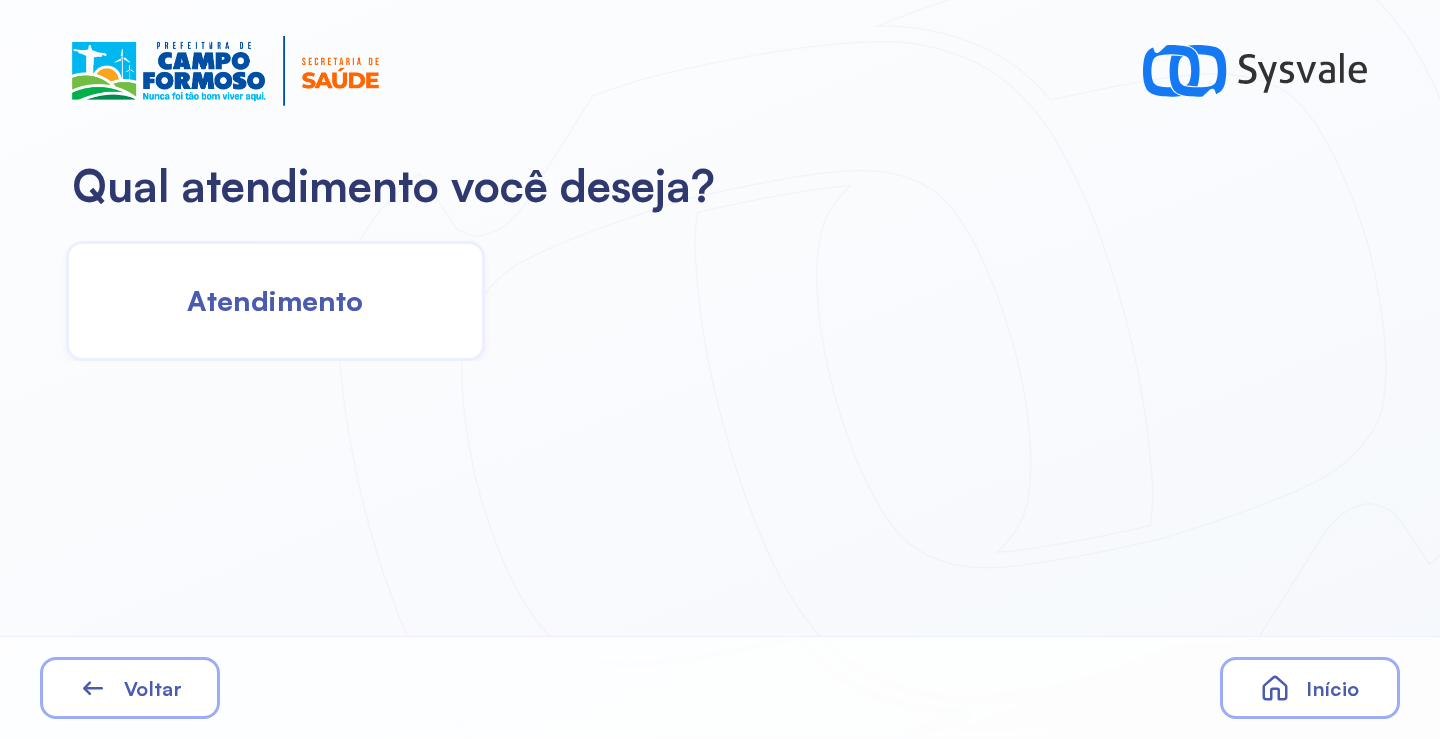 click on "Atendimento" 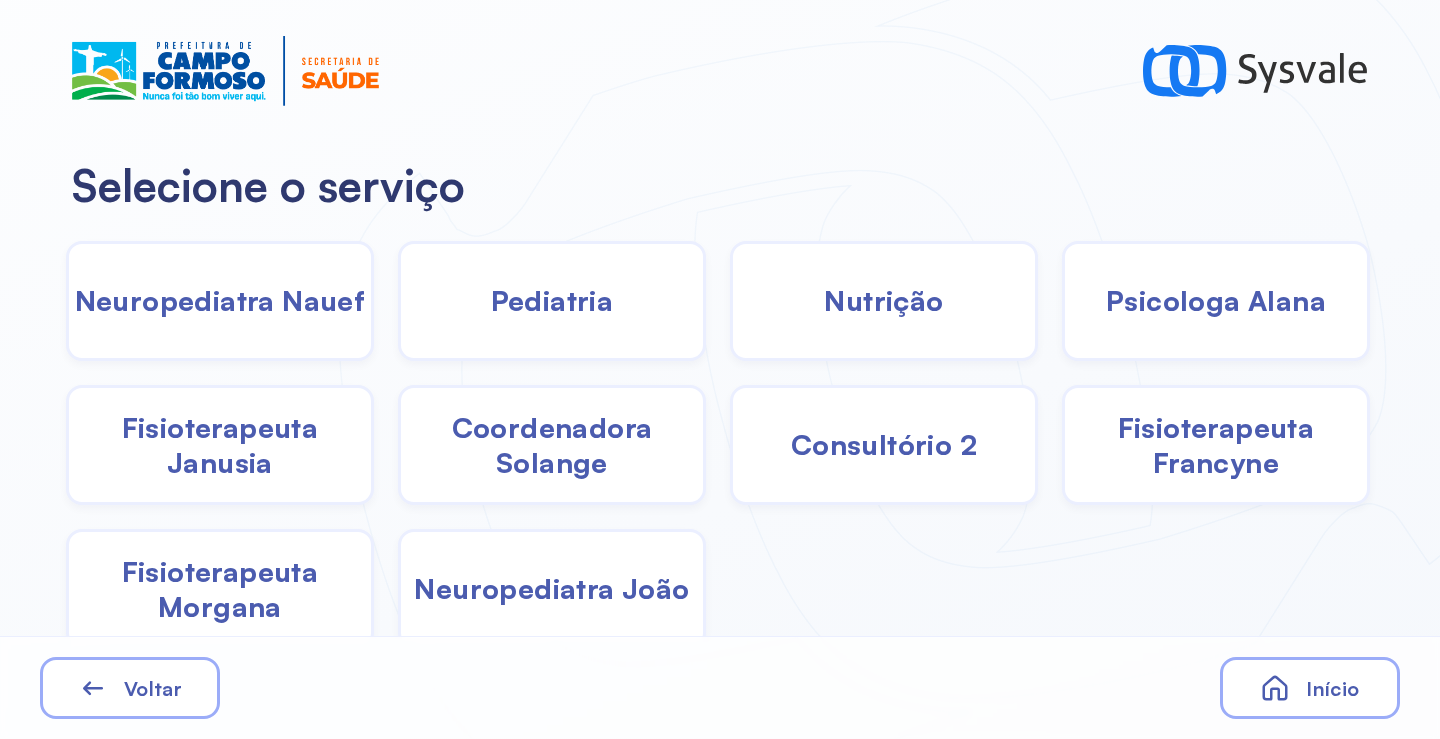 click on "Fisioterapeuta Janusia" at bounding box center [220, 445] 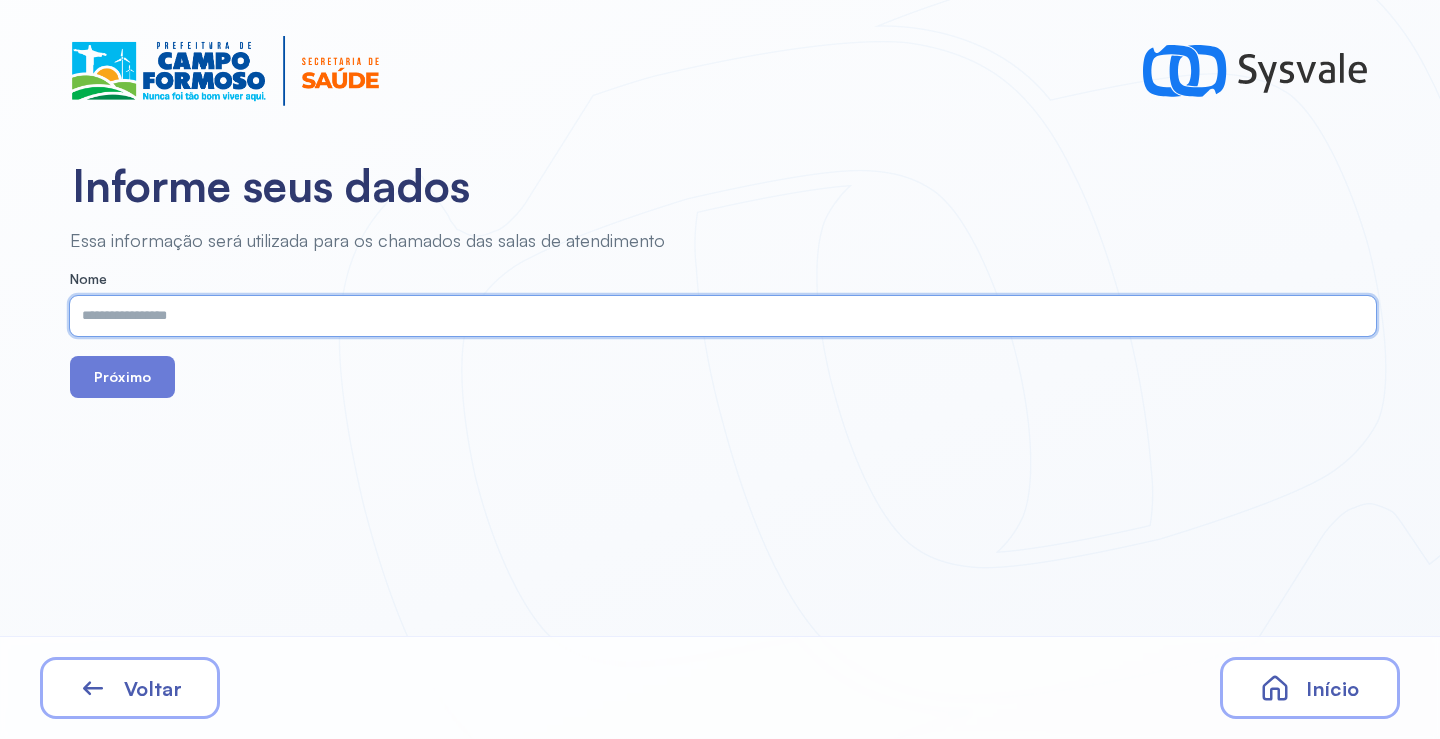 paste on "**********" 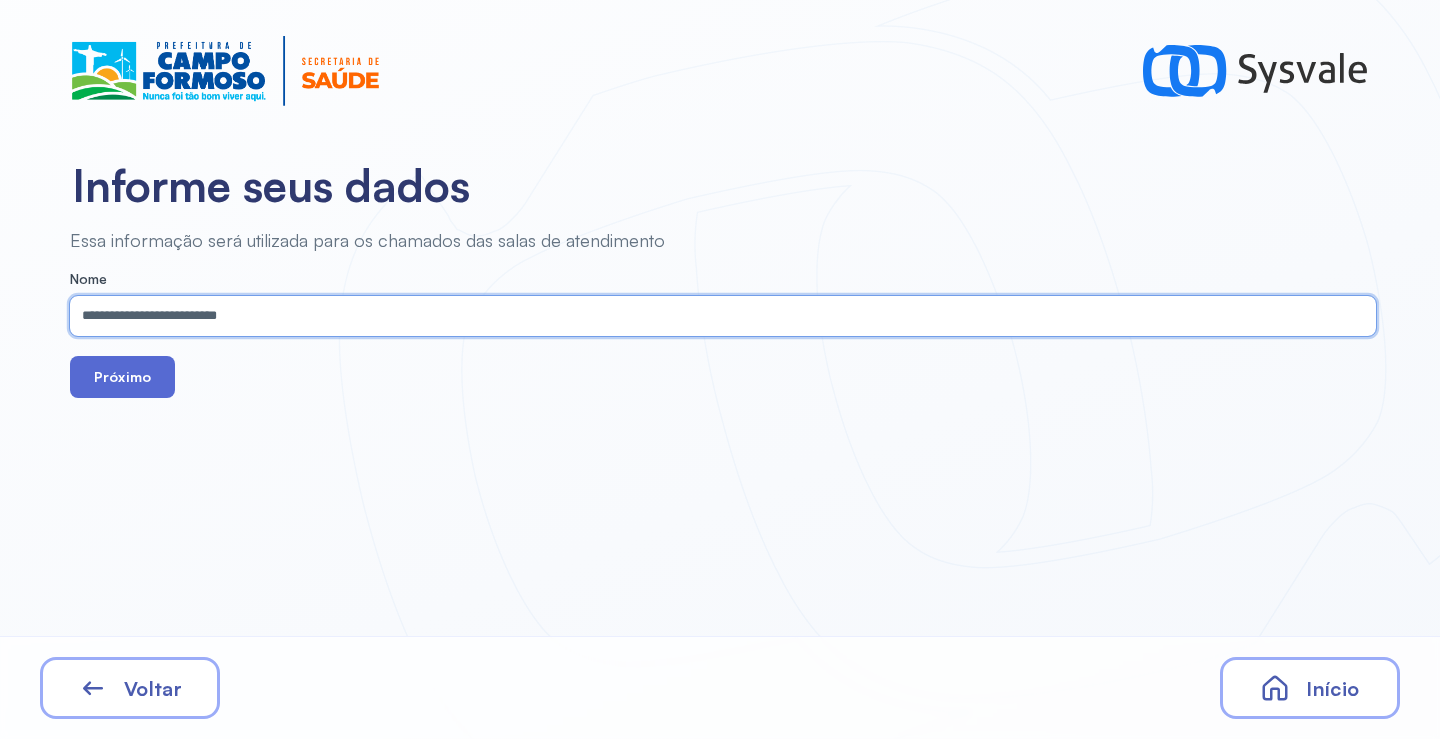 type on "**********" 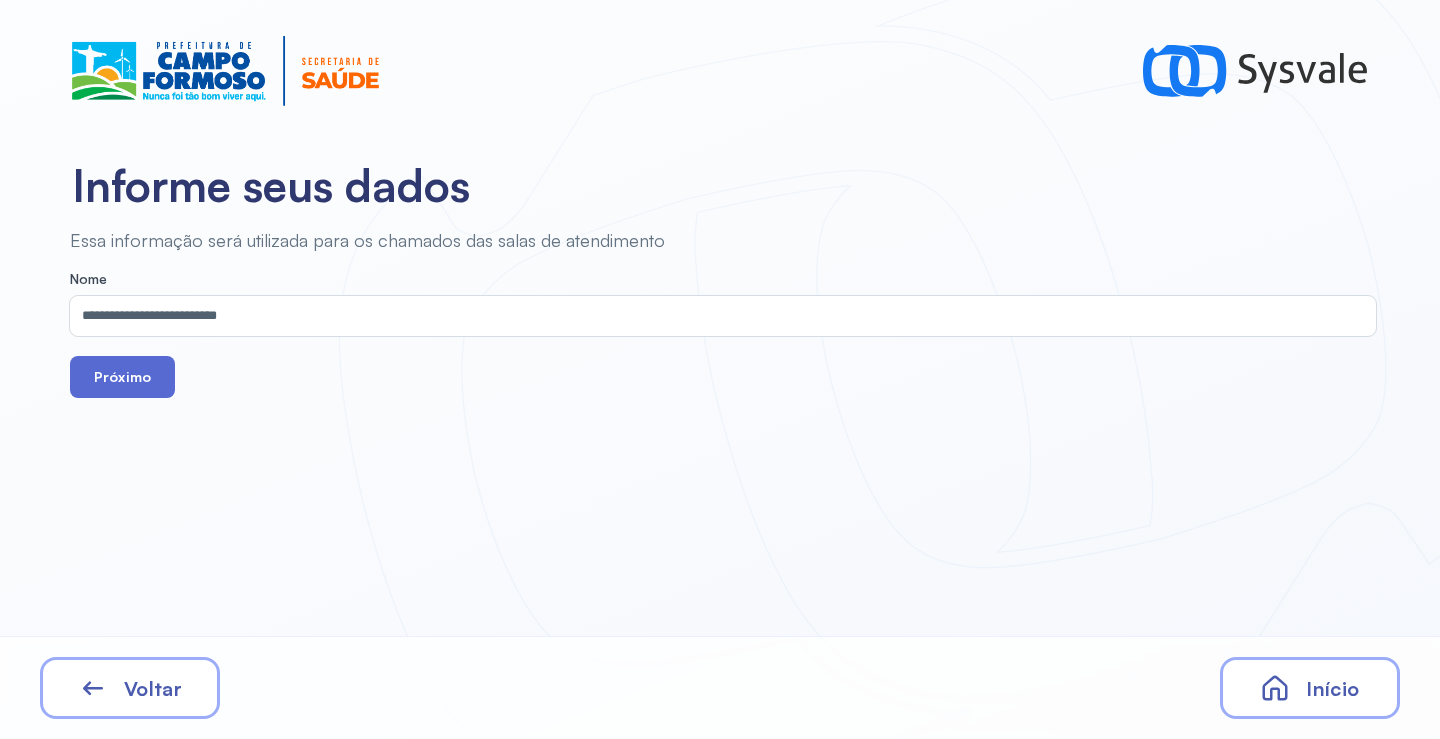 click on "Próximo" at bounding box center [122, 377] 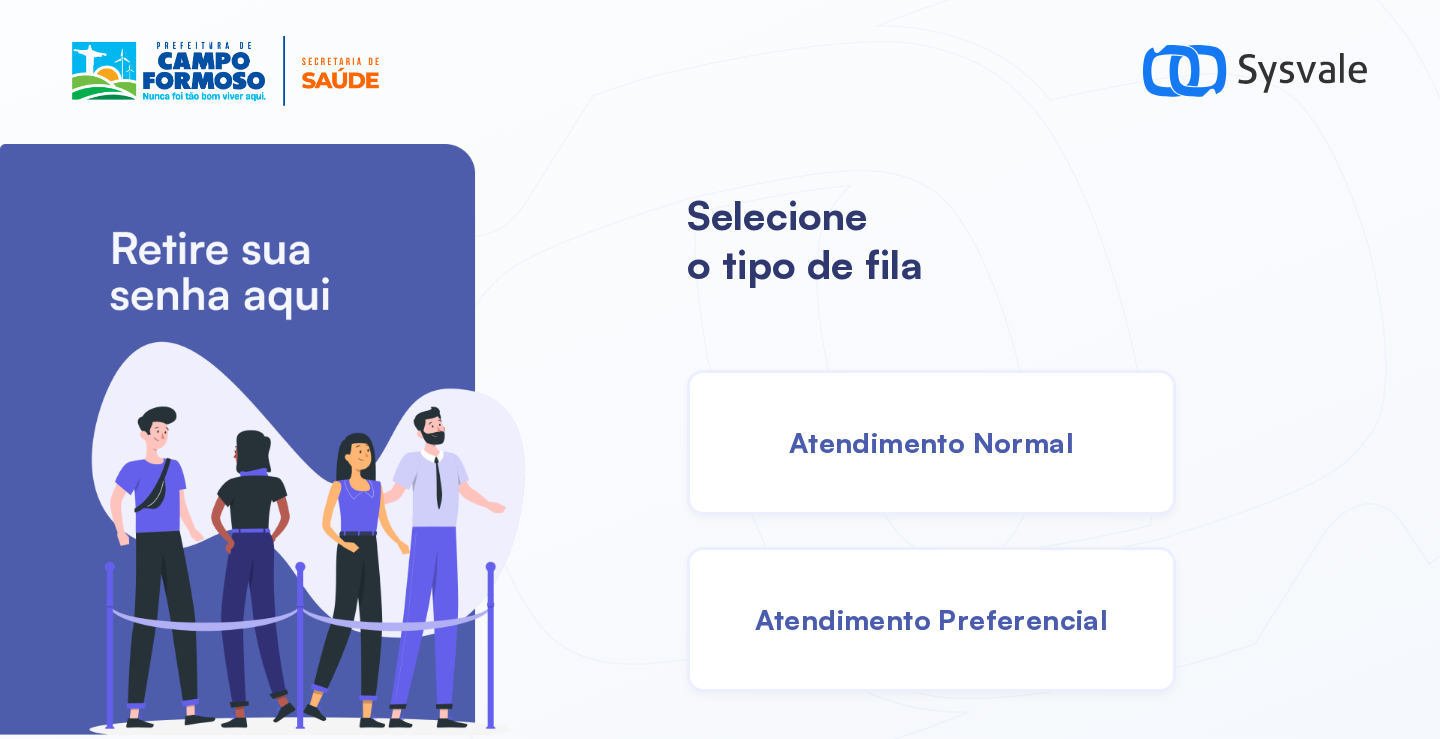 scroll, scrollTop: 0, scrollLeft: 0, axis: both 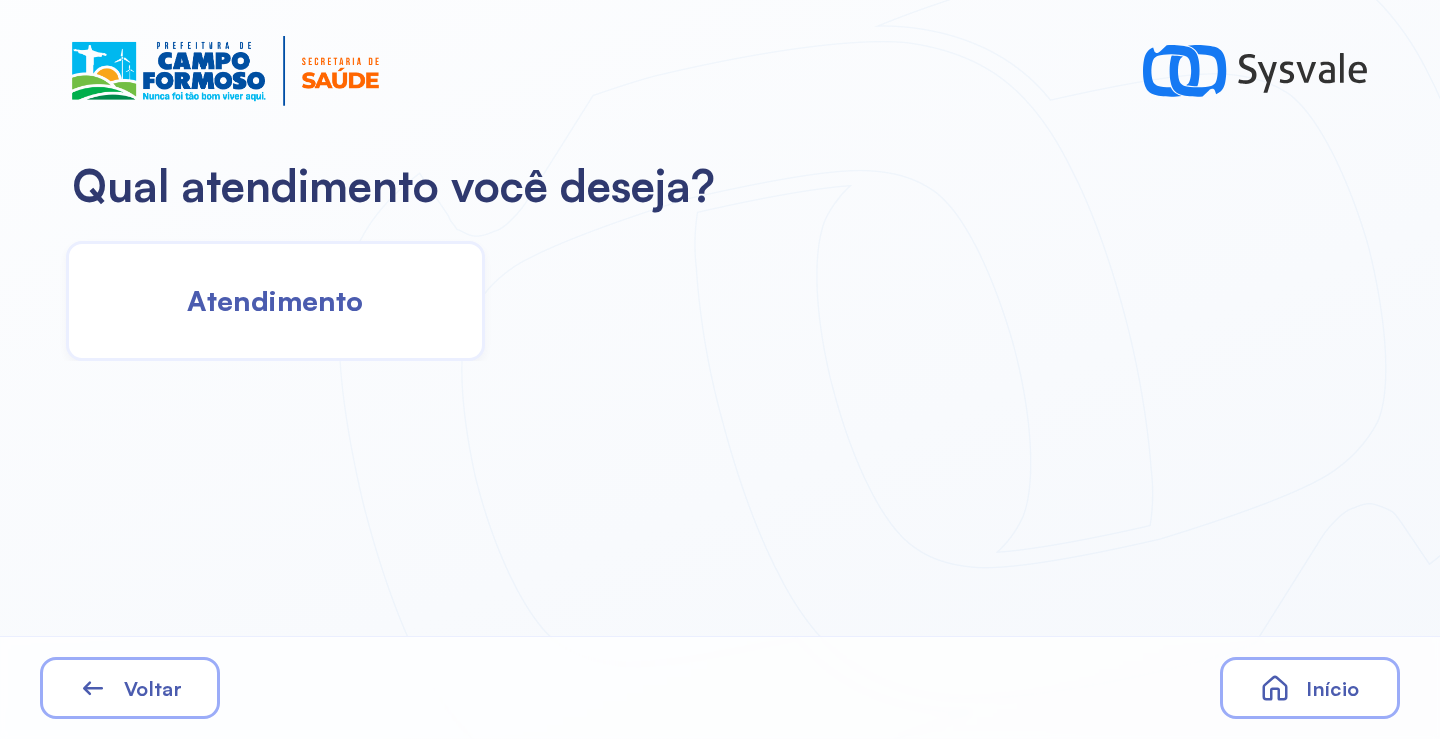 click on "Atendimento" at bounding box center (275, 300) 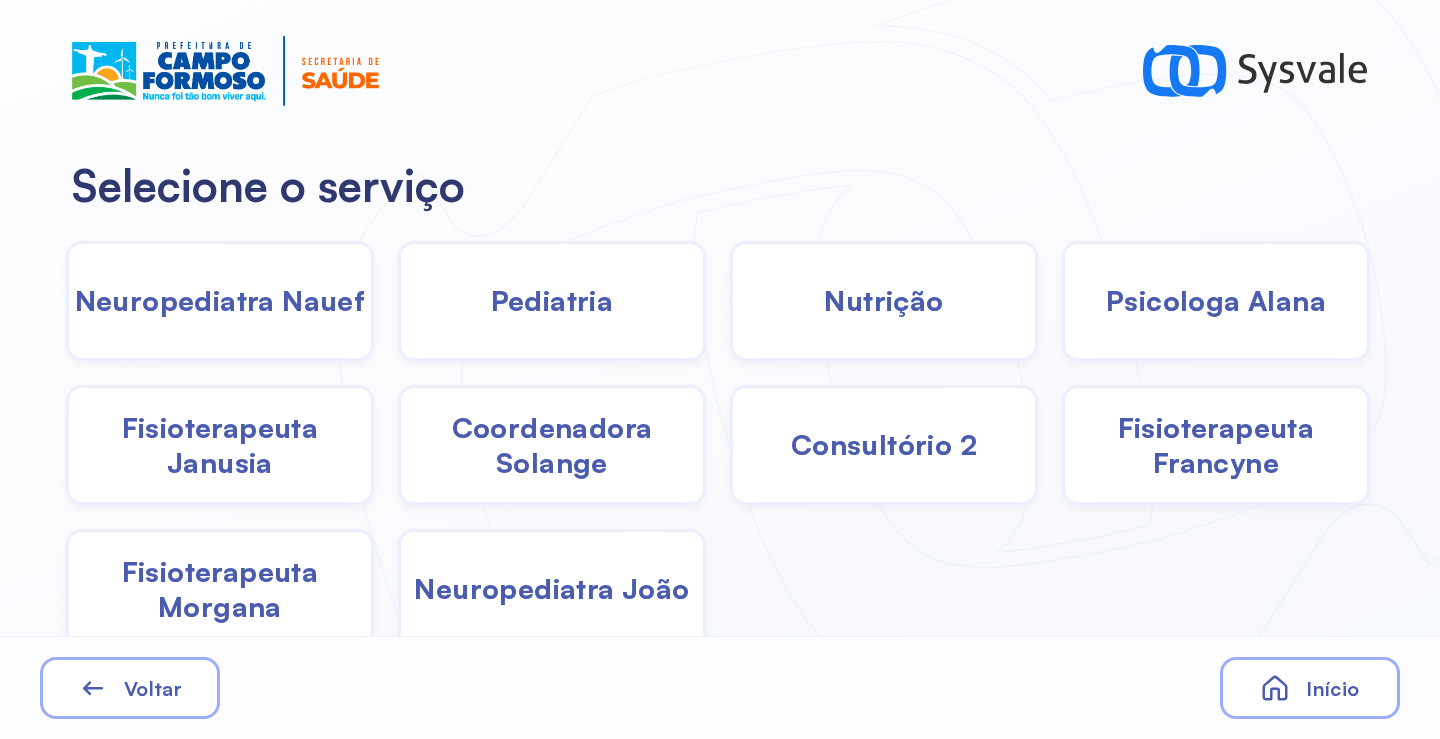 click on "Psicologa Alana" at bounding box center (1216, 300) 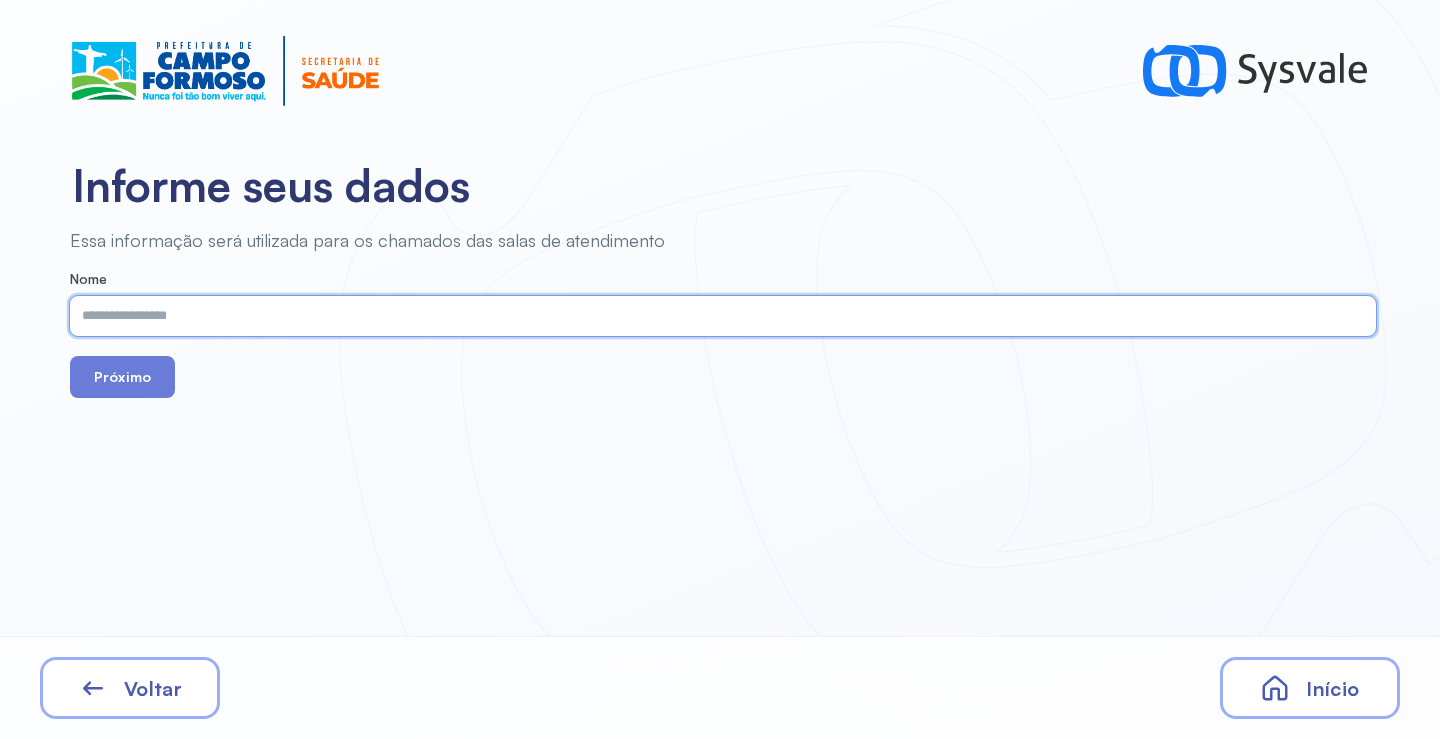 paste on "**********" 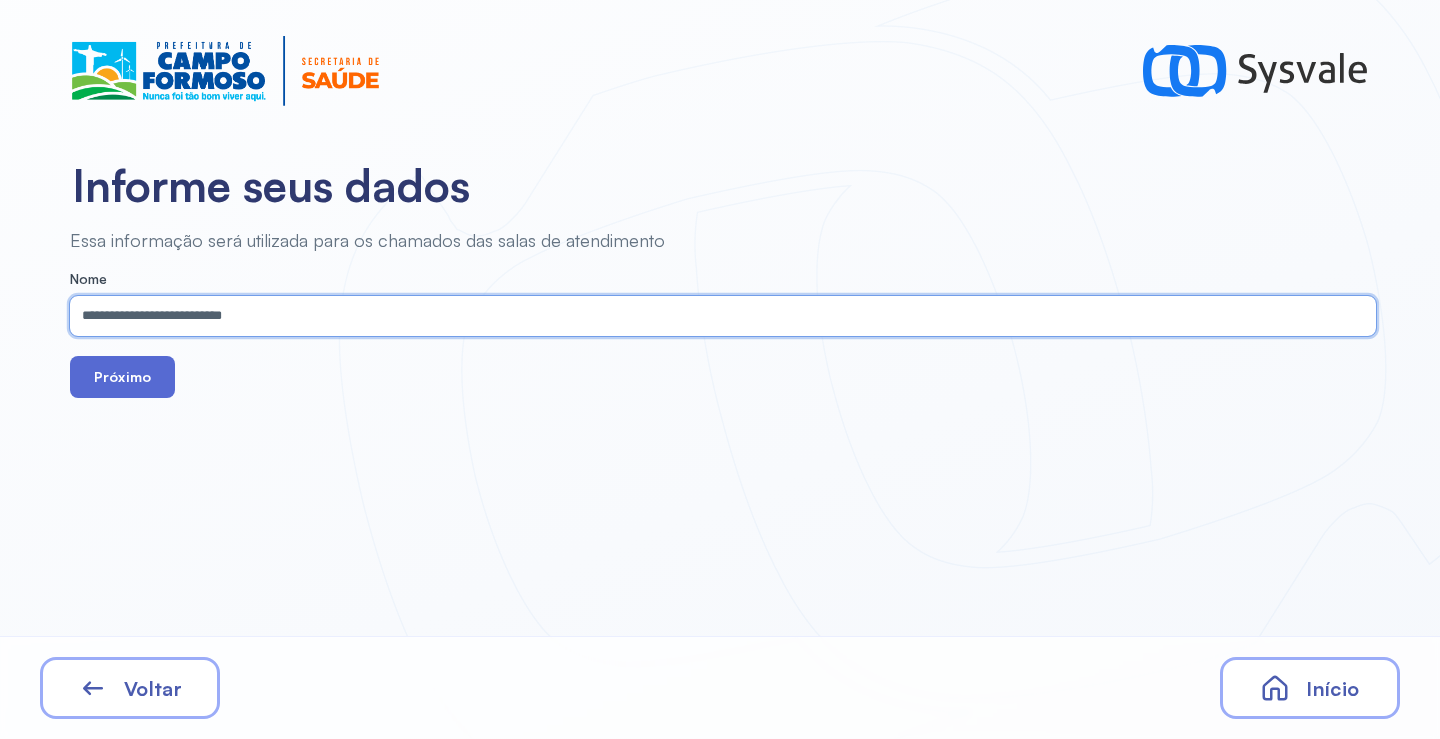 type on "**********" 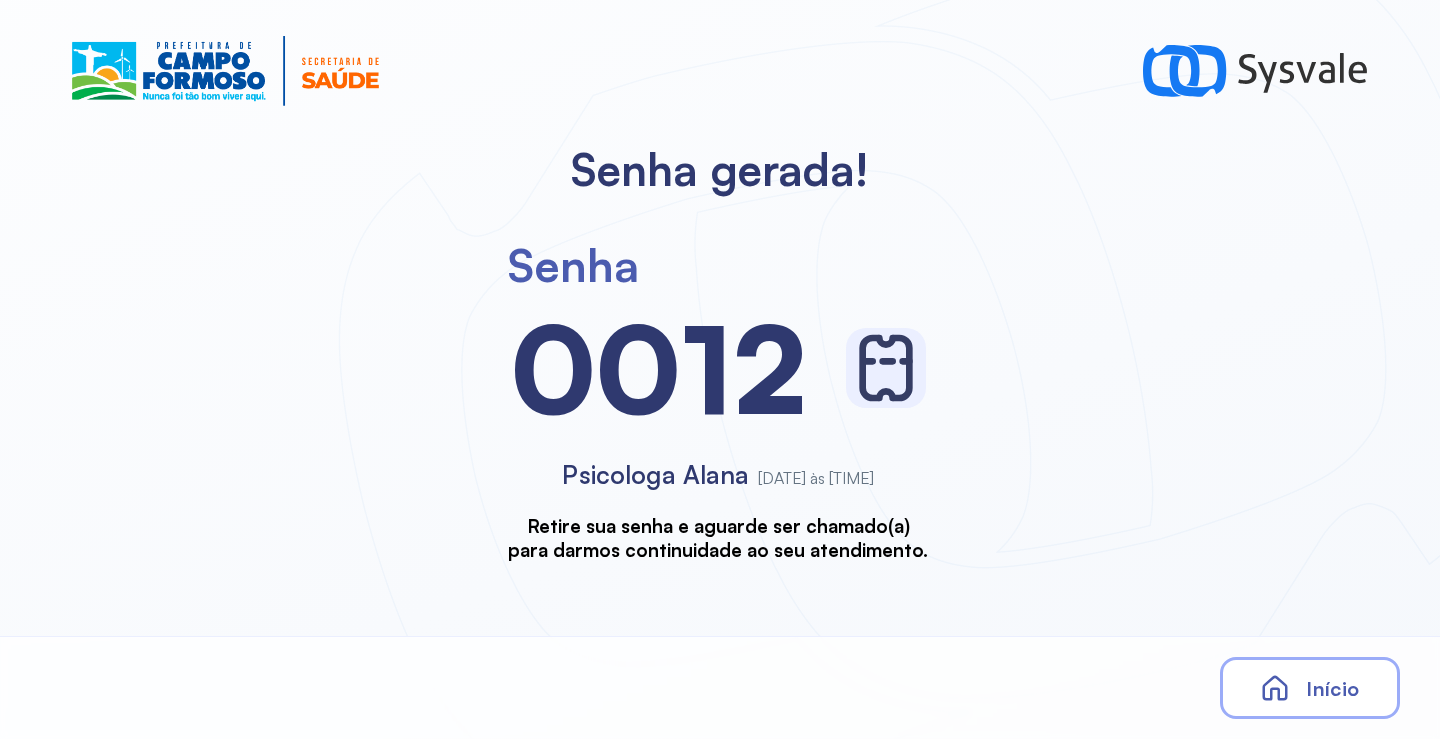 scroll, scrollTop: 0, scrollLeft: 0, axis: both 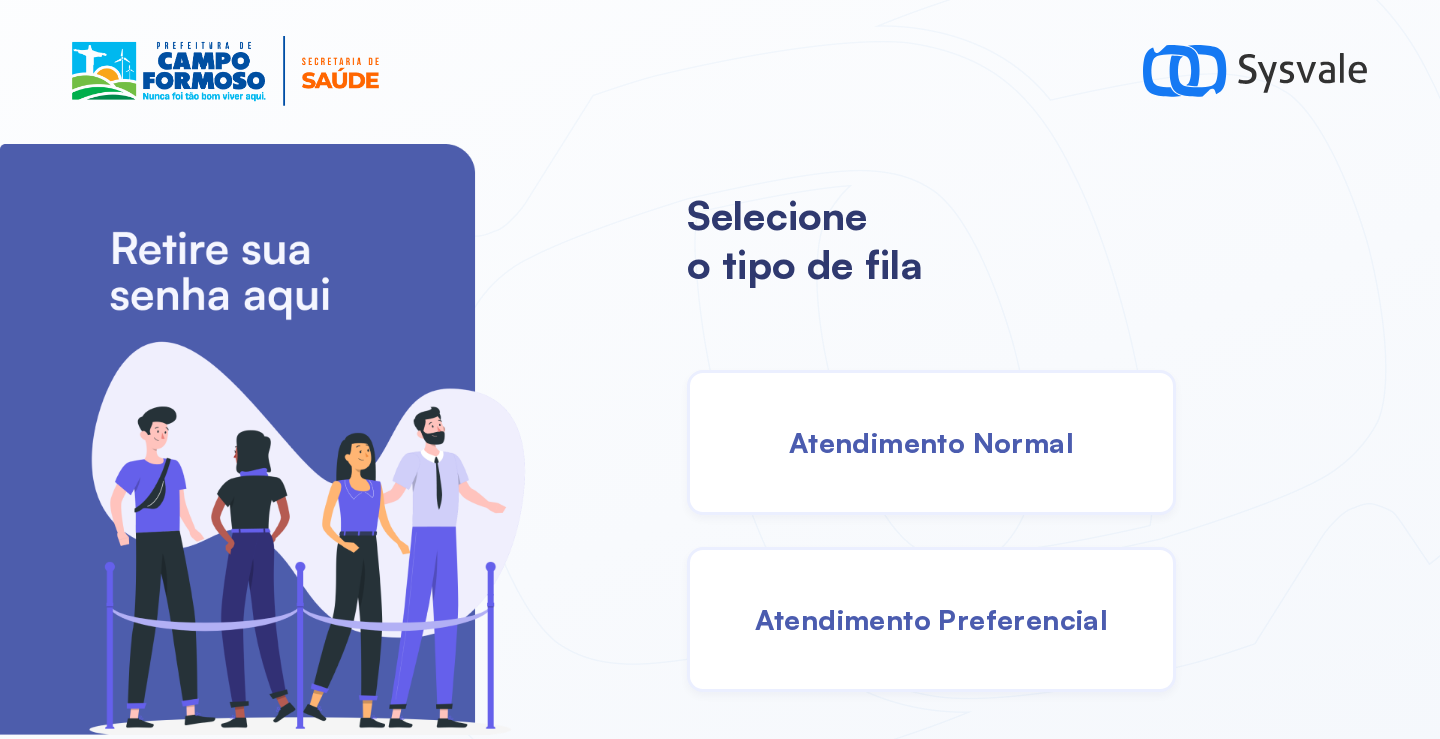 click on "Atendimento Normal" at bounding box center (931, 442) 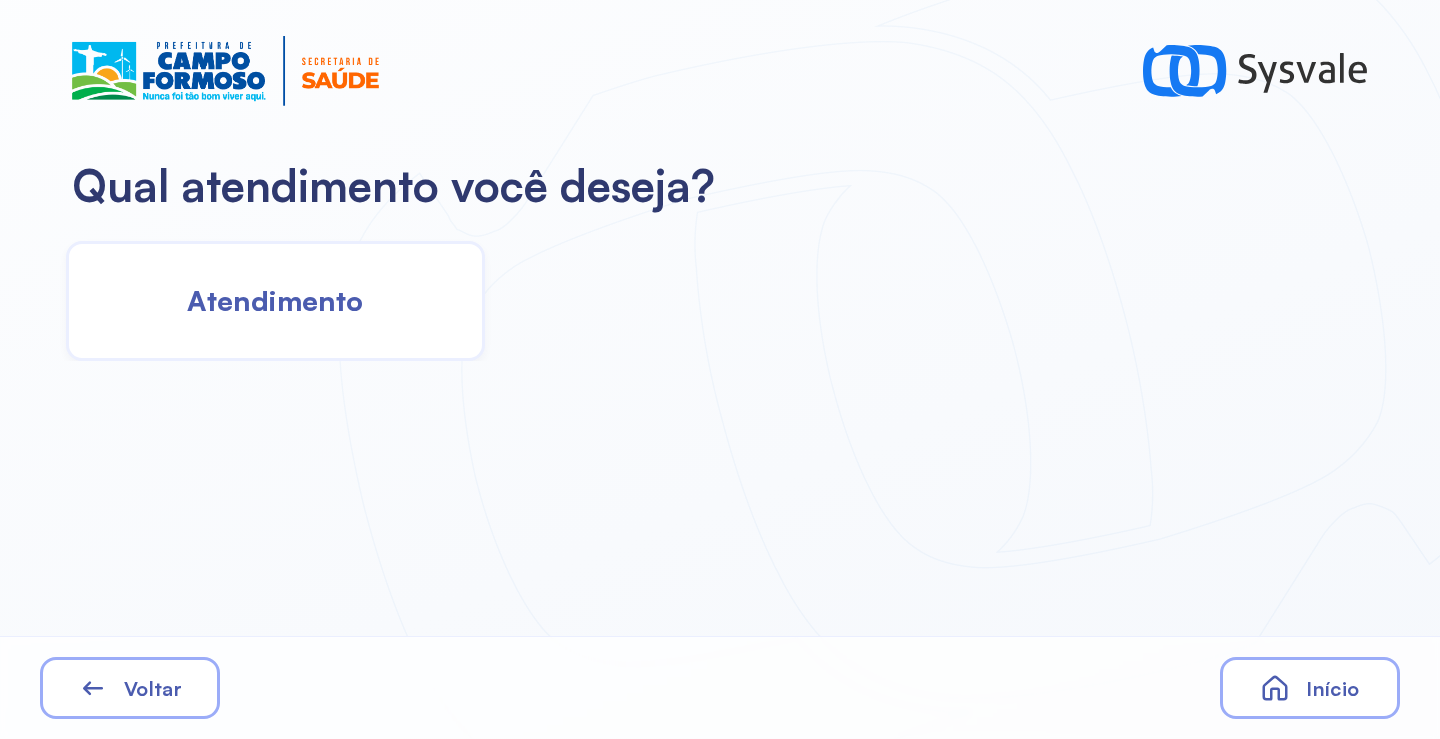 click on "Atendimento" 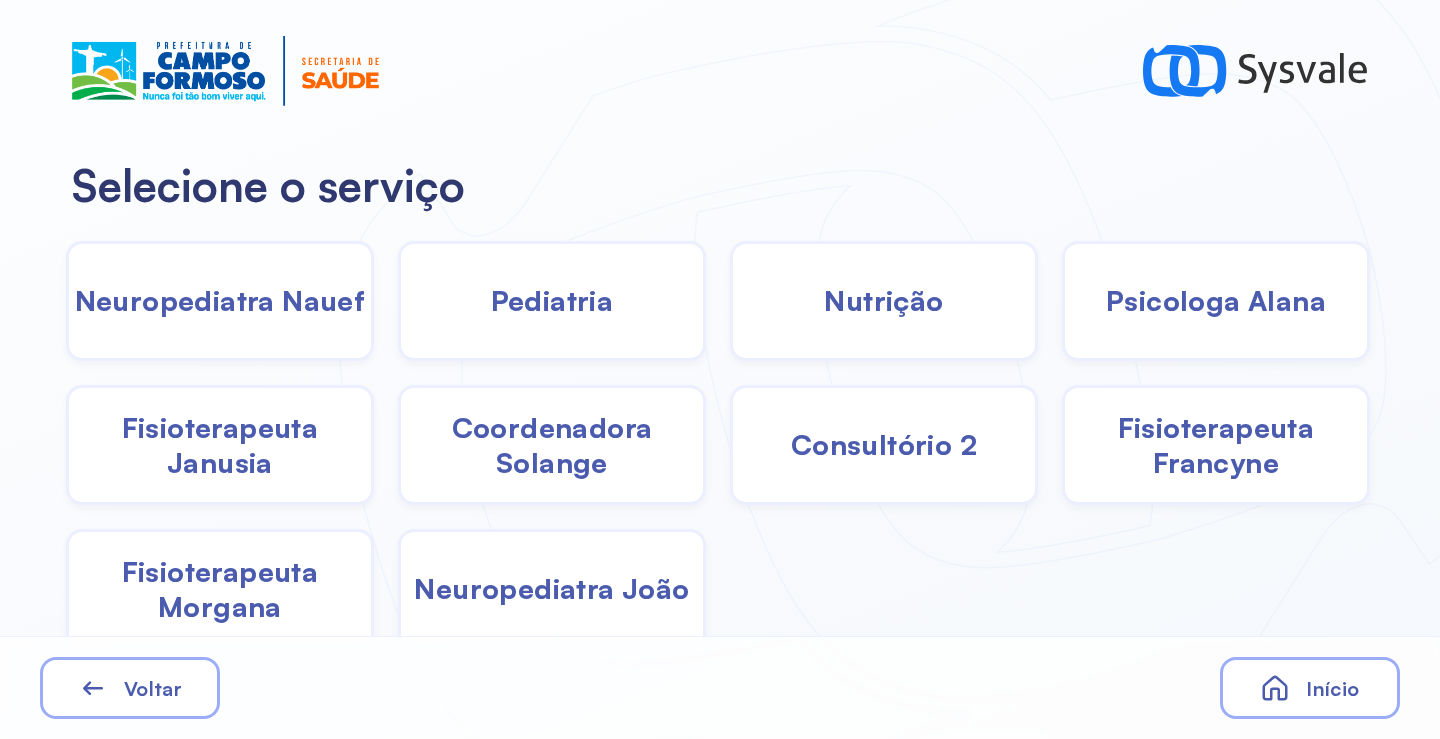 click on "Nutrição" at bounding box center (883, 300) 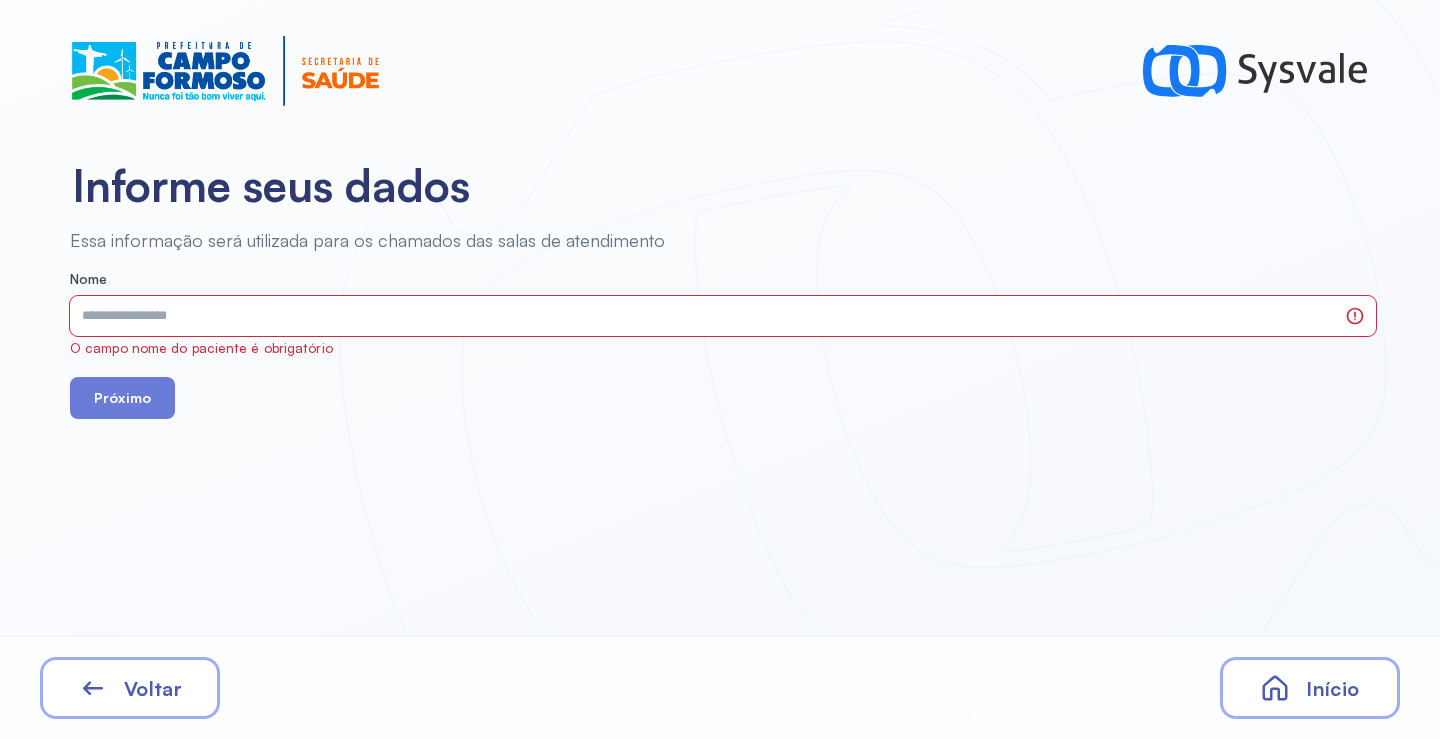 drag, startPoint x: 715, startPoint y: 311, endPoint x: 200, endPoint y: 689, distance: 638.8341 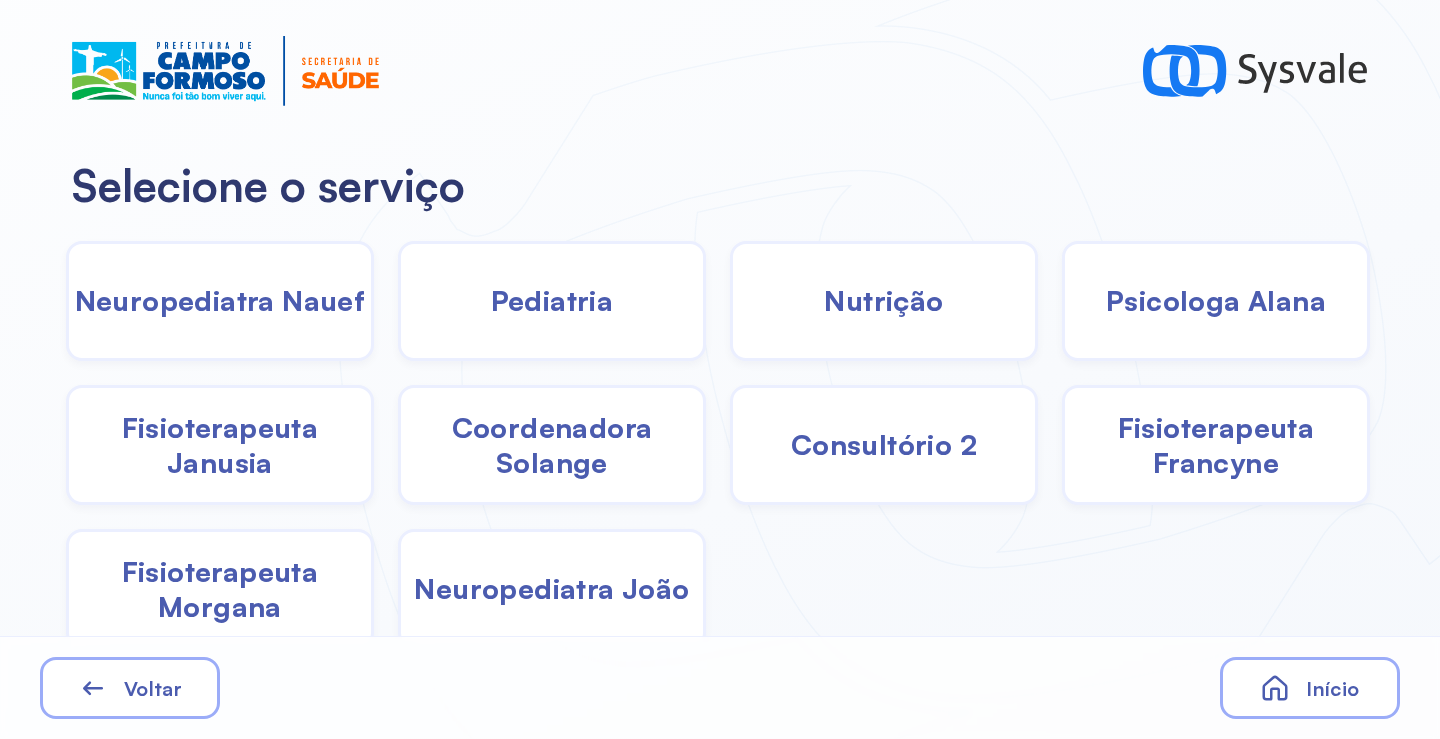 drag, startPoint x: 589, startPoint y: 298, endPoint x: 578, endPoint y: 301, distance: 11.401754 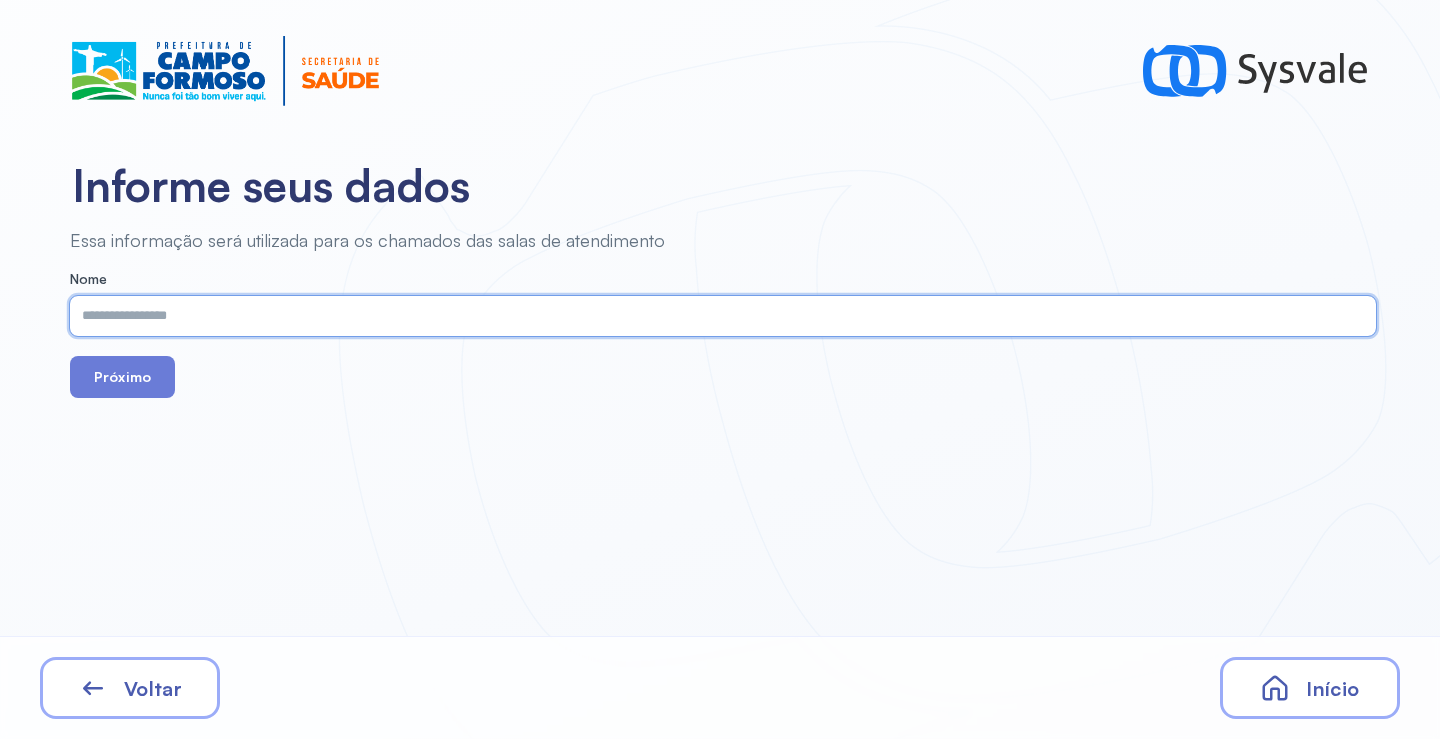 paste on "**********" 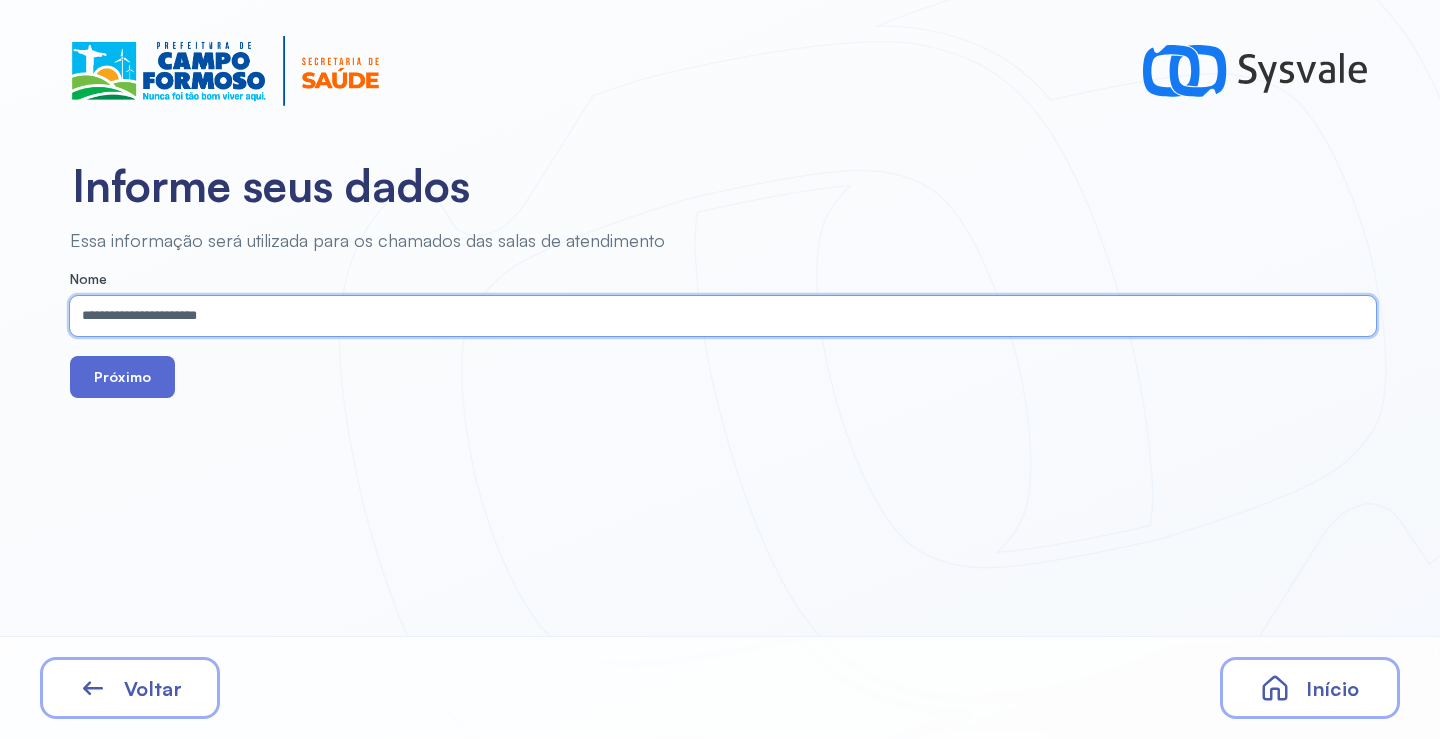 type on "**********" 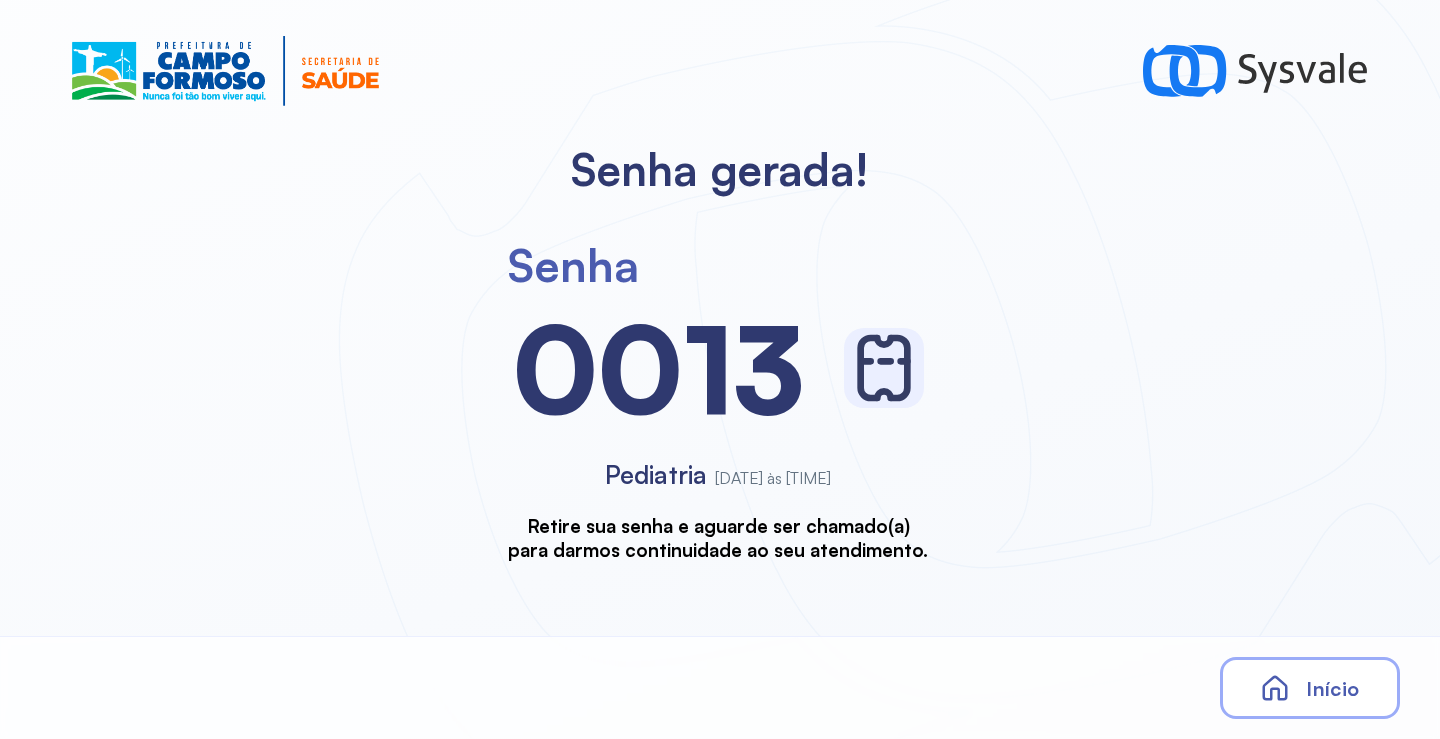 scroll, scrollTop: 0, scrollLeft: 0, axis: both 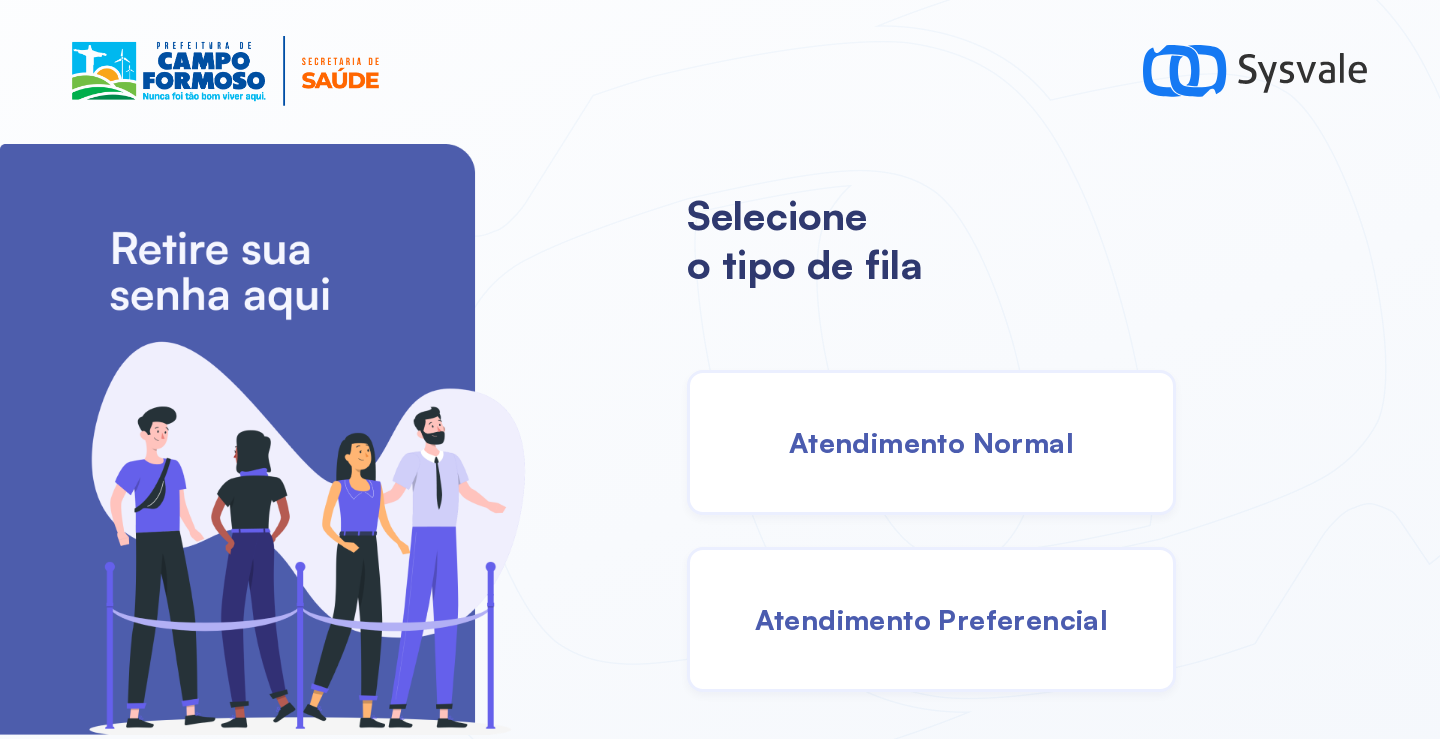 click on "Atendimento Normal" at bounding box center [931, 442] 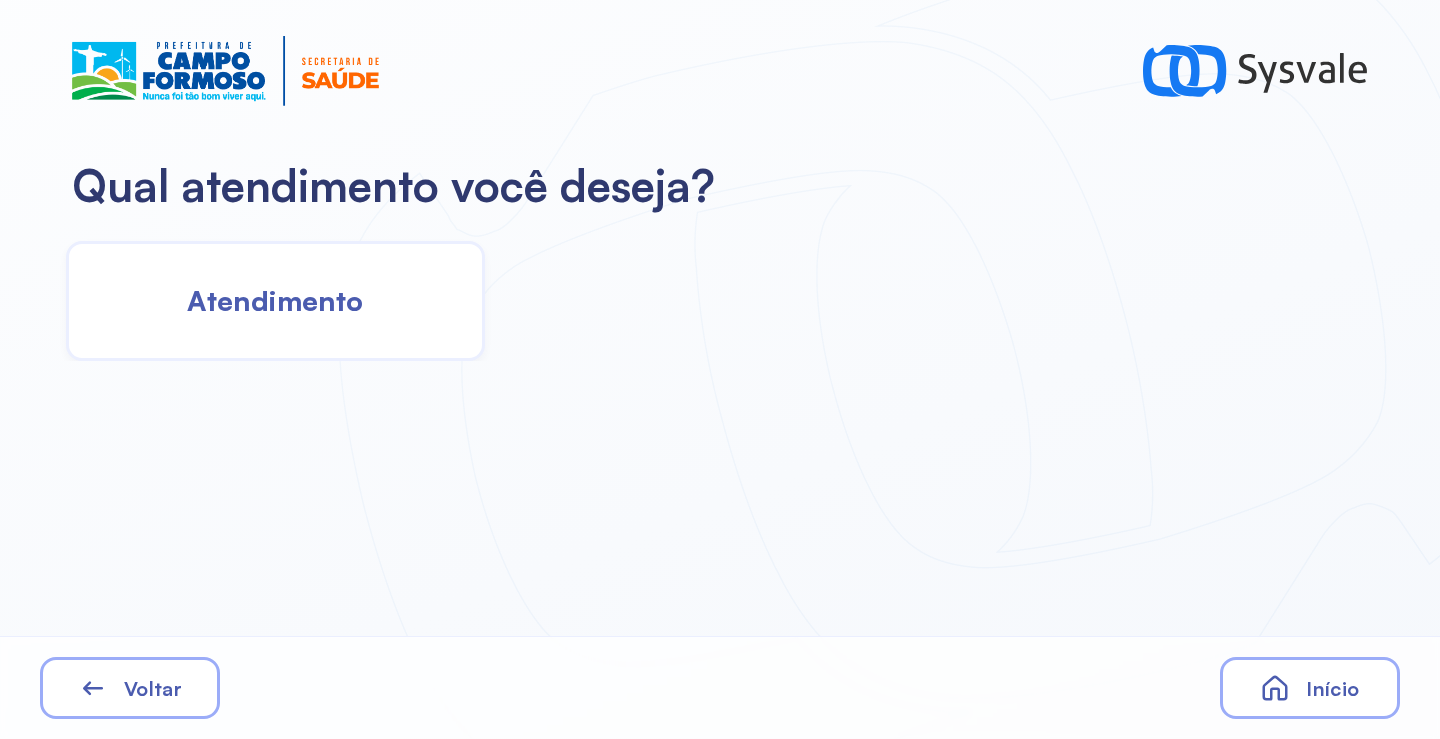 click on "Atendimento" 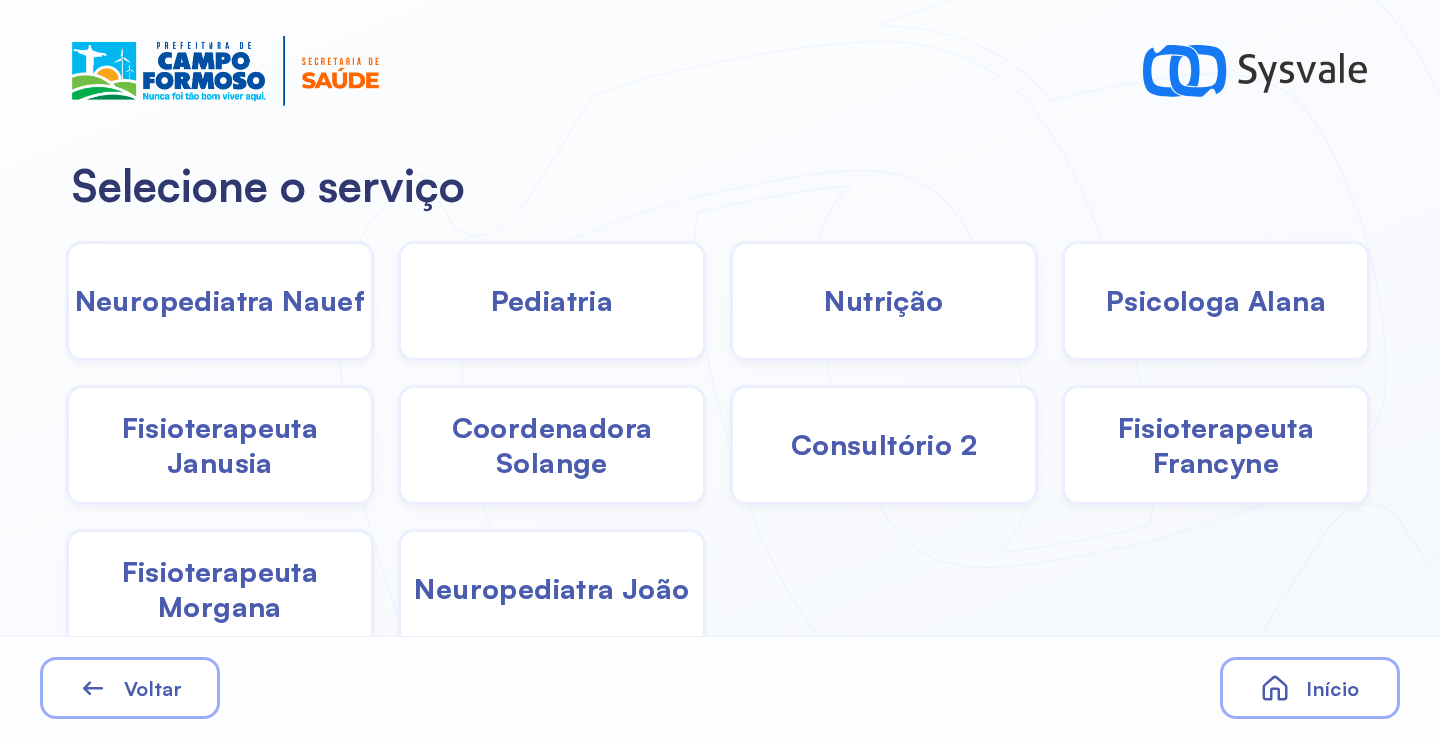 click on "Fisioterapeuta Francyne" at bounding box center [1216, 445] 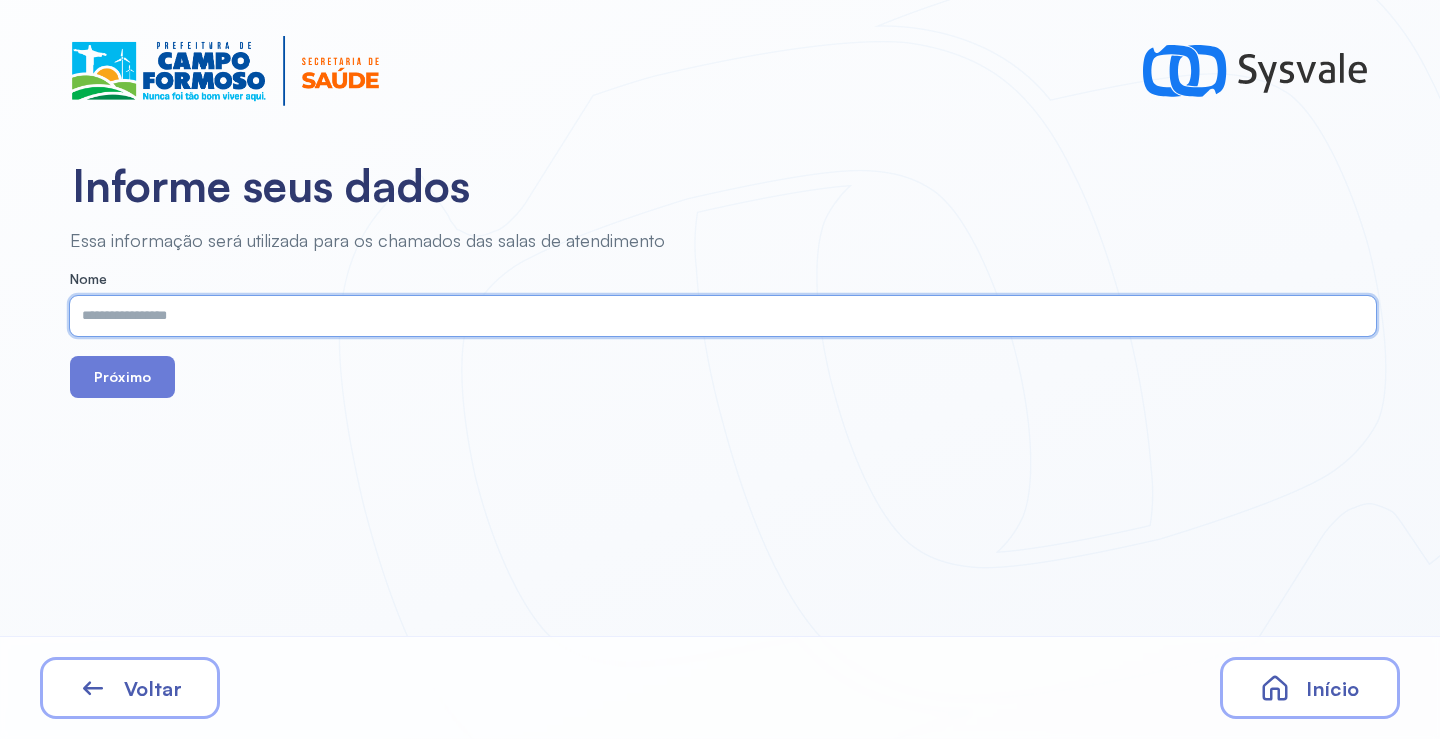 paste on "**********" 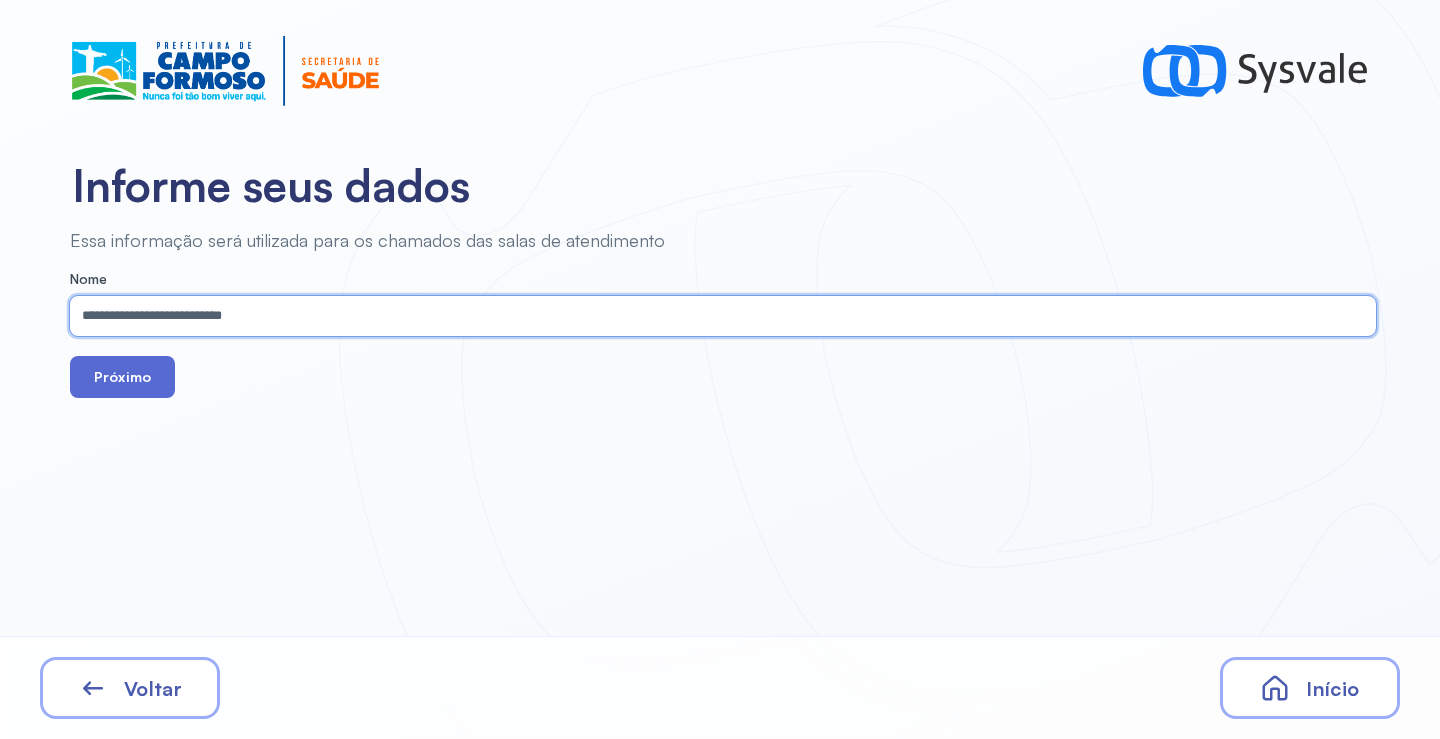 type on "**********" 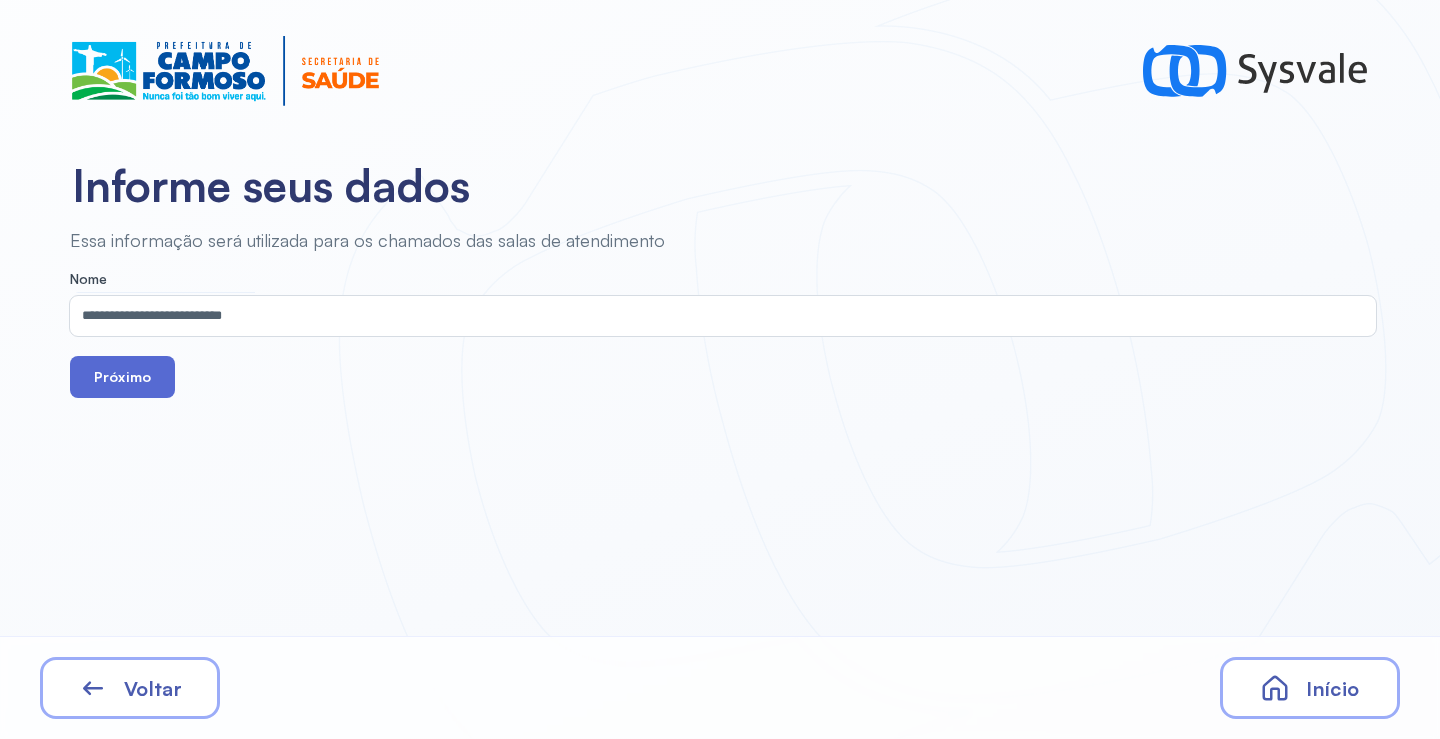 click on "Próximo" at bounding box center [122, 377] 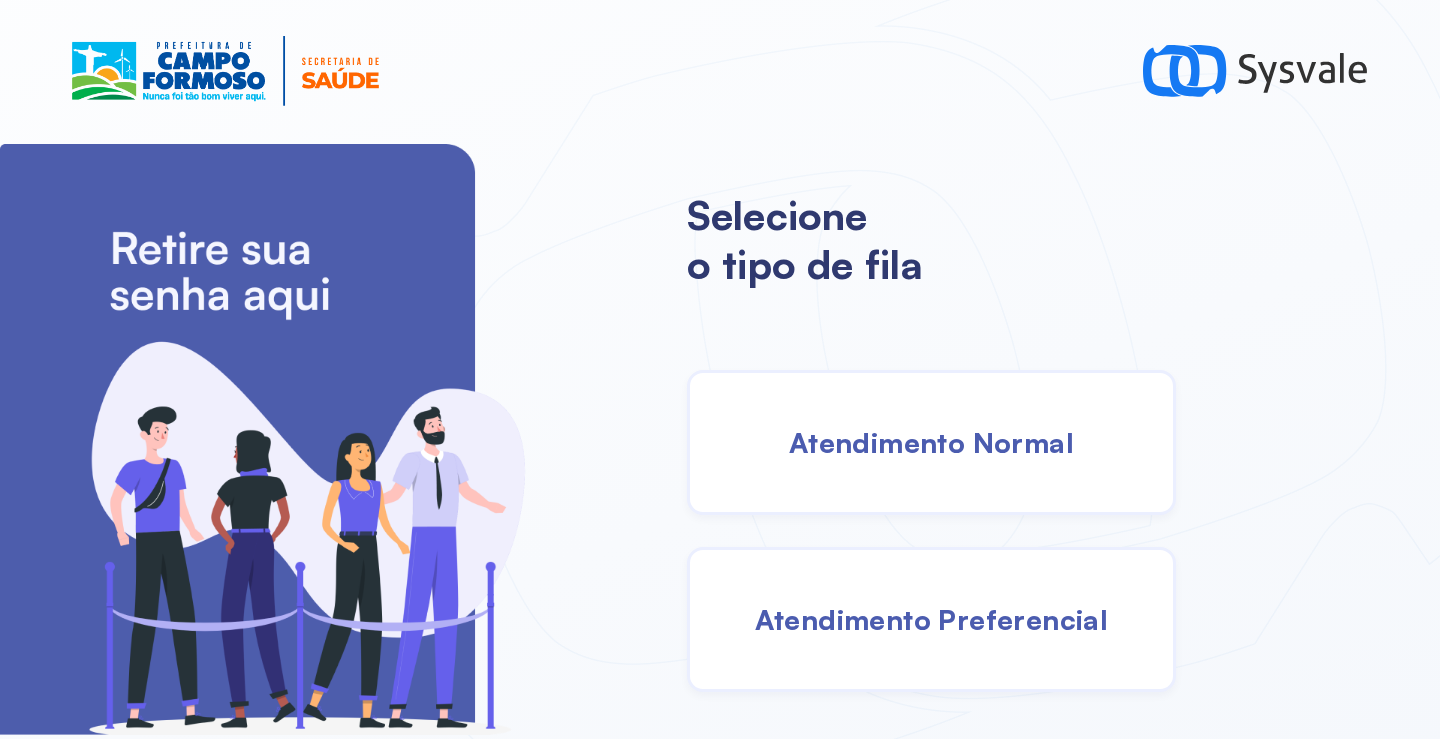 scroll, scrollTop: 0, scrollLeft: 0, axis: both 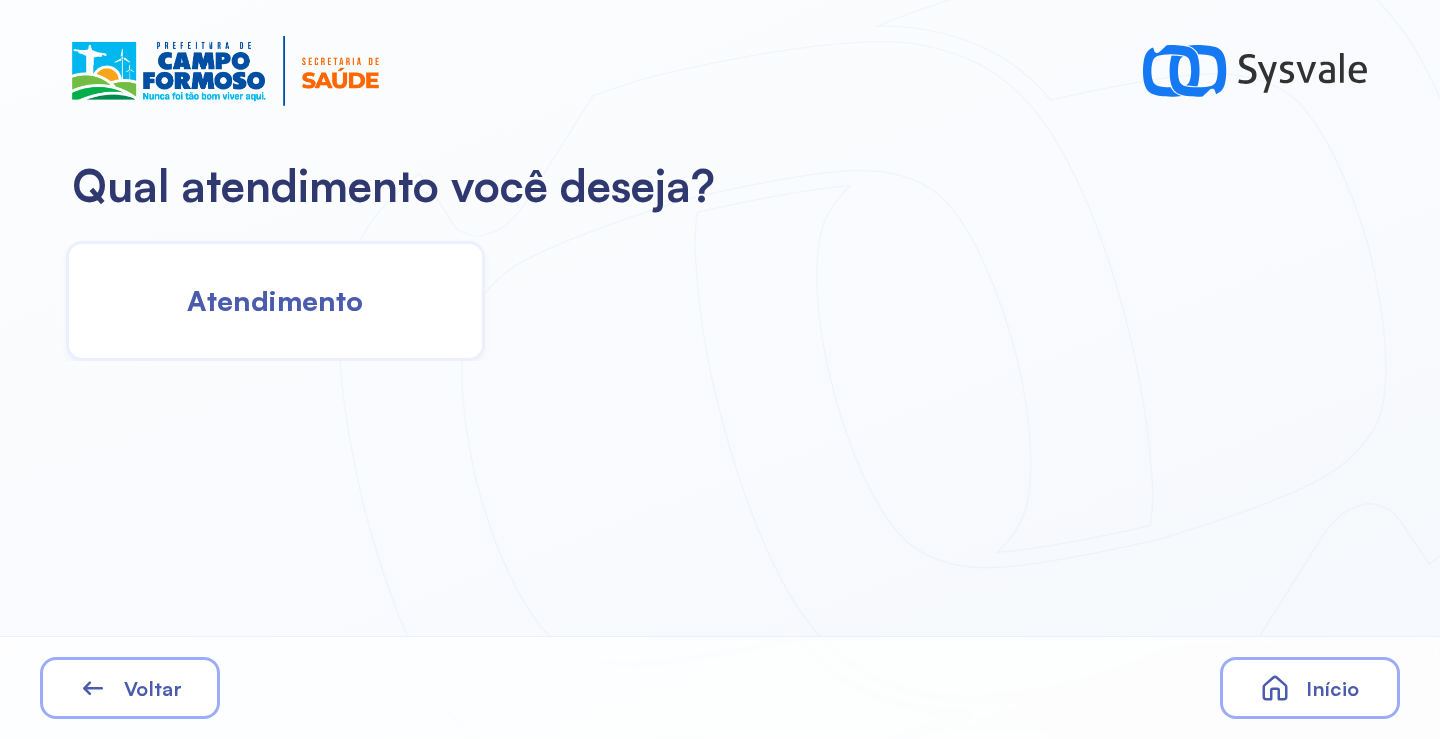 click on "Atendimento" at bounding box center [275, 300] 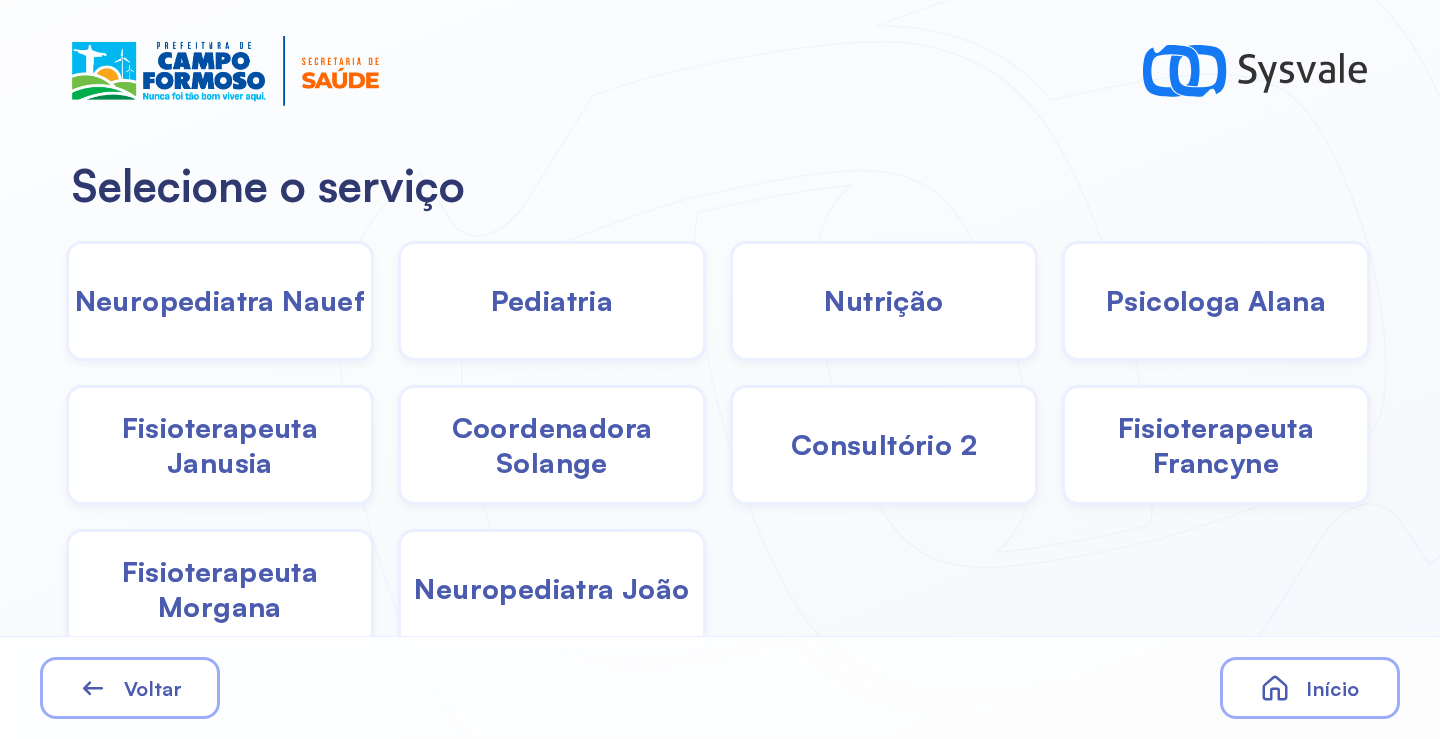 click on "Pediatria" 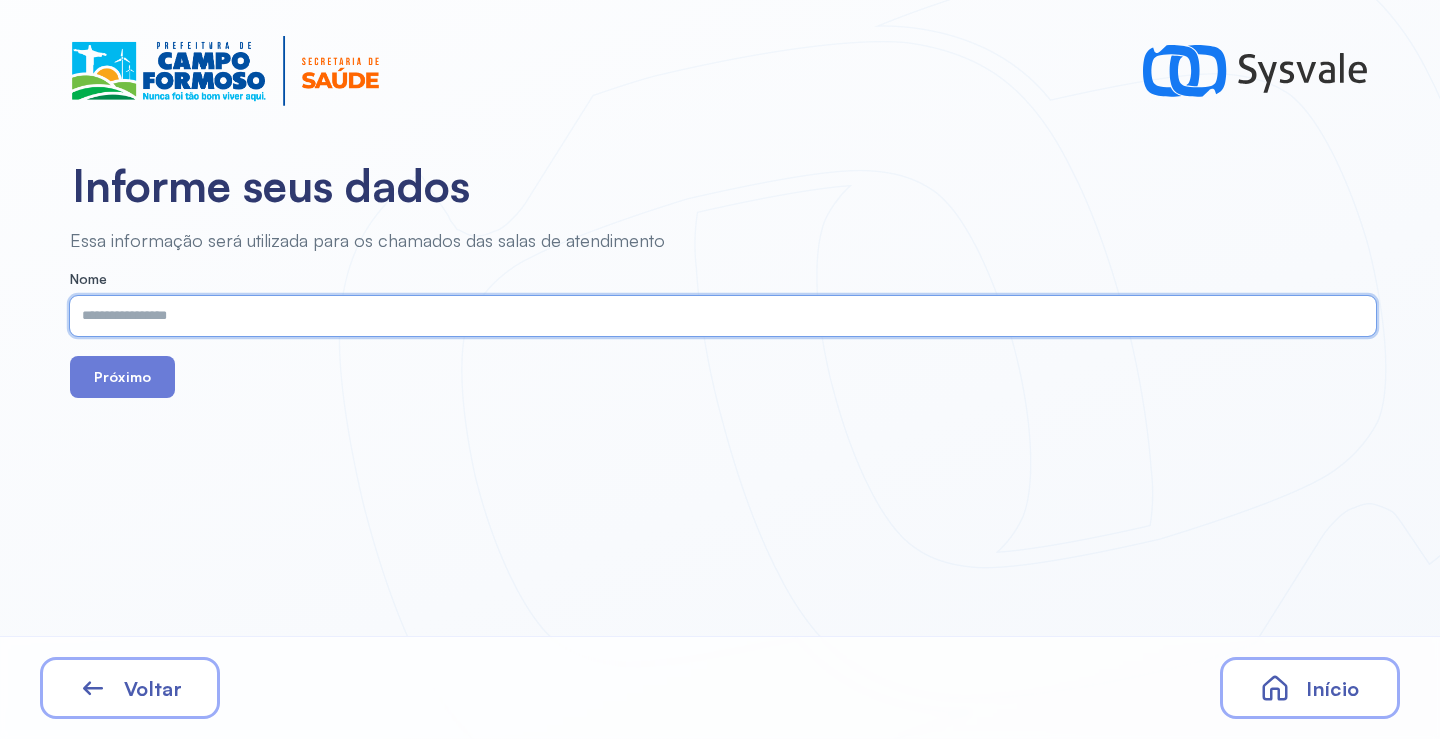 paste on "**********" 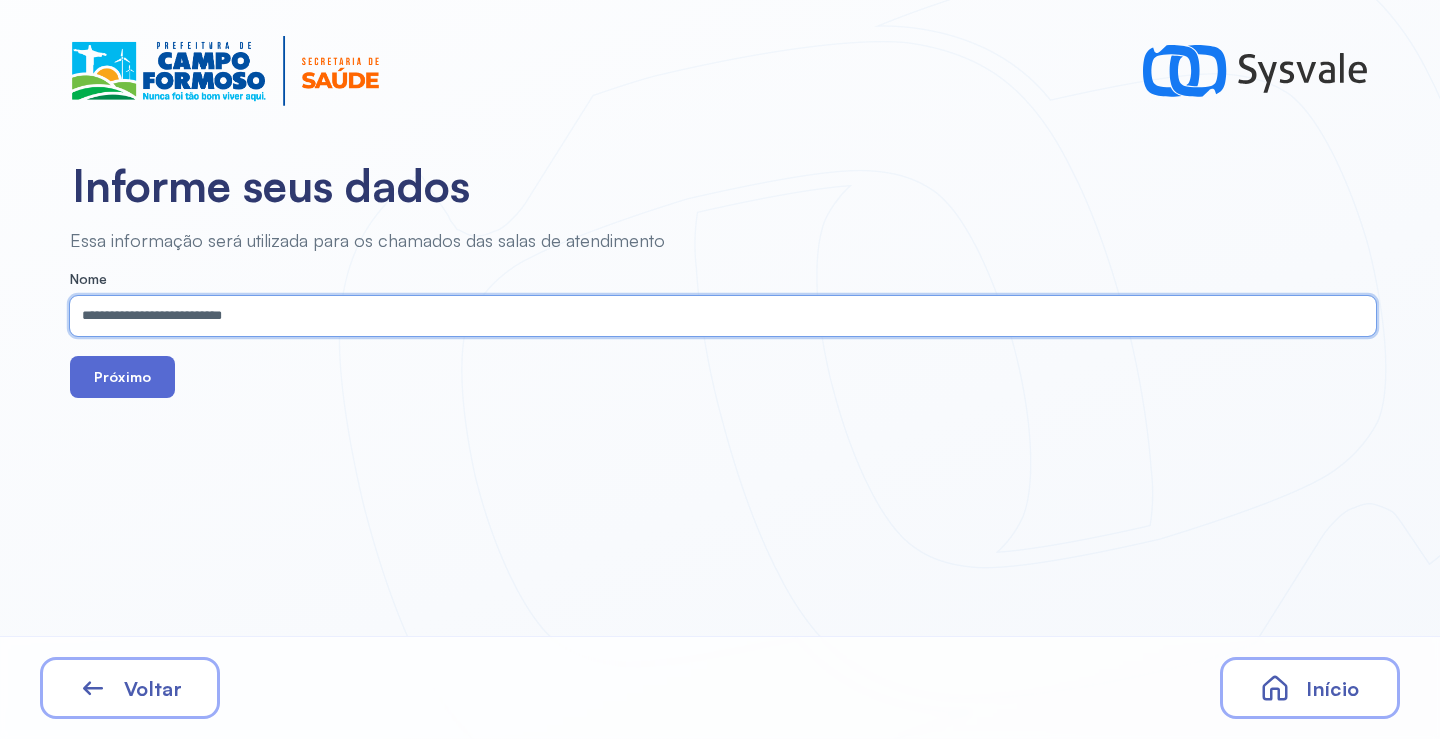 type on "**********" 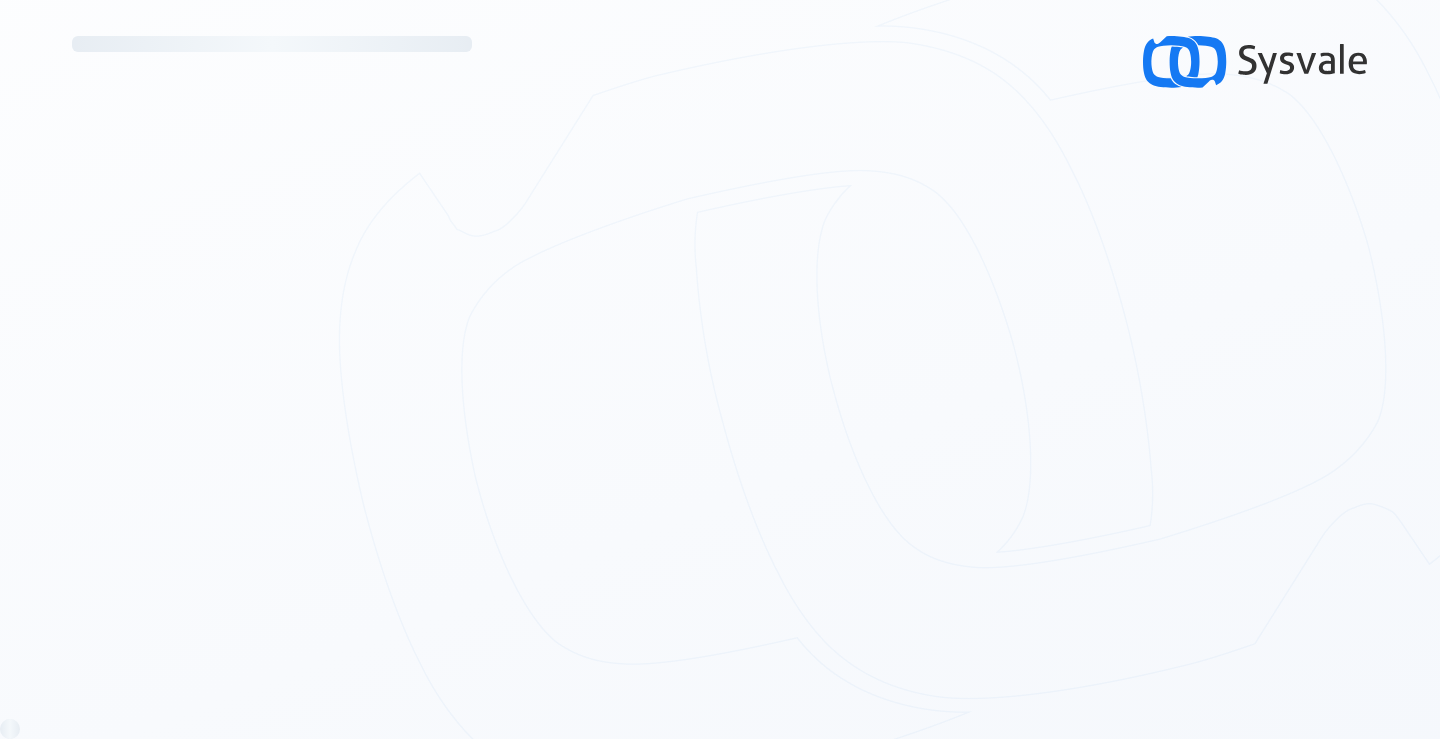 scroll, scrollTop: 0, scrollLeft: 0, axis: both 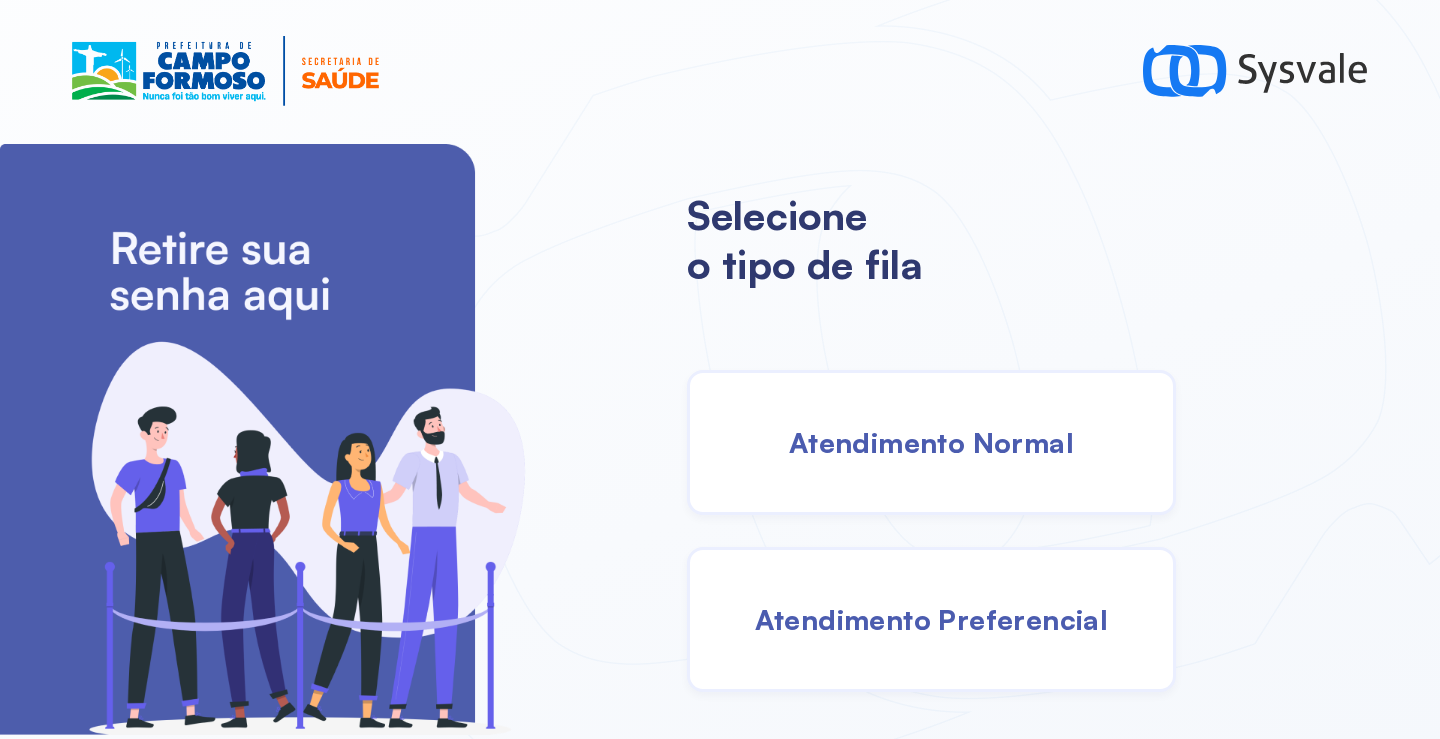 drag, startPoint x: 901, startPoint y: 433, endPoint x: 871, endPoint y: 432, distance: 30.016663 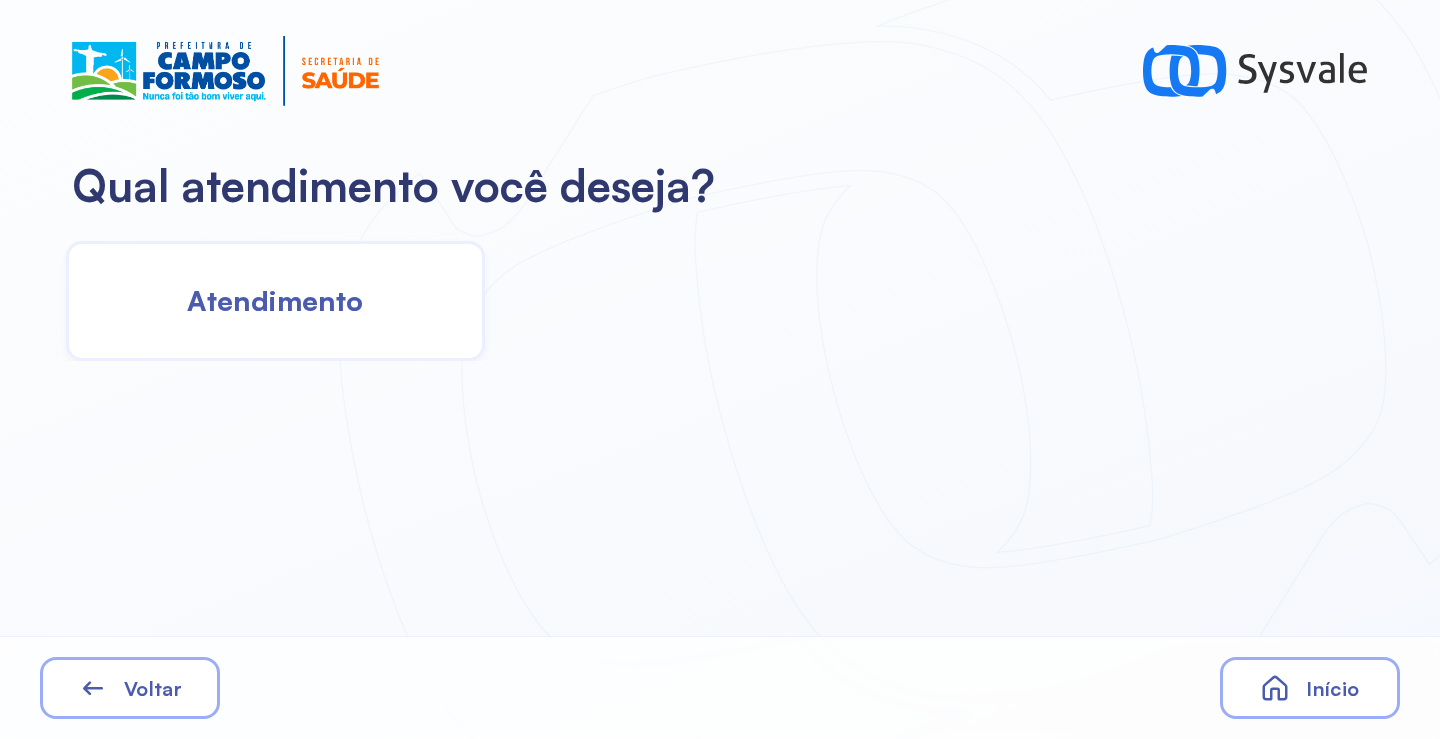 click on "Atendimento" 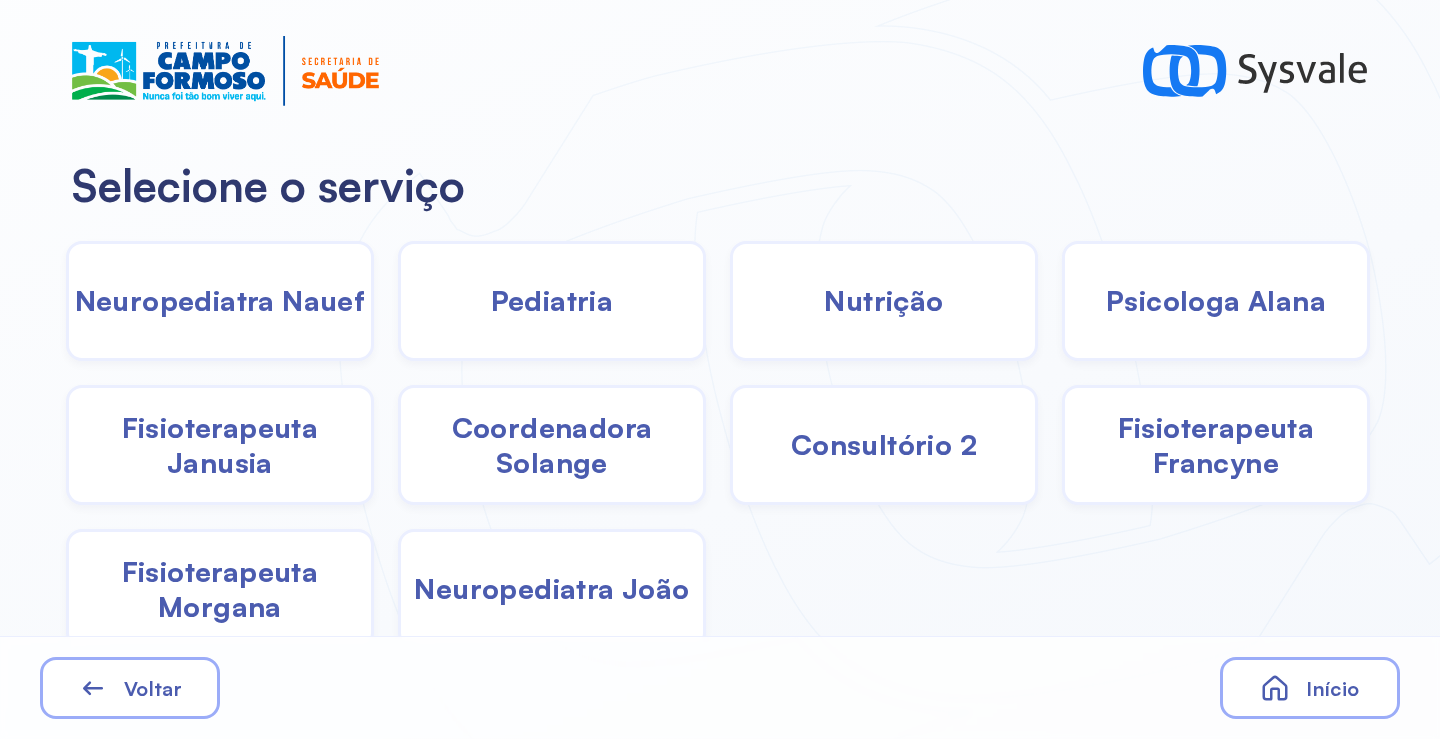 click on "Pediatria" at bounding box center (552, 300) 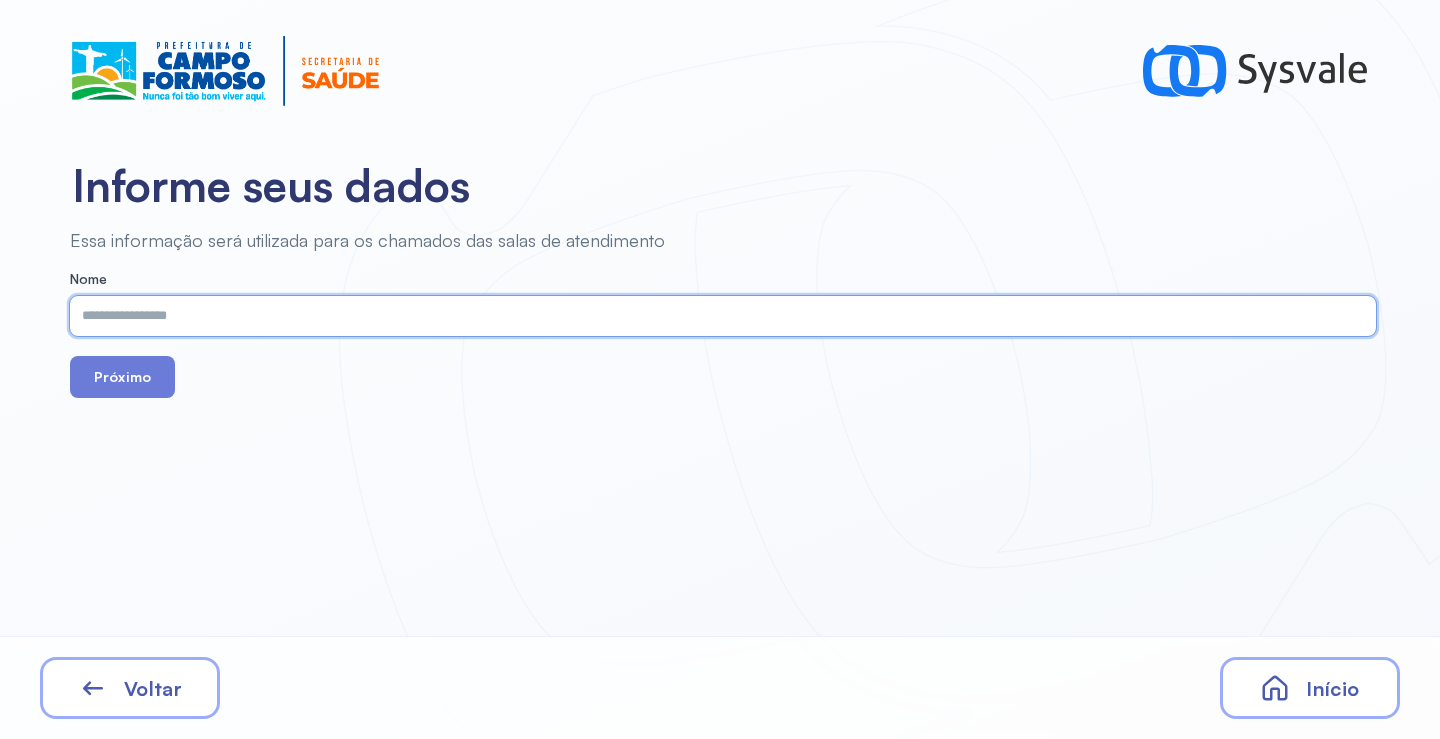 paste on "**********" 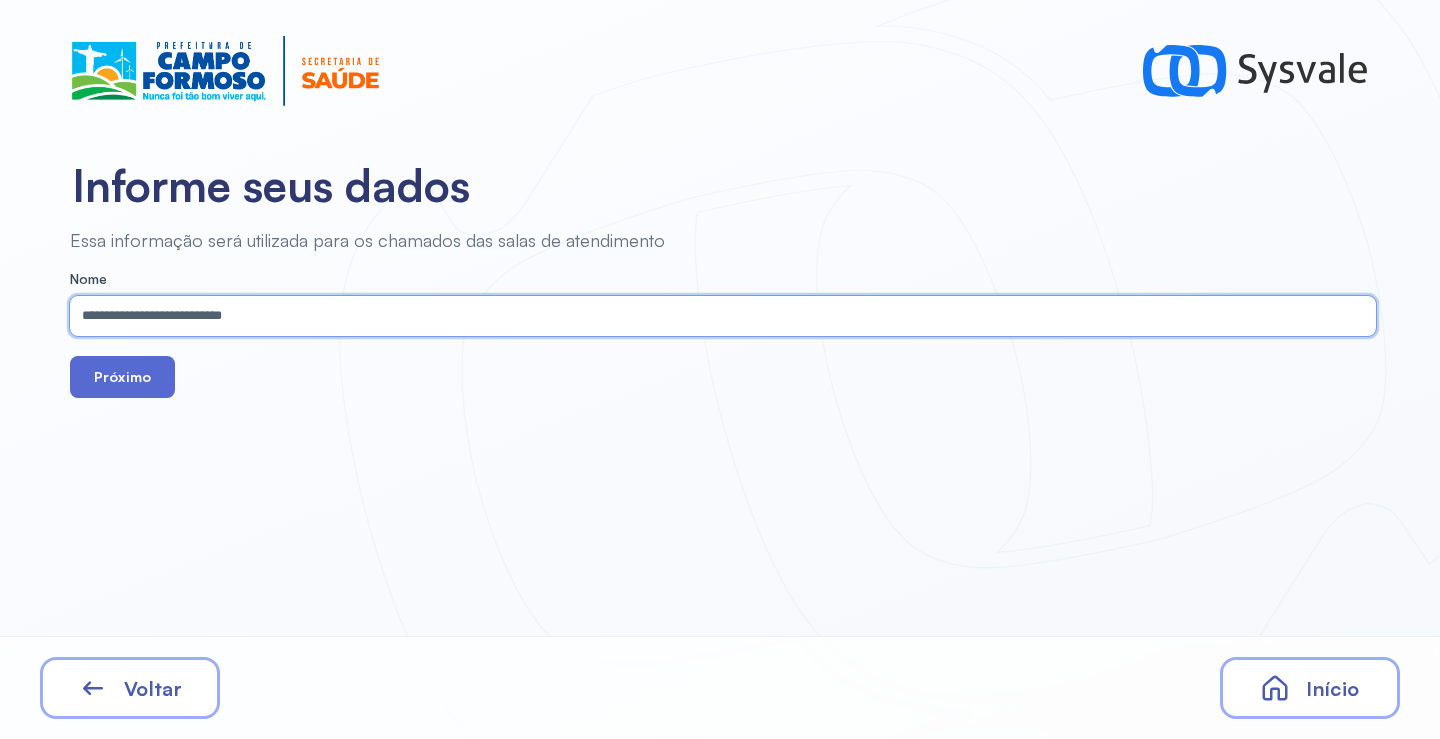 type on "**********" 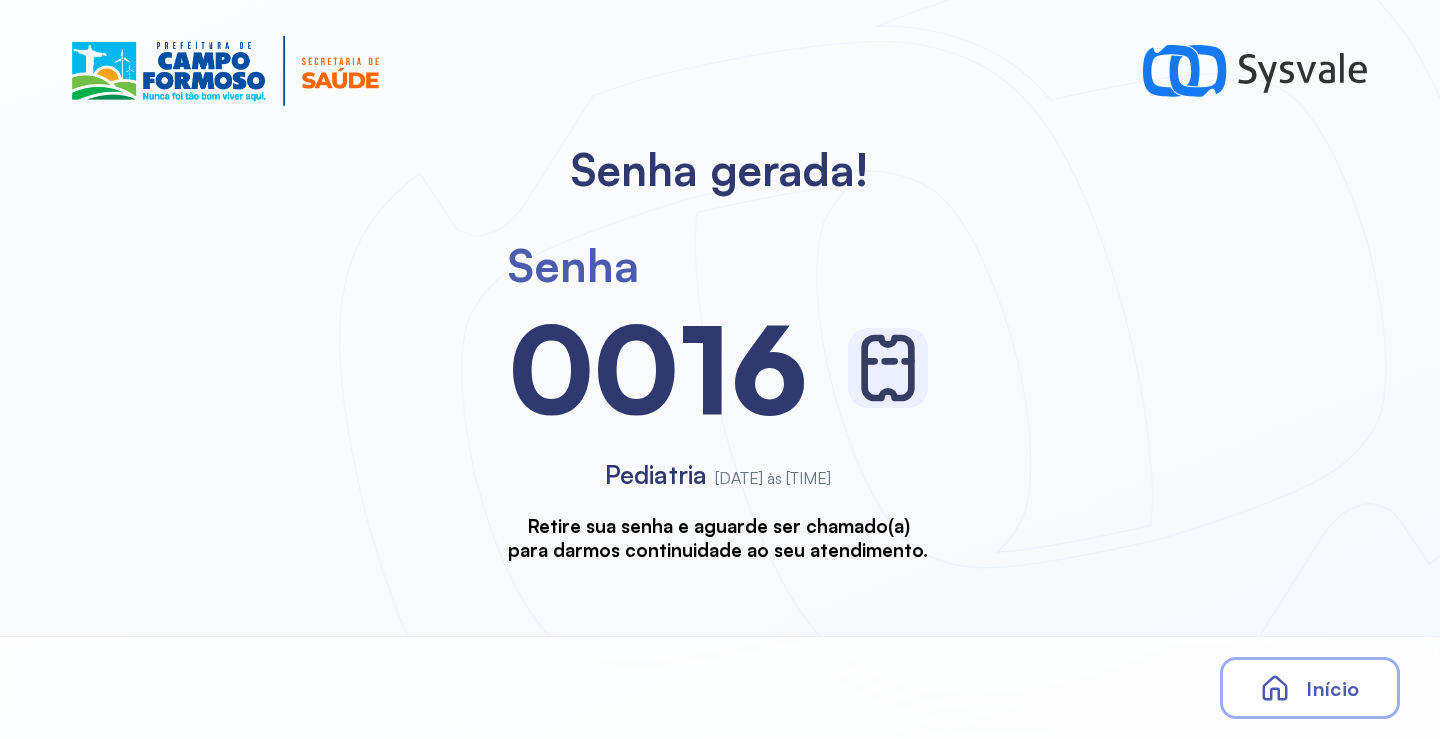 scroll, scrollTop: 0, scrollLeft: 0, axis: both 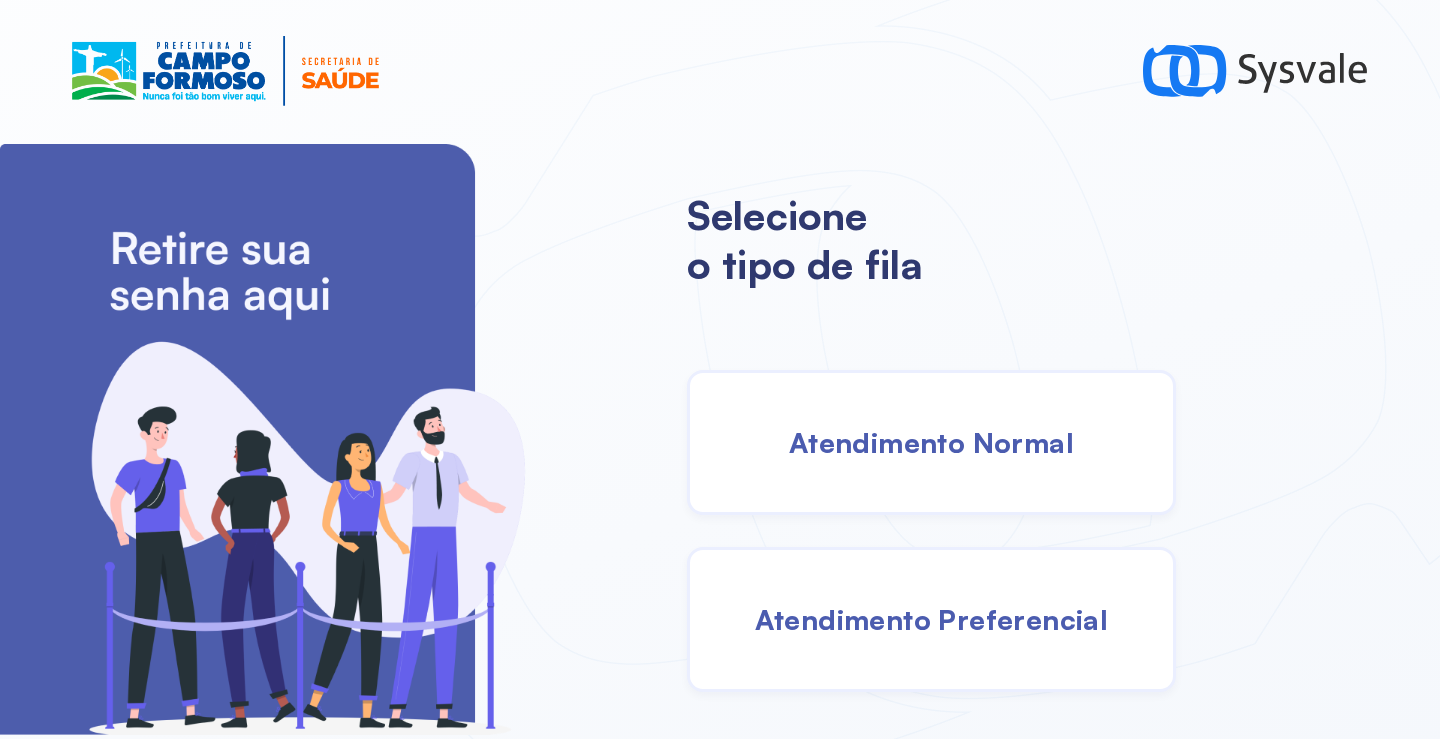 click on "Atendimento Preferencial" at bounding box center [932, 619] 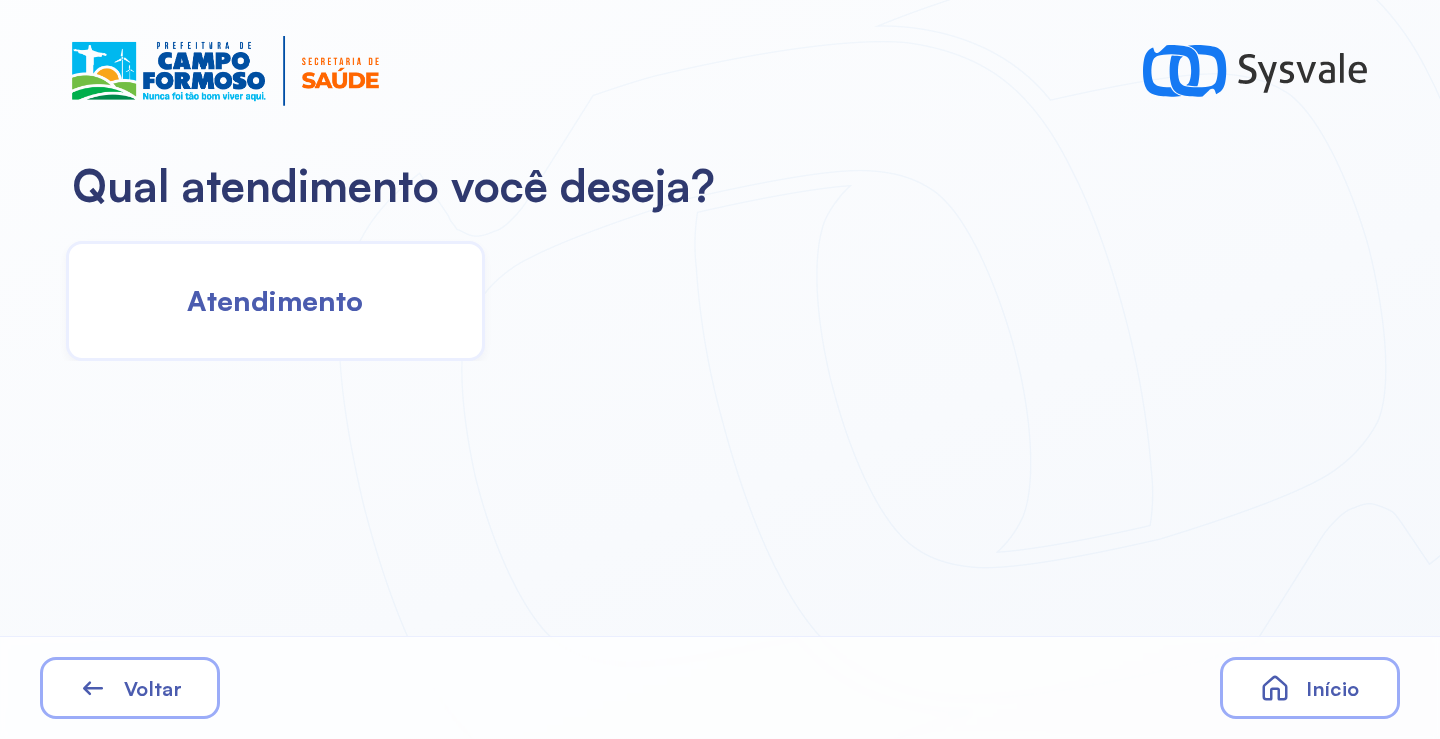 drag, startPoint x: 275, startPoint y: 230, endPoint x: 301, endPoint y: 264, distance: 42.80187 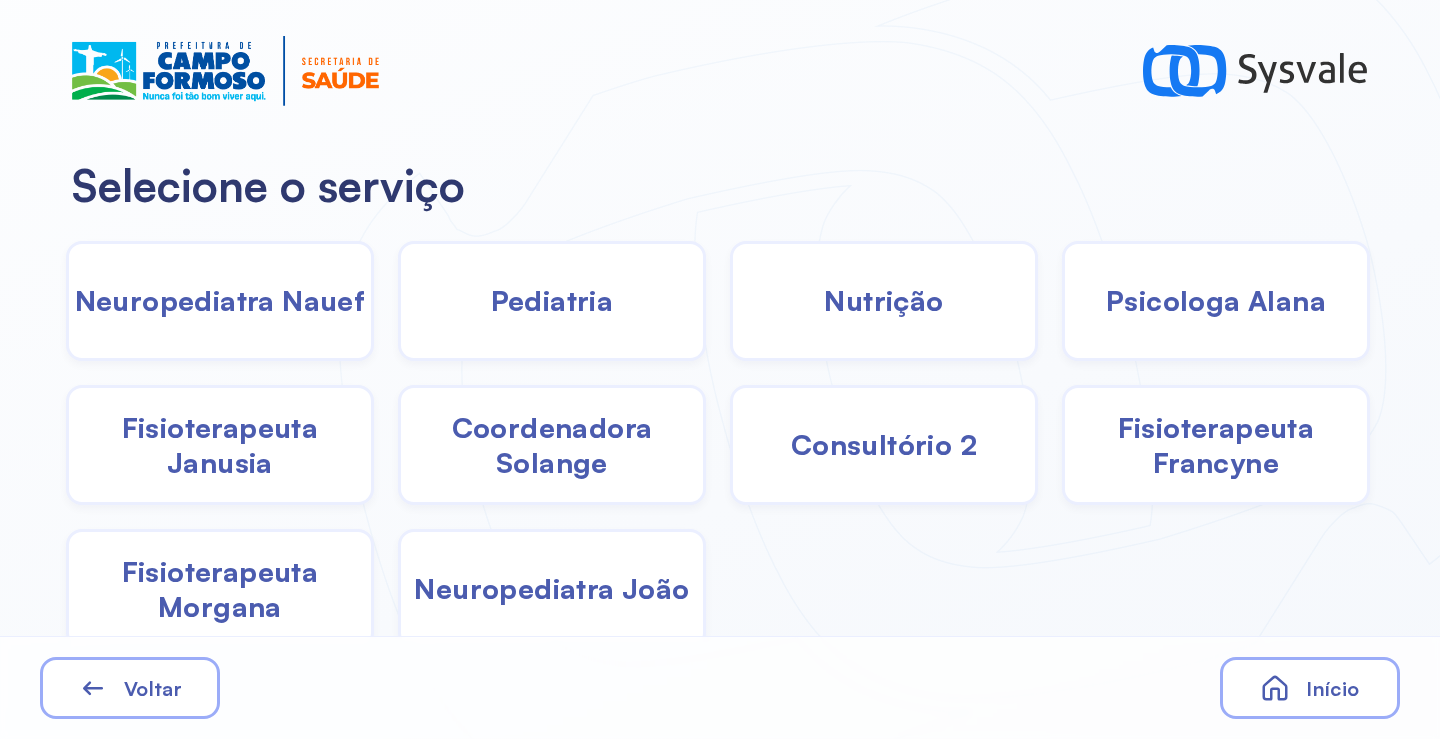click on "Pediatria" 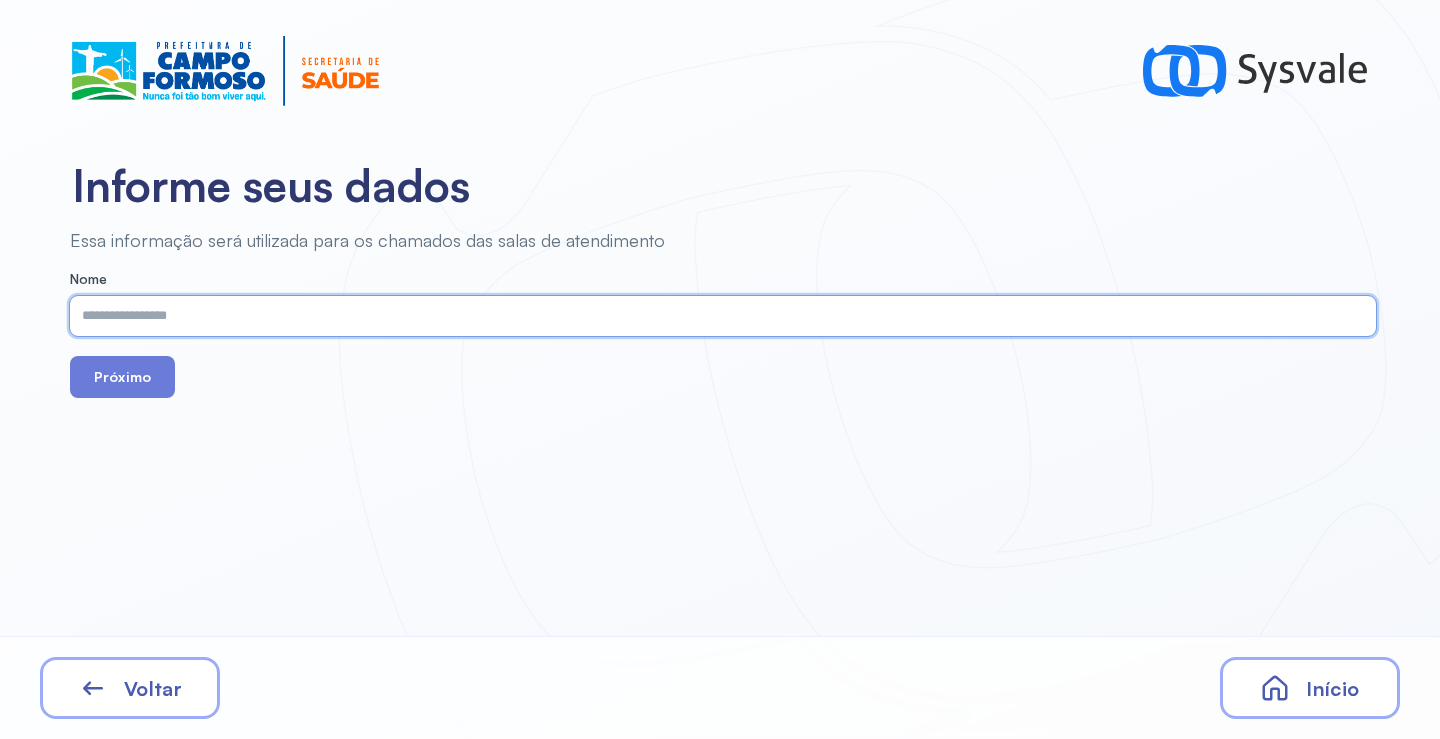 paste on "**********" 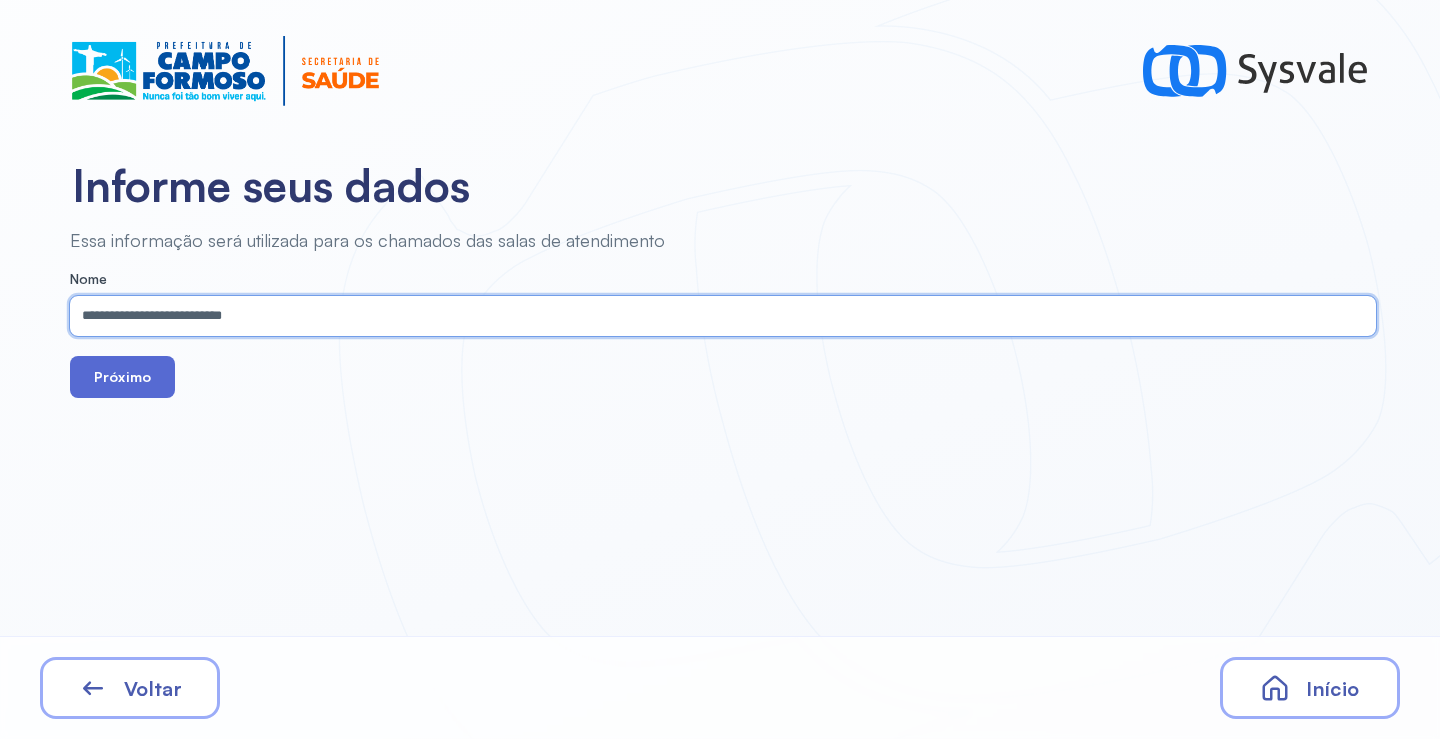 type on "**********" 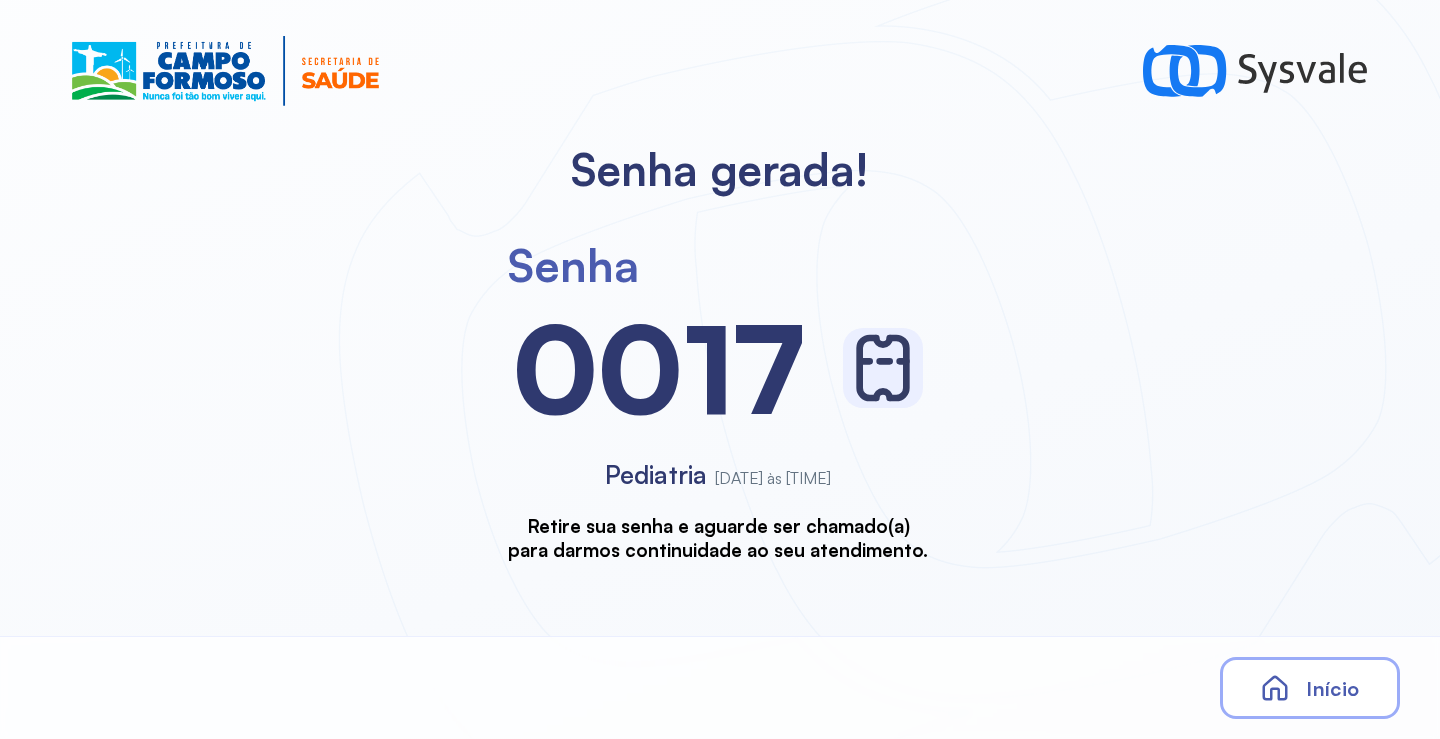 scroll, scrollTop: 0, scrollLeft: 0, axis: both 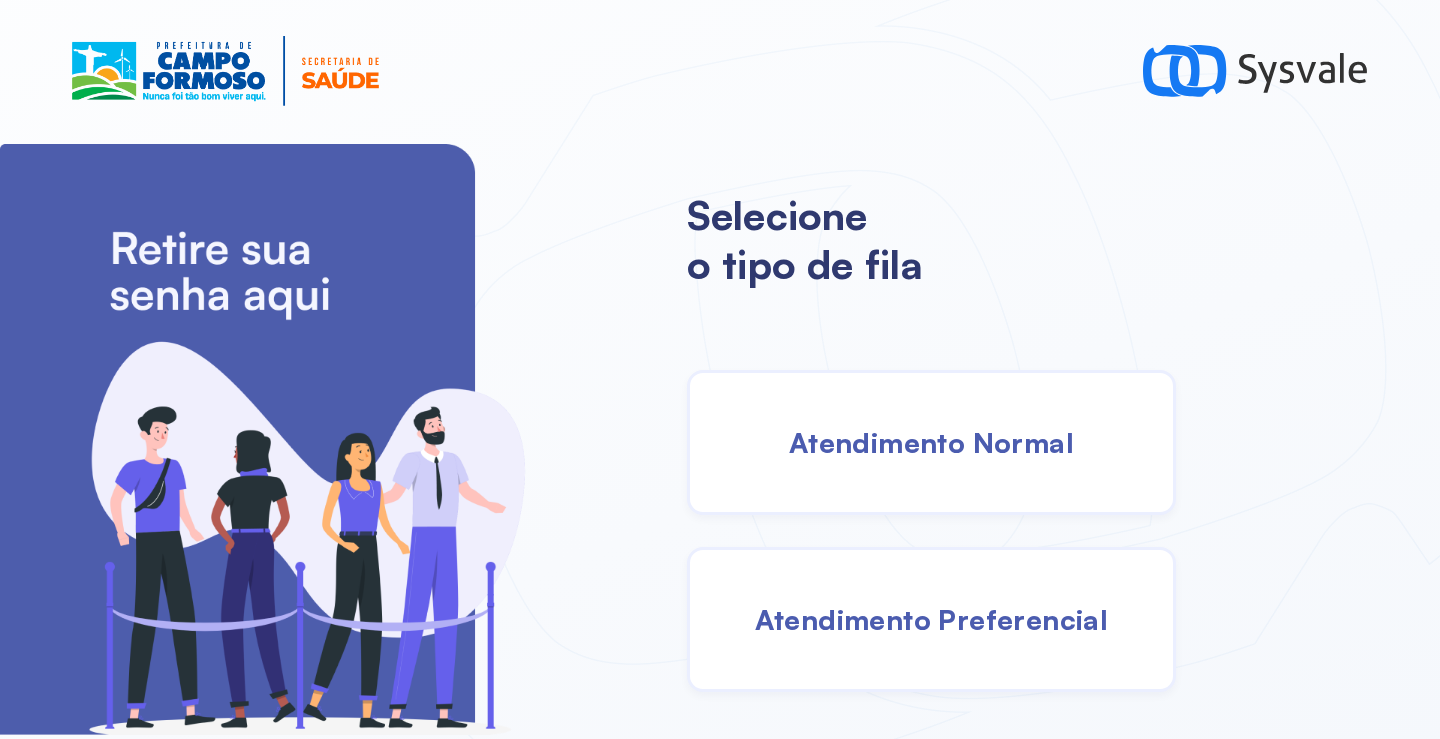 click on "Atendimento Normal" at bounding box center [931, 442] 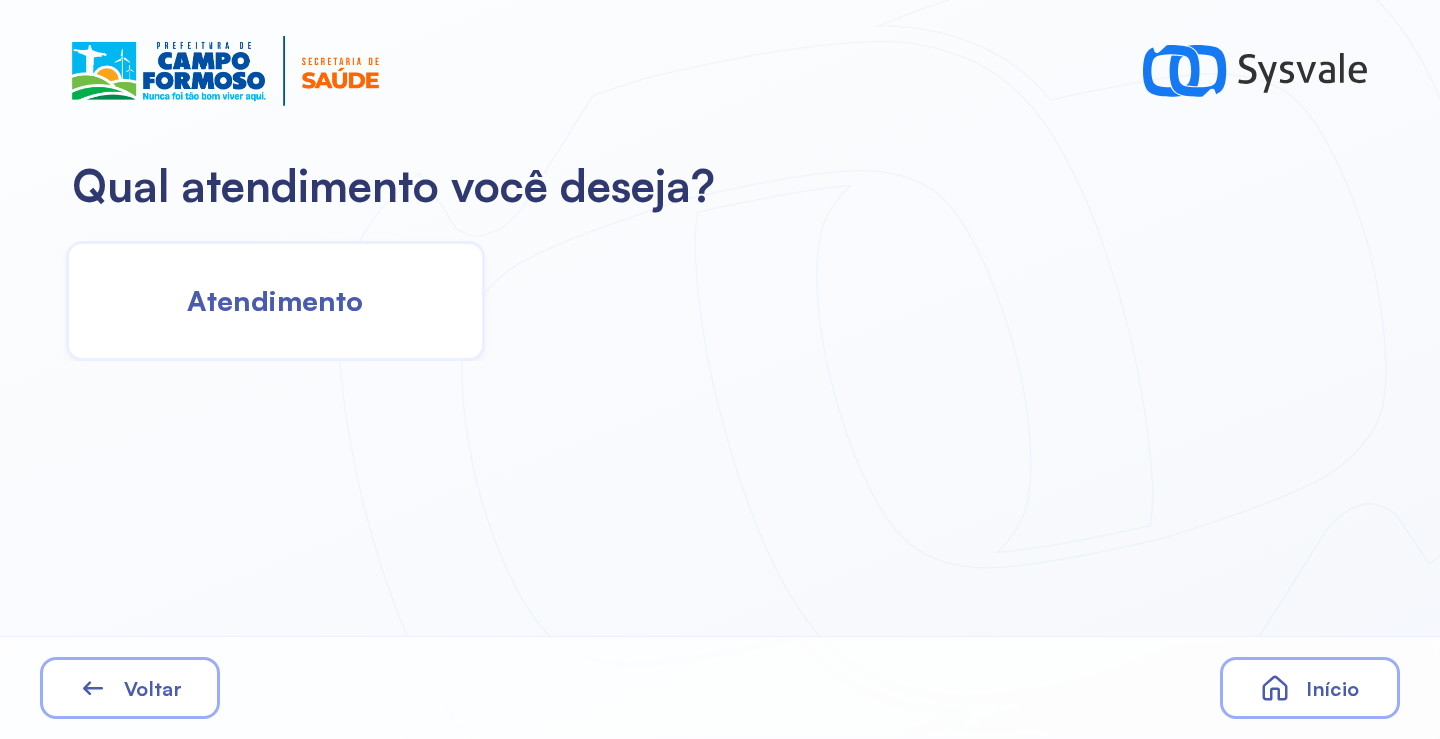 click on "Atendimento" 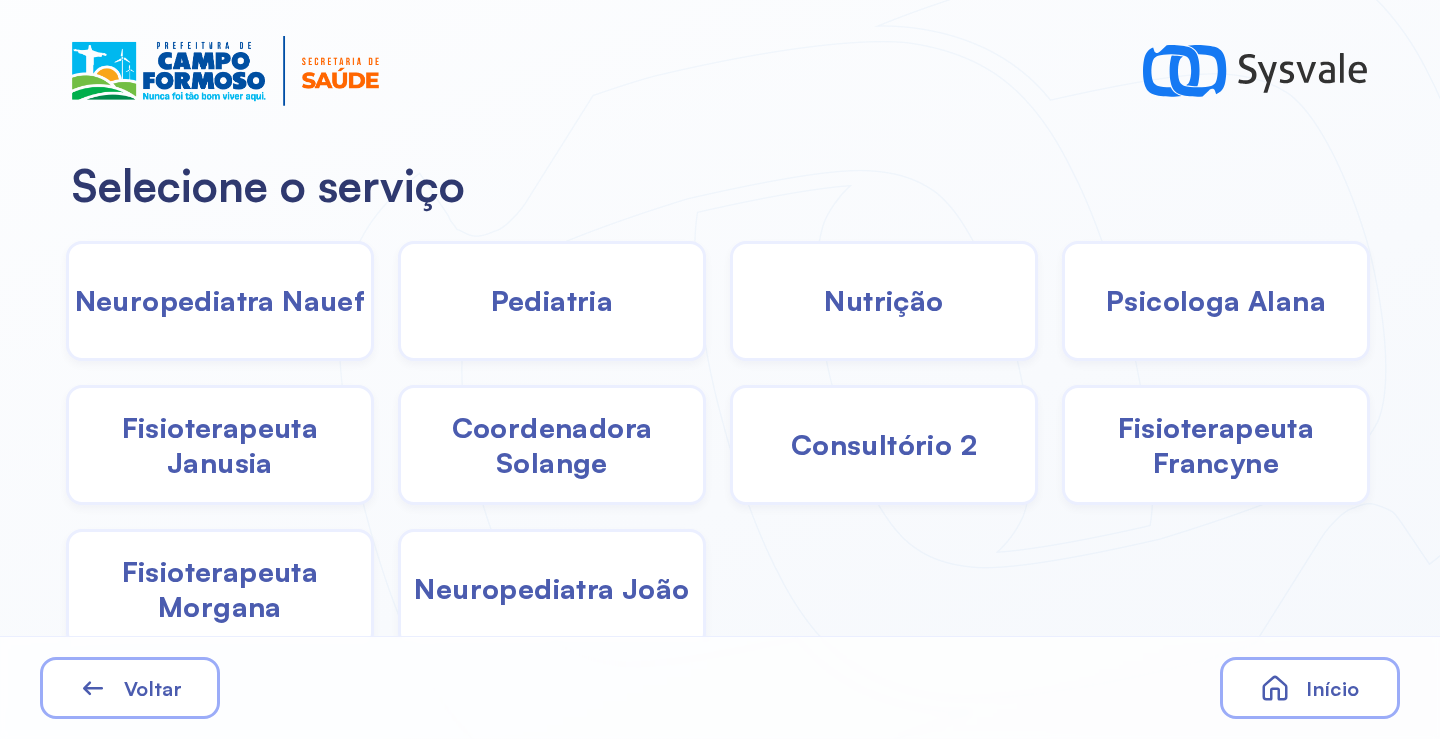 click on "Fisioterapeuta Janusia" at bounding box center [220, 445] 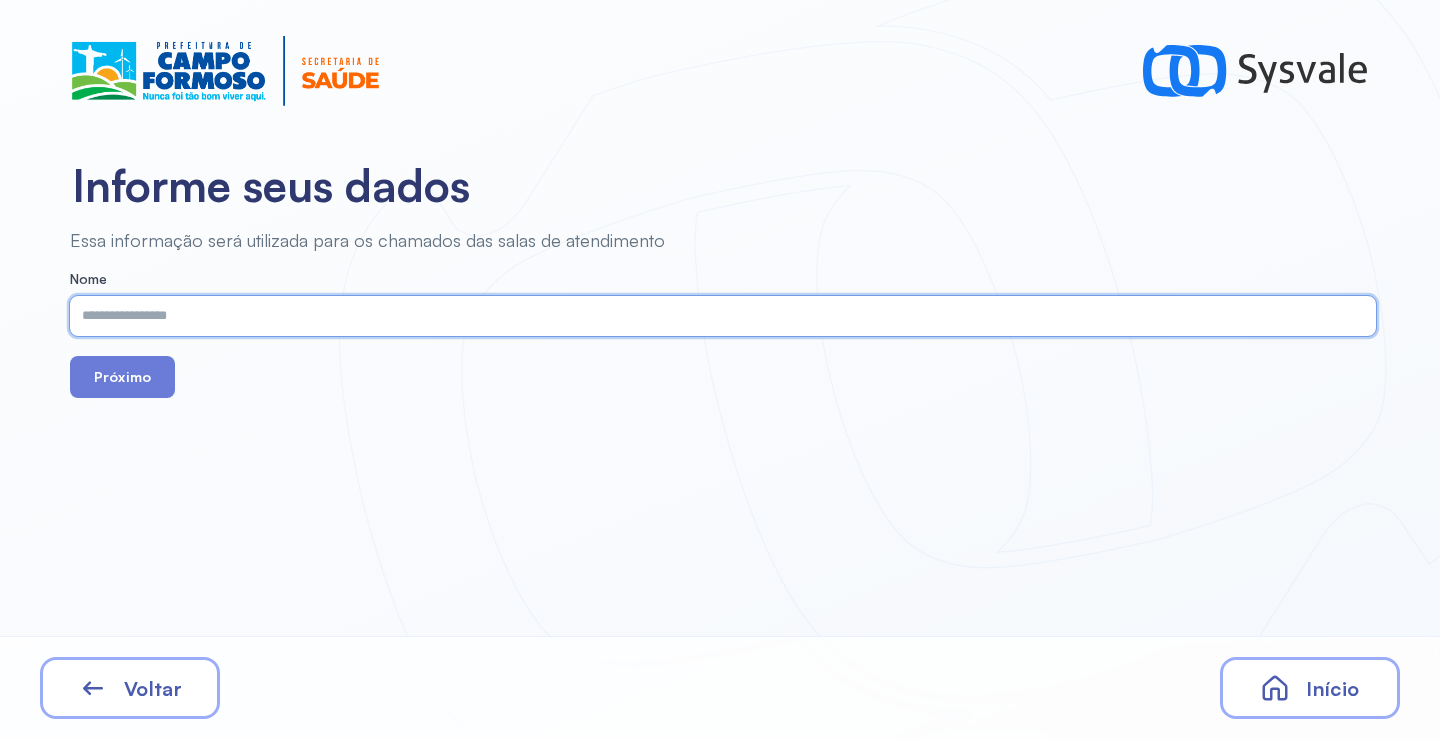 paste on "**********" 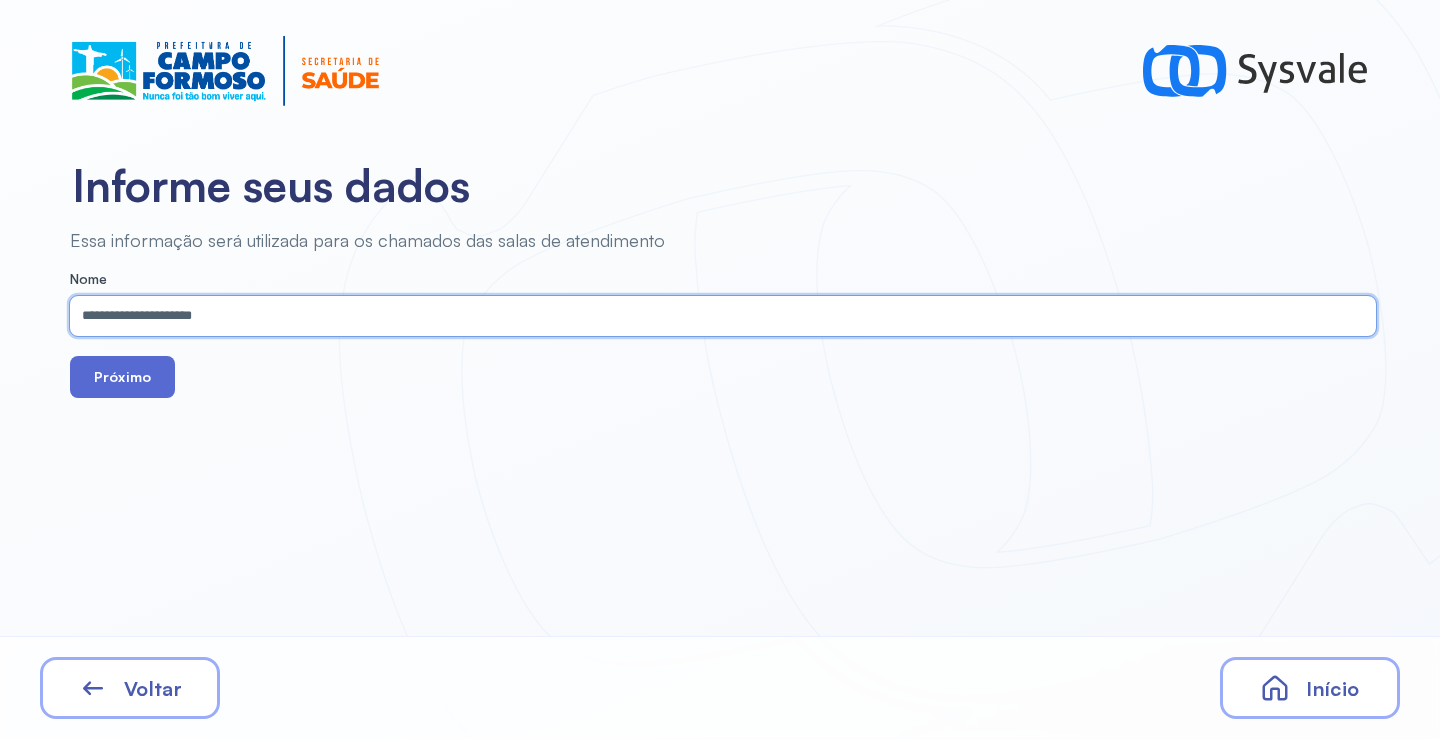 type on "**********" 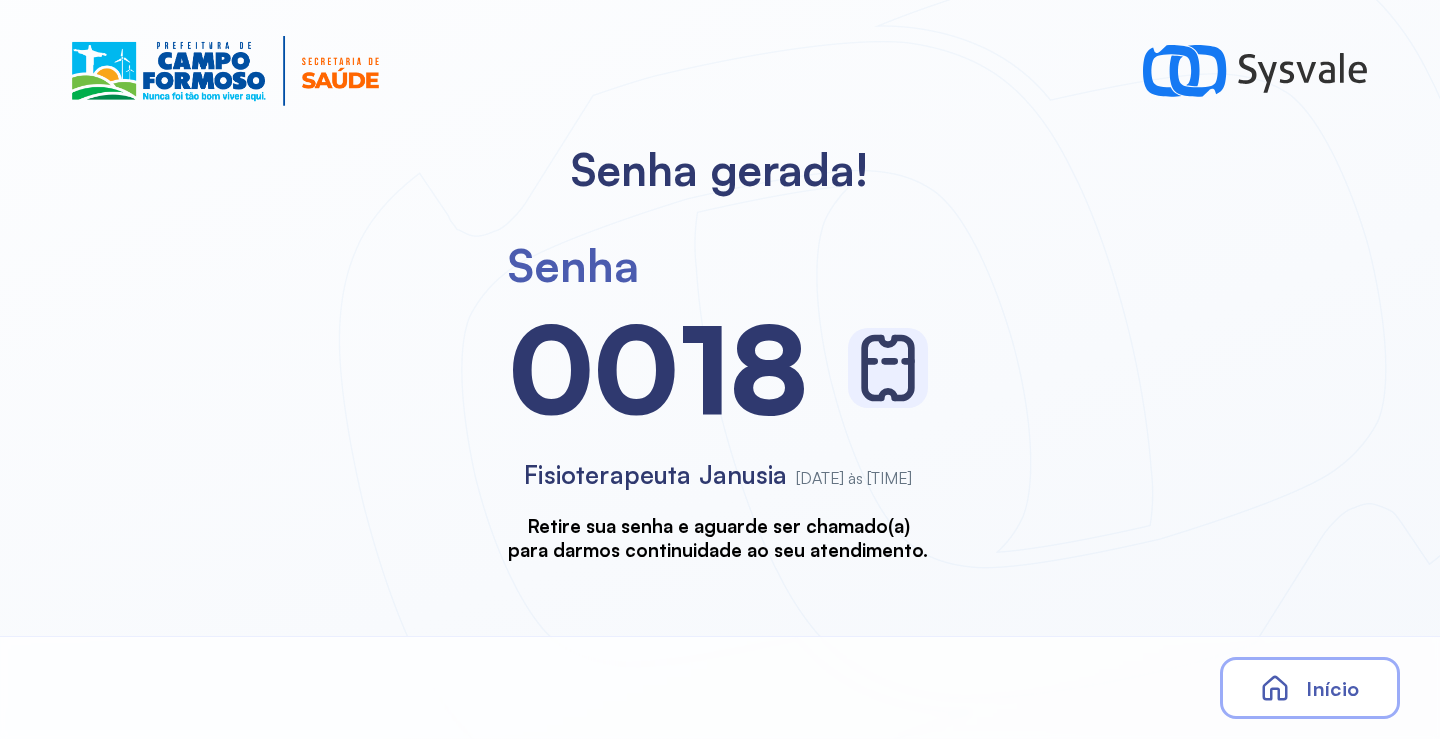 scroll, scrollTop: 0, scrollLeft: 0, axis: both 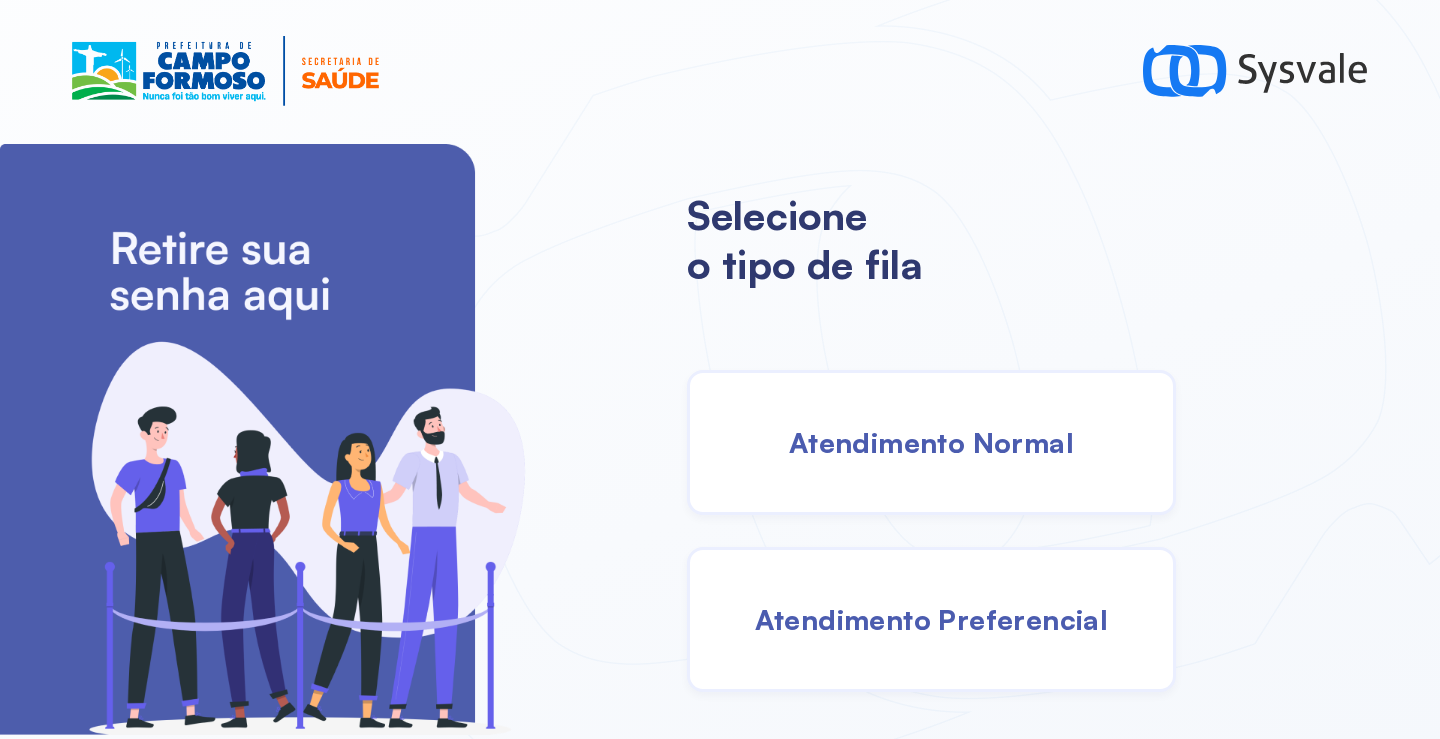click on "Atendimento Normal" at bounding box center [931, 442] 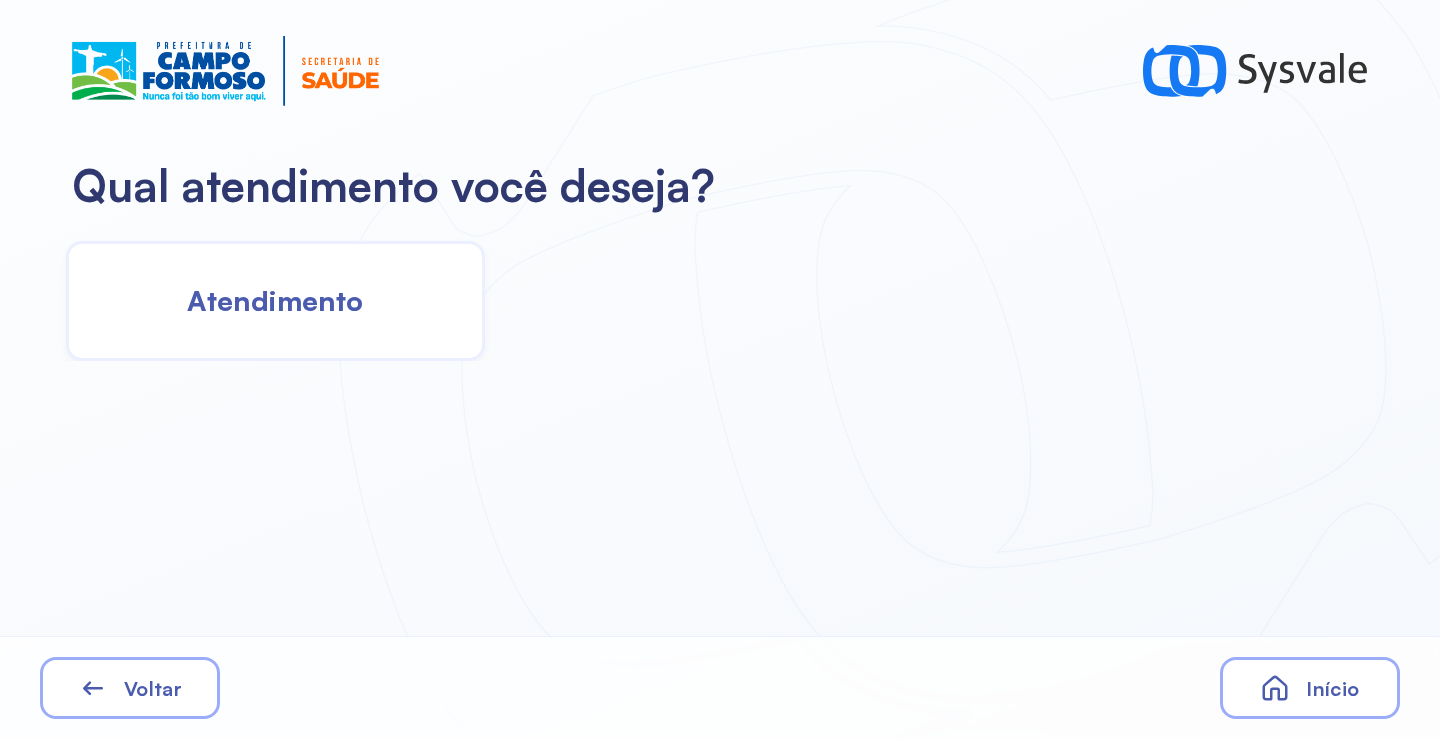 click on "Atendimento" 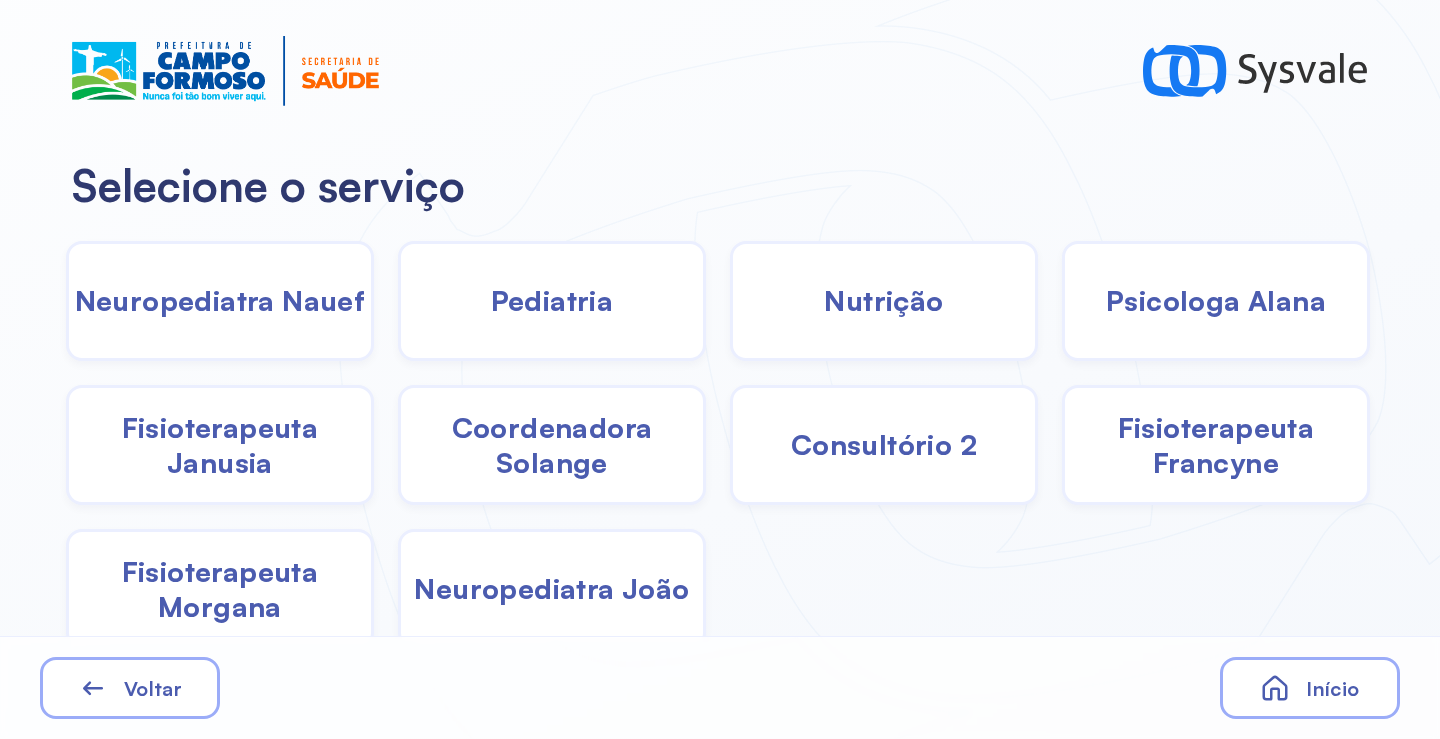 click on "Pediatria" at bounding box center [552, 300] 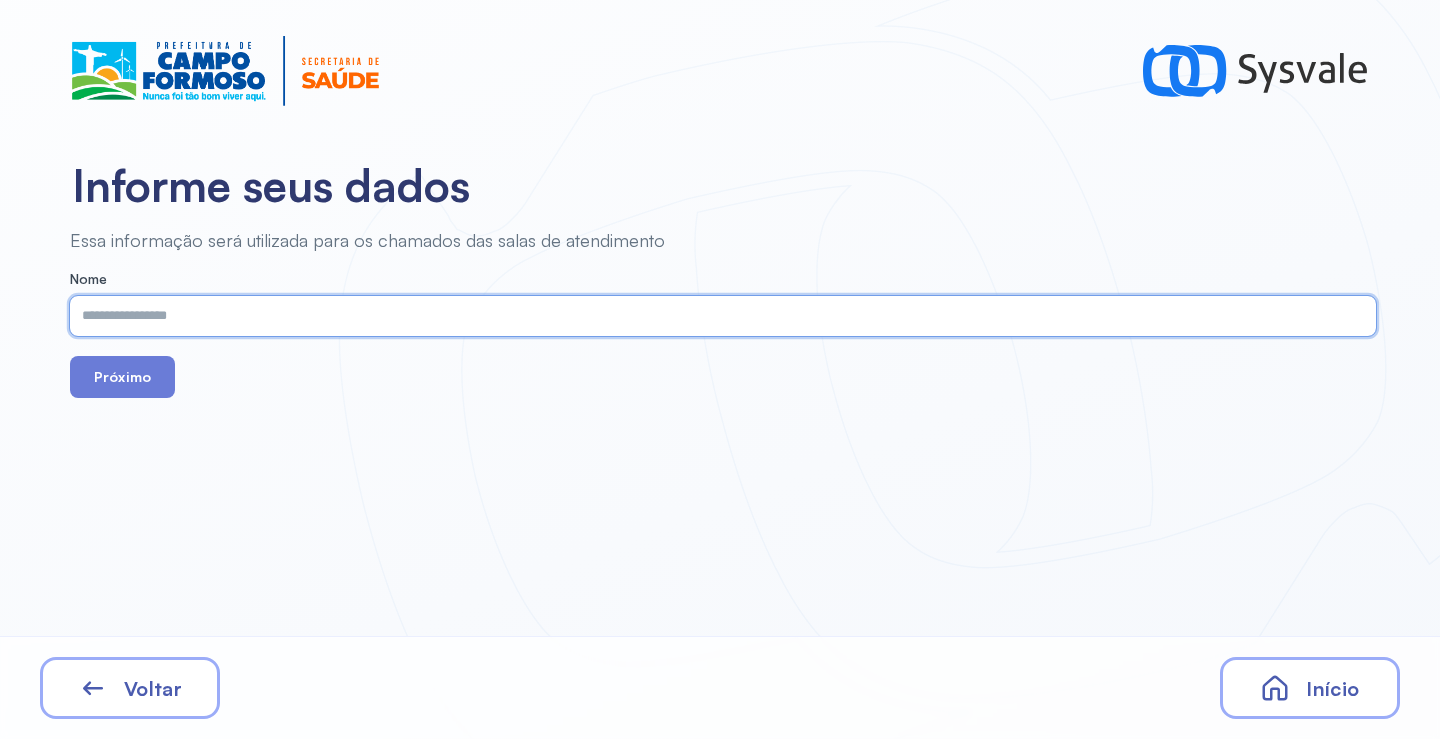 paste on "**********" 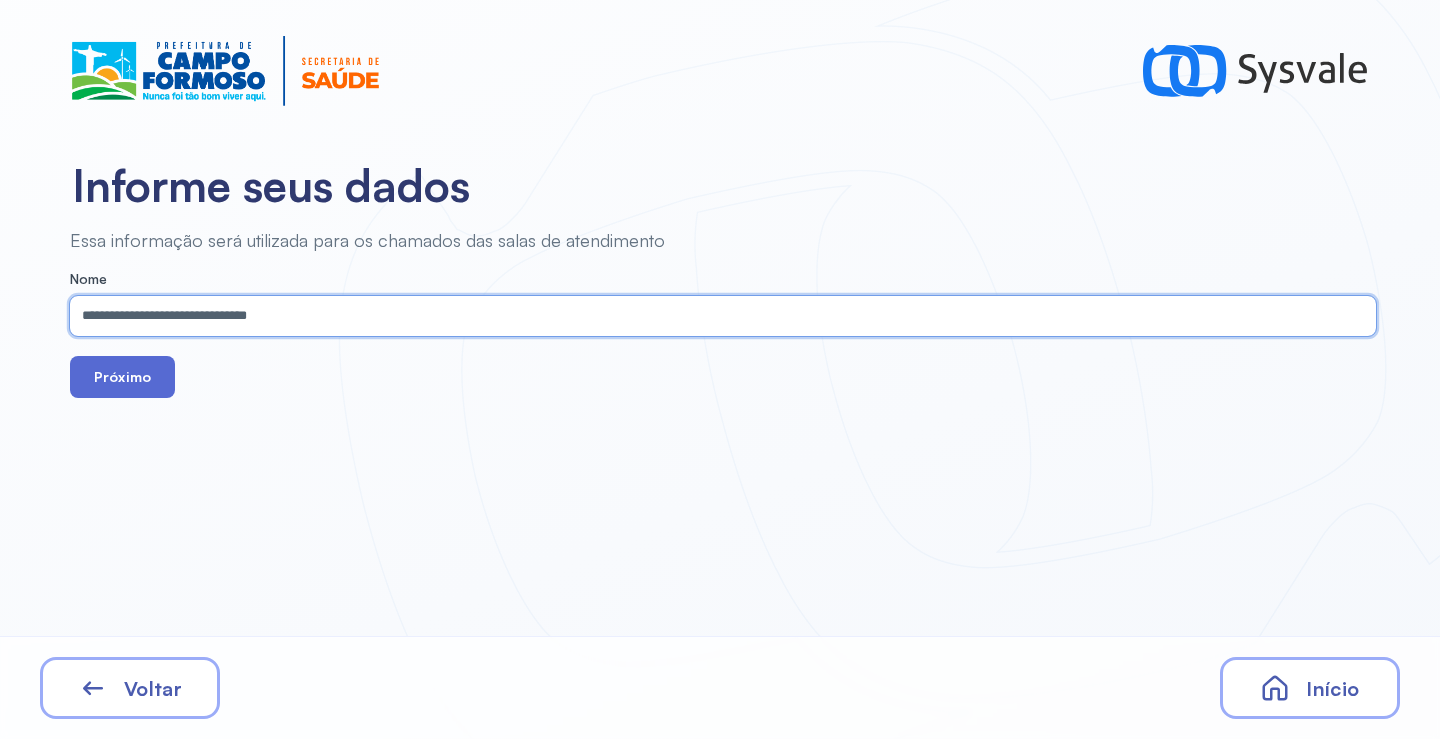type on "**********" 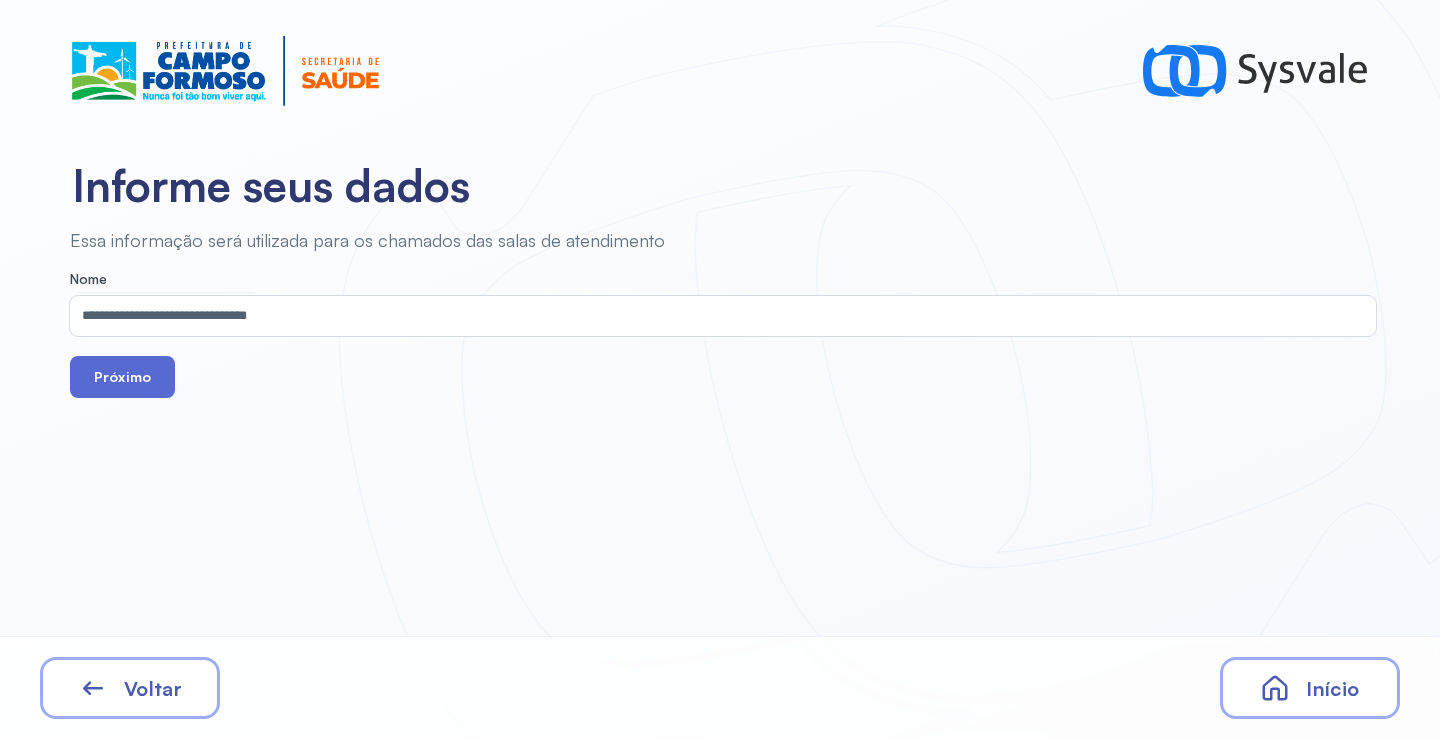 click on "Próximo" at bounding box center (122, 377) 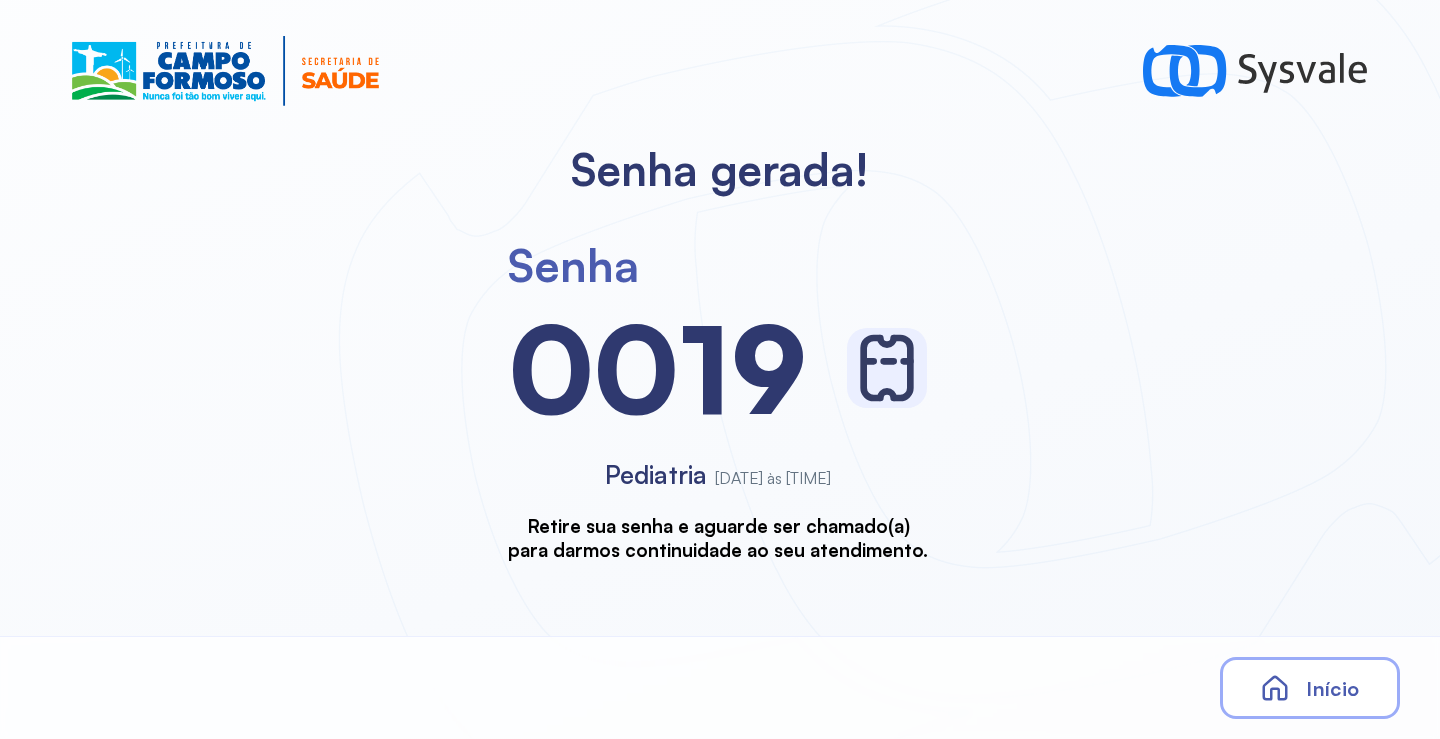 scroll, scrollTop: 0, scrollLeft: 0, axis: both 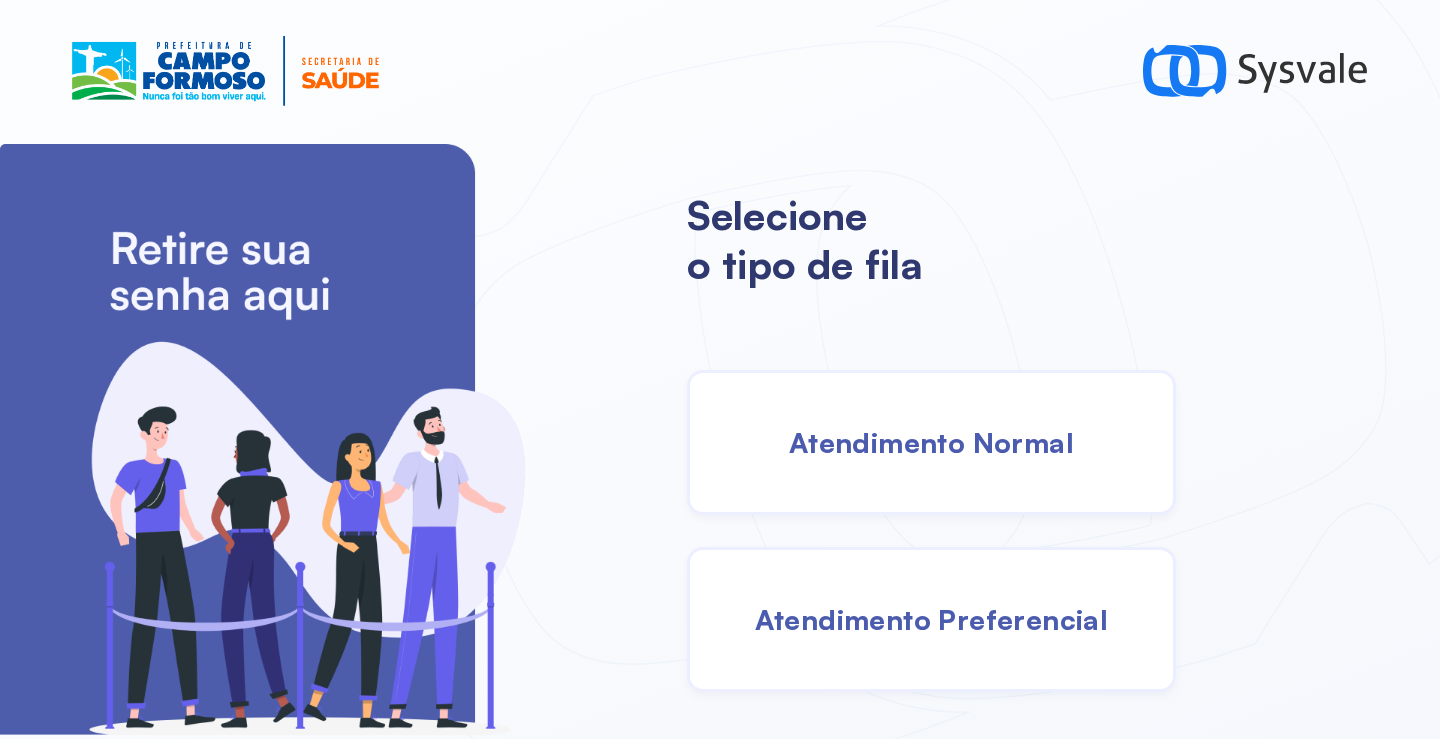 click on "Atendimento Normal" at bounding box center [931, 442] 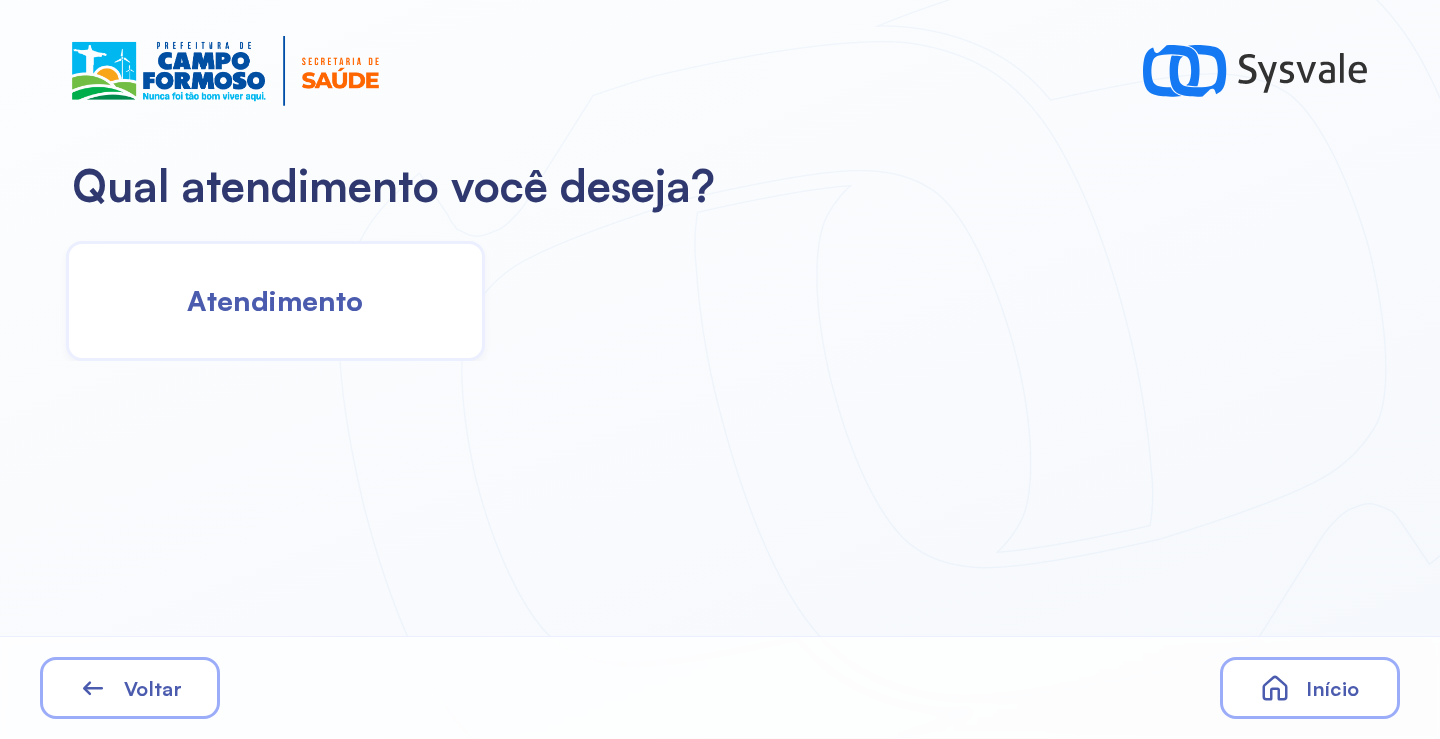 click on "Atendimento" at bounding box center [275, 300] 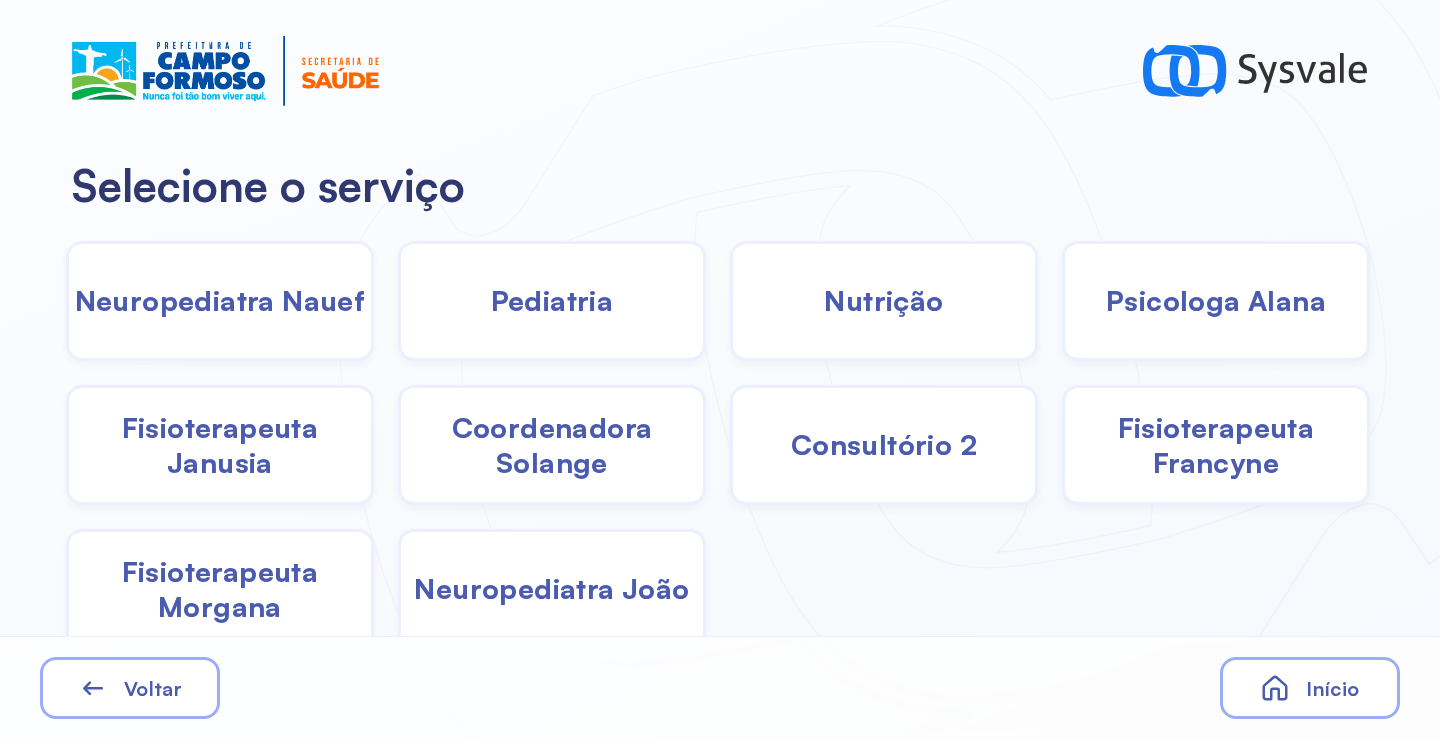 click on "Fisioterapeuta Janusia" at bounding box center (220, 445) 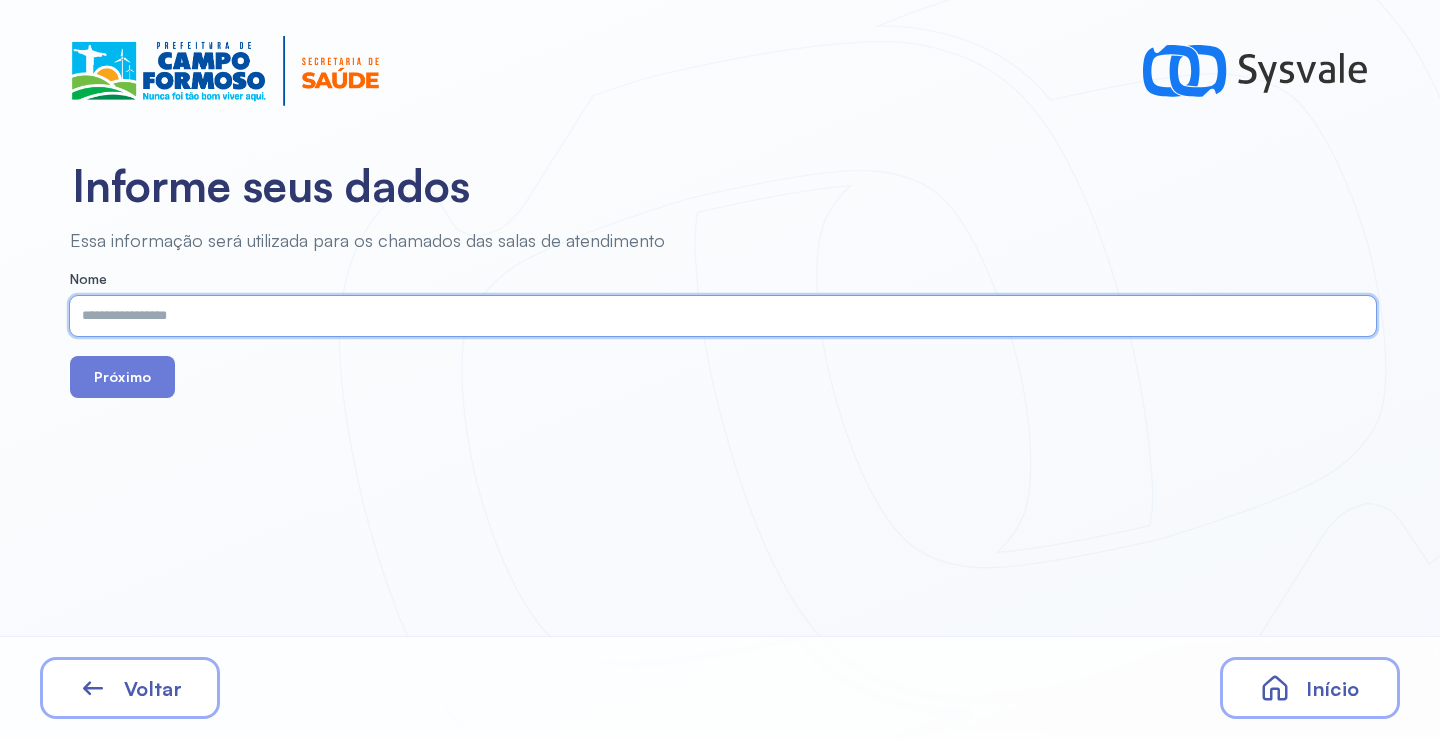 paste on "**********" 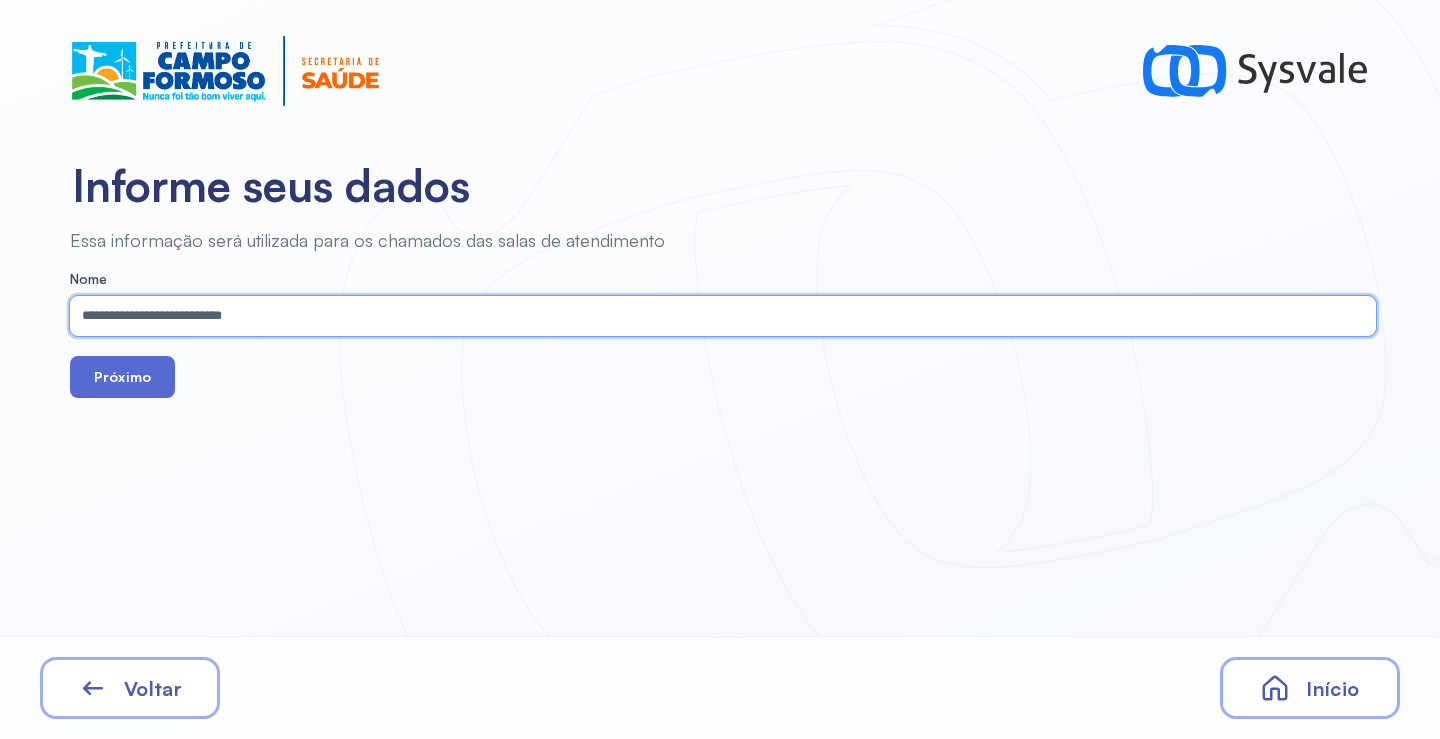 type on "**********" 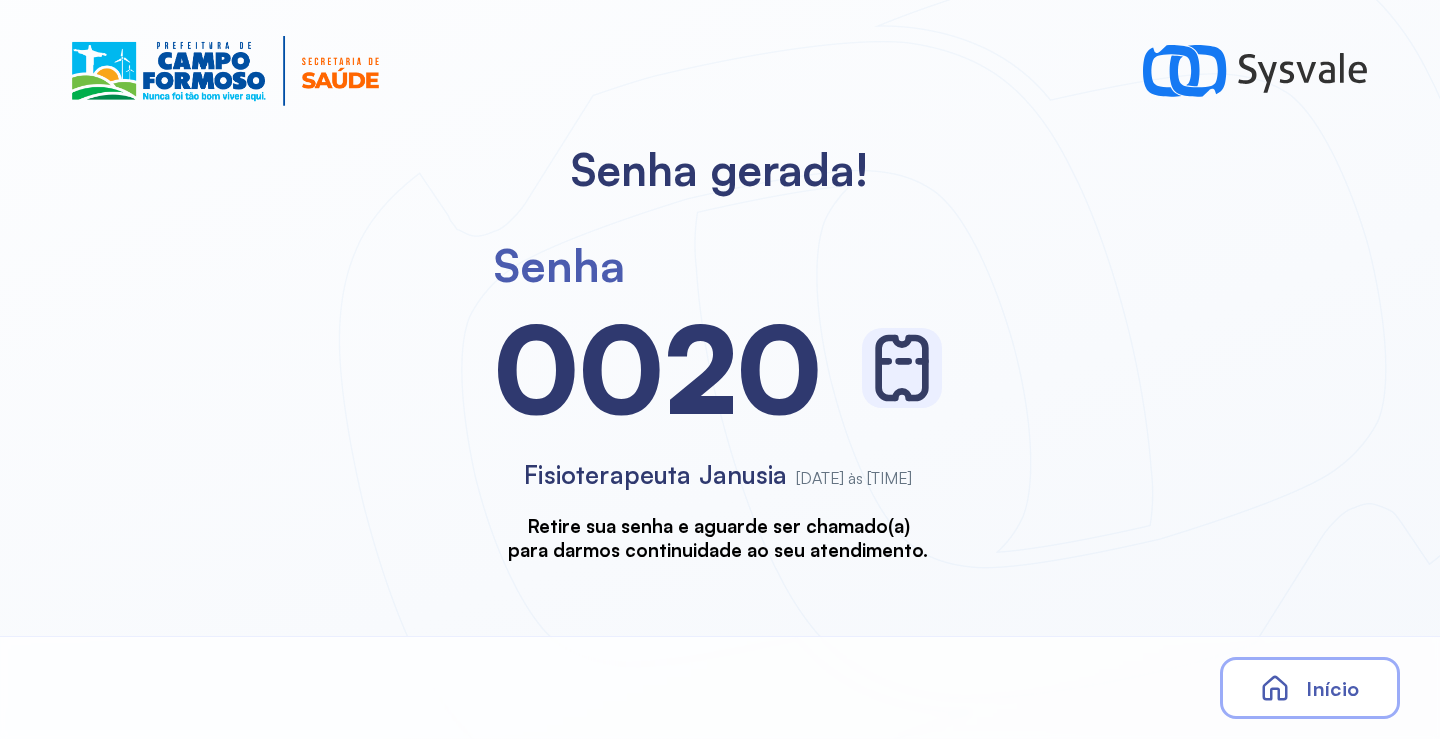 scroll, scrollTop: 0, scrollLeft: 0, axis: both 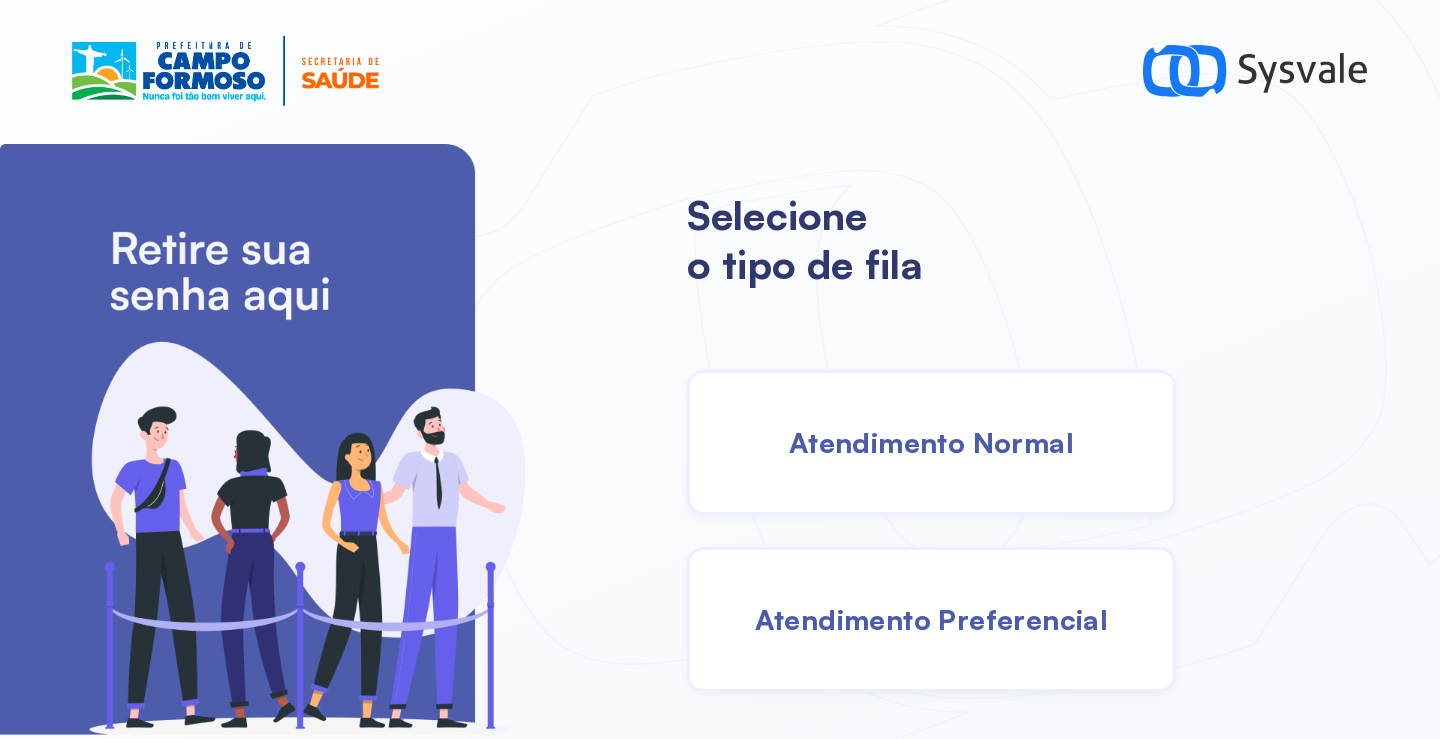 click on "Atendimento Normal" at bounding box center (931, 442) 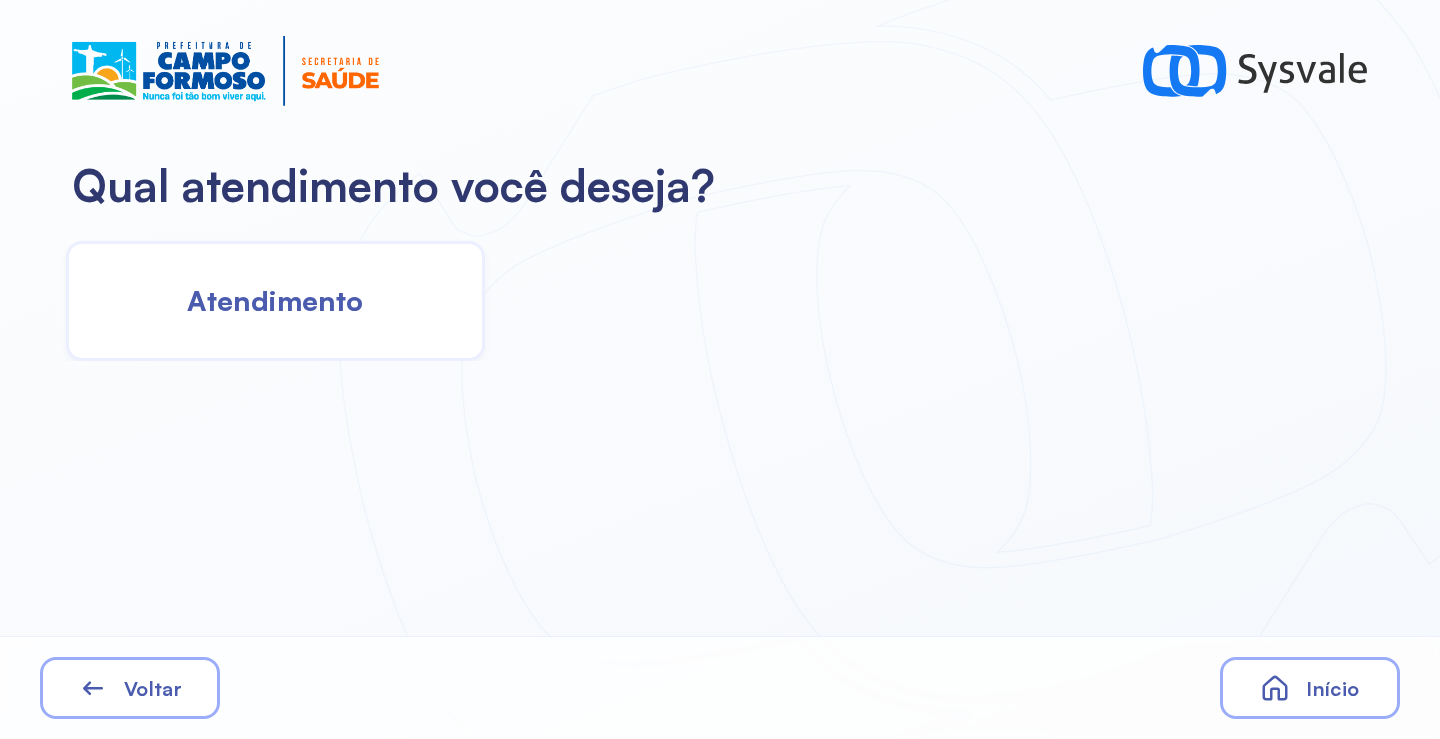 click on "Atendimento" at bounding box center [275, 300] 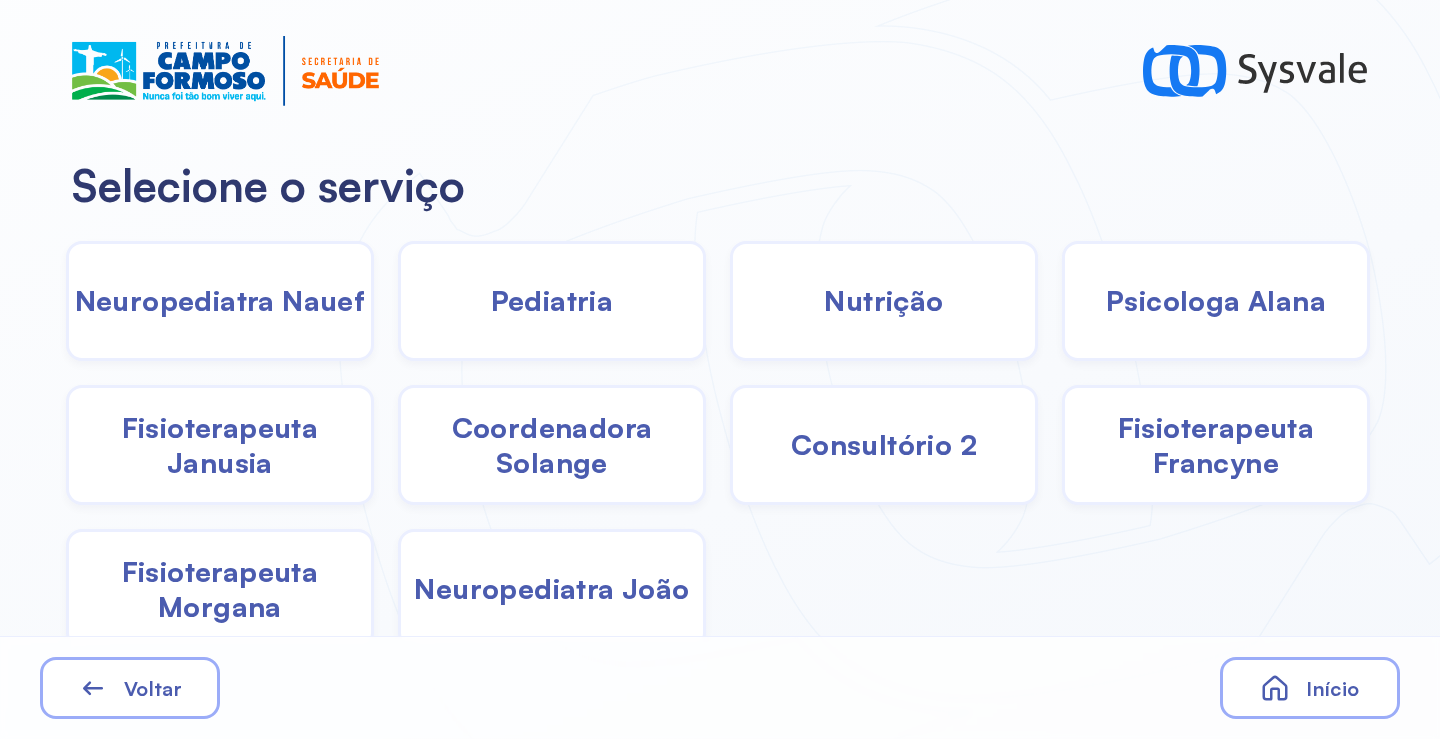 click on "Fisioterapeuta Francyne" at bounding box center [1216, 445] 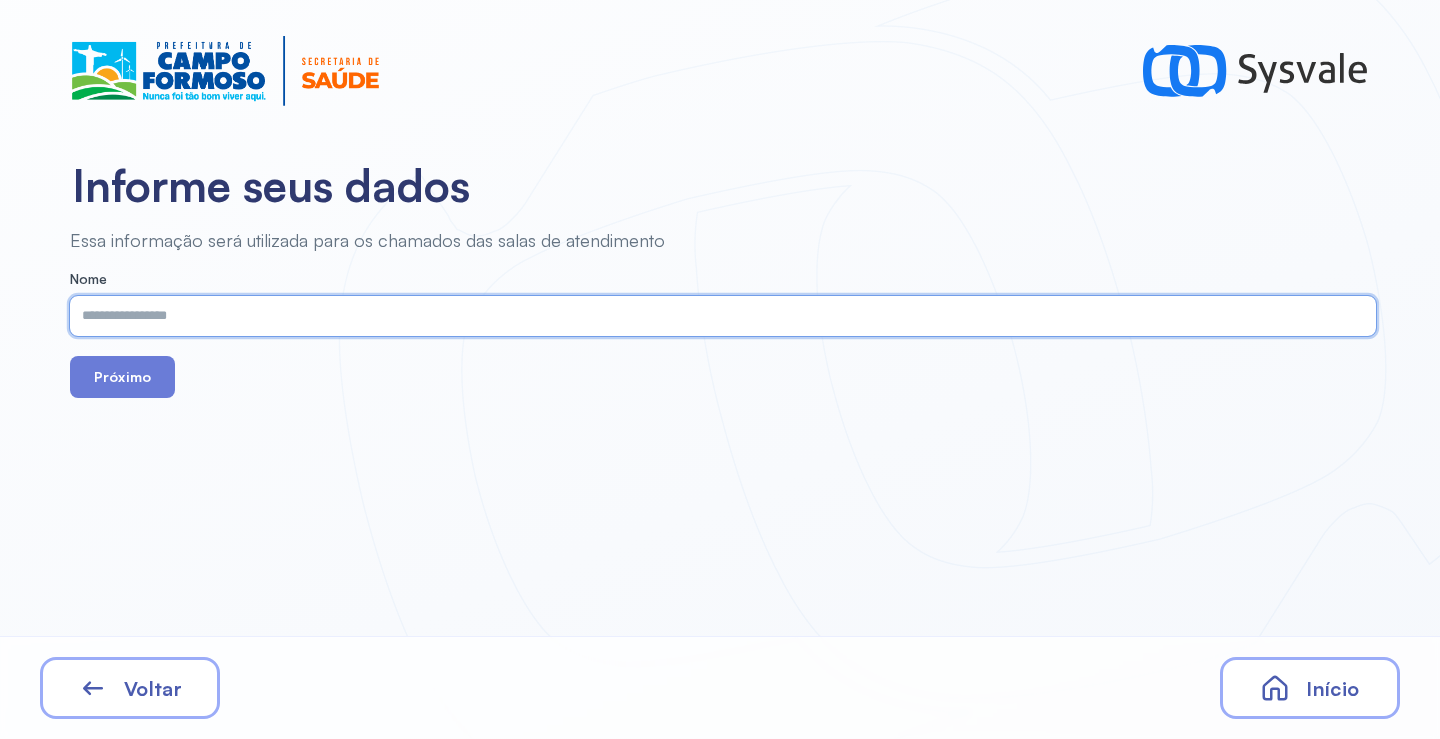 paste on "**********" 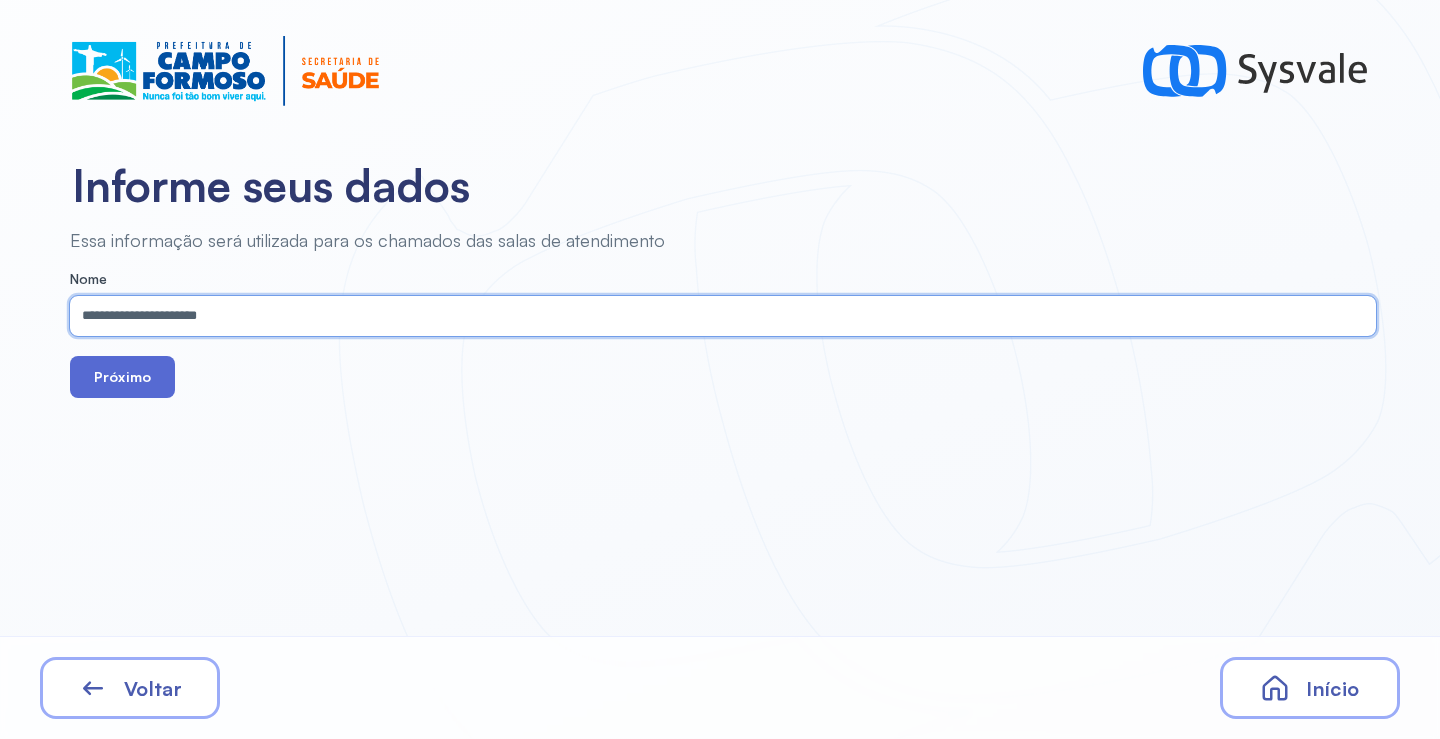 type on "**********" 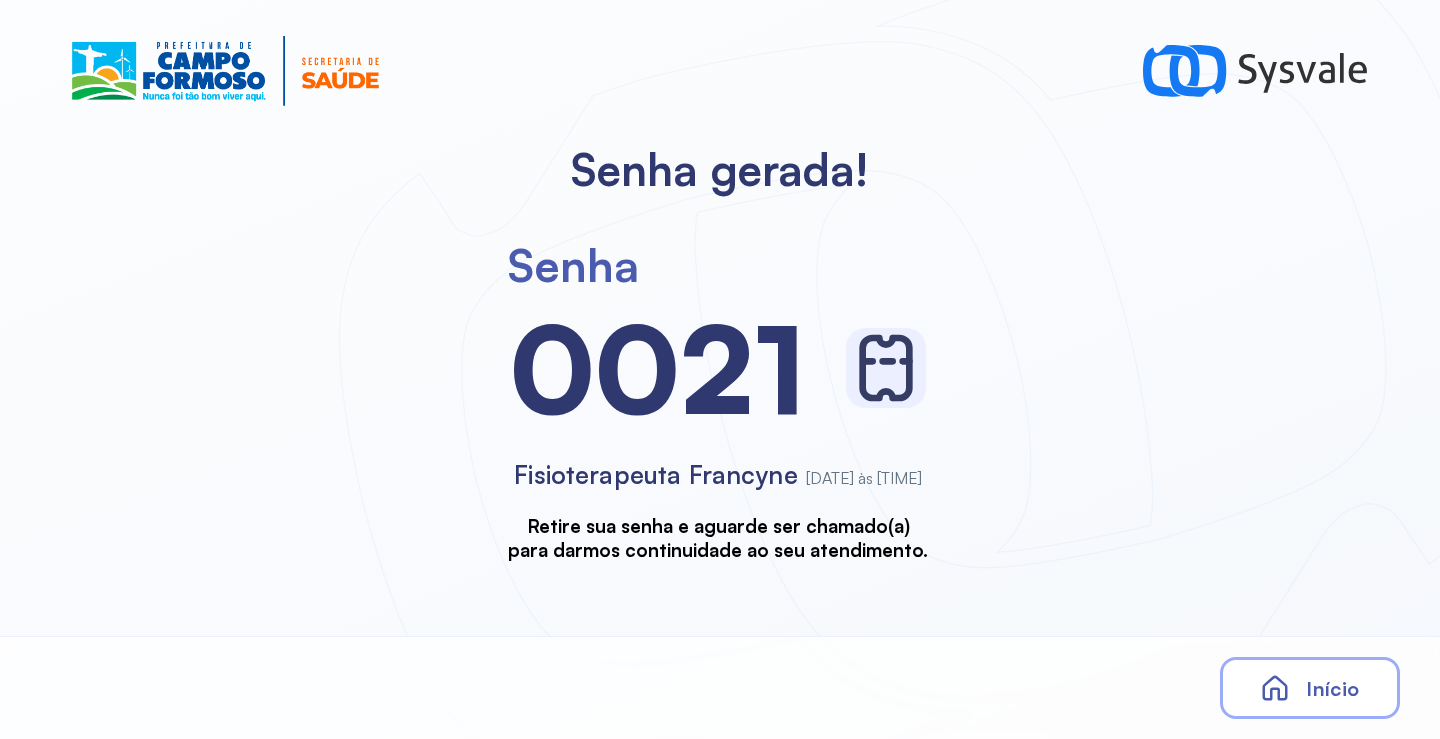 scroll, scrollTop: 0, scrollLeft: 0, axis: both 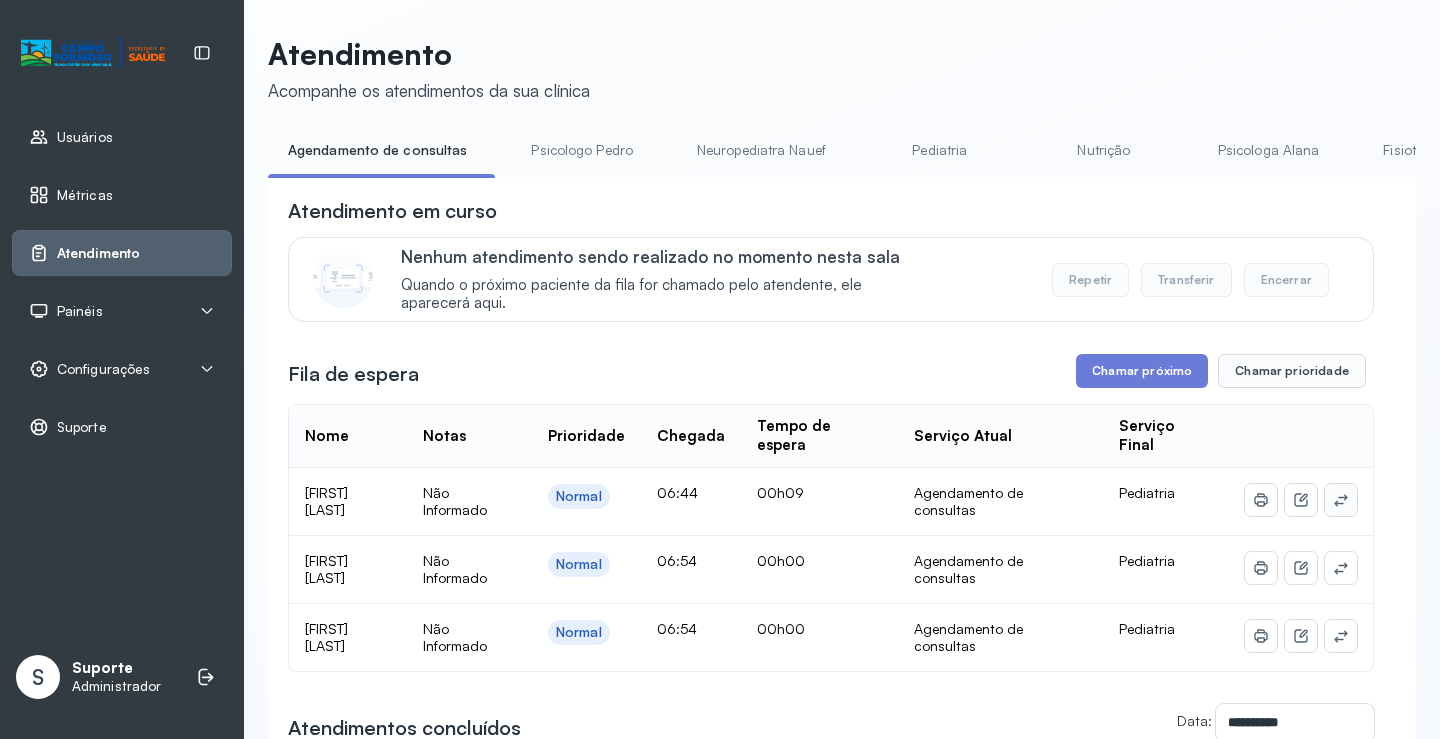 click 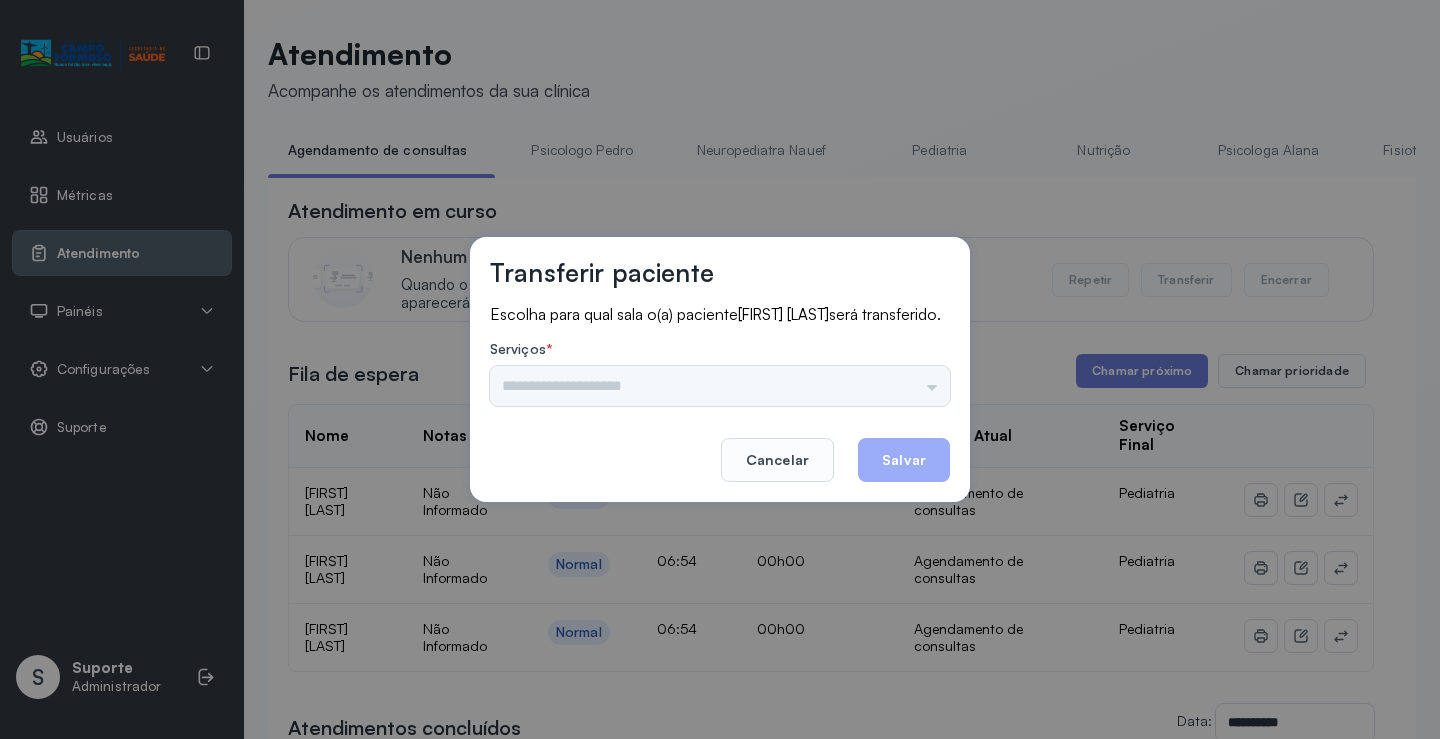 click on "Nenhuma opção encontrada" at bounding box center [720, 386] 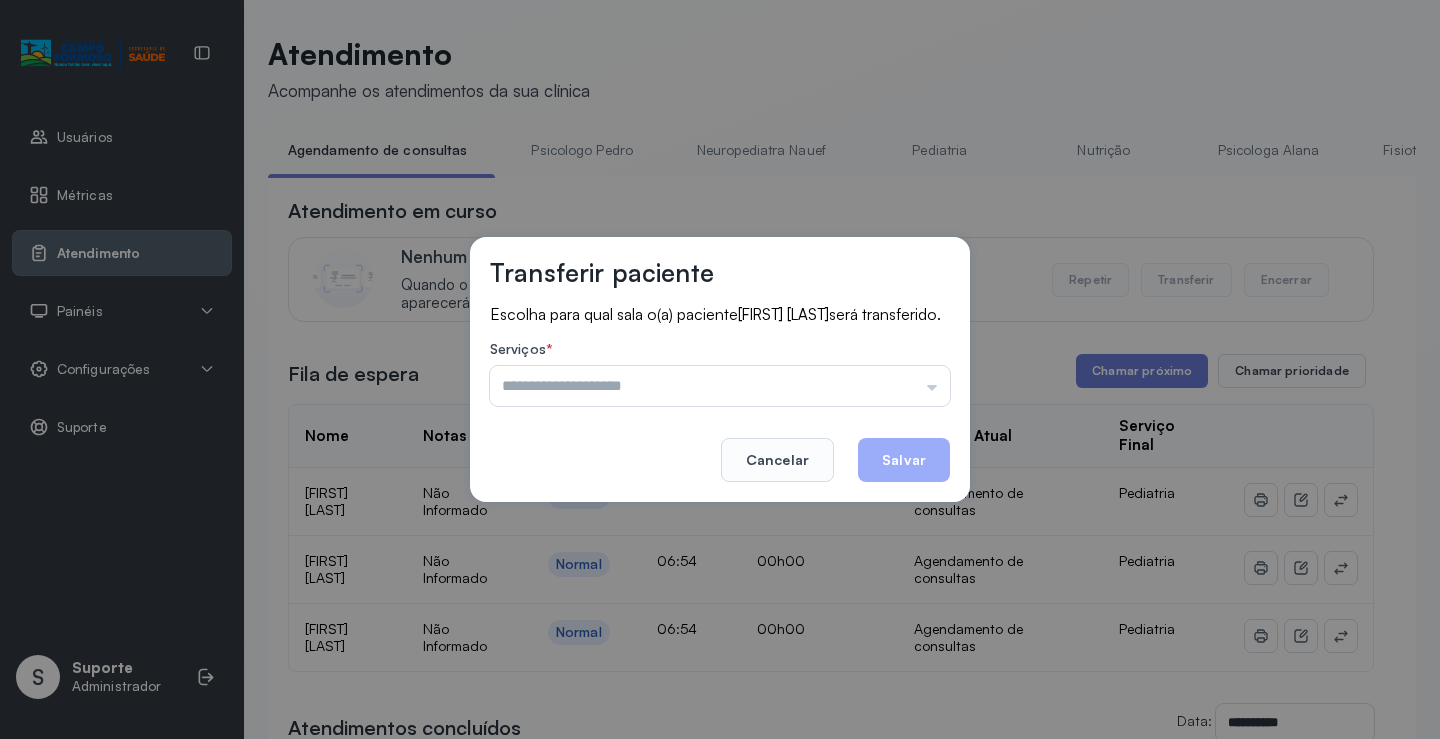 drag, startPoint x: 921, startPoint y: 391, endPoint x: 798, endPoint y: 468, distance: 145.11375 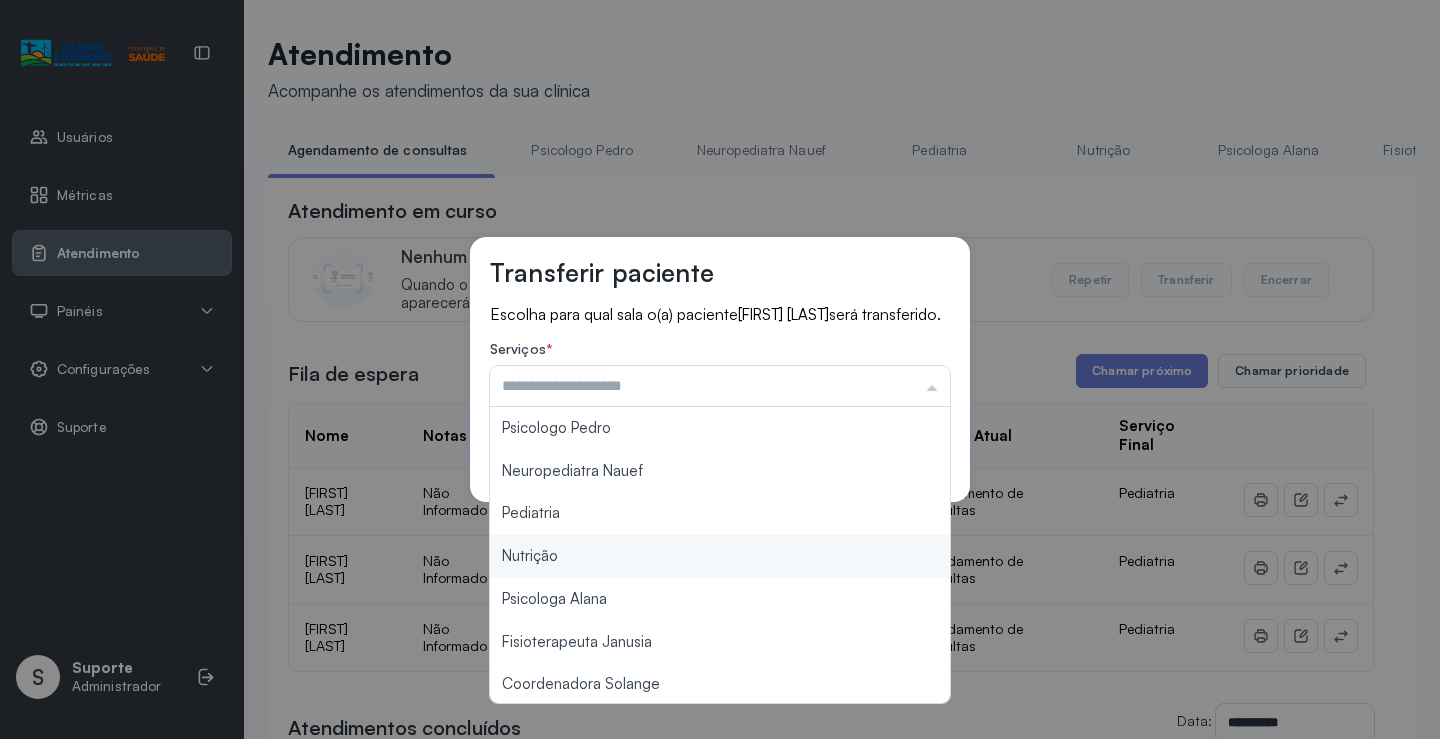 scroll, scrollTop: 302, scrollLeft: 0, axis: vertical 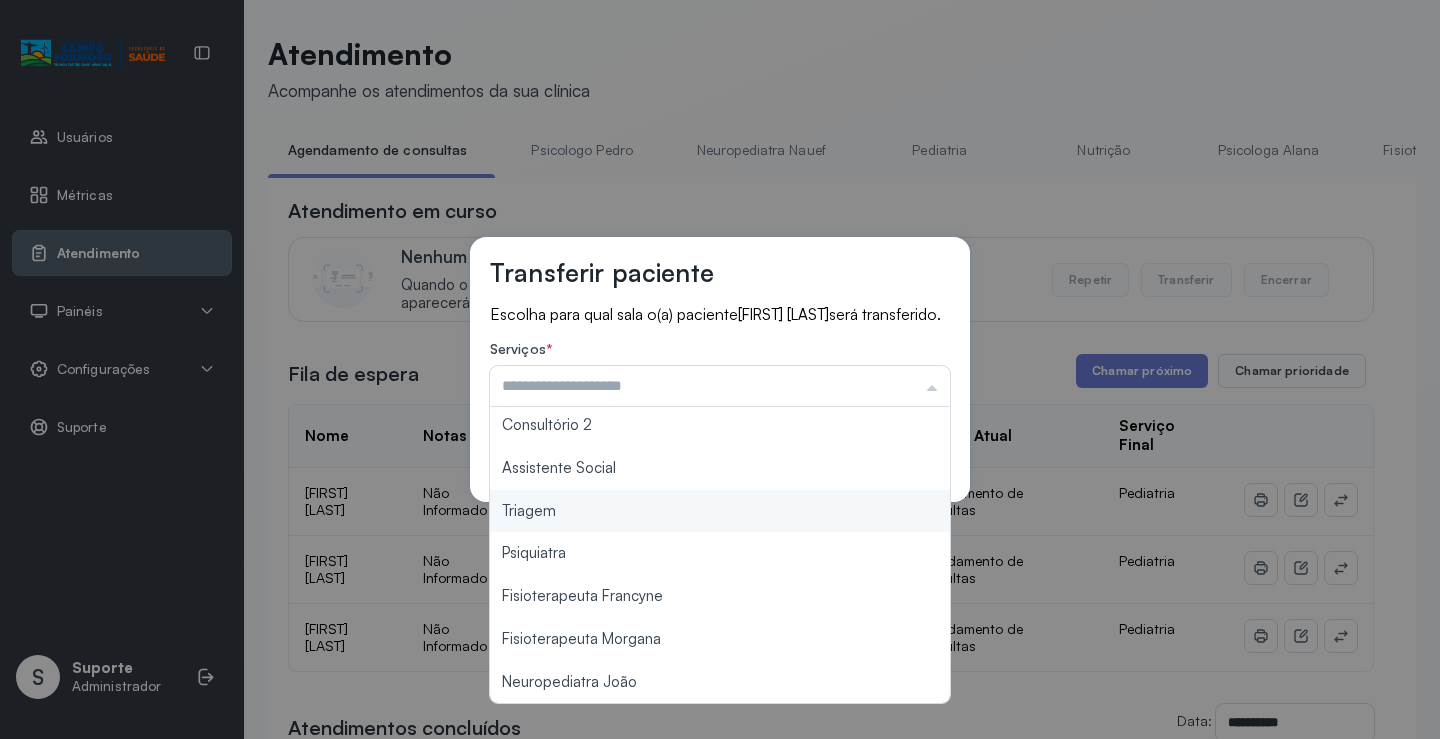 type on "*******" 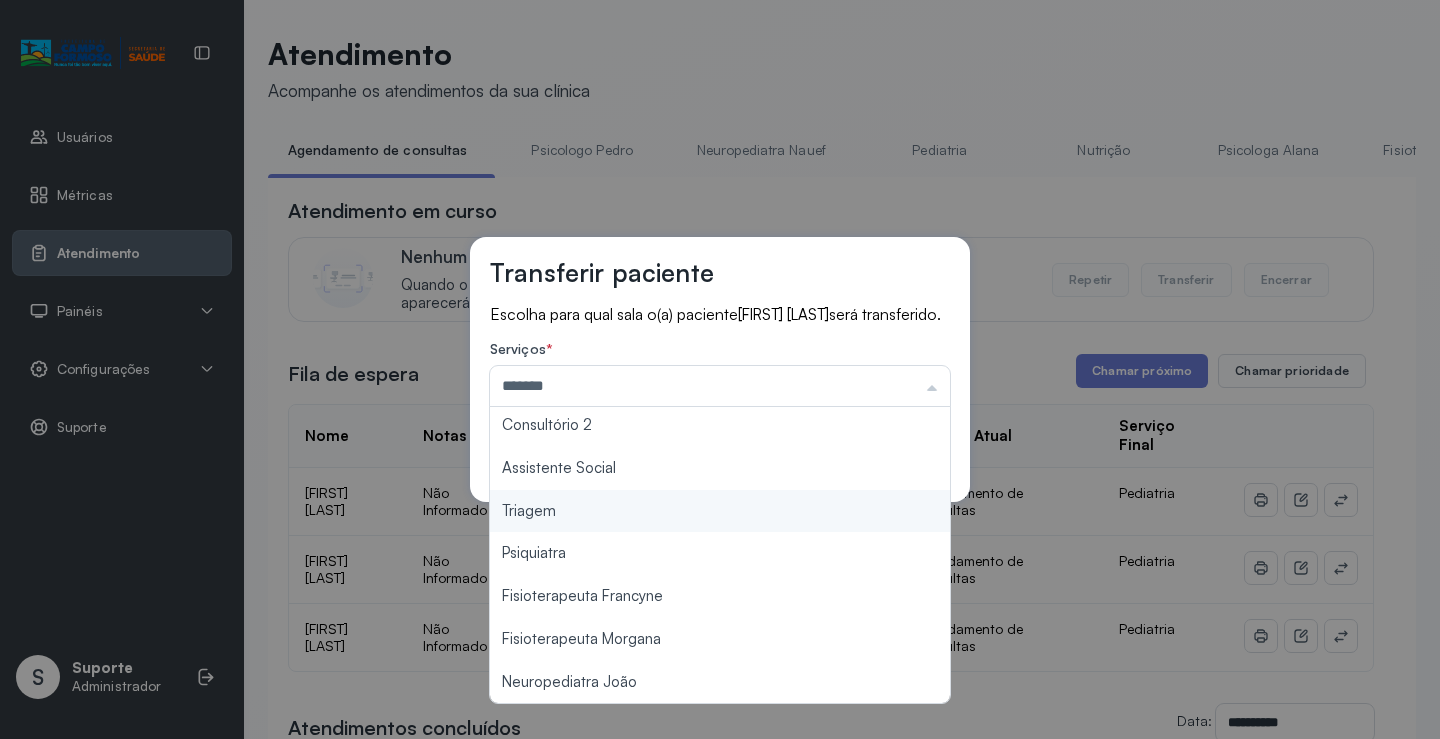 drag, startPoint x: 601, startPoint y: 513, endPoint x: 815, endPoint y: 470, distance: 218.27734 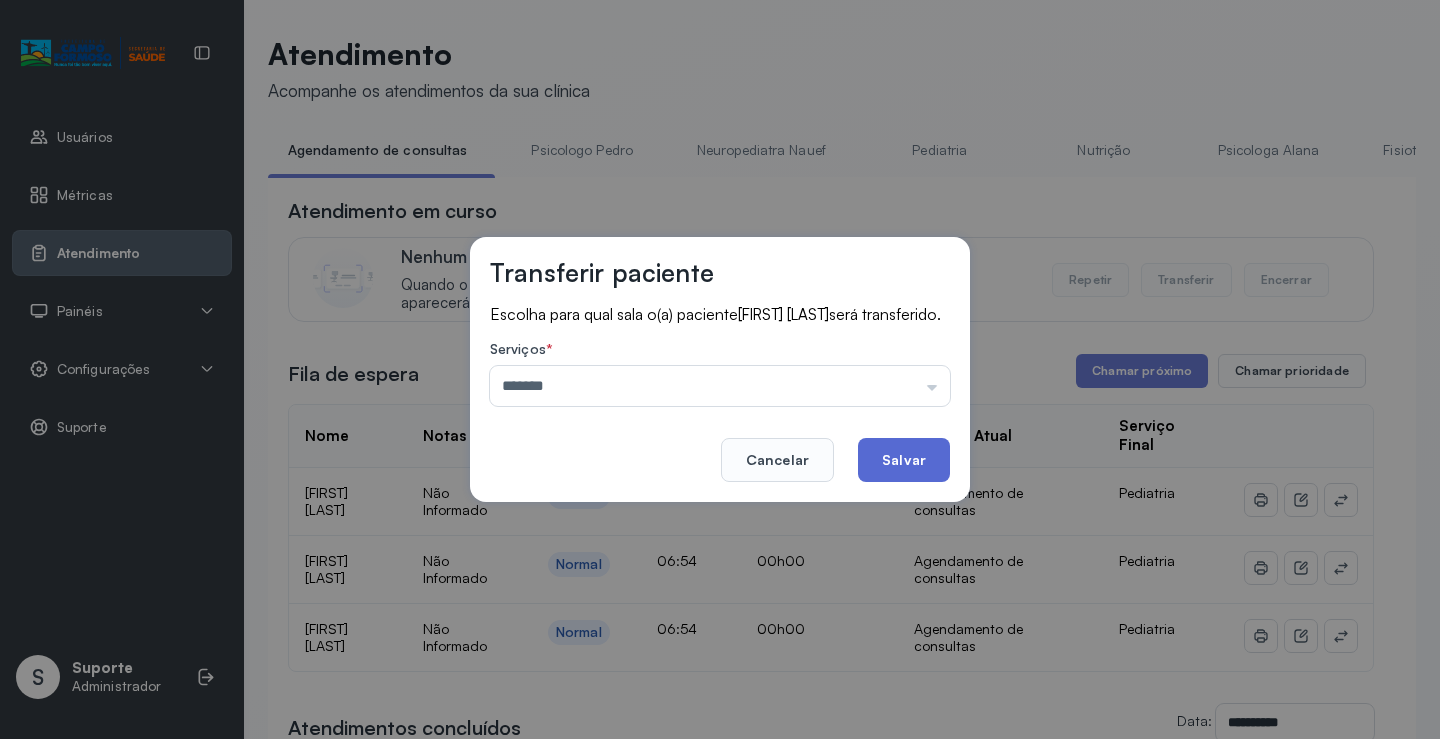 click on "Salvar" 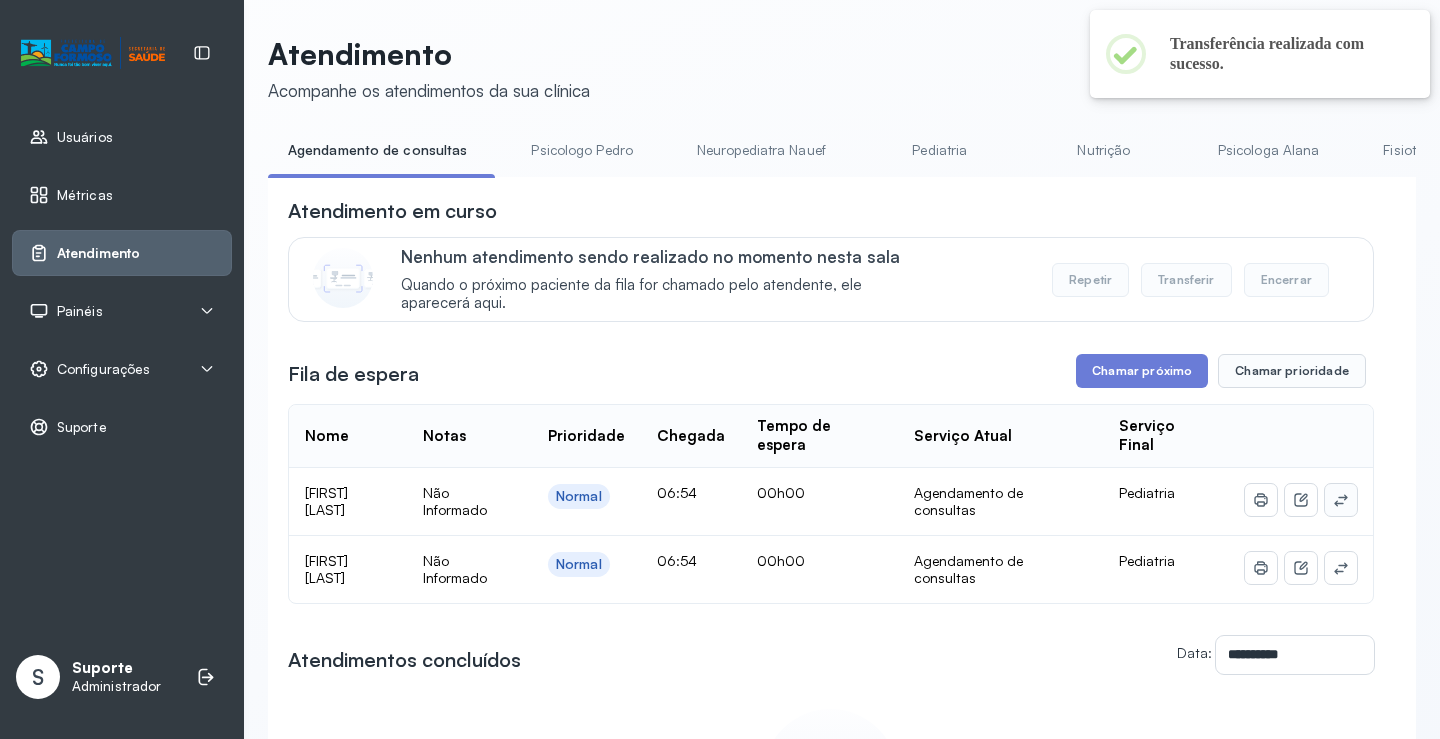 click 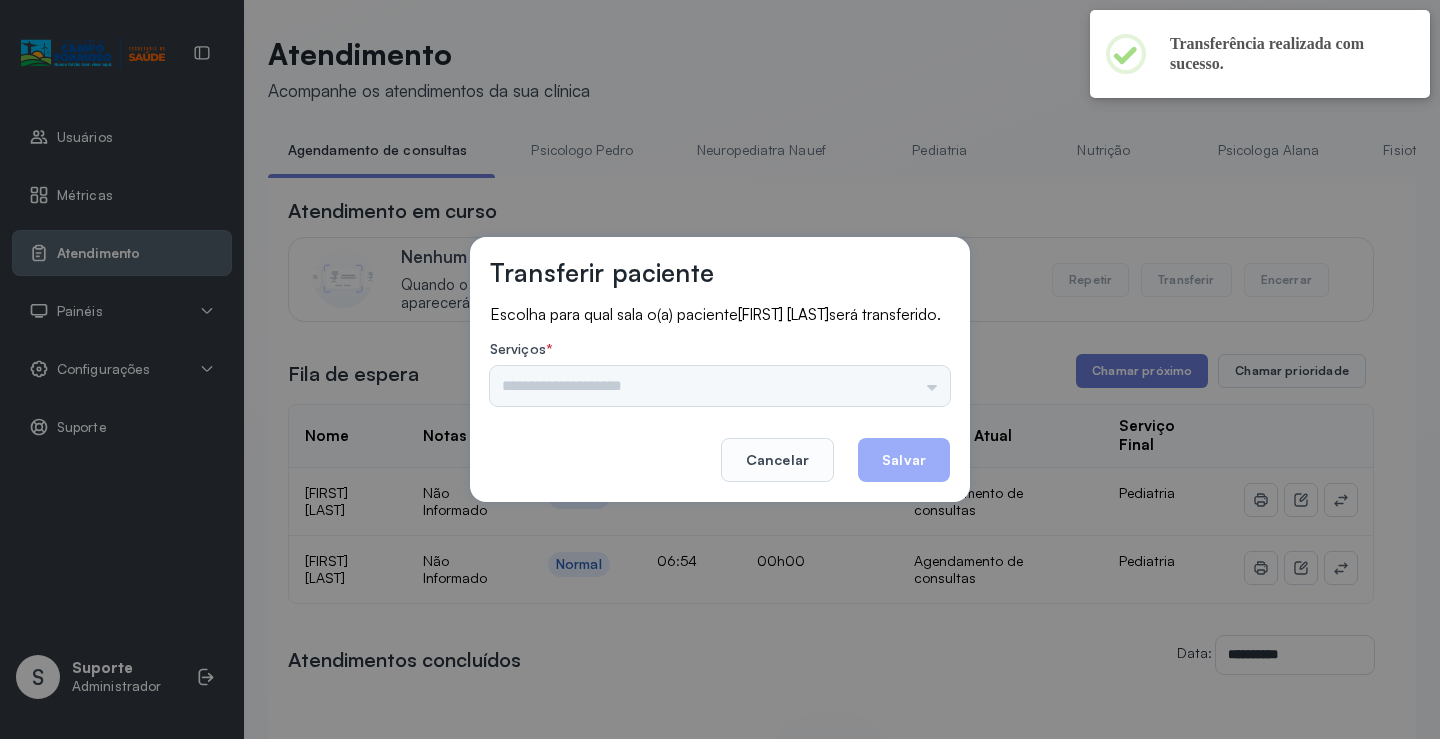 click on "Psicologo Pedro Neuropediatra Nauef Pediatria Nutrição Psicologa Alana Fisioterapeuta Janusia Coordenadora Solange Consultório 2 Assistente Social Triagem Psiquiatra Fisioterapeuta Francyne Fisioterapeuta Morgana Neuropediatra João" at bounding box center (720, 386) 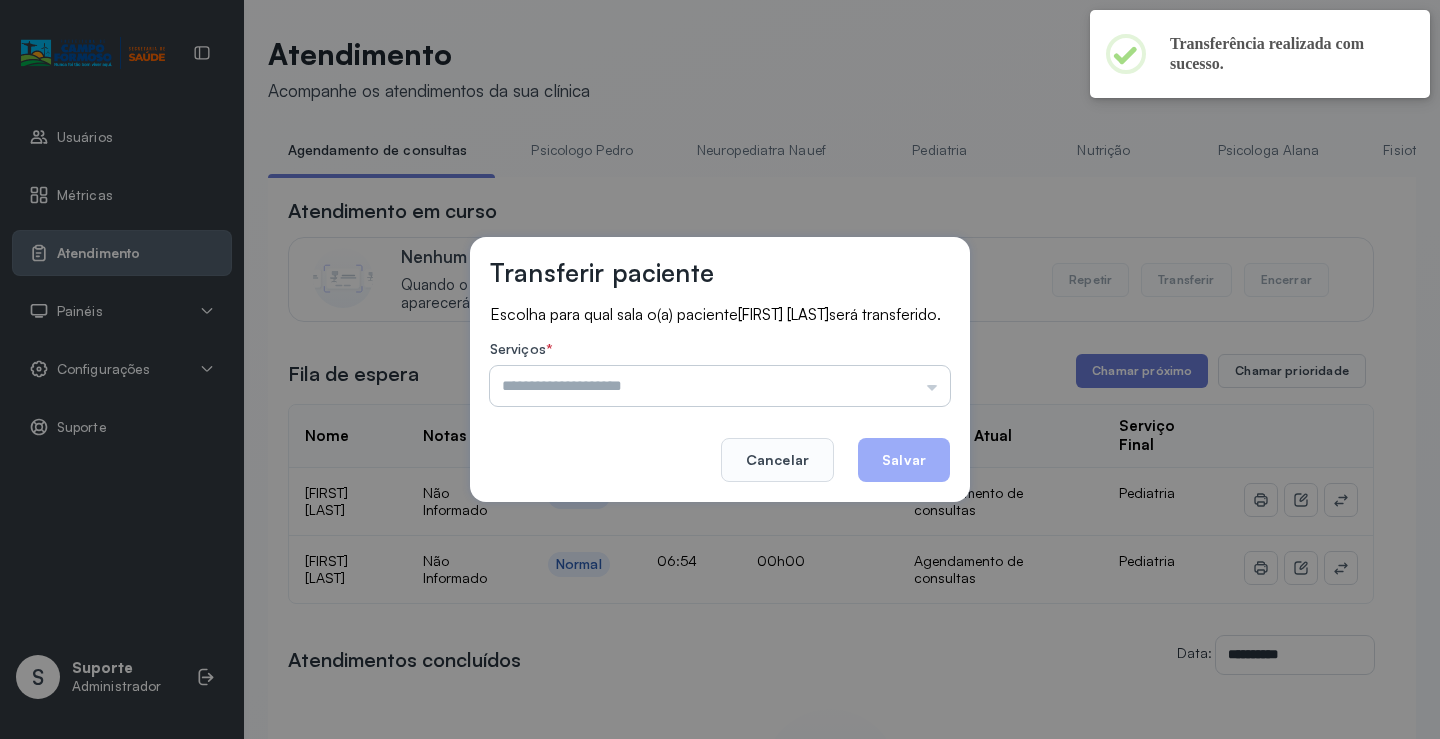 click at bounding box center (720, 386) 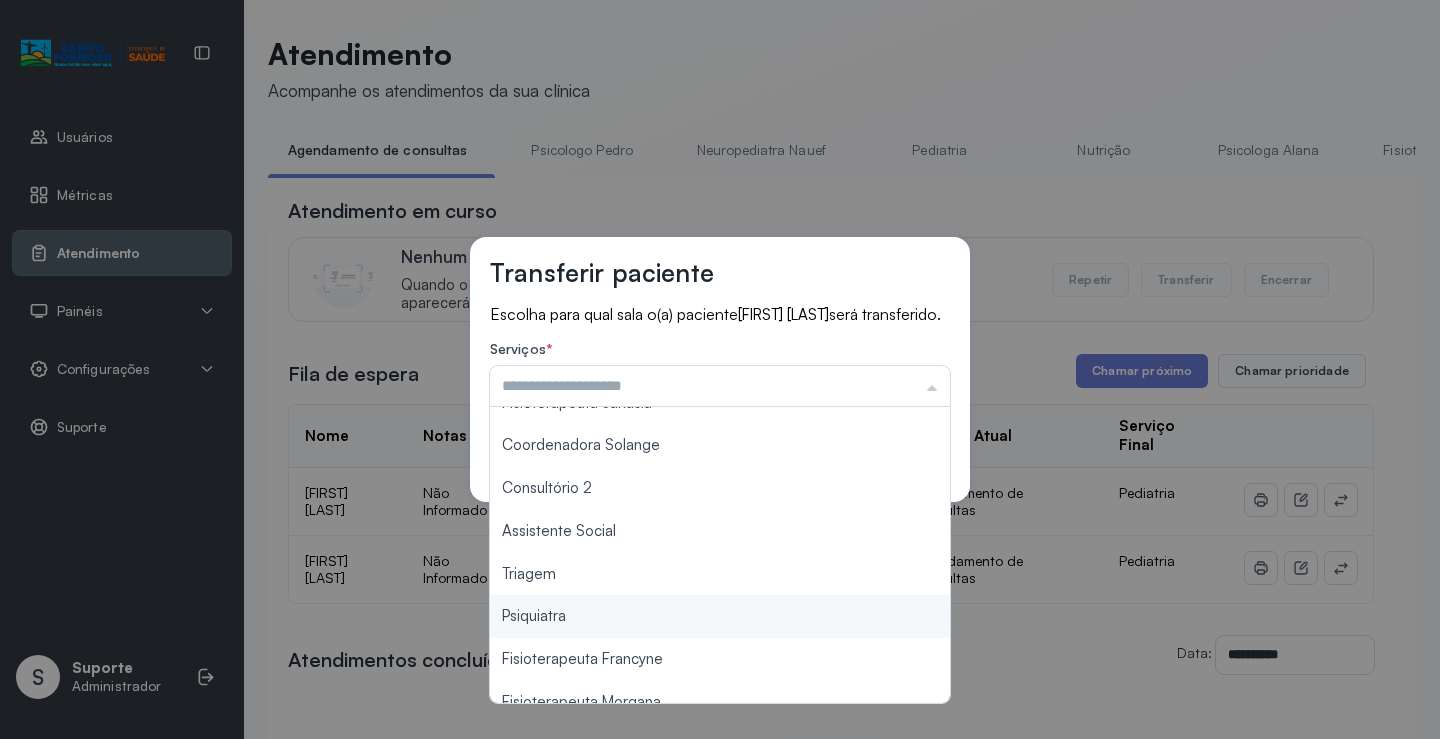 scroll, scrollTop: 302, scrollLeft: 0, axis: vertical 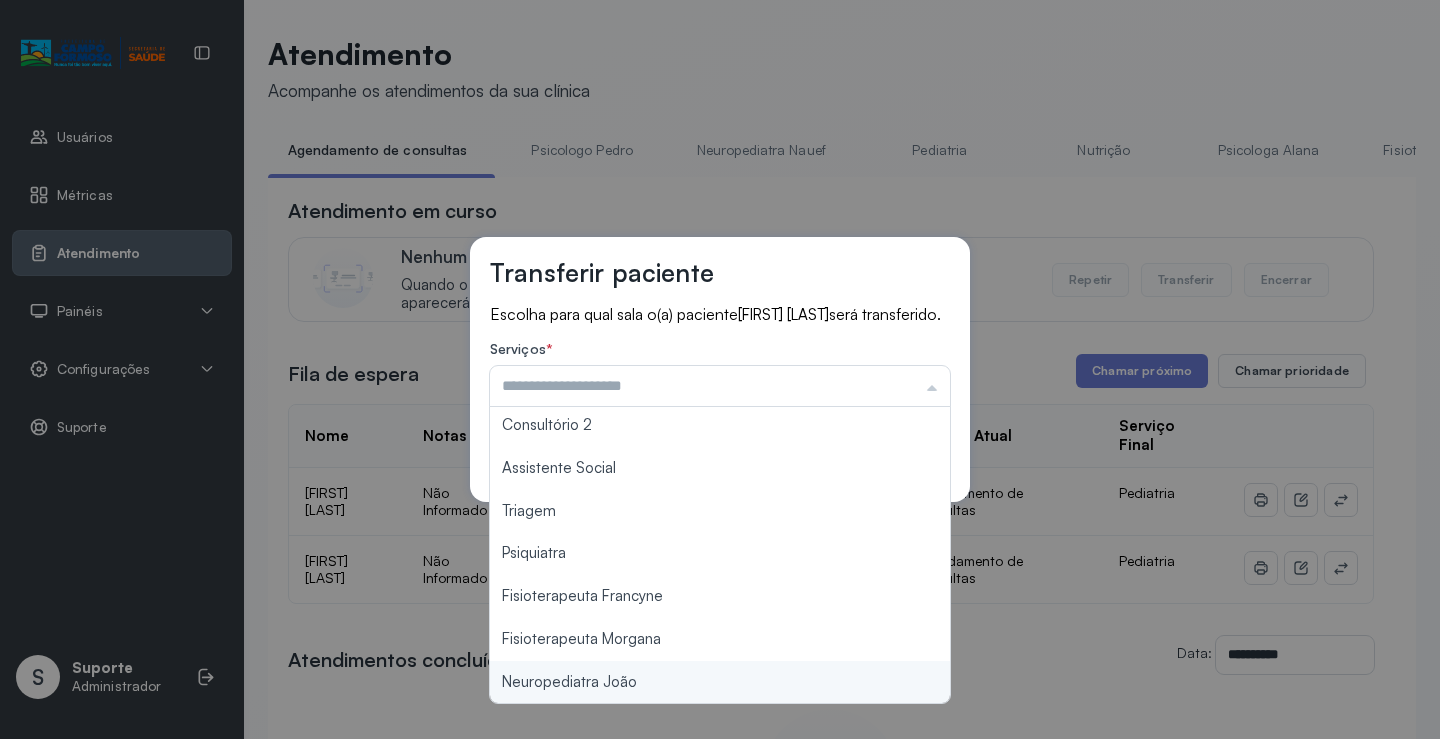 type on "**********" 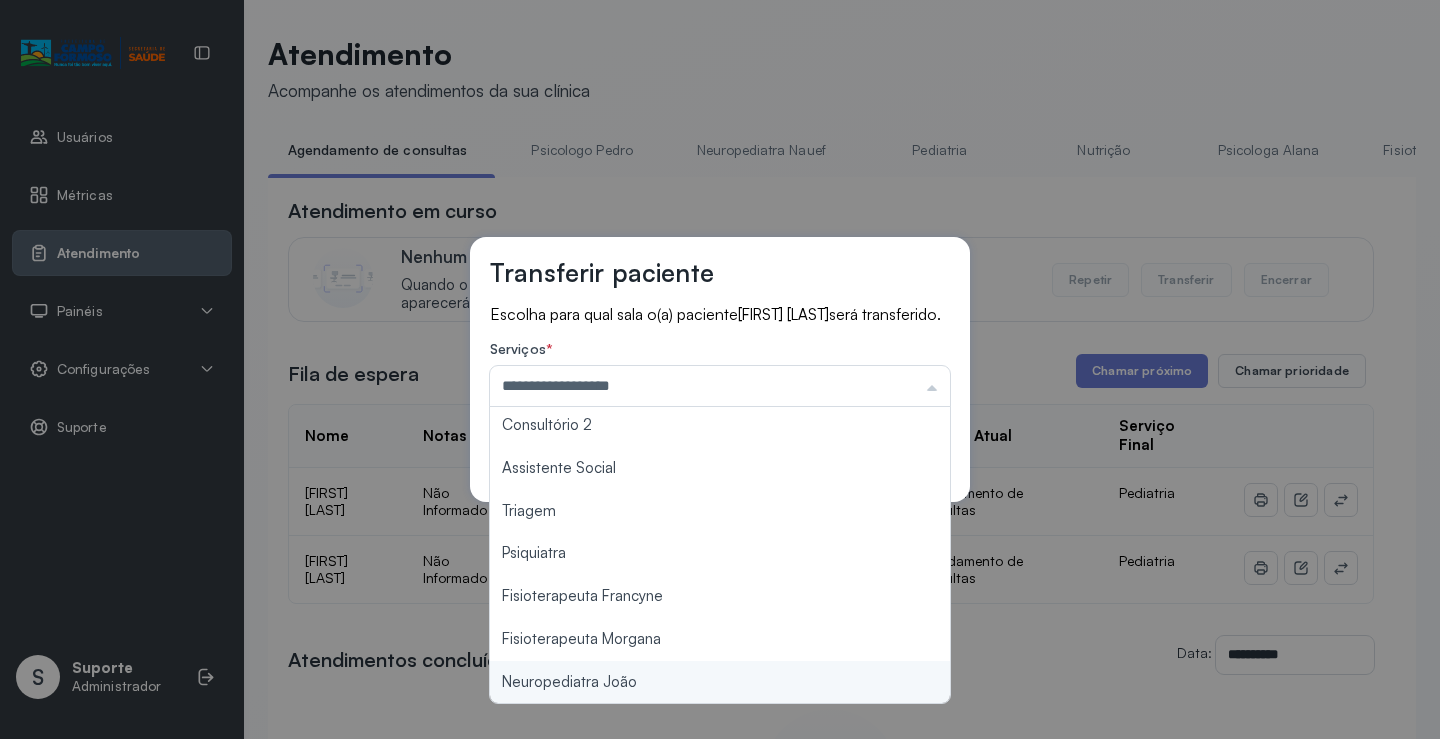 click on "**********" at bounding box center [720, 369] 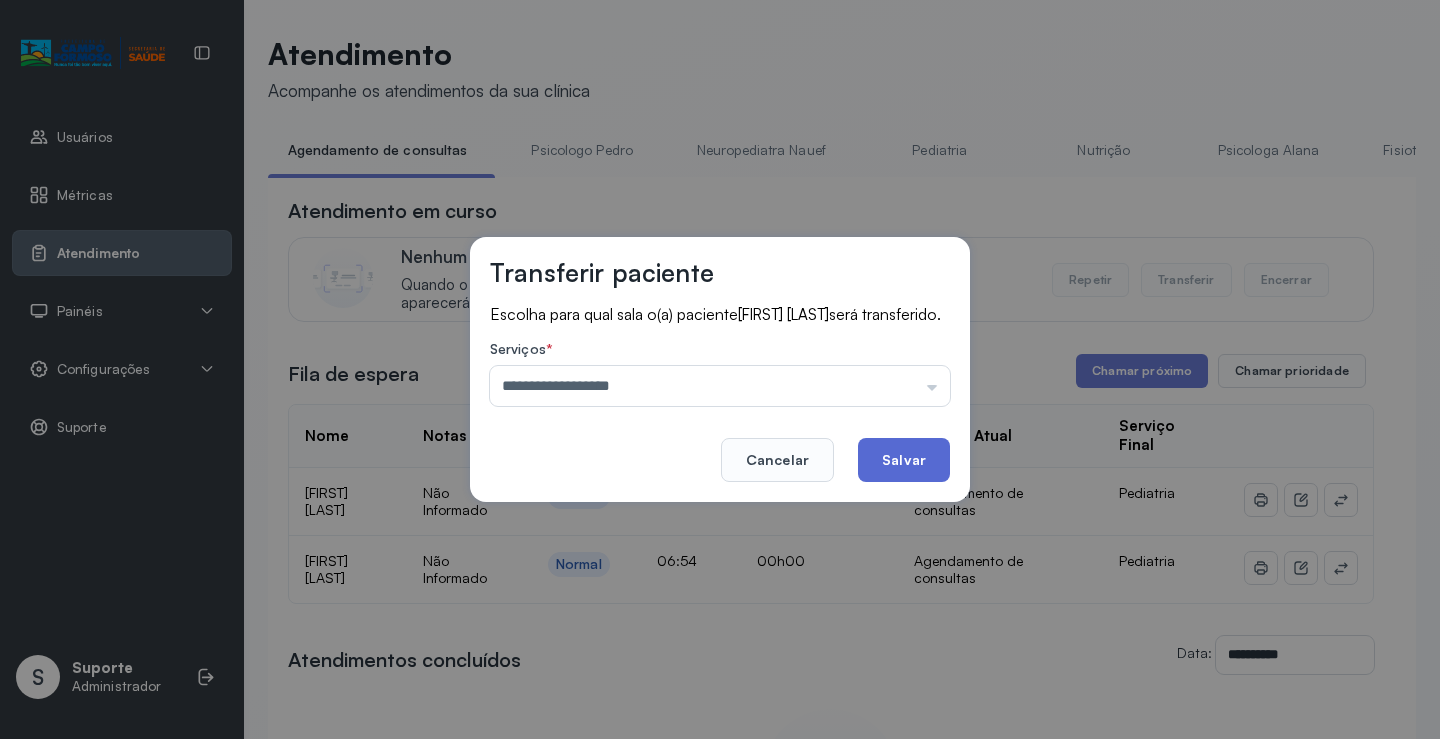 click on "Salvar" 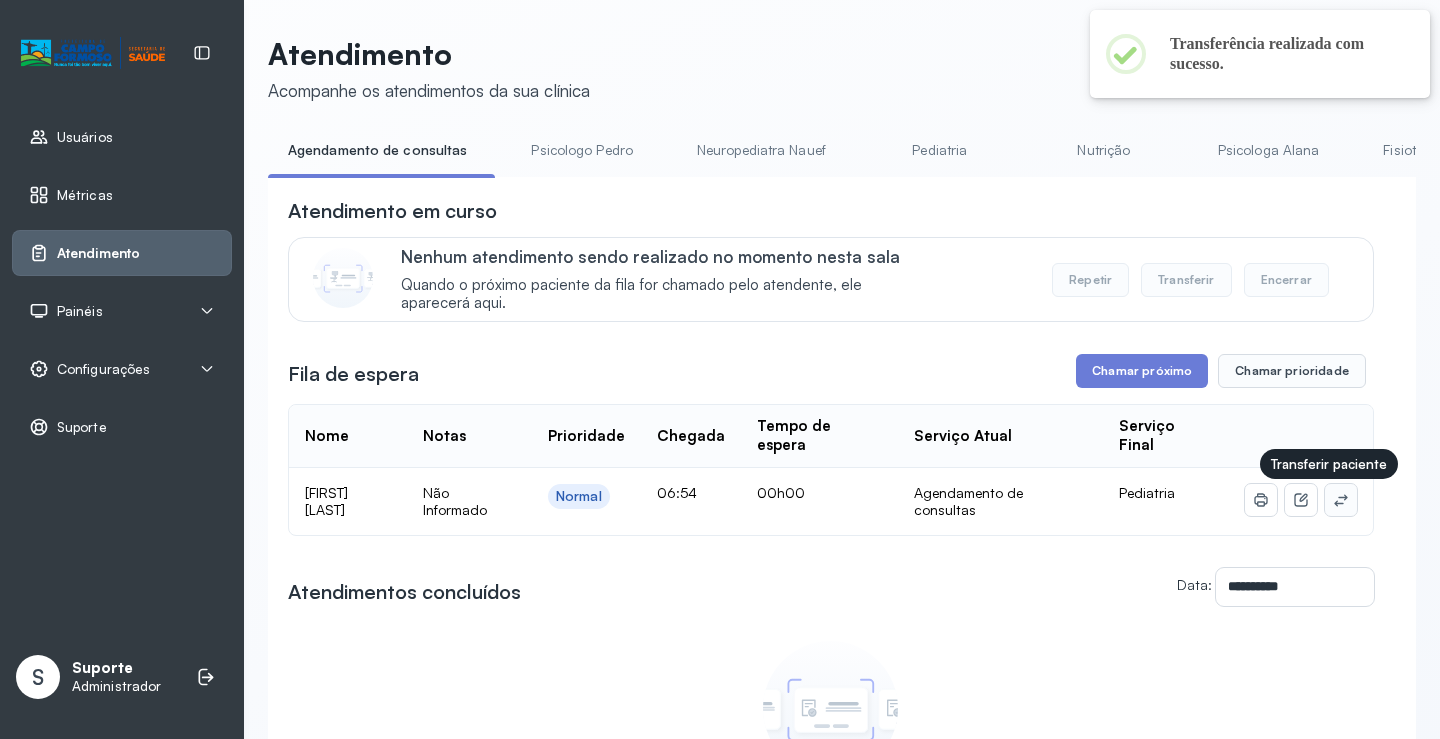 click 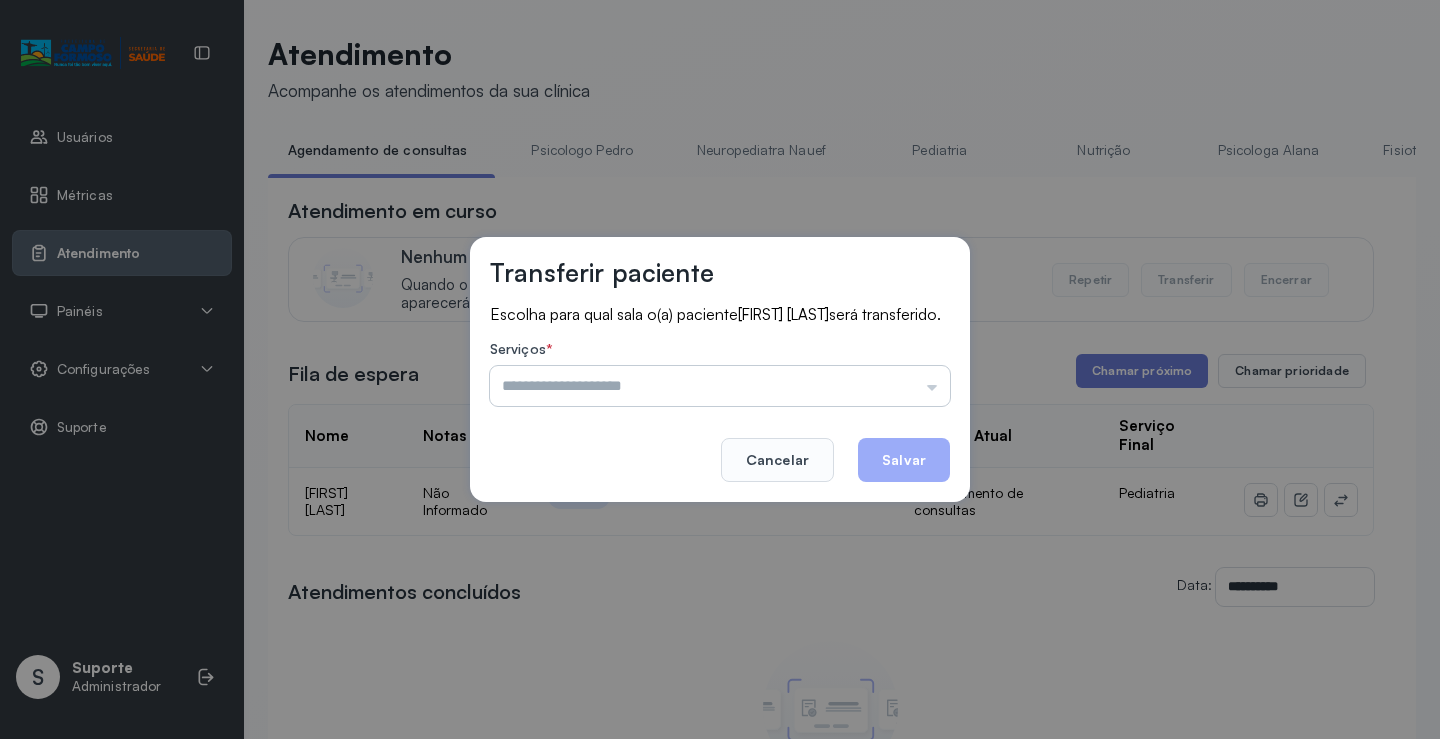 drag, startPoint x: 890, startPoint y: 401, endPoint x: 905, endPoint y: 391, distance: 18.027756 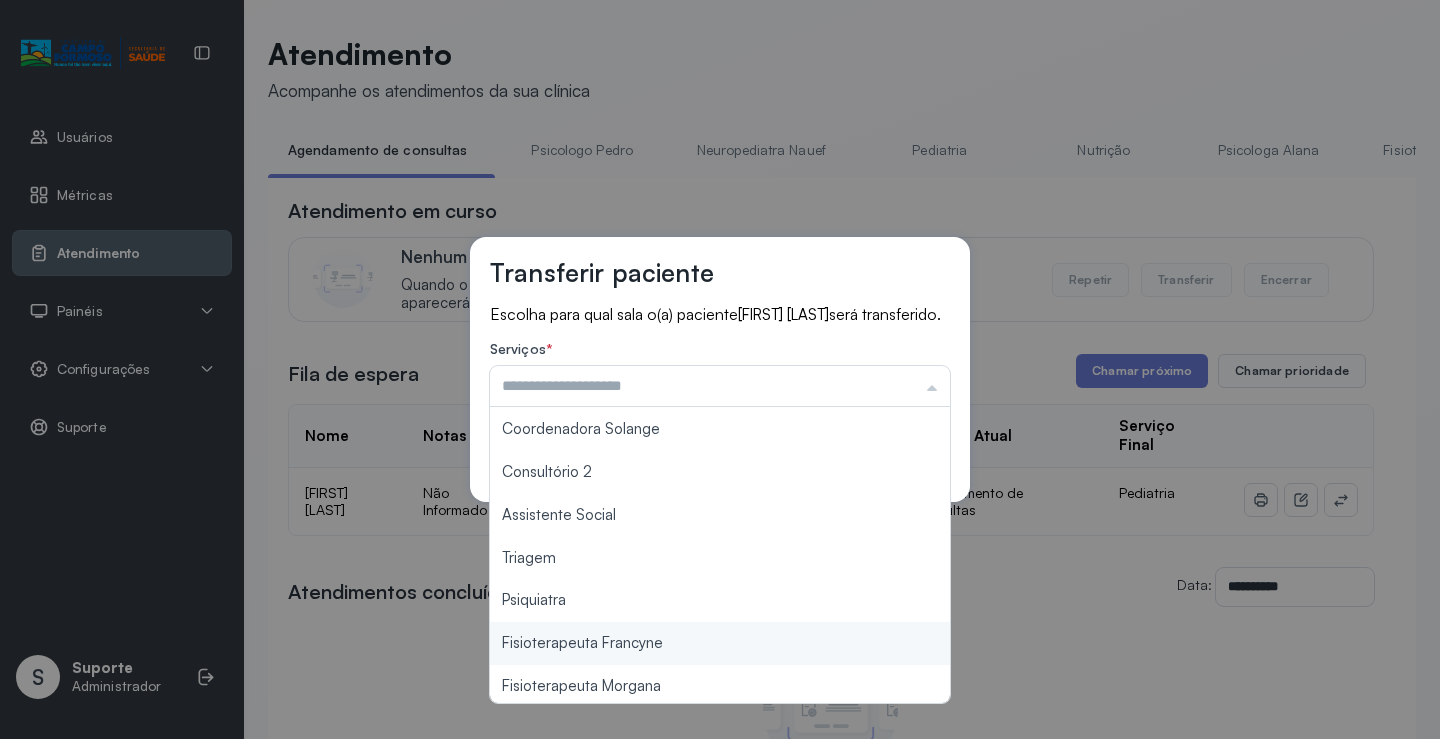 scroll, scrollTop: 302, scrollLeft: 0, axis: vertical 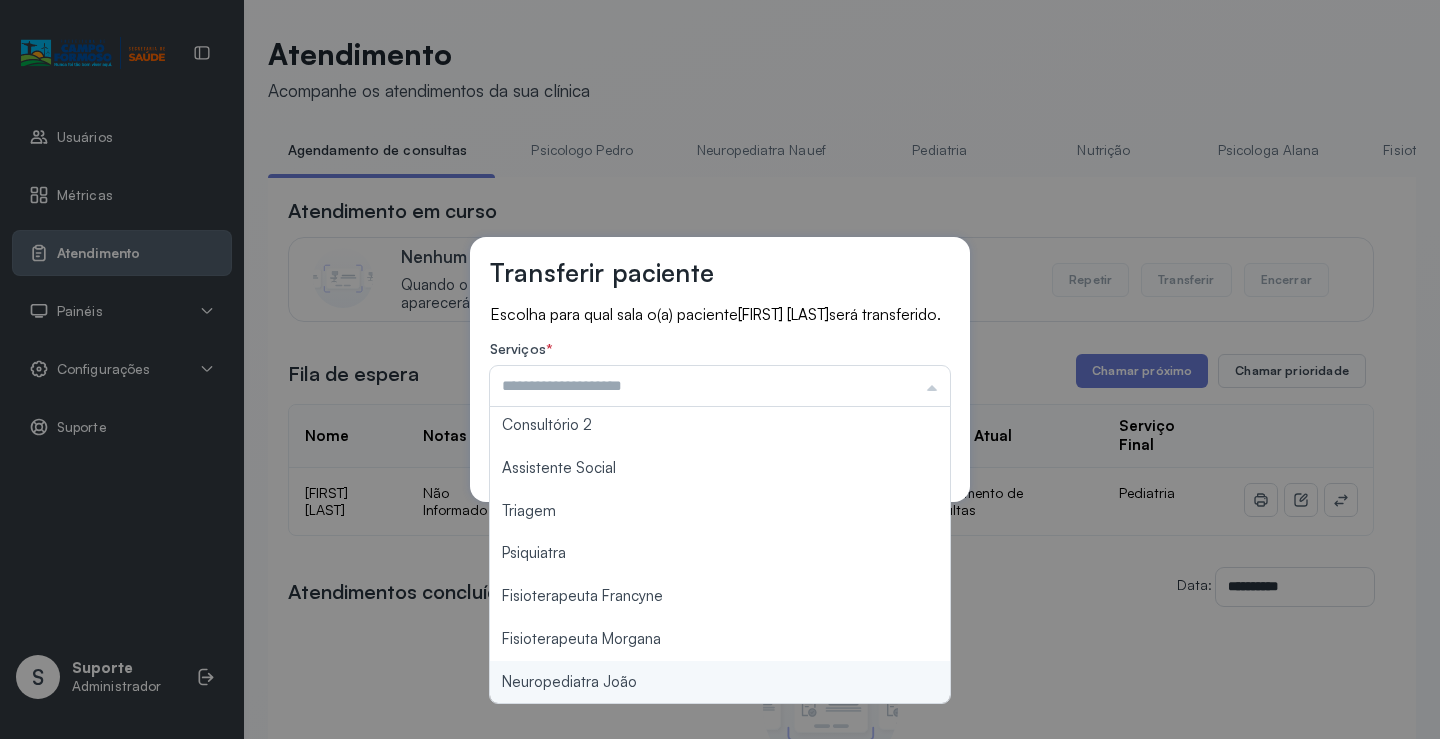 type on "**********" 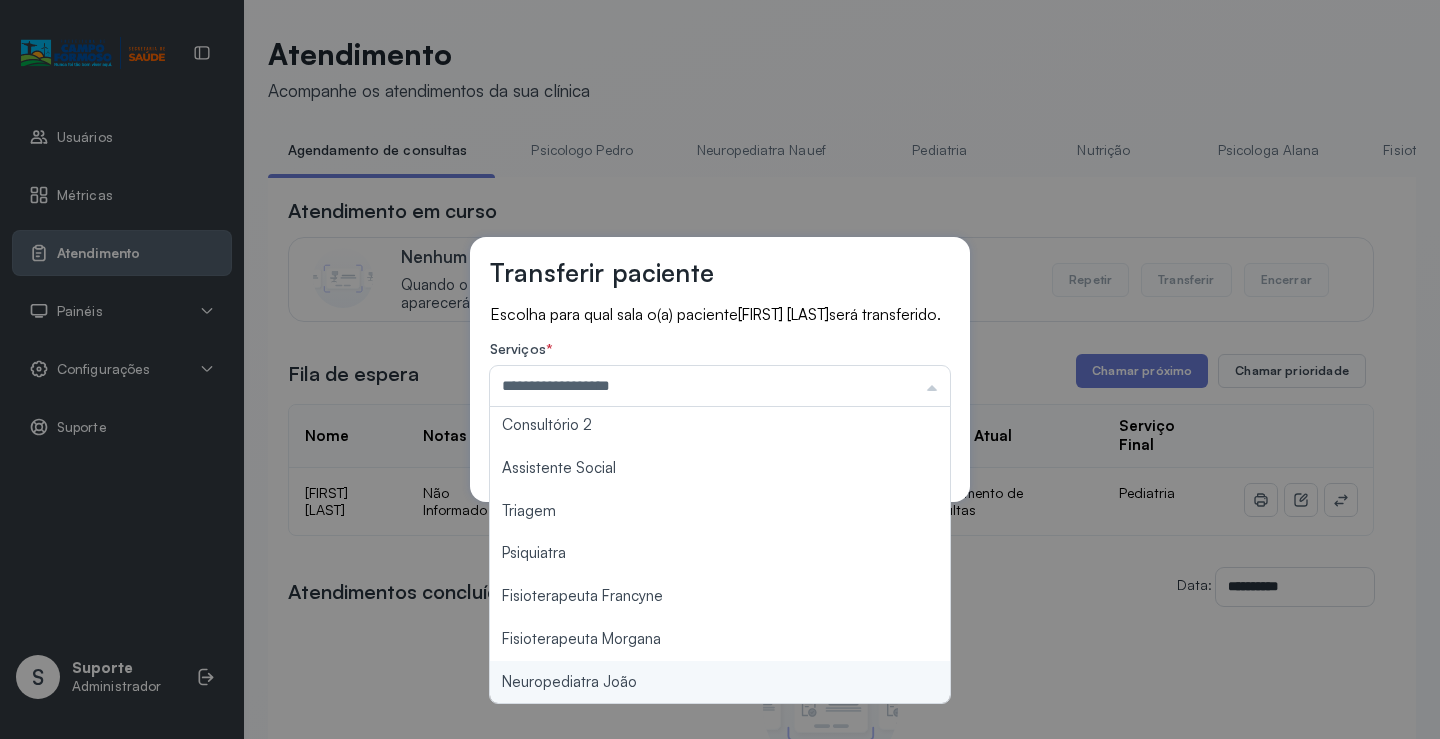click on "**********" at bounding box center [720, 369] 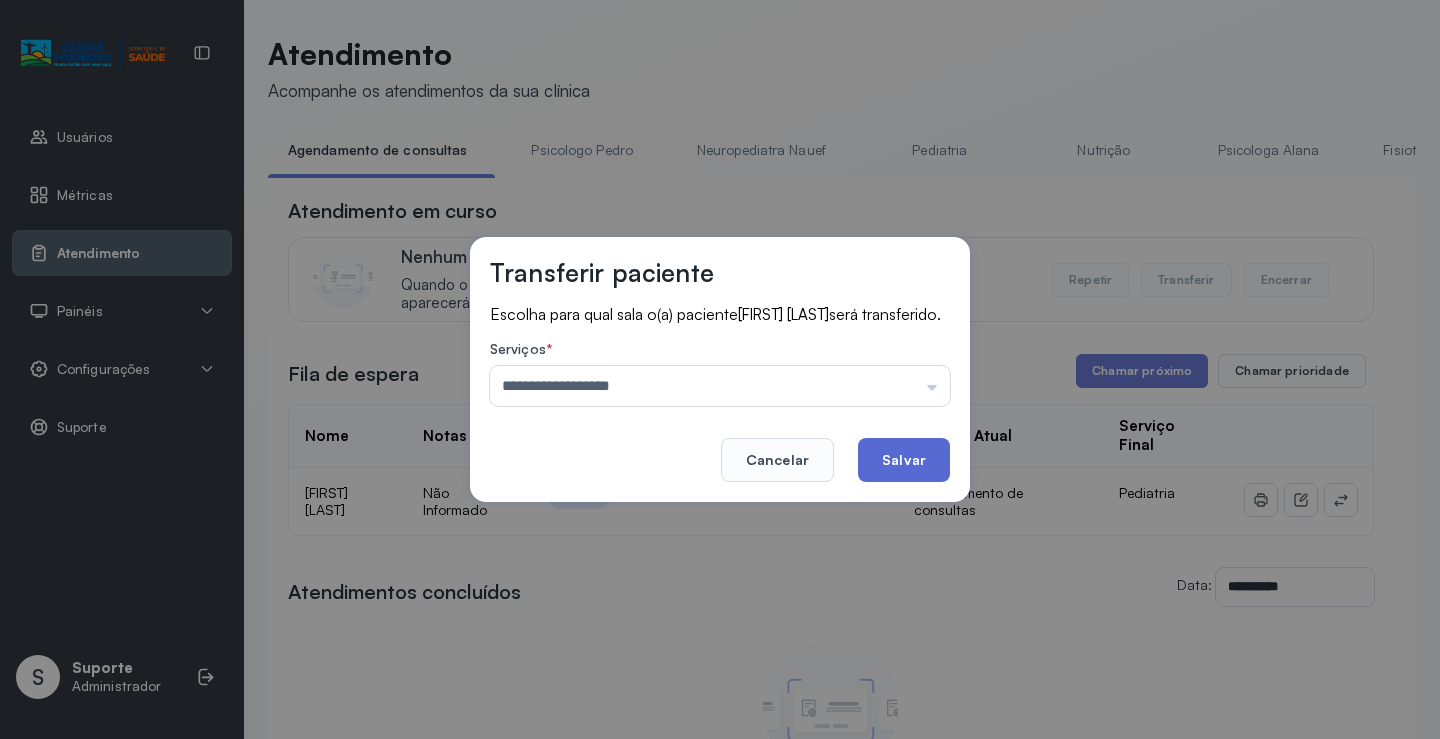 click on "Salvar" 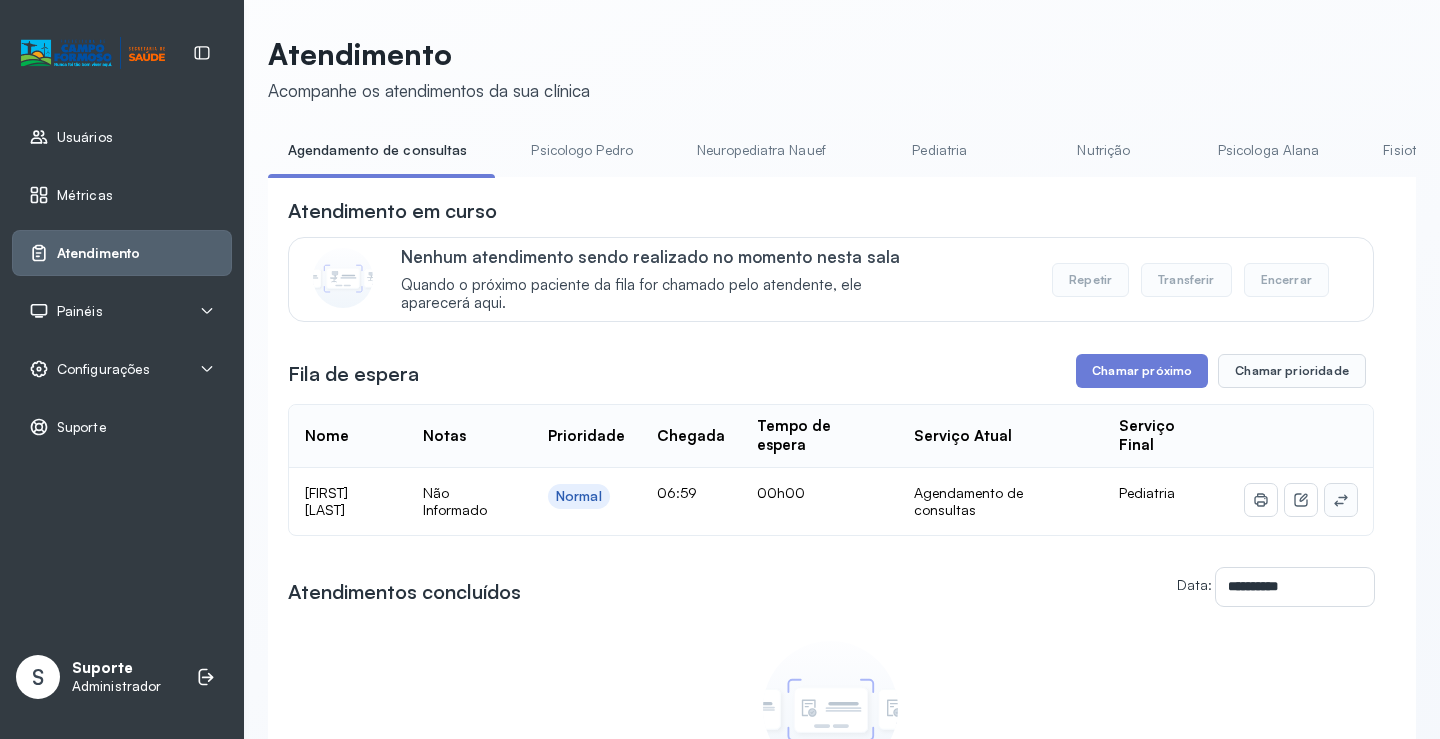 click 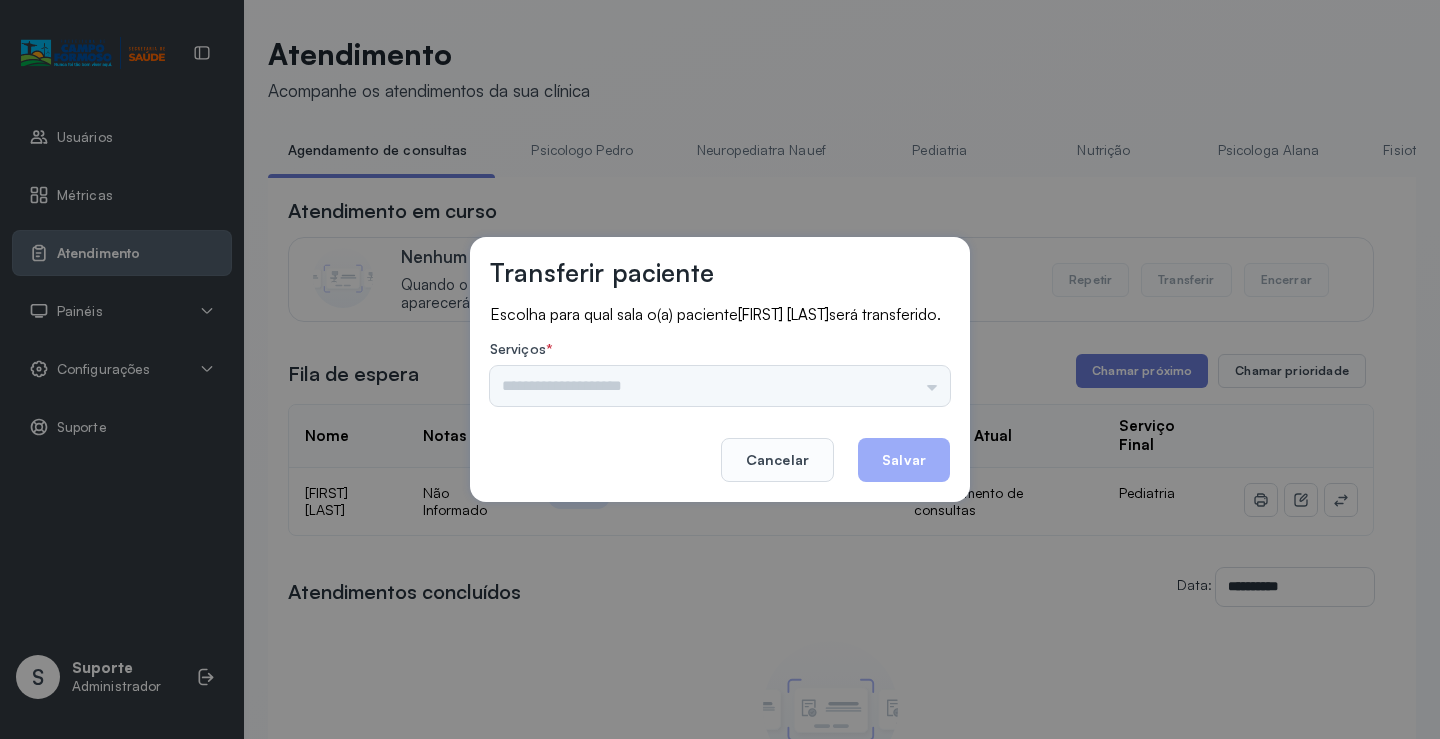 click on "Psicologo Pedro Neuropediatra Nauef Pediatria Nutrição Psicologa Alana Fisioterapeuta Janusia Coordenadora Solange Consultório 2 Assistente Social Triagem Psiquiatra Fisioterapeuta Francyne Fisioterapeuta Morgana Neuropediatra João" at bounding box center [720, 386] 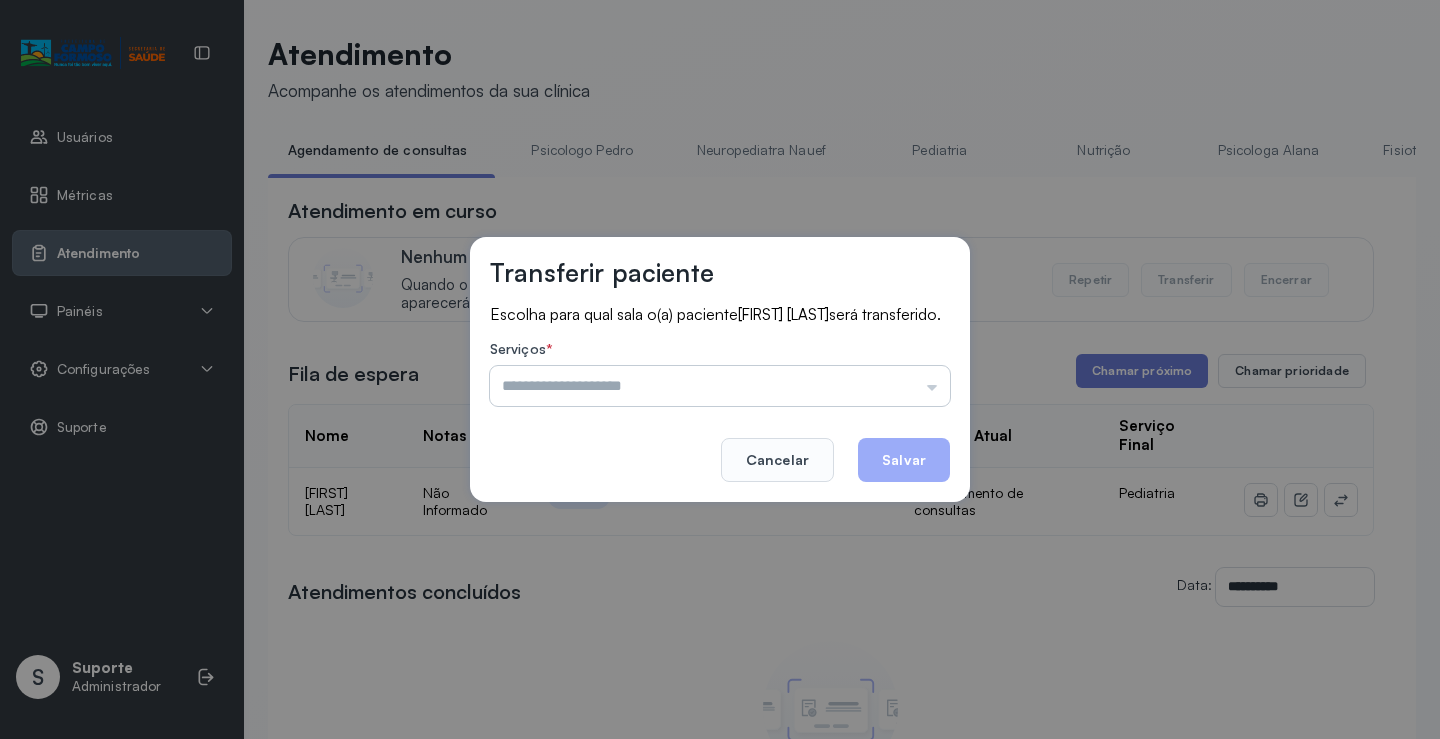 click at bounding box center [720, 386] 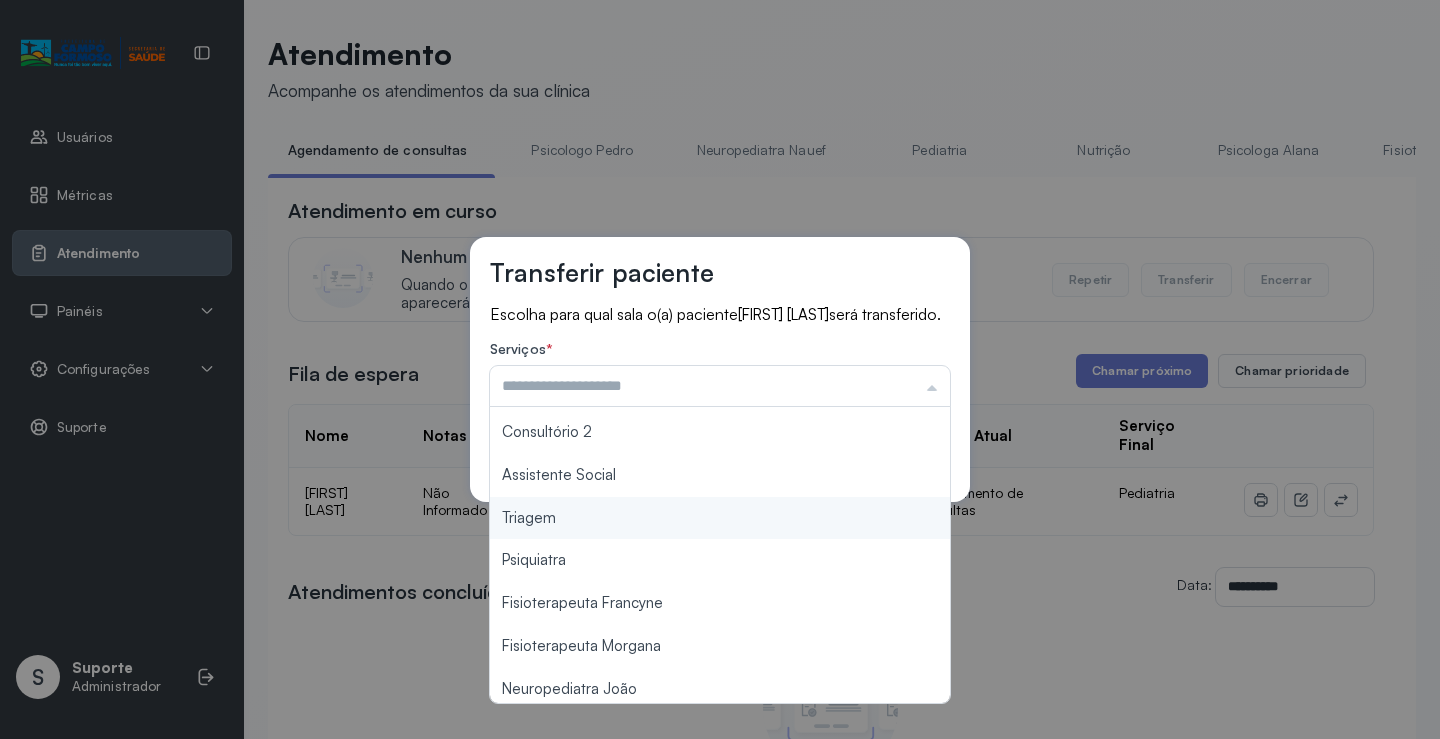 scroll, scrollTop: 303, scrollLeft: 0, axis: vertical 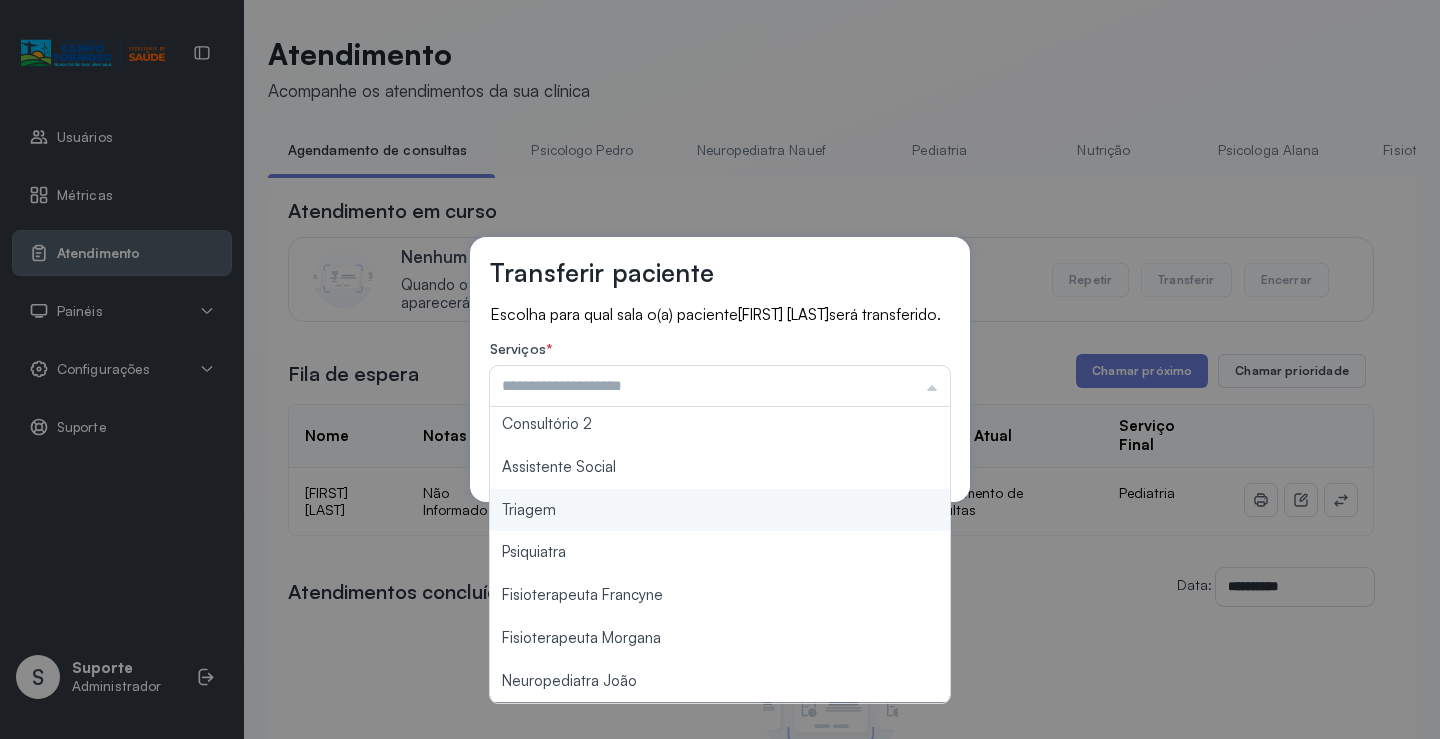 type on "*******" 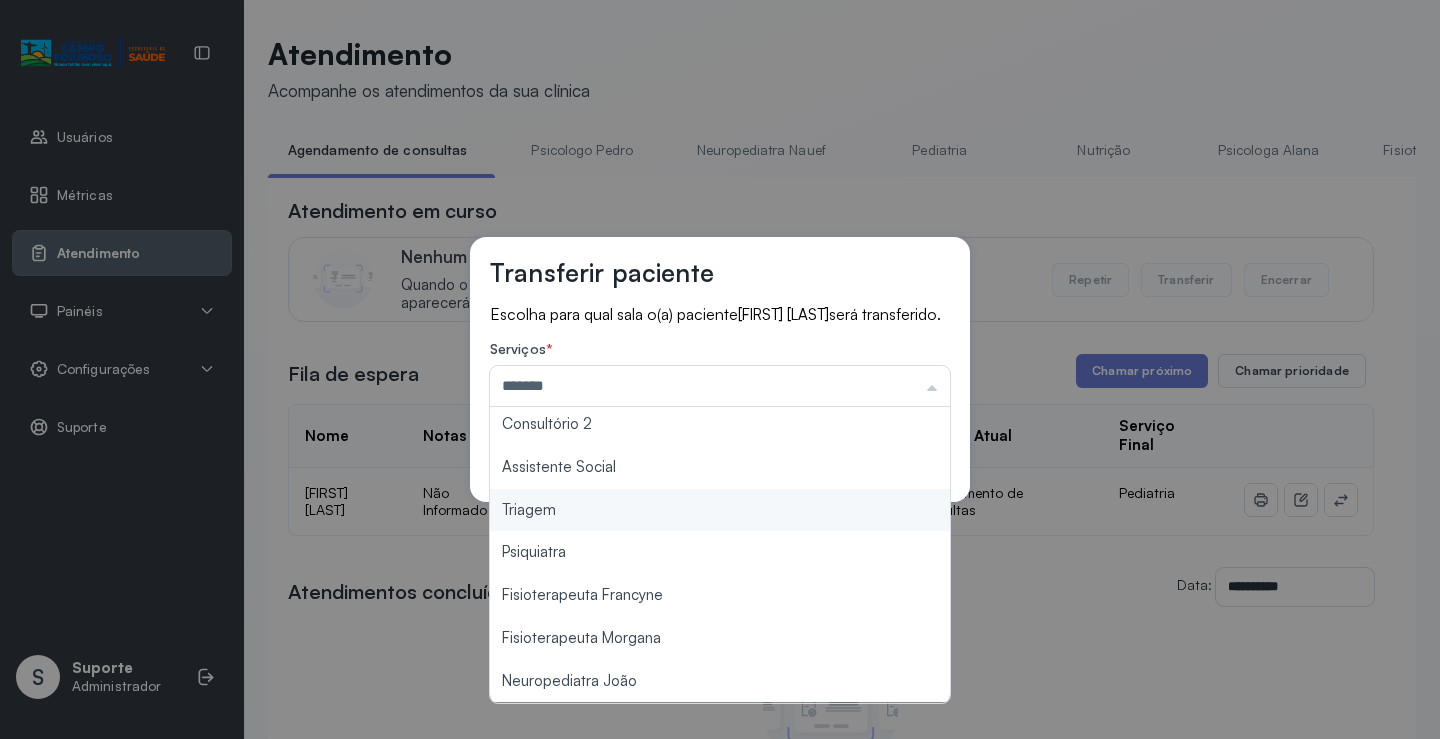 drag, startPoint x: 581, startPoint y: 528, endPoint x: 614, endPoint y: 513, distance: 36.249138 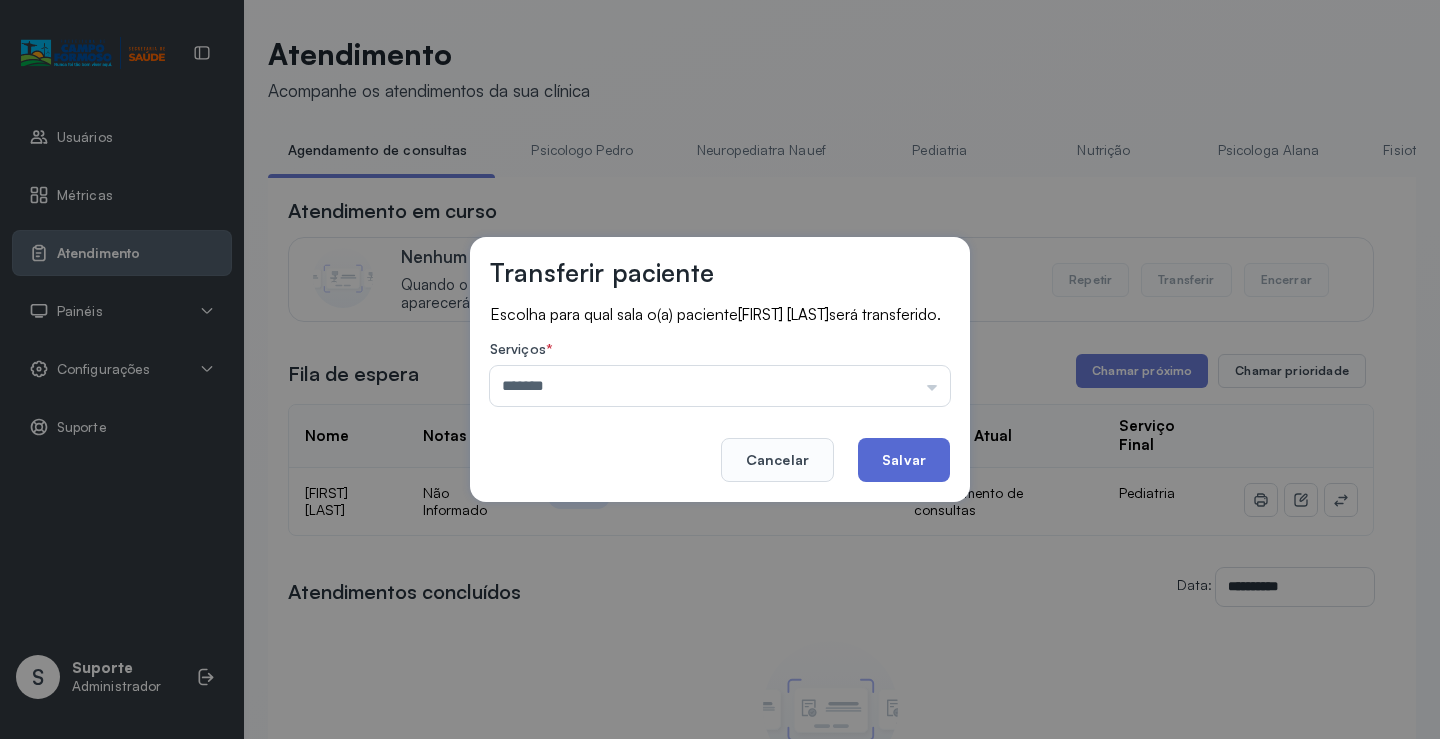 click on "Salvar" 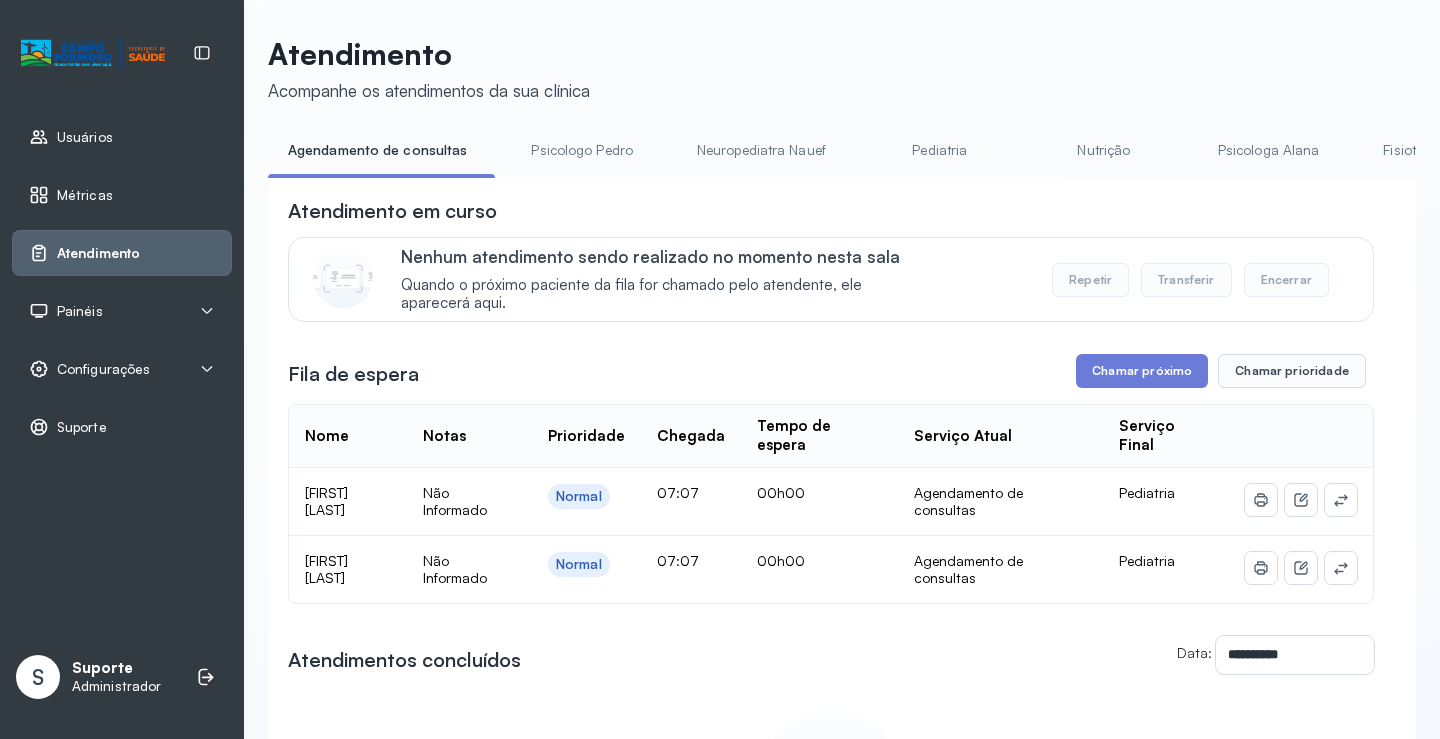 click 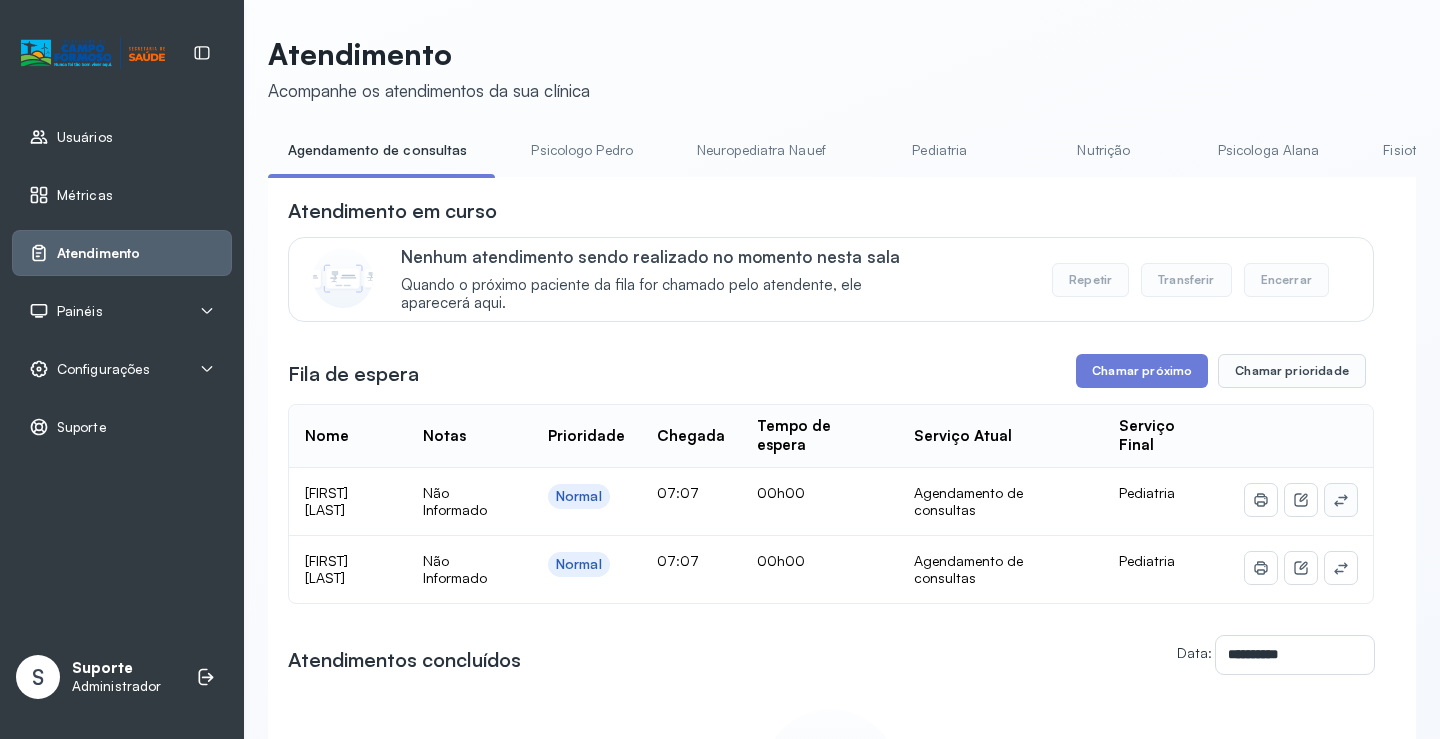 click 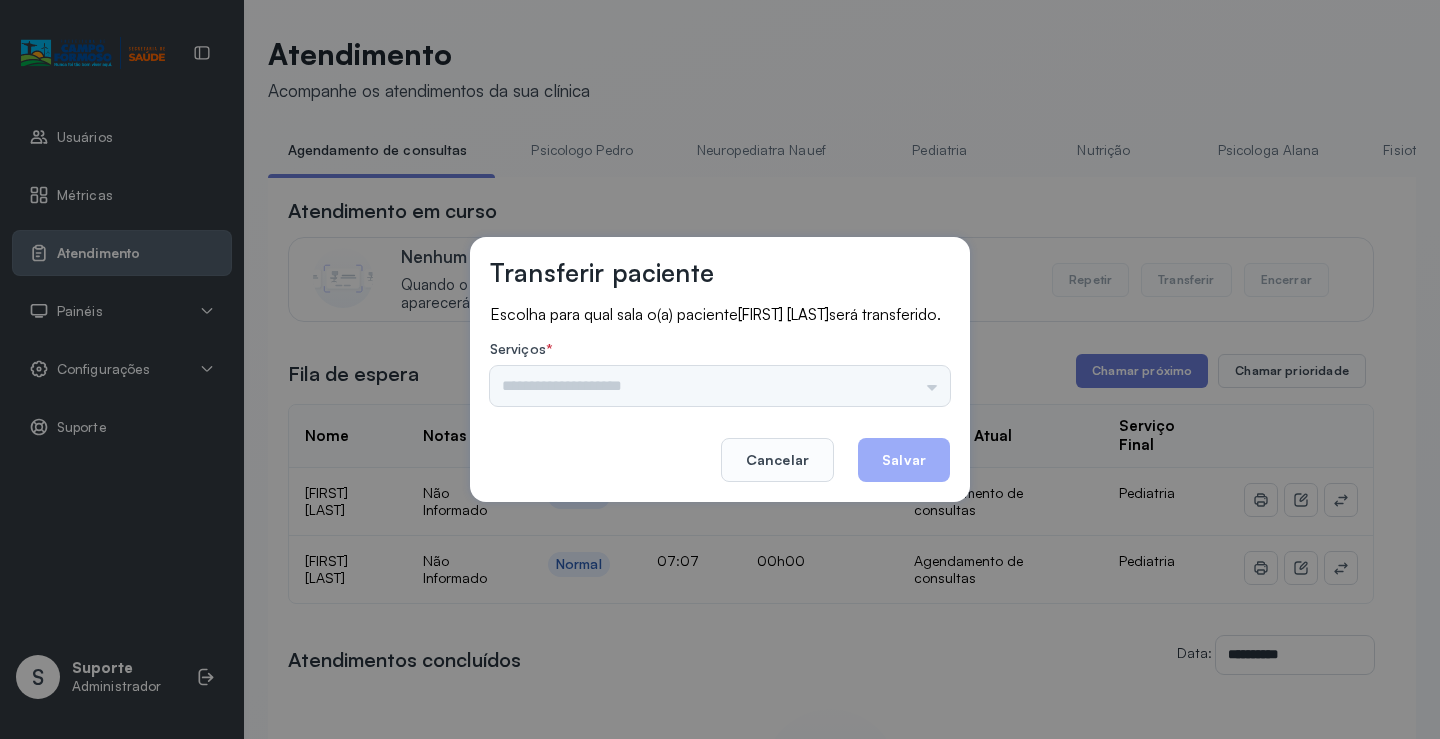 click on "Psicologo Pedro Neuropediatra Nauef Pediatria Nutrição Psicologa Alana Fisioterapeuta Janusia Coordenadora Solange Consultório 2 Assistente Social Triagem Psiquiatra Fisioterapeuta Francyne Fisioterapeuta Morgana Neuropediatra João" at bounding box center (720, 386) 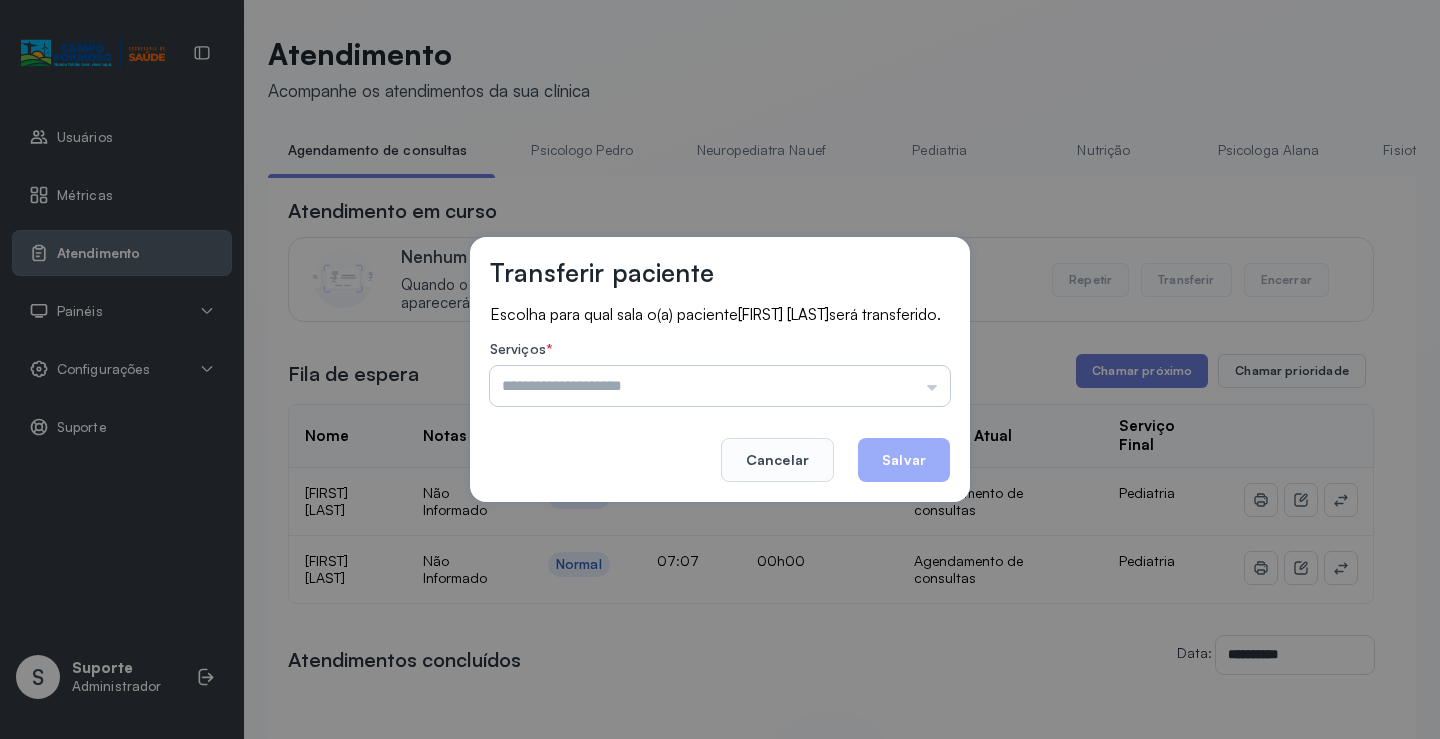 click at bounding box center [720, 386] 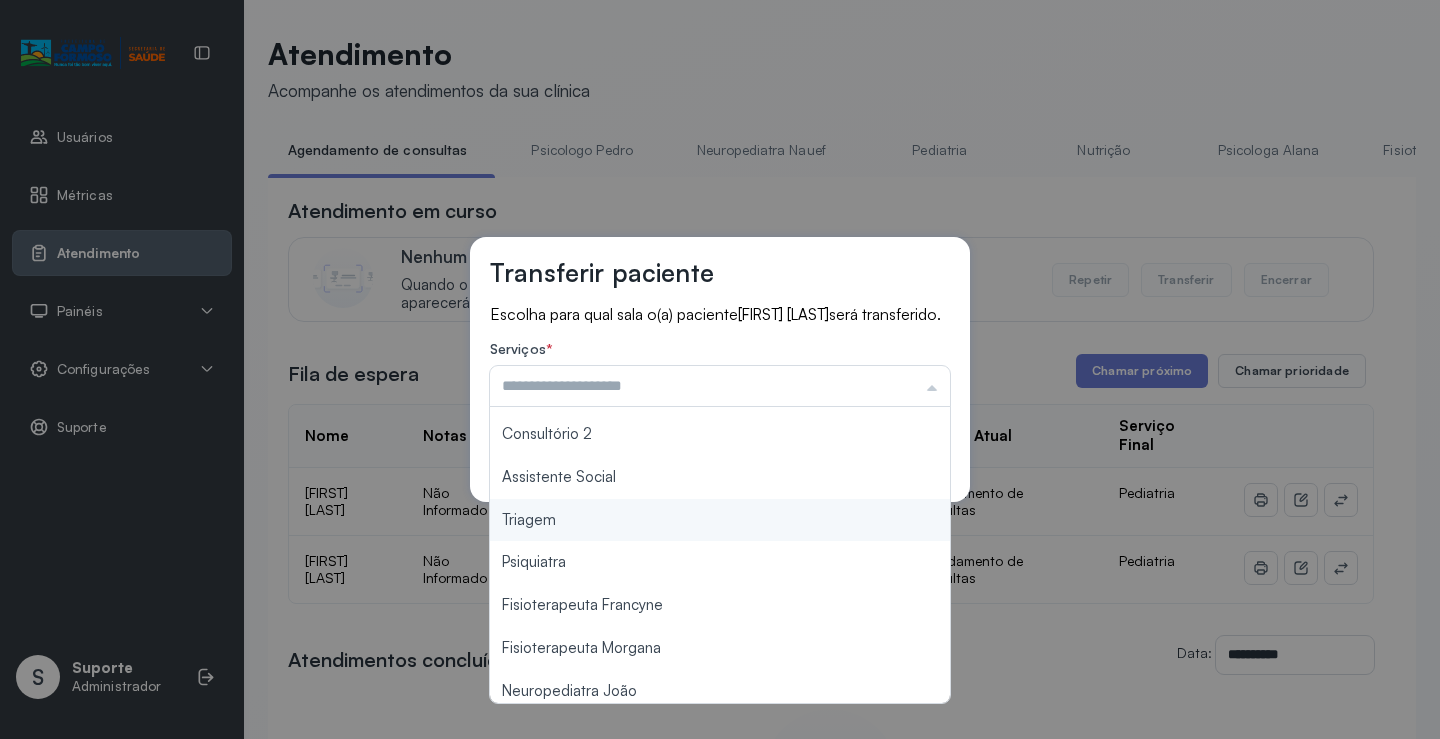 scroll, scrollTop: 302, scrollLeft: 0, axis: vertical 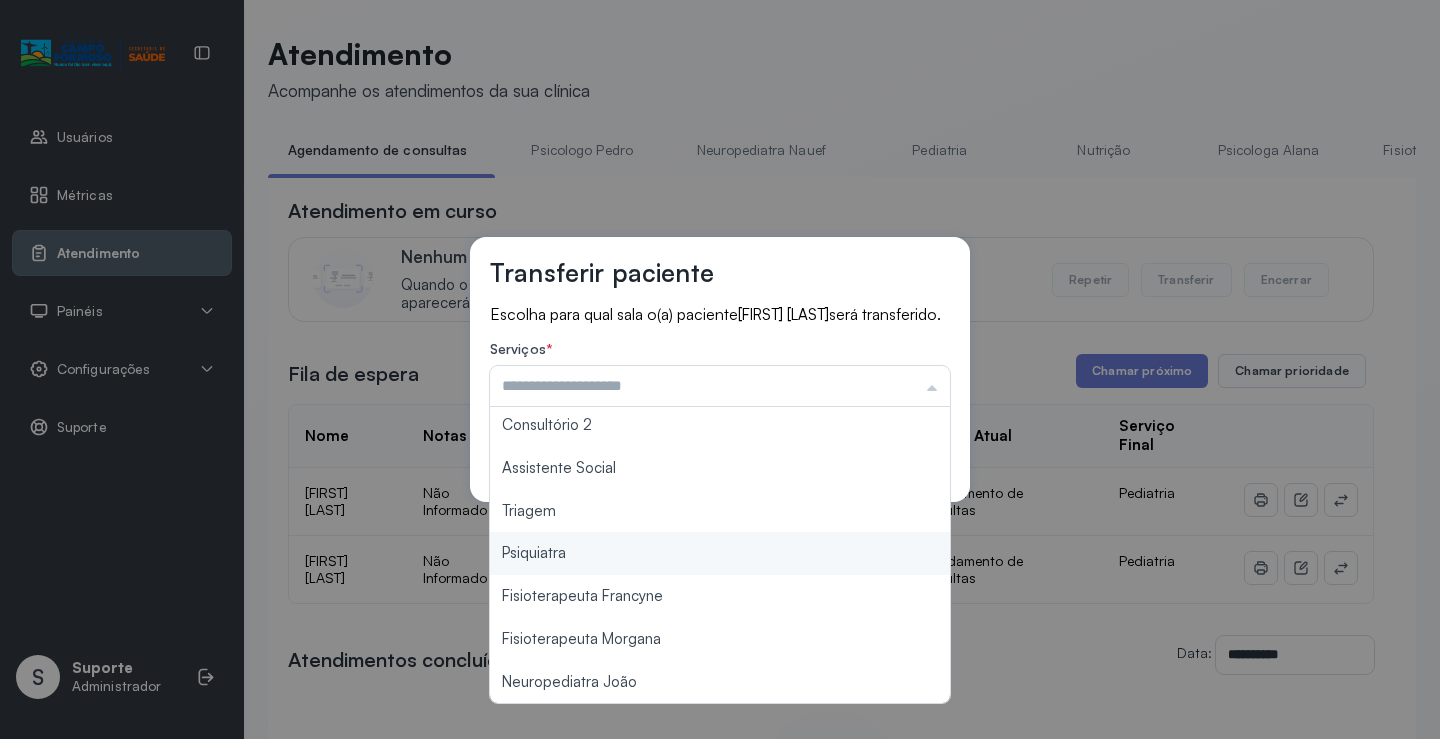 type on "*******" 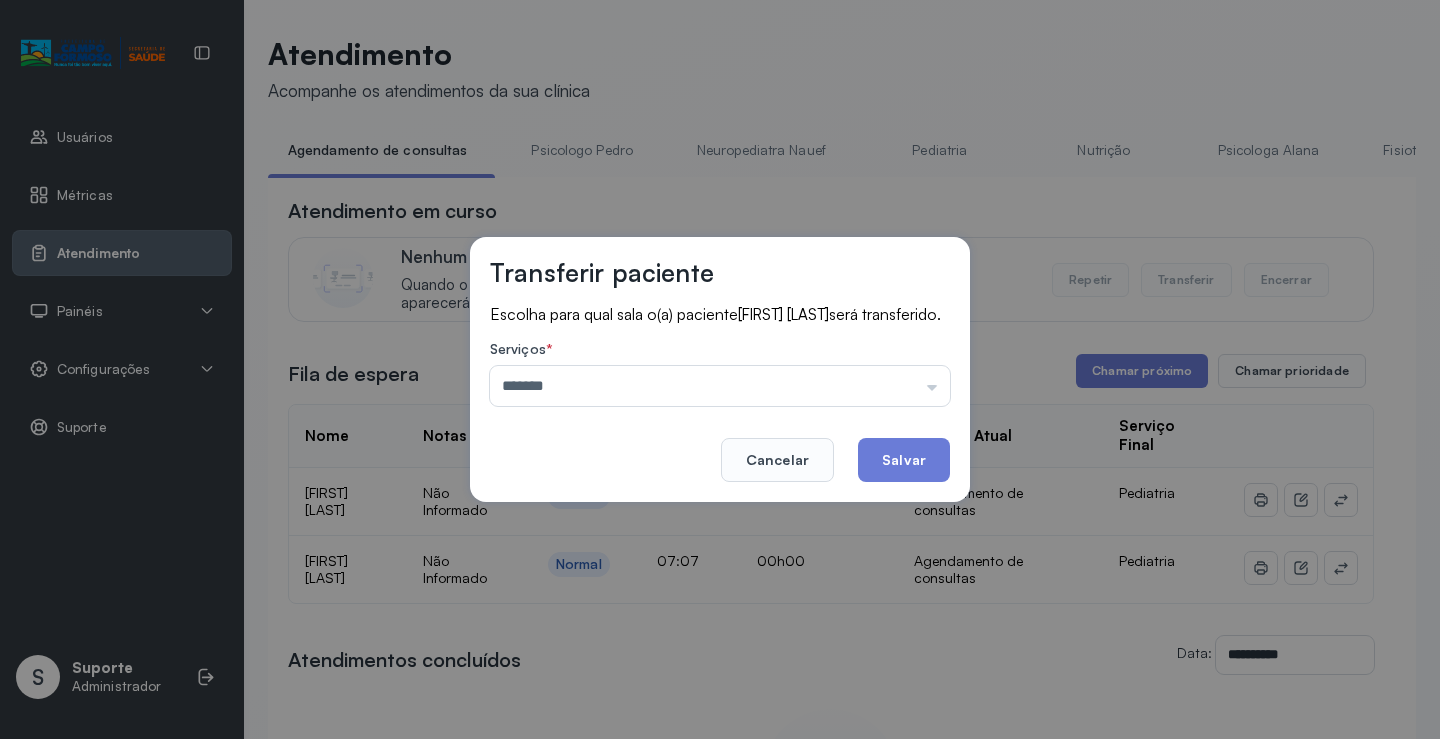 click on "Transferir paciente Escolha para qual sala o(a) paciente  ISABELA GOMES FERREIRA  será transferido.  Serviços  *  ******* Psicologo Pedro Neuropediatra Nauef Pediatria Nutrição Psicologa Alana Fisioterapeuta Janusia Coordenadora Solange Consultório 2 Assistente Social Triagem Psiquiatra Fisioterapeuta Francyne Fisioterapeuta Morgana Neuropediatra João Cancelar Salvar" at bounding box center [720, 369] 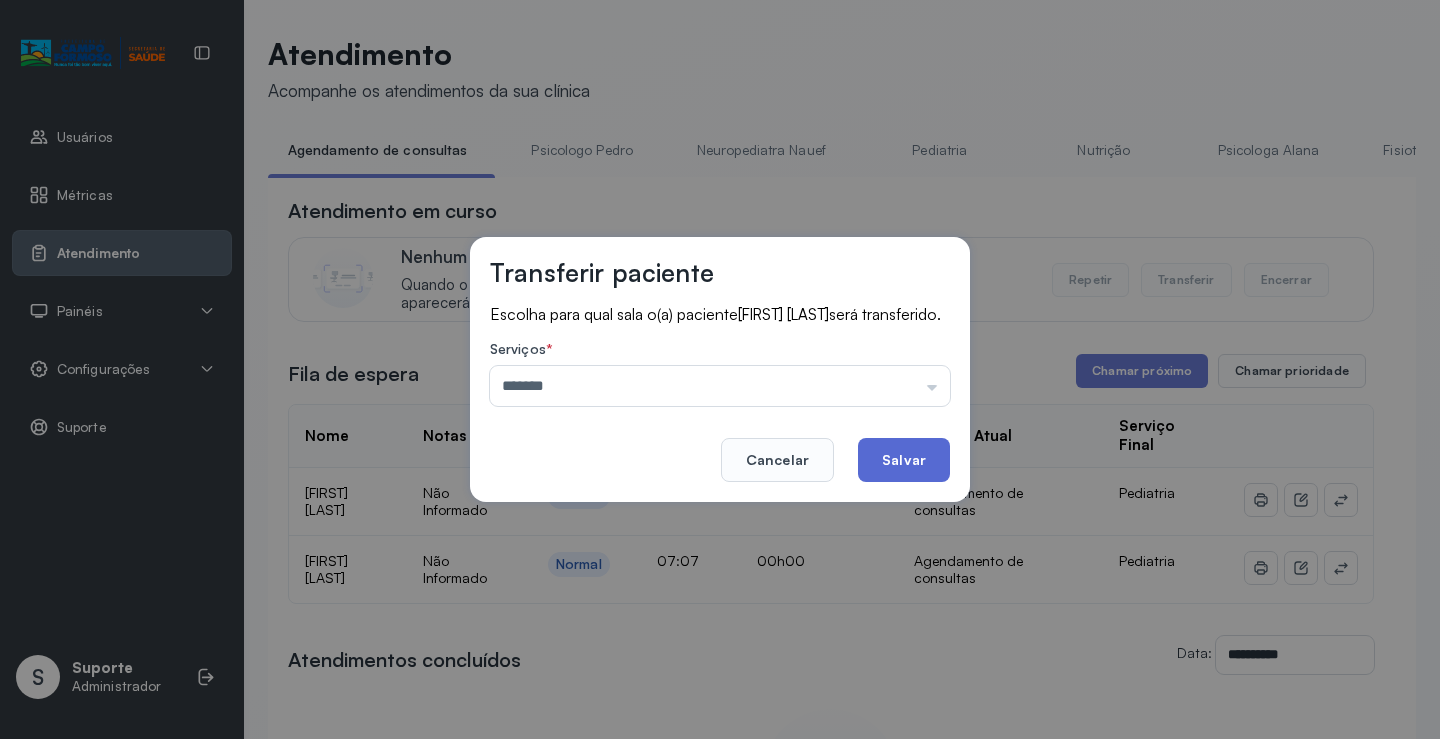 click on "Salvar" 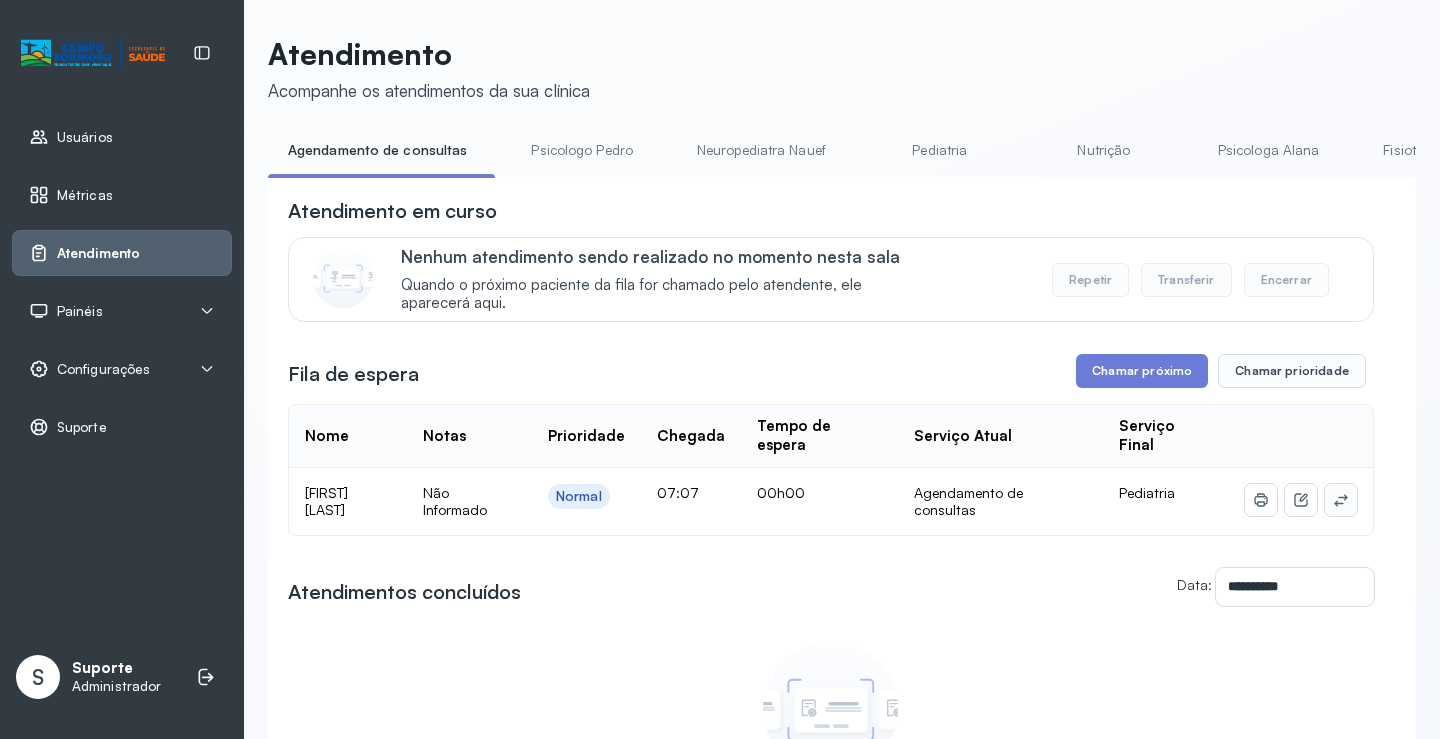 click 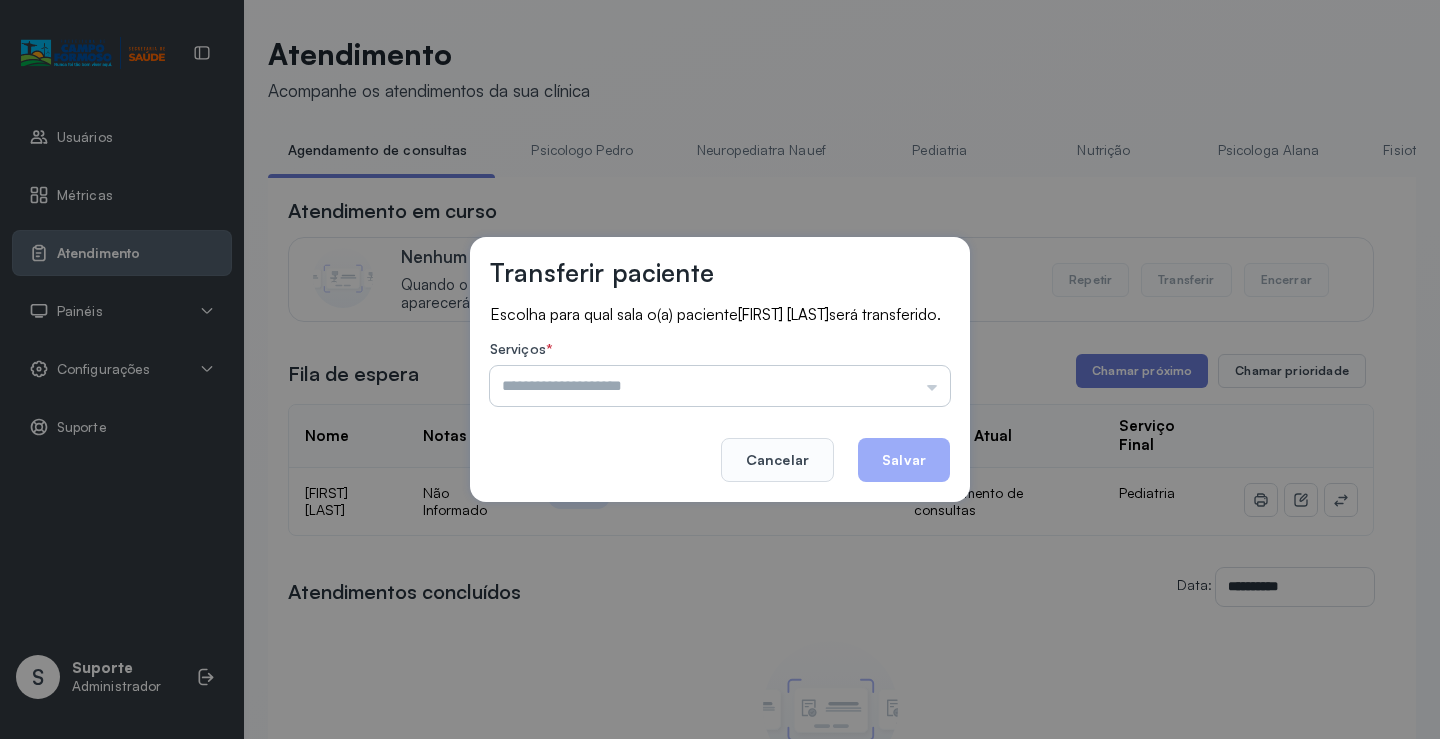 click at bounding box center [720, 386] 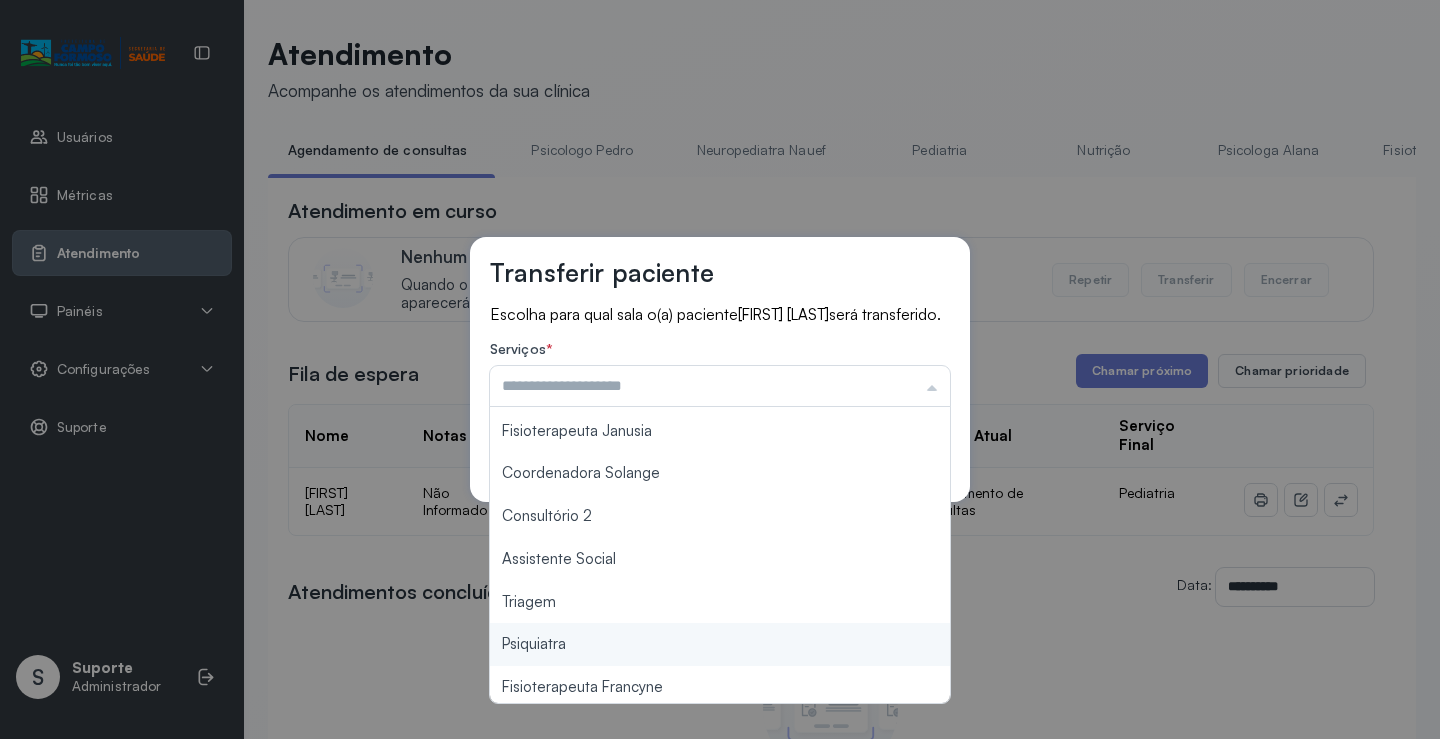 scroll, scrollTop: 302, scrollLeft: 0, axis: vertical 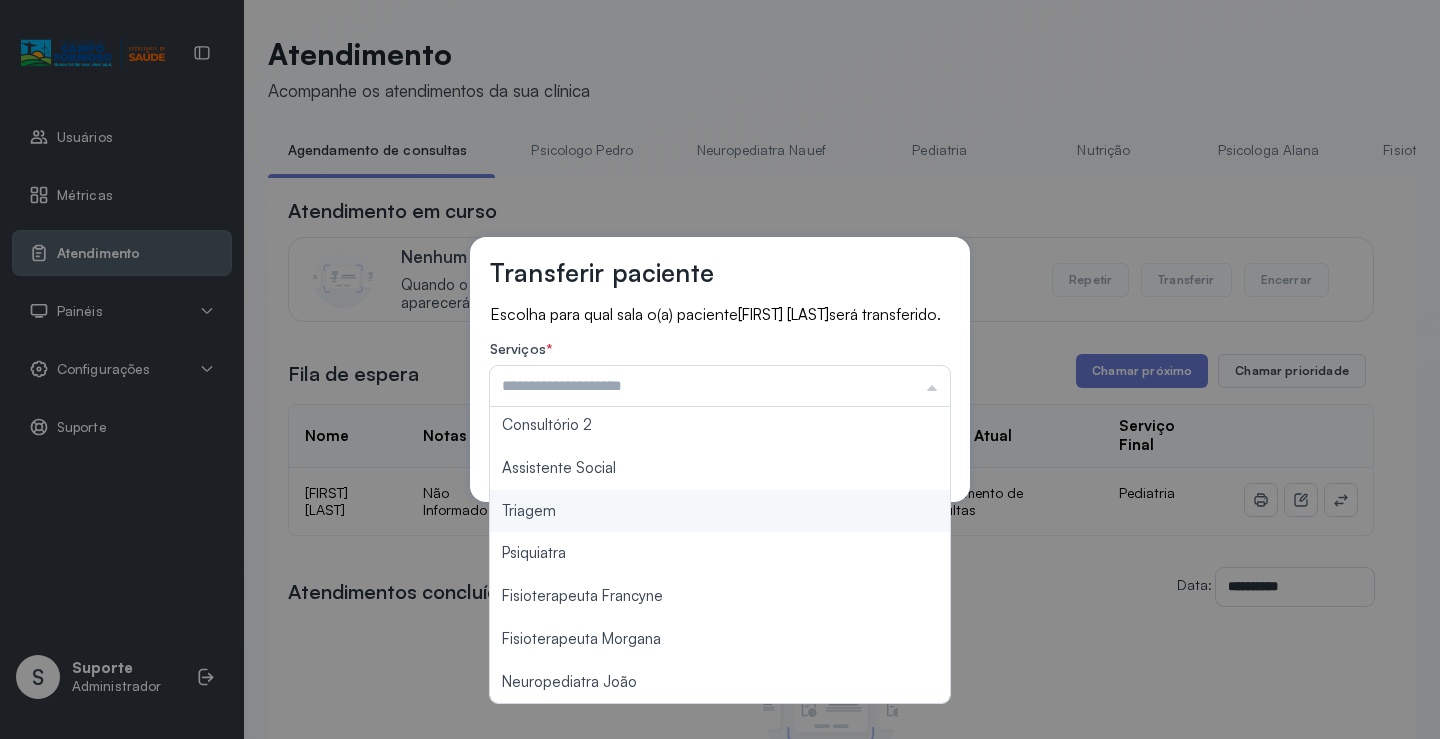 type on "*******" 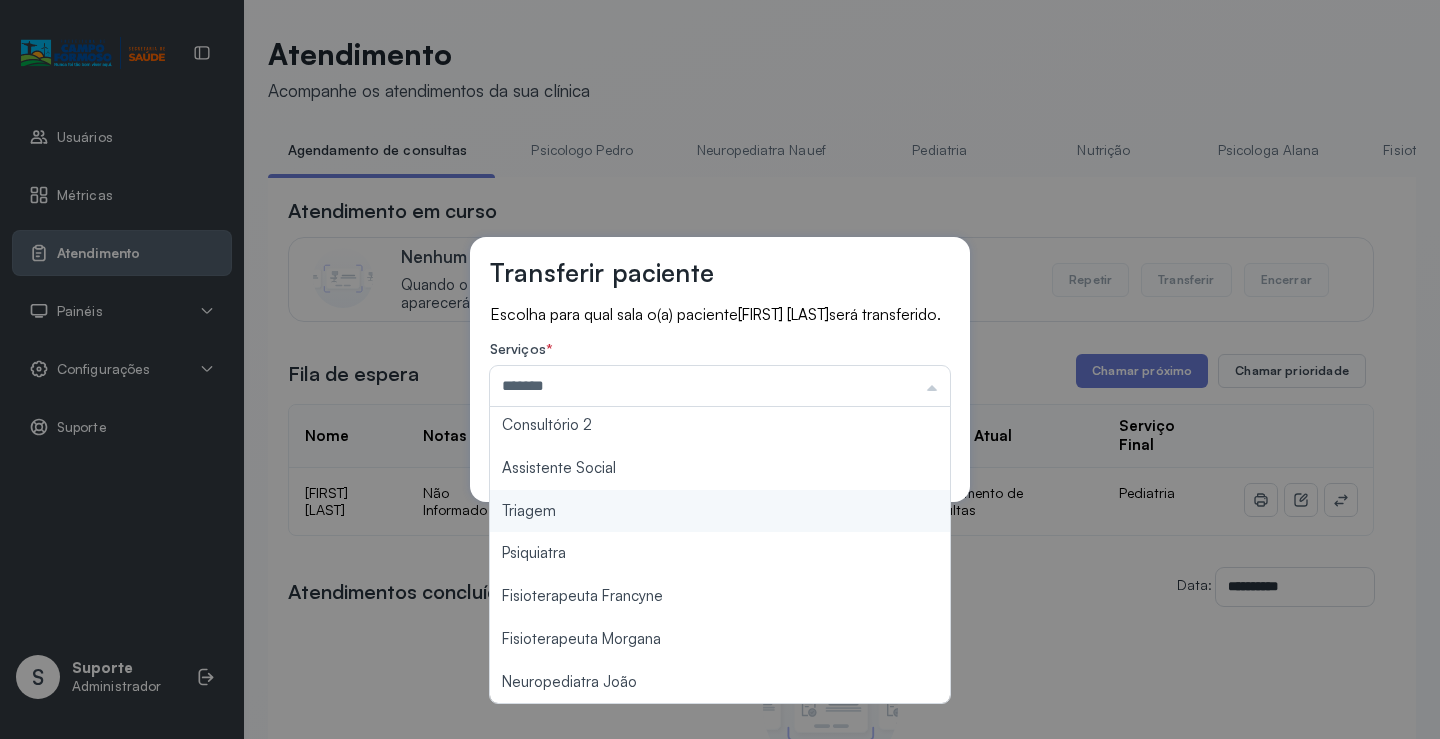 click on "Transferir paciente Escolha para qual sala o(a) paciente  ISABELA GOMES FERREIRA  será transferido.  Serviços  *  ******* Psicologo Pedro Neuropediatra Nauef Pediatria Nutrição Psicologa Alana Fisioterapeuta Janusia Coordenadora Solange Consultório 2 Assistente Social Triagem Psiquiatra Fisioterapeuta Francyne Fisioterapeuta Morgana Neuropediatra João Cancelar Salvar" at bounding box center (720, 369) 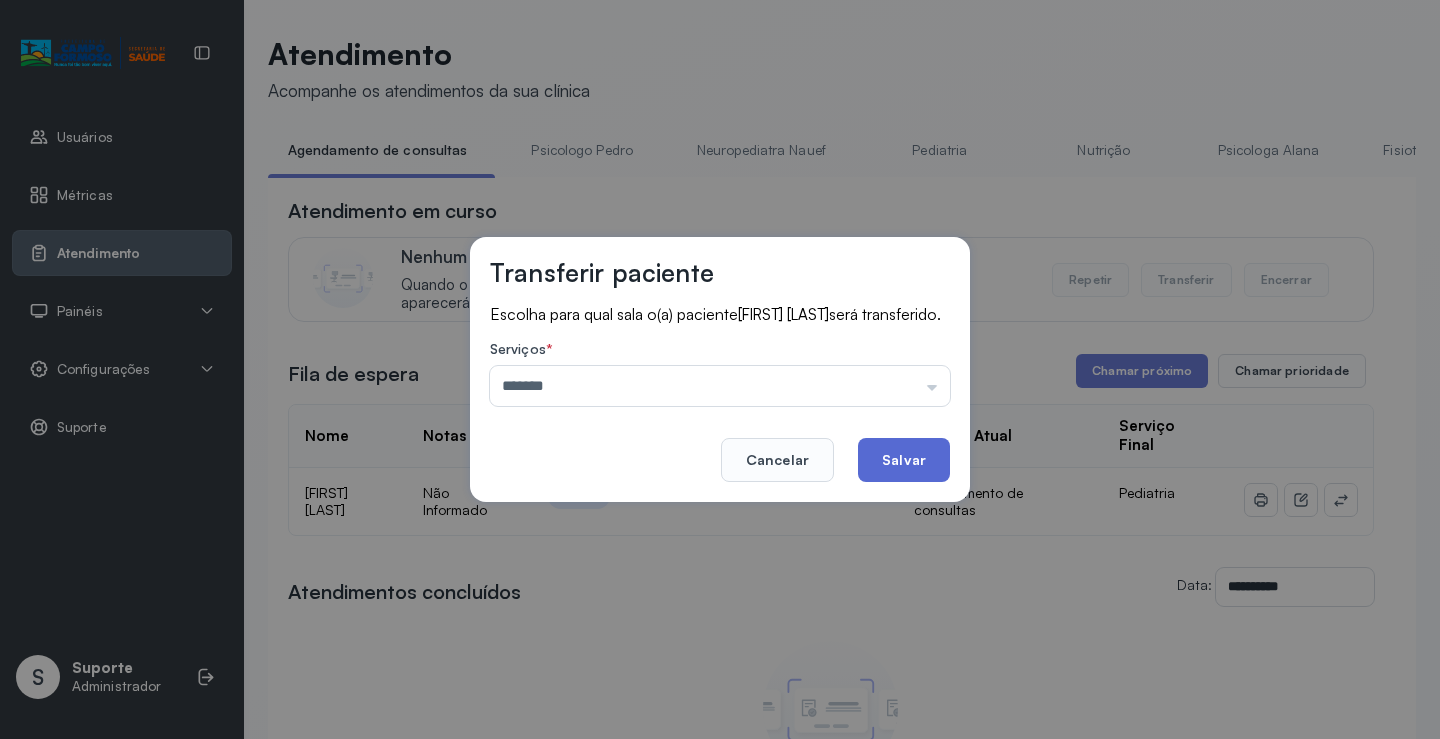 click on "Salvar" 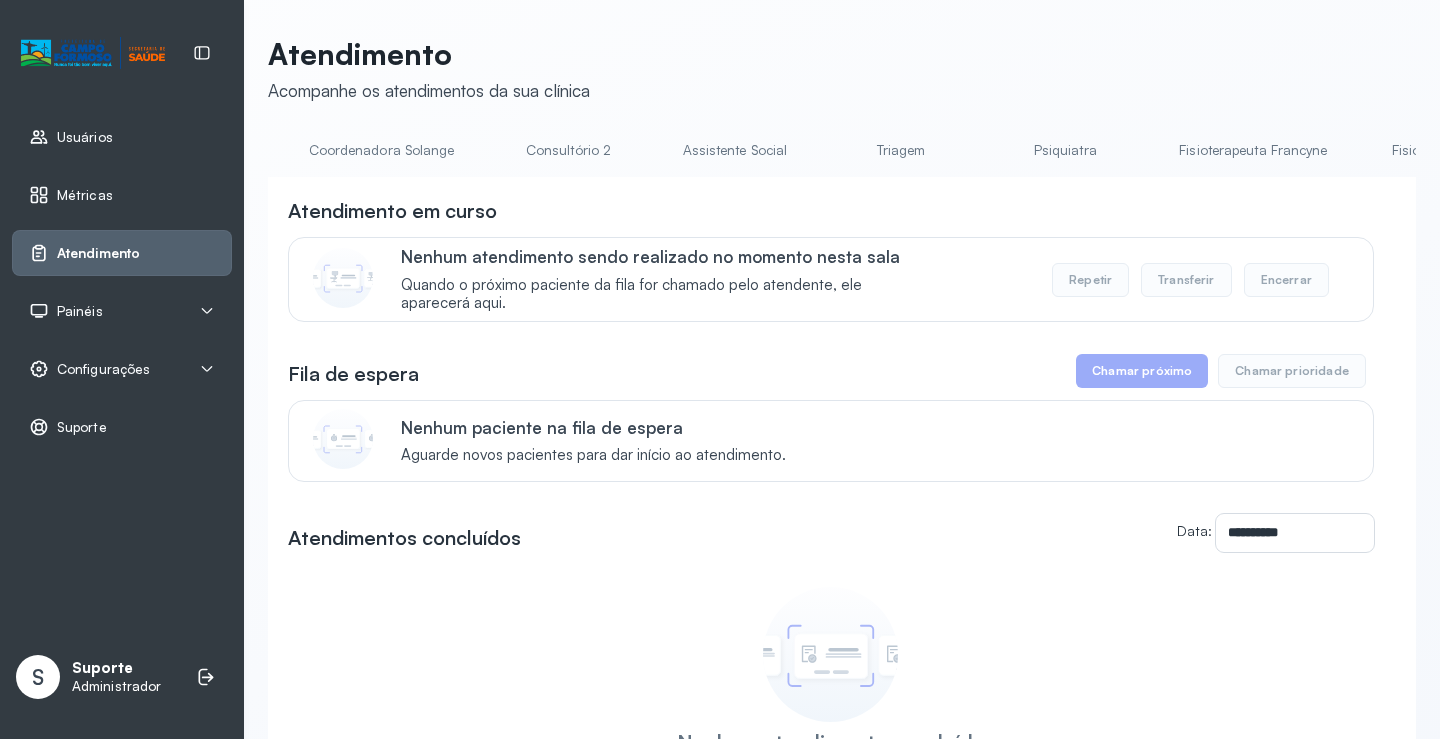 scroll, scrollTop: 0, scrollLeft: 1283, axis: horizontal 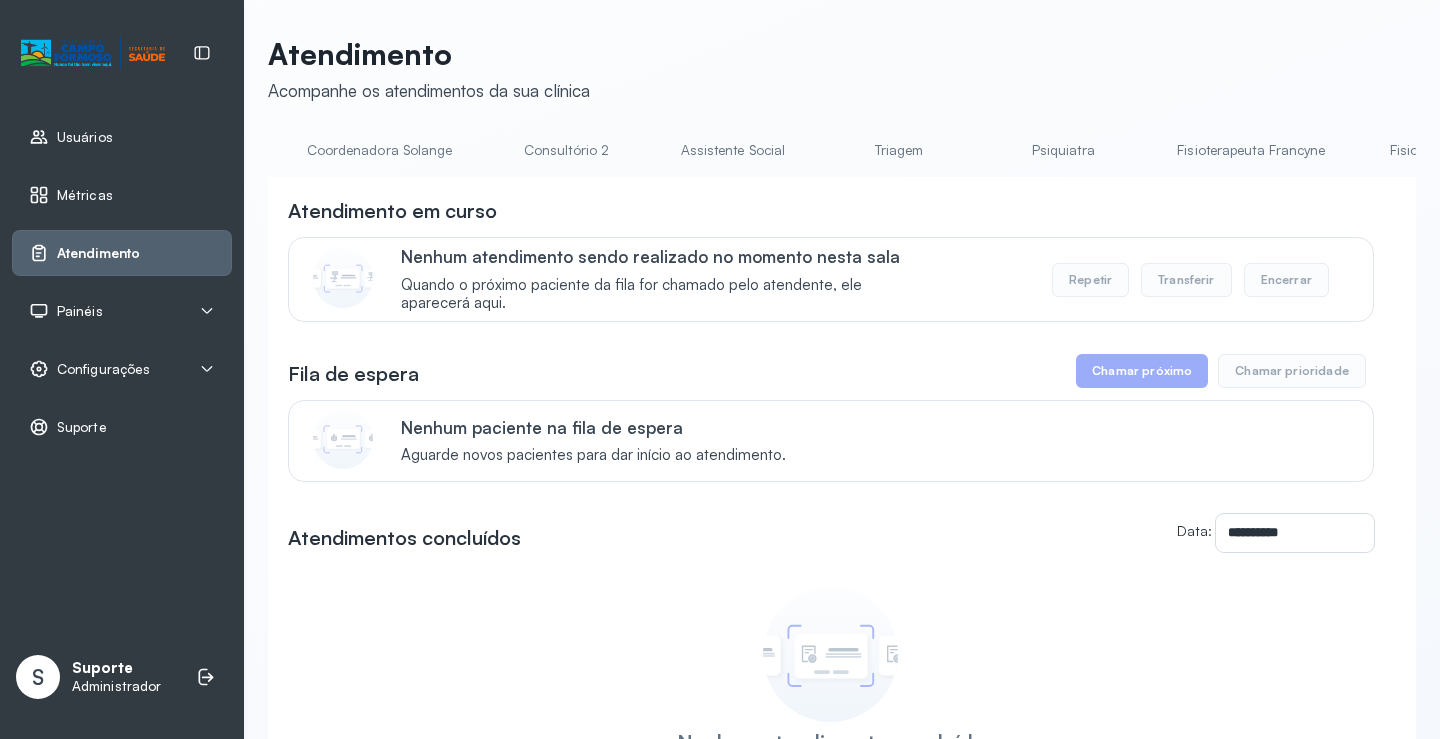 click on "Triagem" at bounding box center [899, 150] 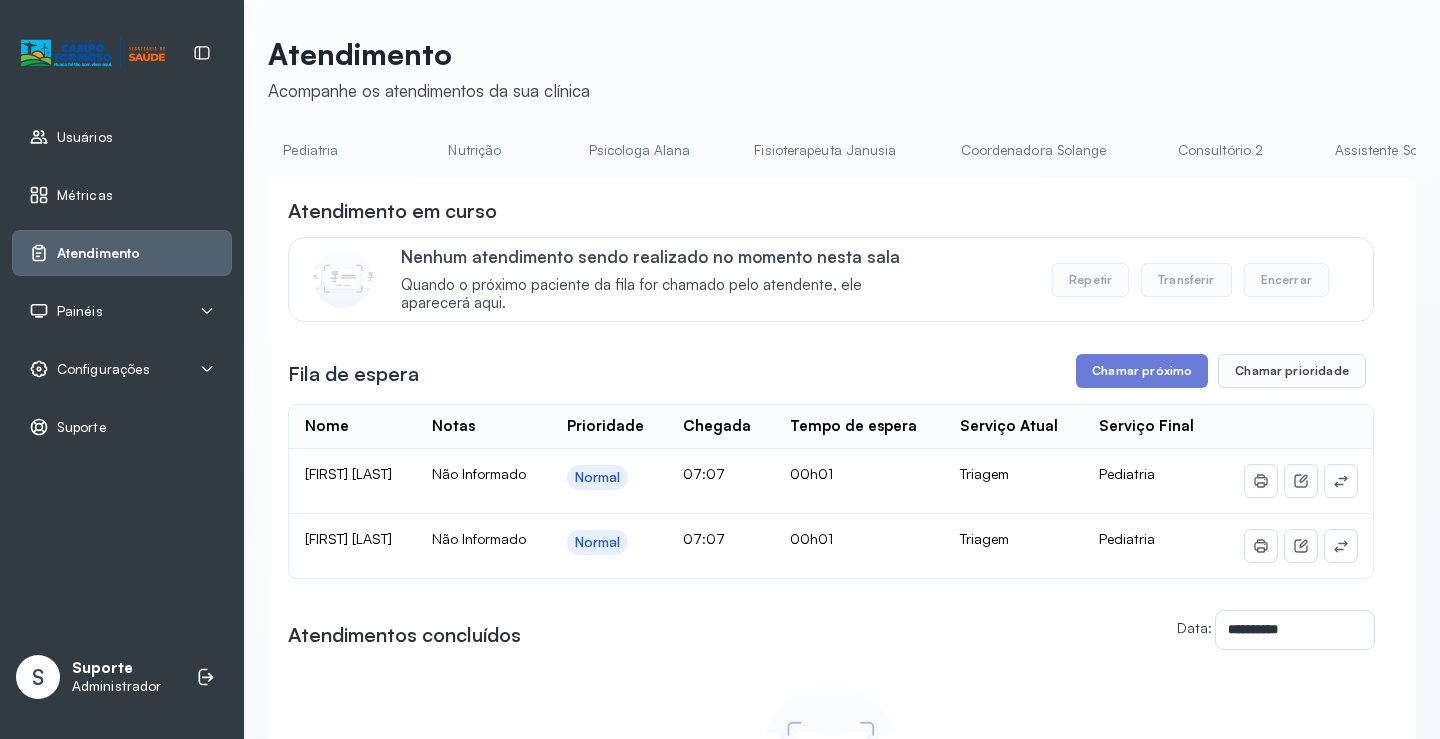 scroll, scrollTop: 0, scrollLeft: 0, axis: both 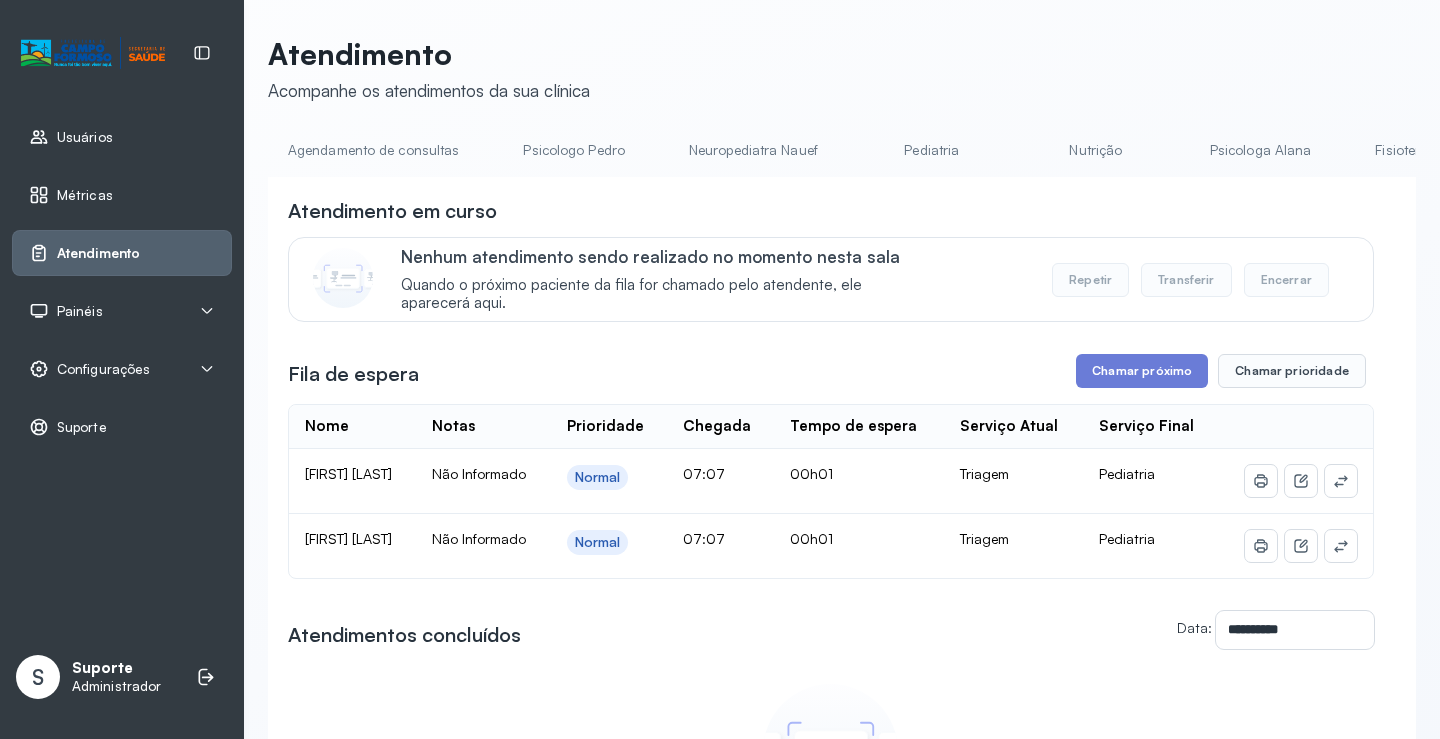 click on "Agendamento de consultas" at bounding box center (373, 150) 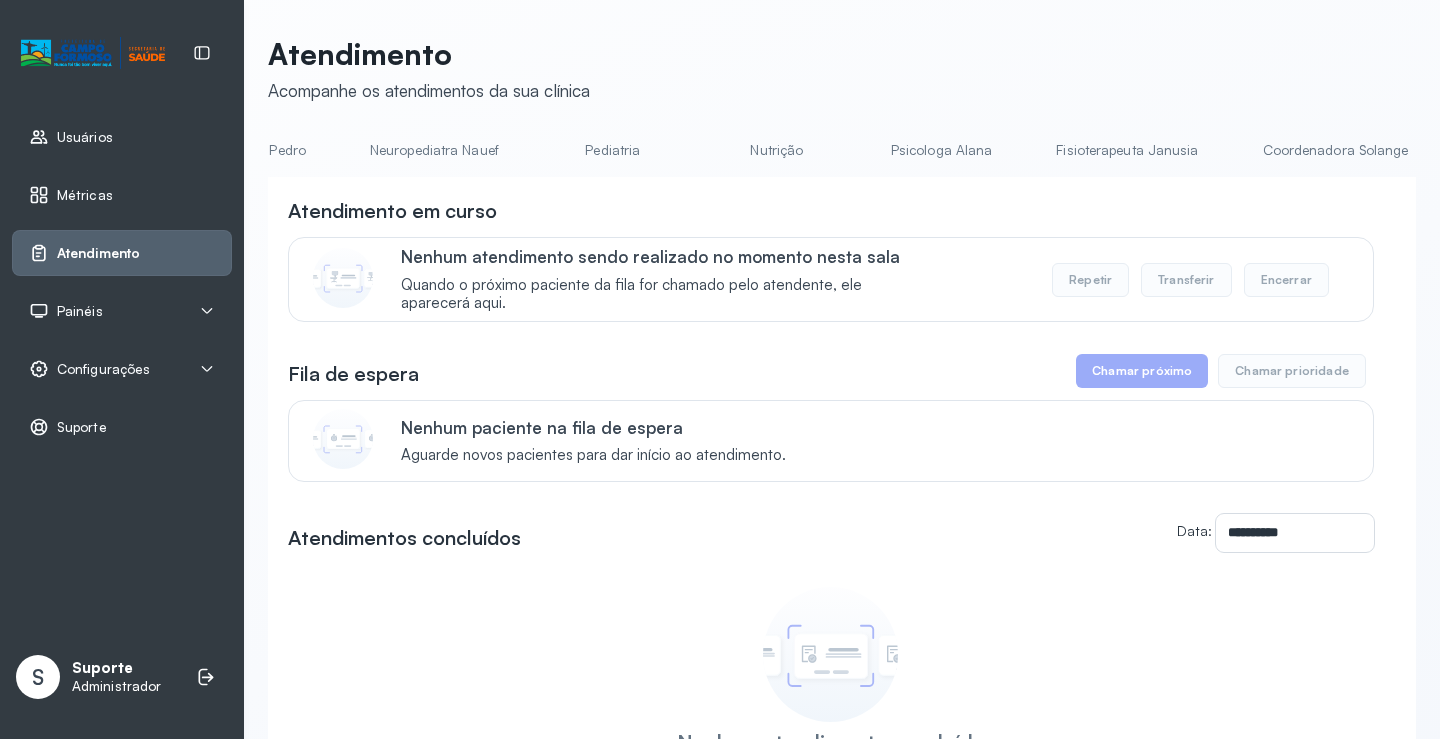 scroll, scrollTop: 0, scrollLeft: 358, axis: horizontal 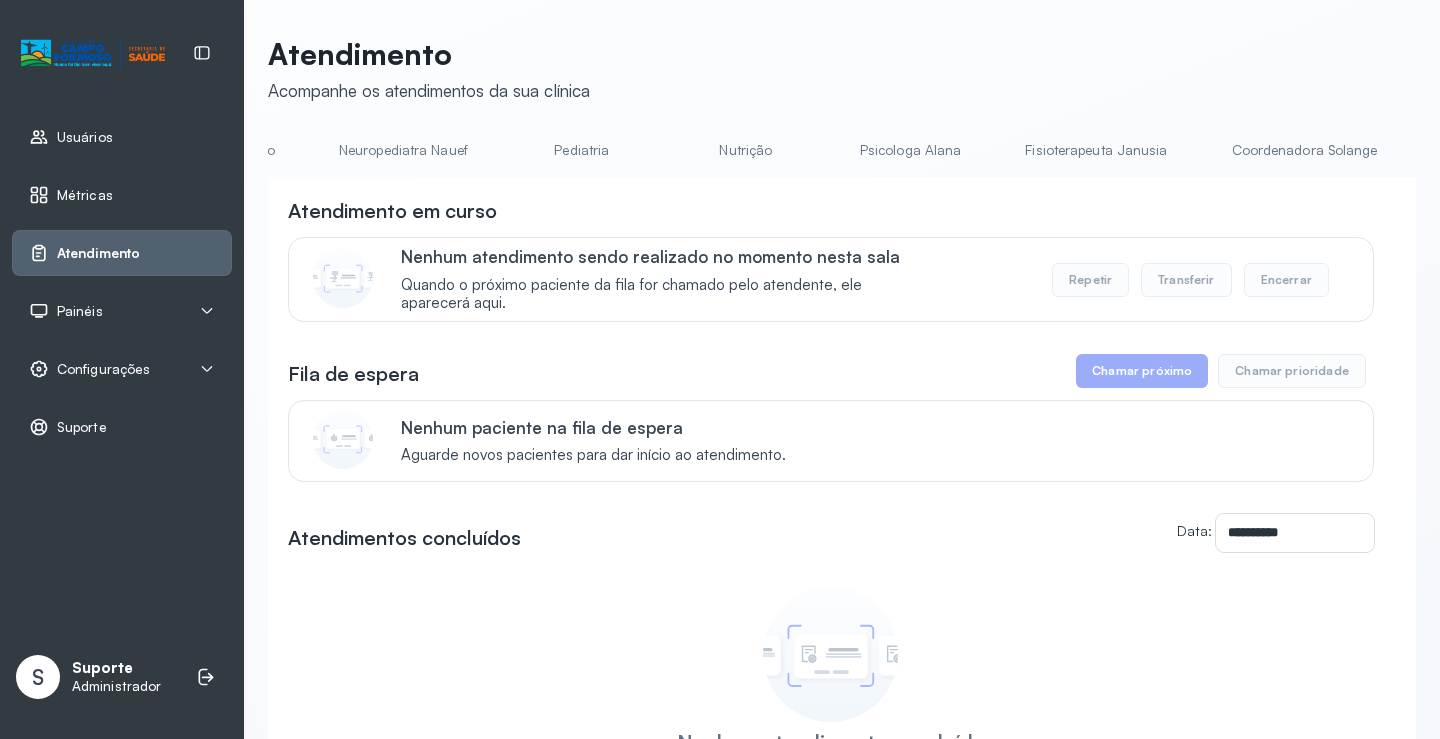 click on "Pediatria" at bounding box center [582, 150] 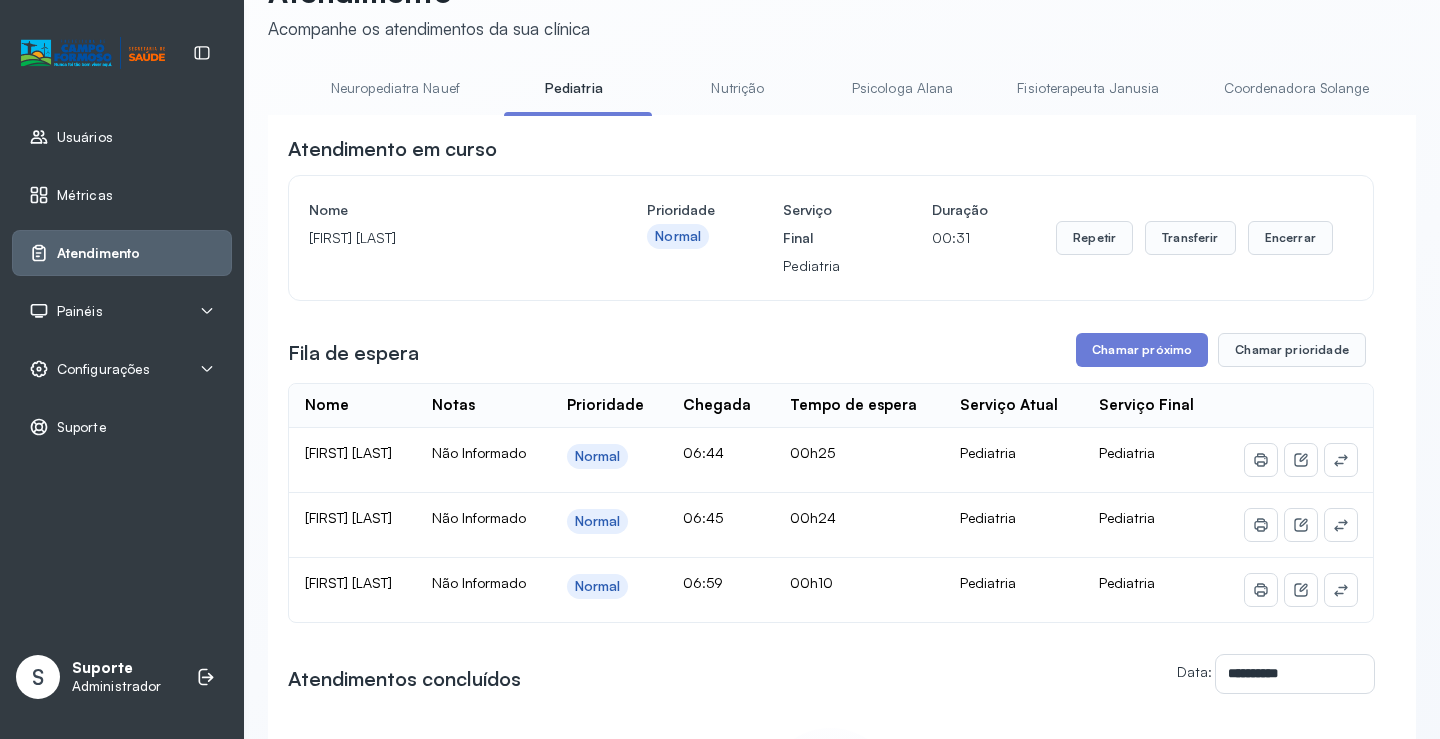 scroll, scrollTop: 0, scrollLeft: 0, axis: both 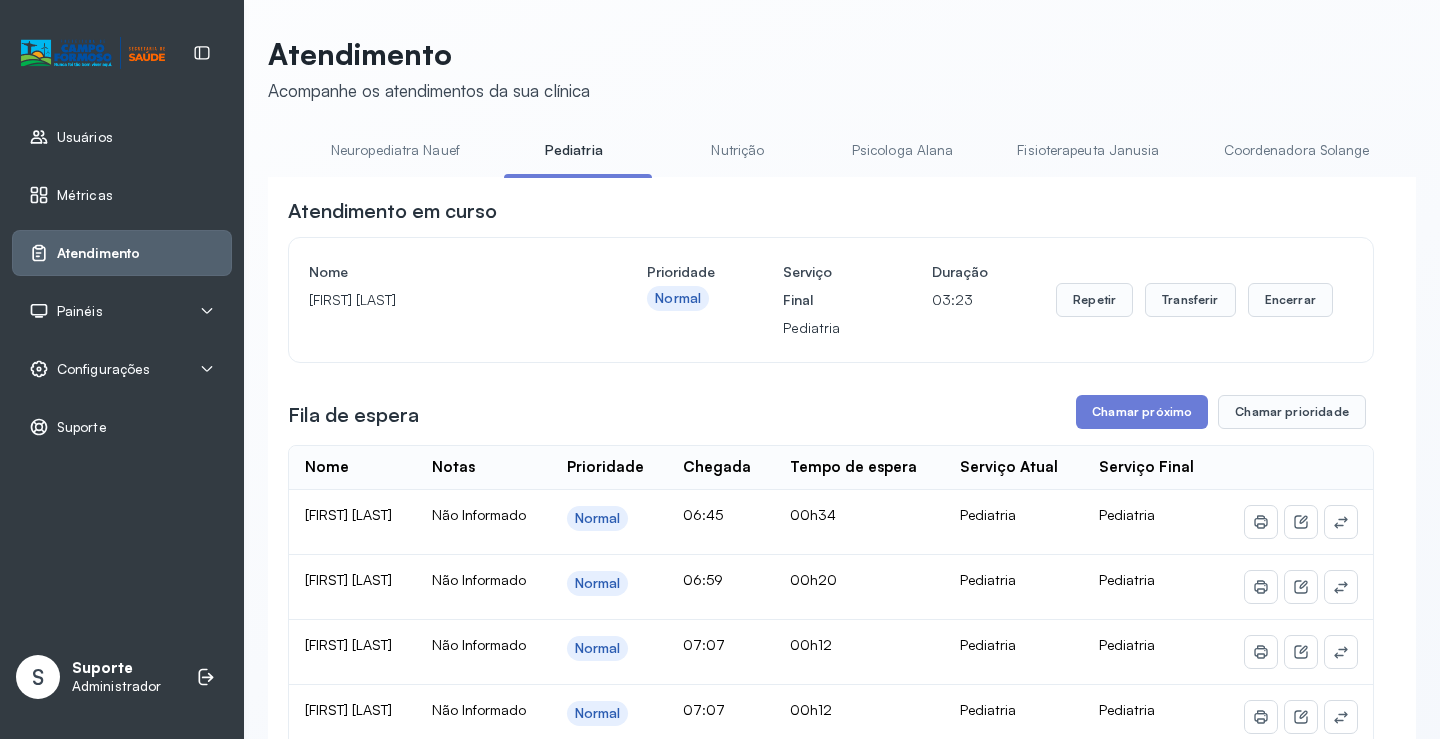 click on "Neuropediatra Nauef" at bounding box center [395, 150] 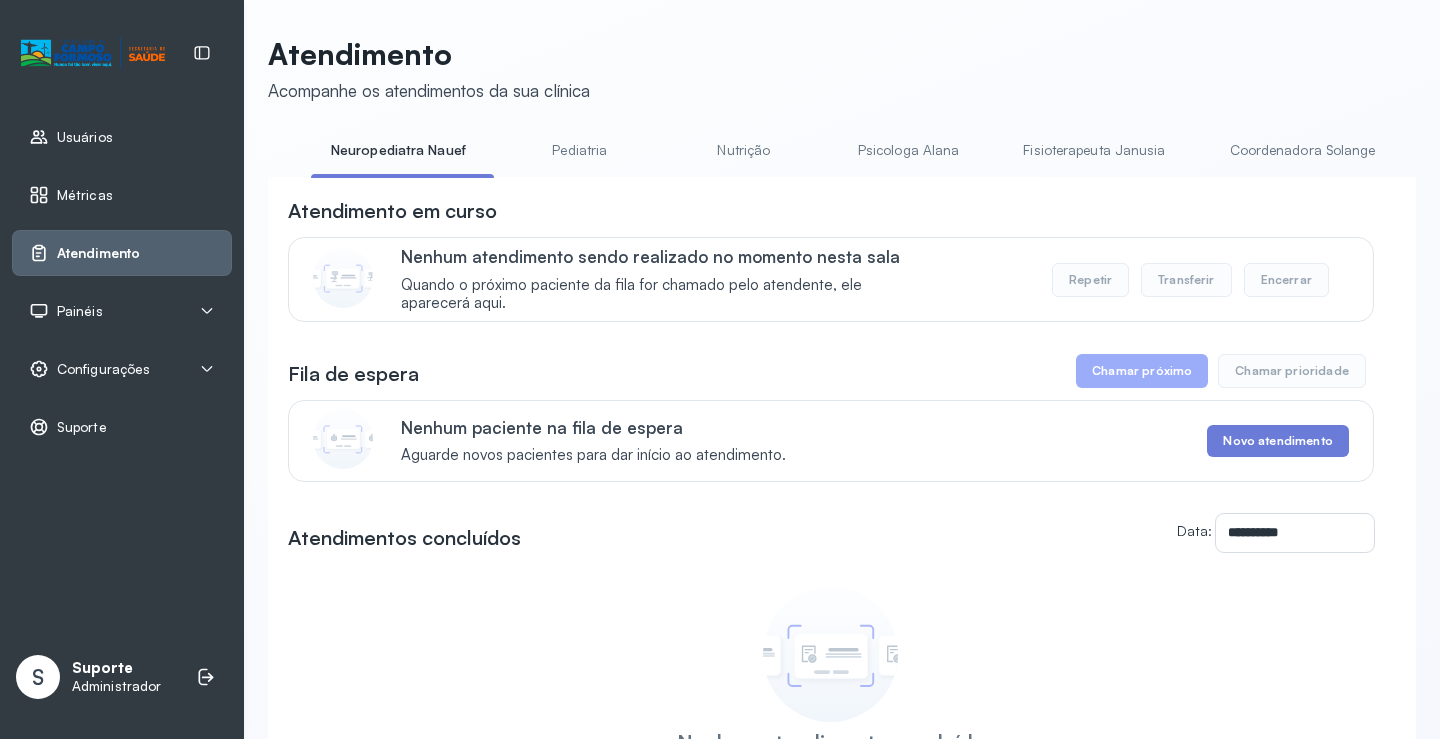 scroll, scrollTop: 0, scrollLeft: 0, axis: both 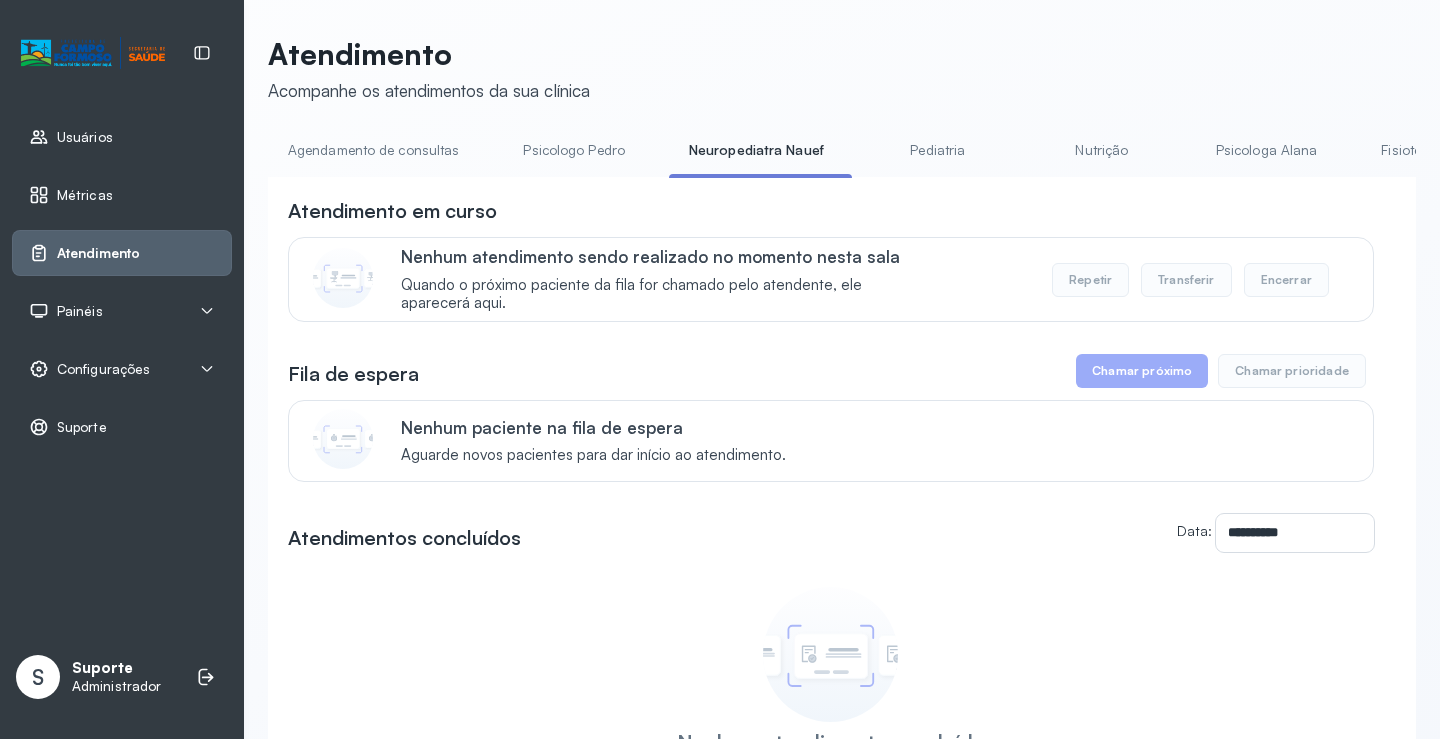 click on "Agendamento de consultas" at bounding box center [373, 150] 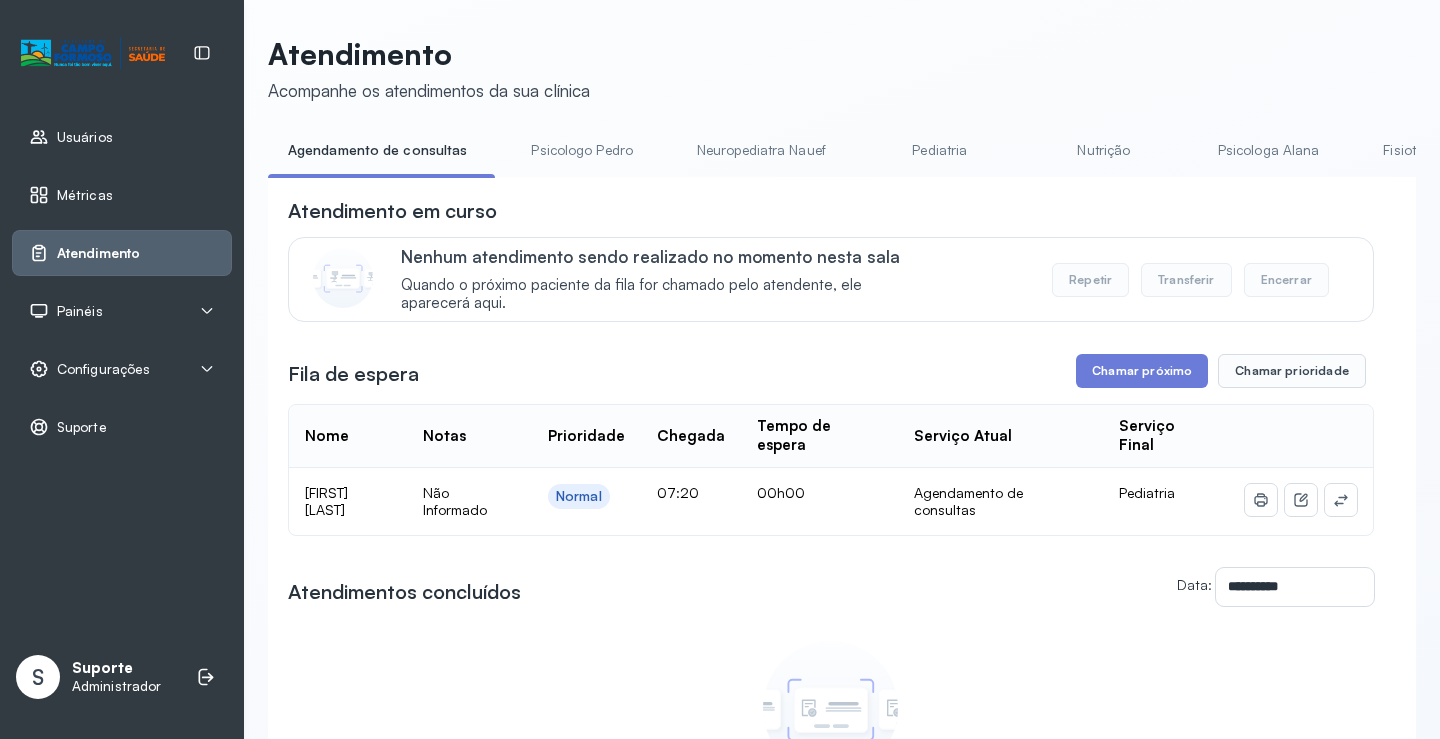 click 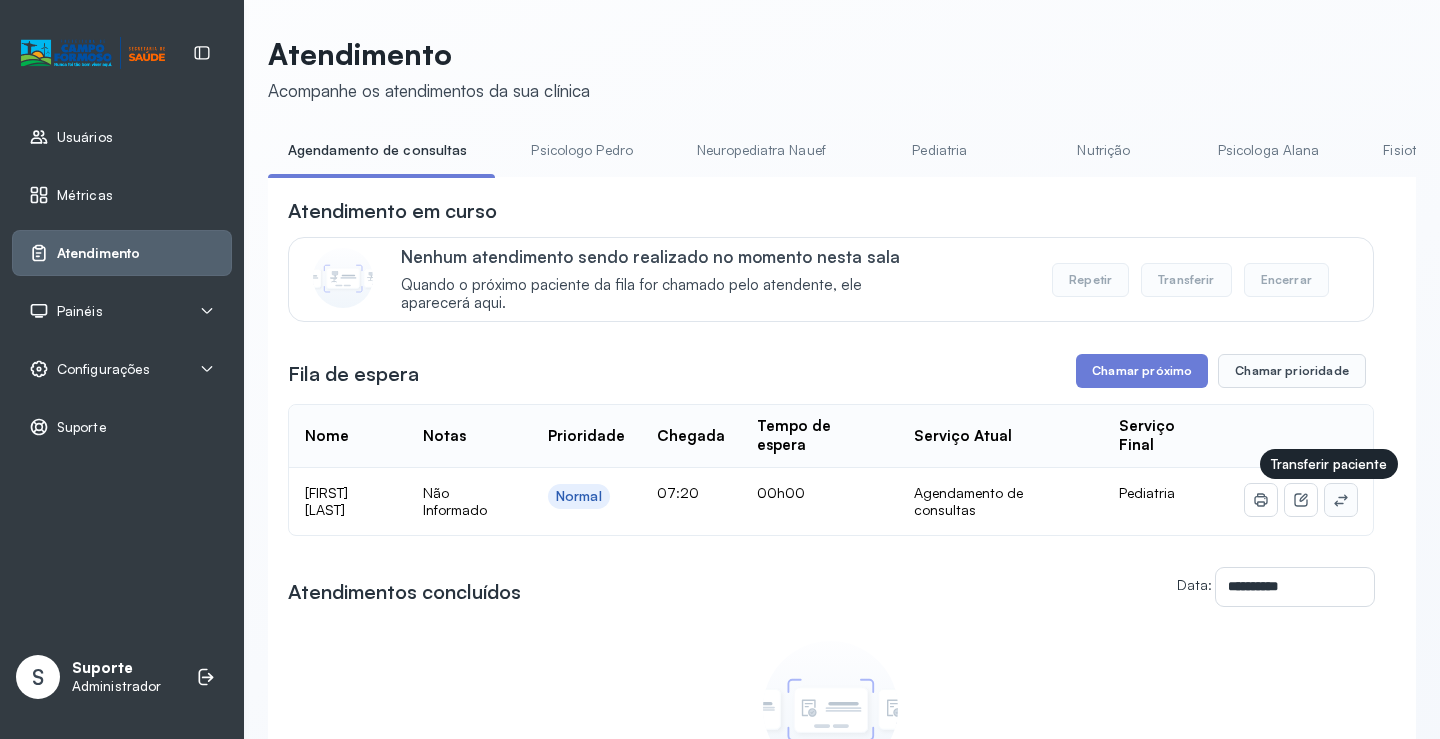 click 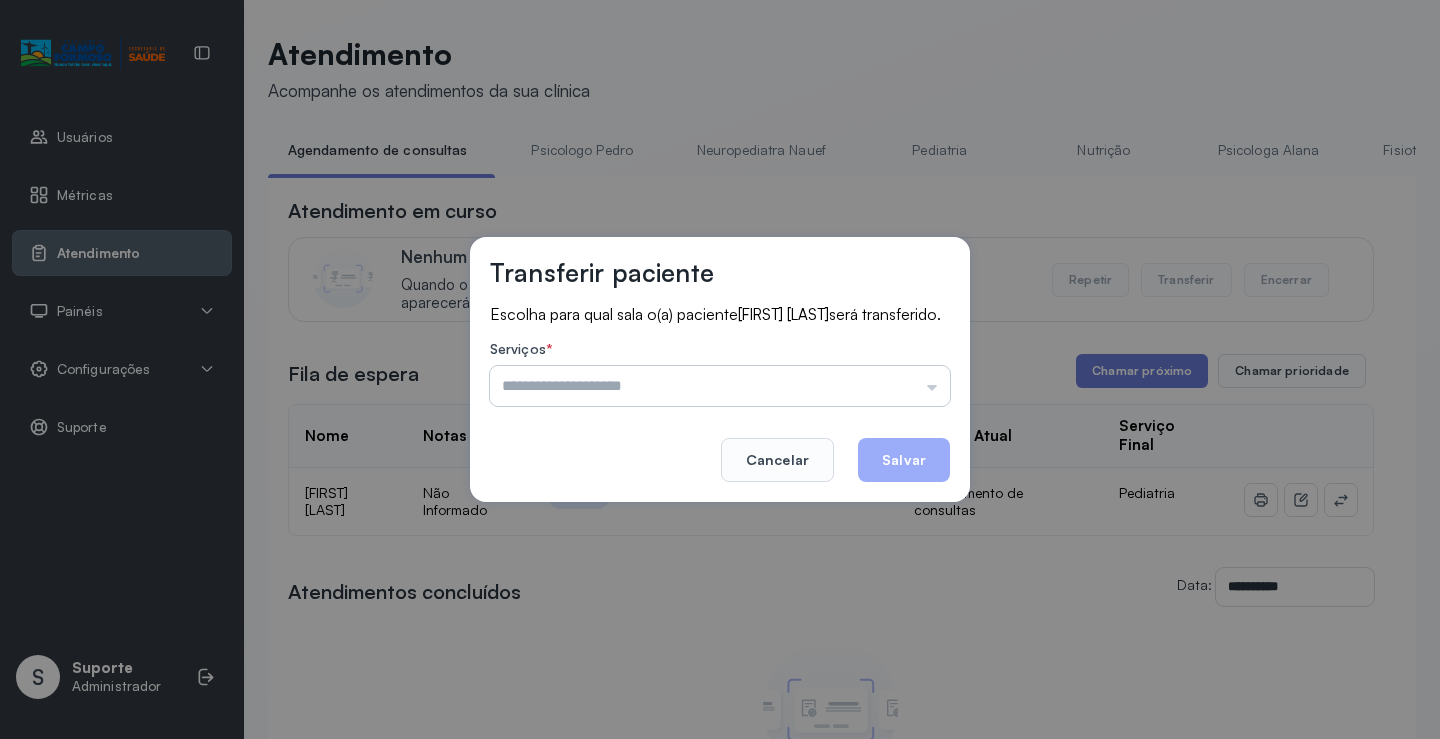 click at bounding box center (720, 386) 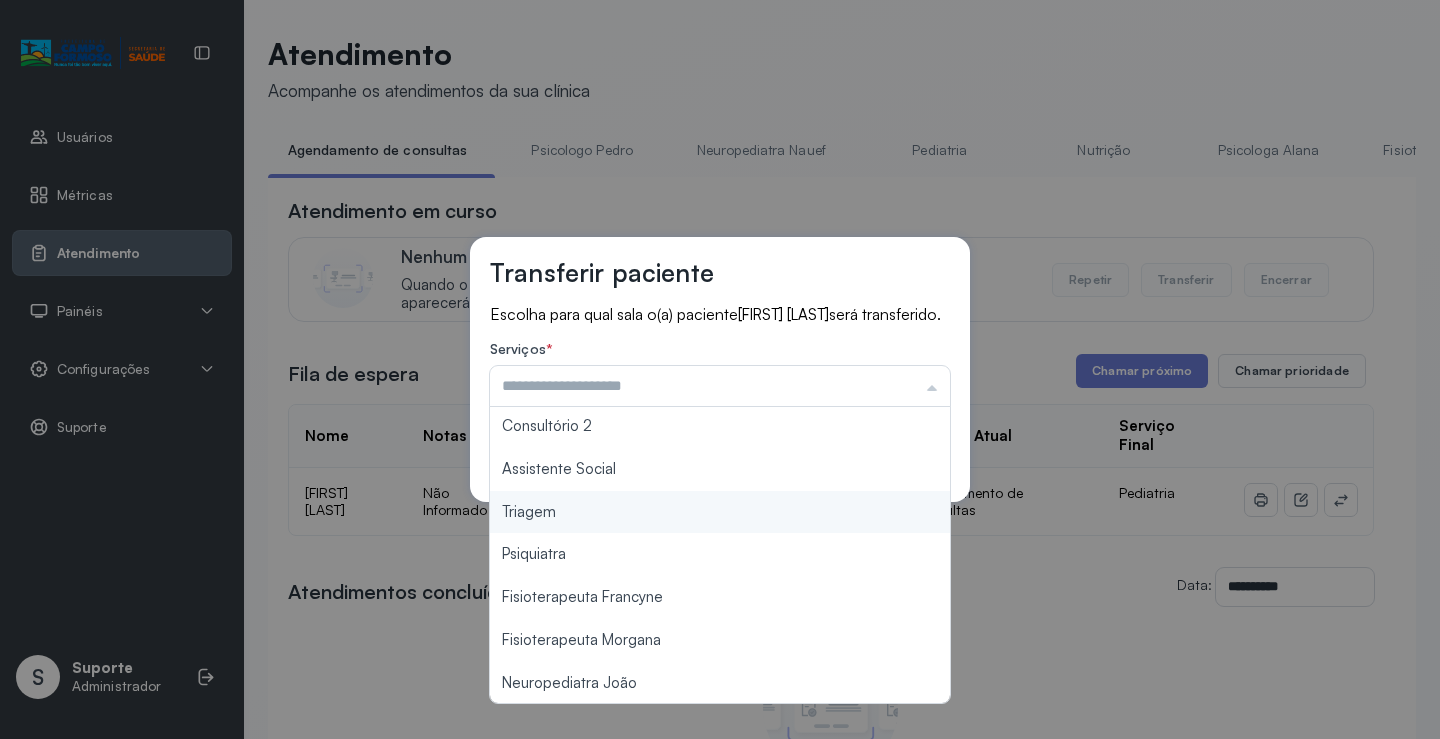 scroll, scrollTop: 302, scrollLeft: 0, axis: vertical 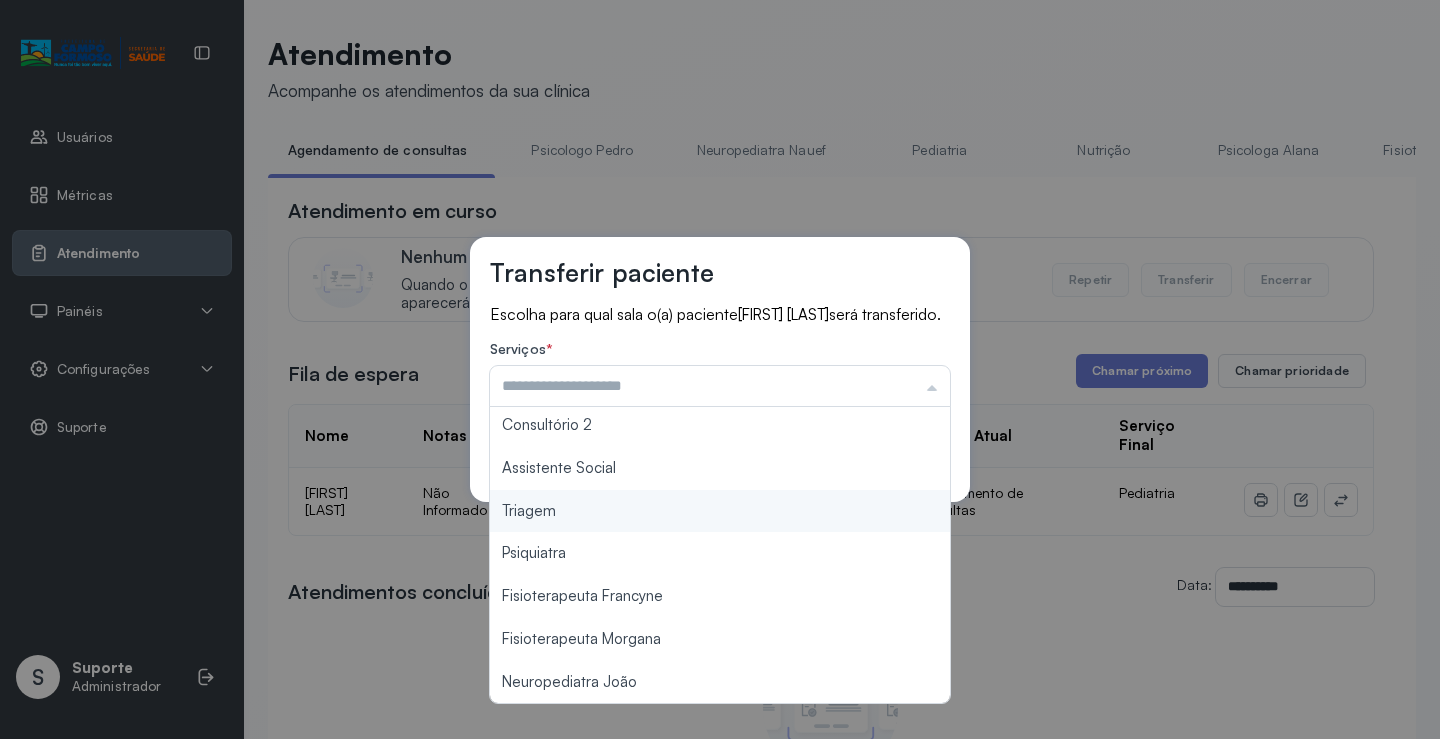 type on "*******" 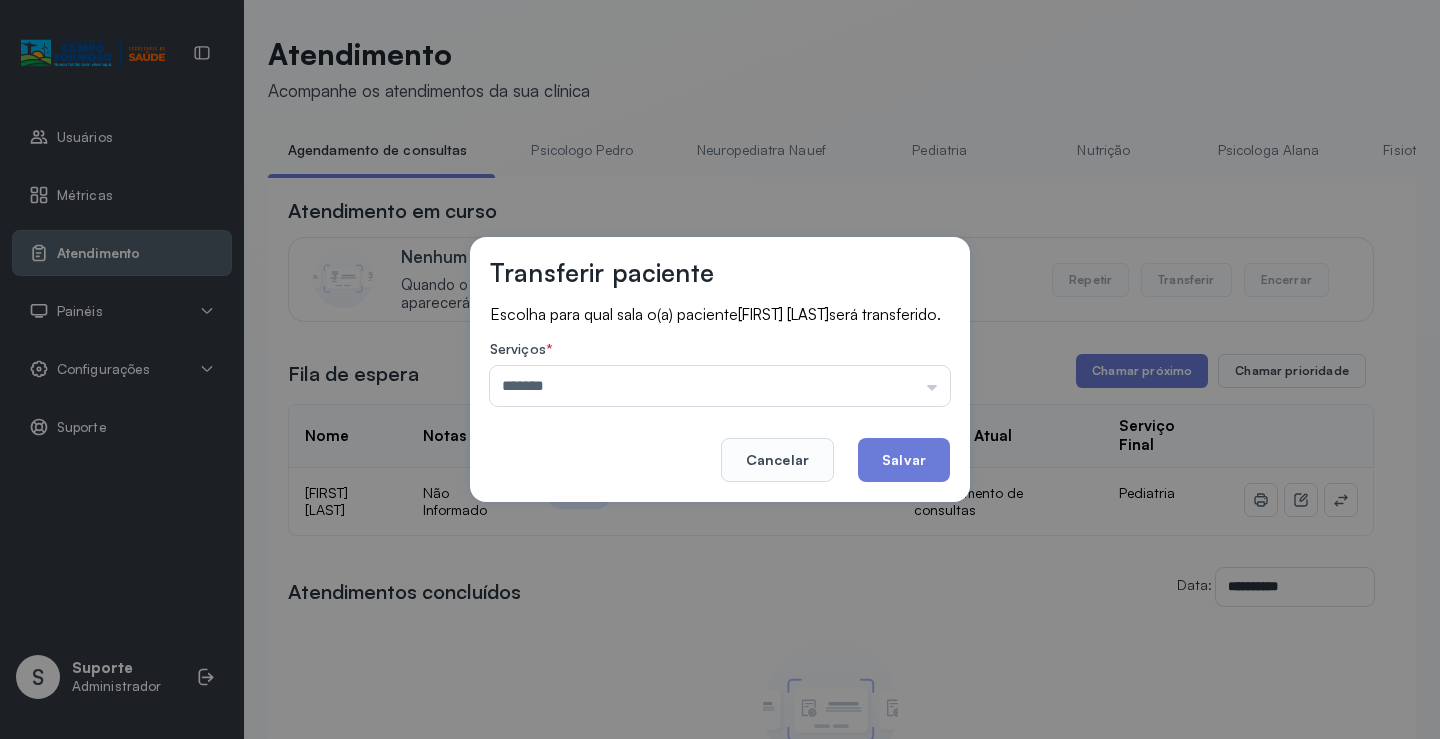click on "Transferir paciente Escolha para qual sala o(a) paciente  NICOLLY BATISTA DA SILVA  será transferido.  Serviços  *  ******* Psicologo Pedro Neuropediatra Nauef Pediatria Nutrição Psicologa Alana Fisioterapeuta Janusia Coordenadora Solange Consultório 2 Assistente Social Triagem Psiquiatra Fisioterapeuta Francyne Fisioterapeuta Morgana Neuropediatra João Cancelar Salvar" at bounding box center (720, 369) 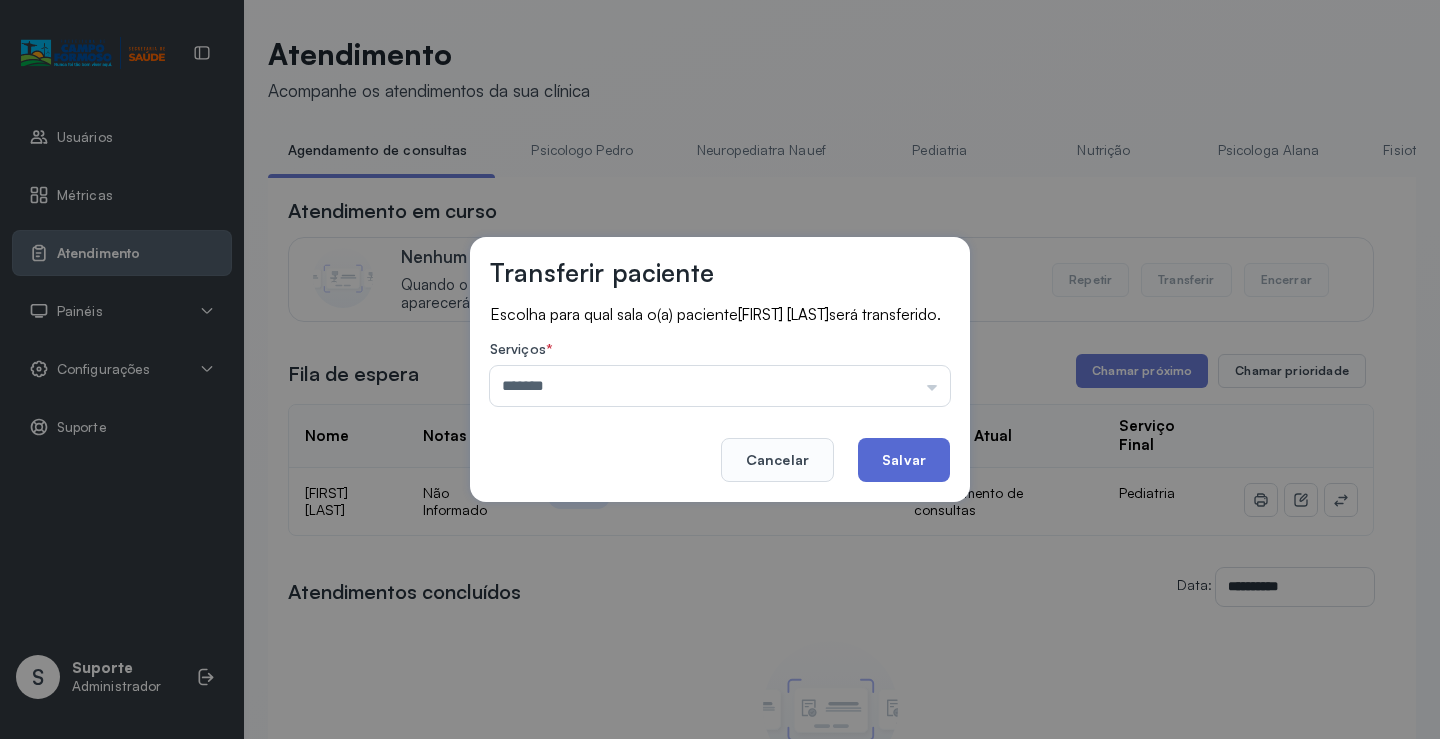 click on "Salvar" 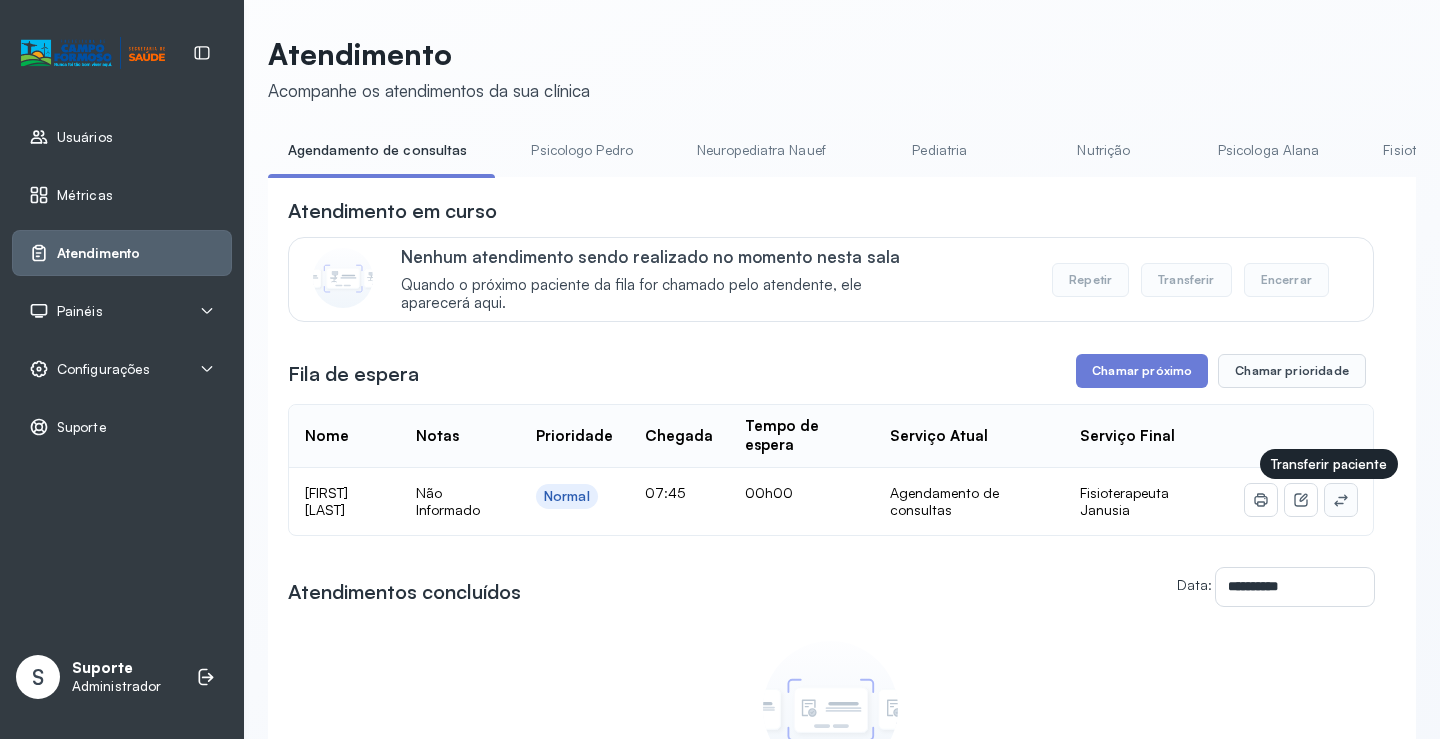 click 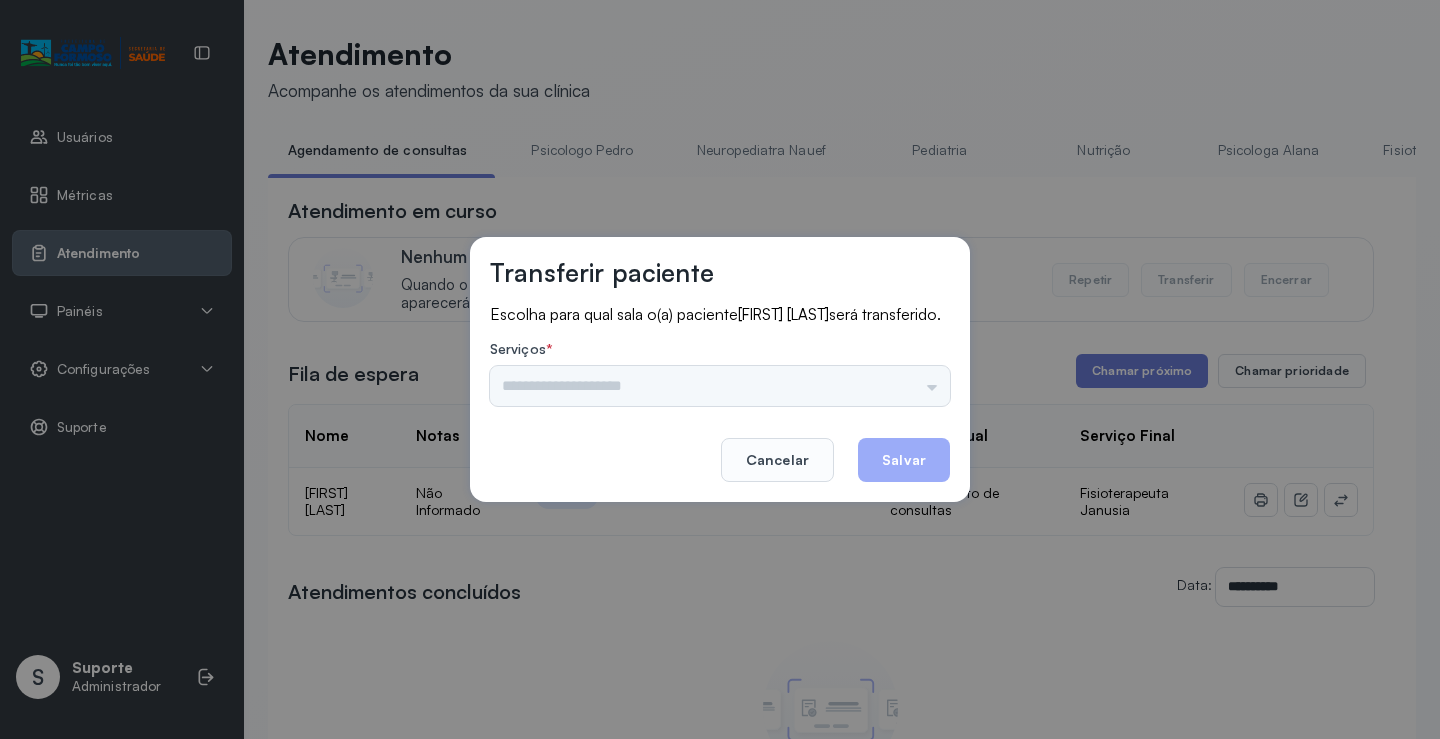 drag, startPoint x: 925, startPoint y: 379, endPoint x: 909, endPoint y: 384, distance: 16.763054 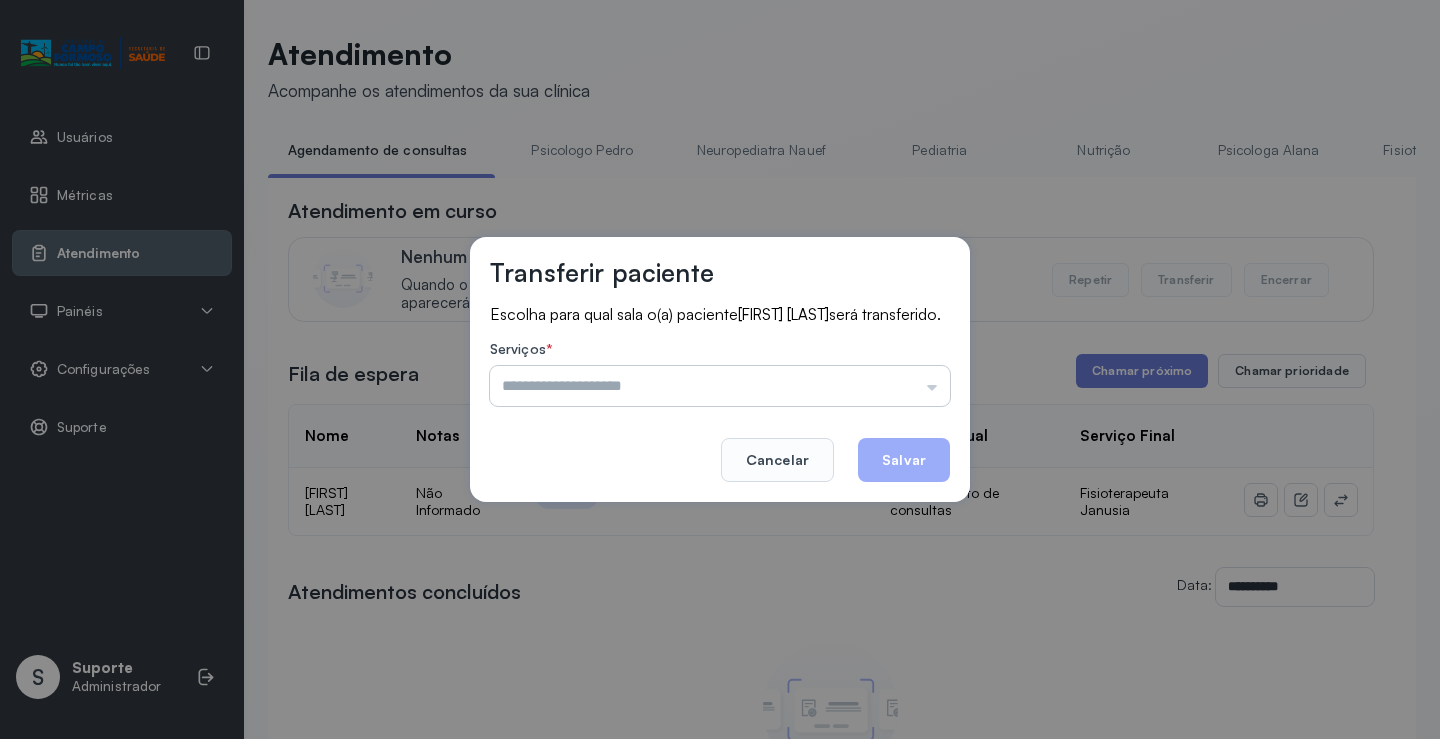drag, startPoint x: 909, startPoint y: 384, endPoint x: 787, endPoint y: 426, distance: 129.02713 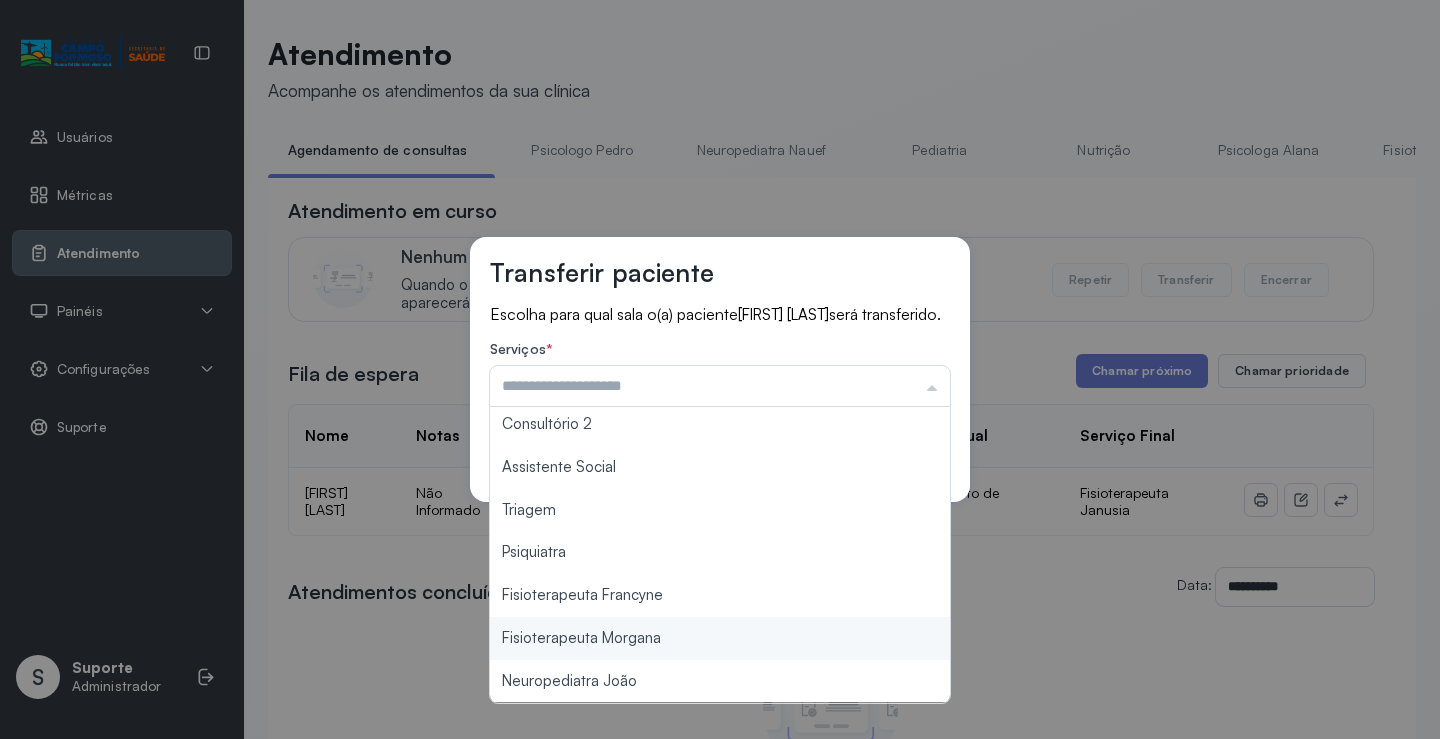 scroll, scrollTop: 203, scrollLeft: 0, axis: vertical 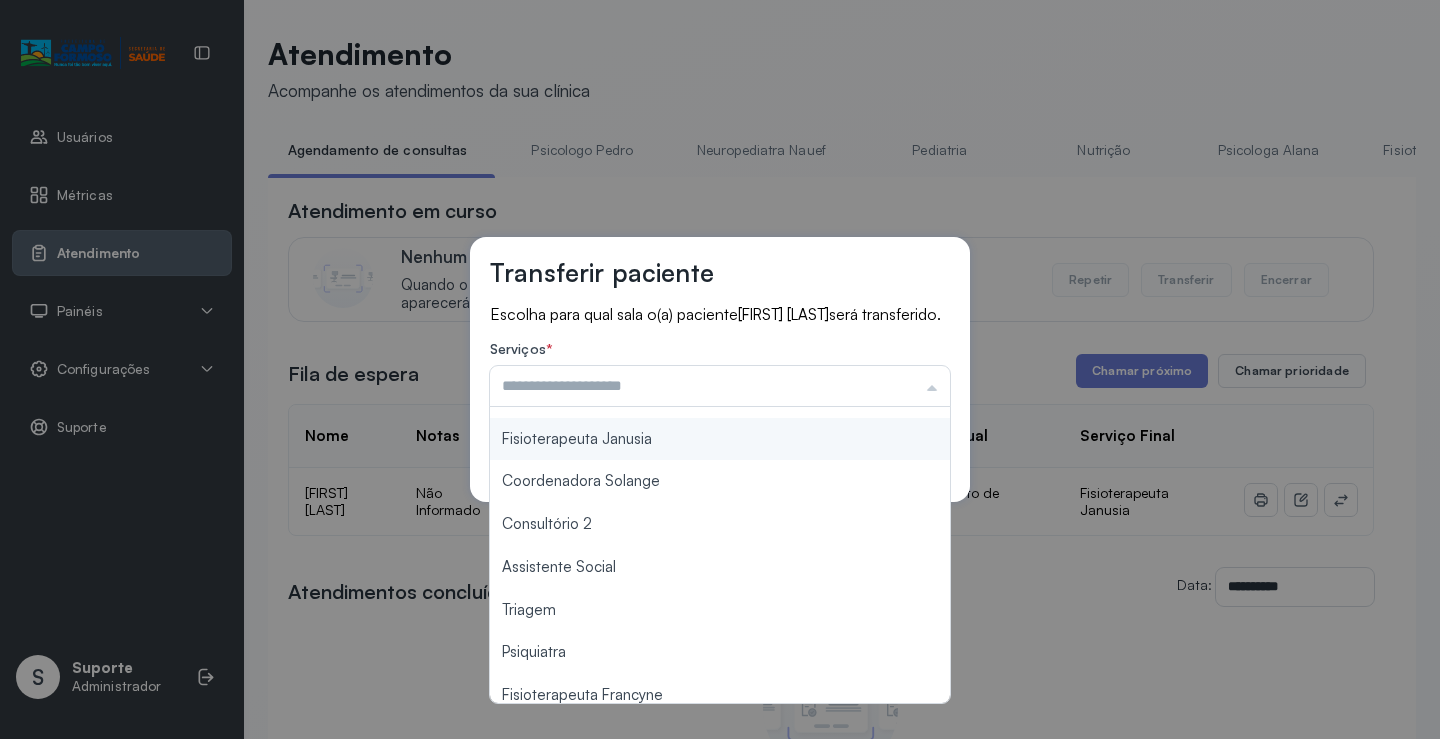 type on "**********" 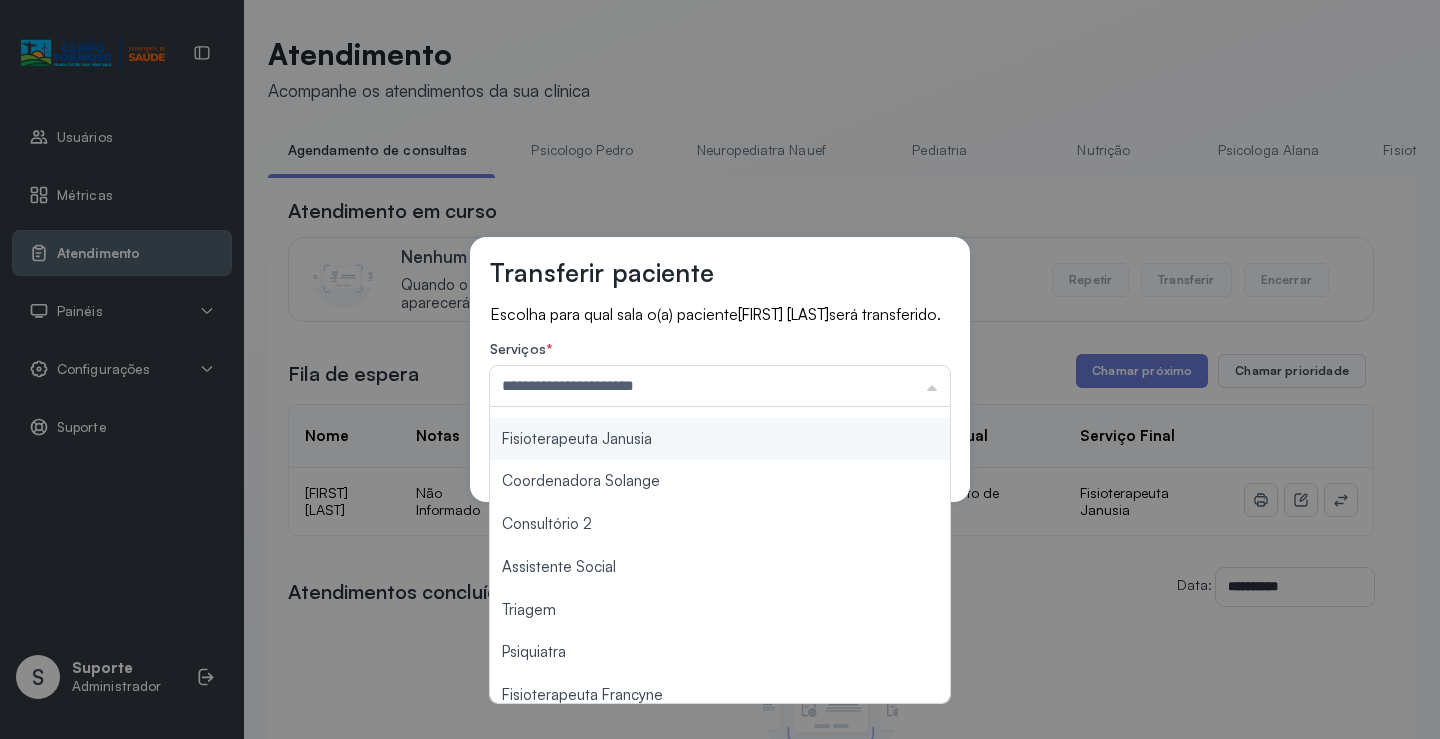 click on "**********" at bounding box center [720, 369] 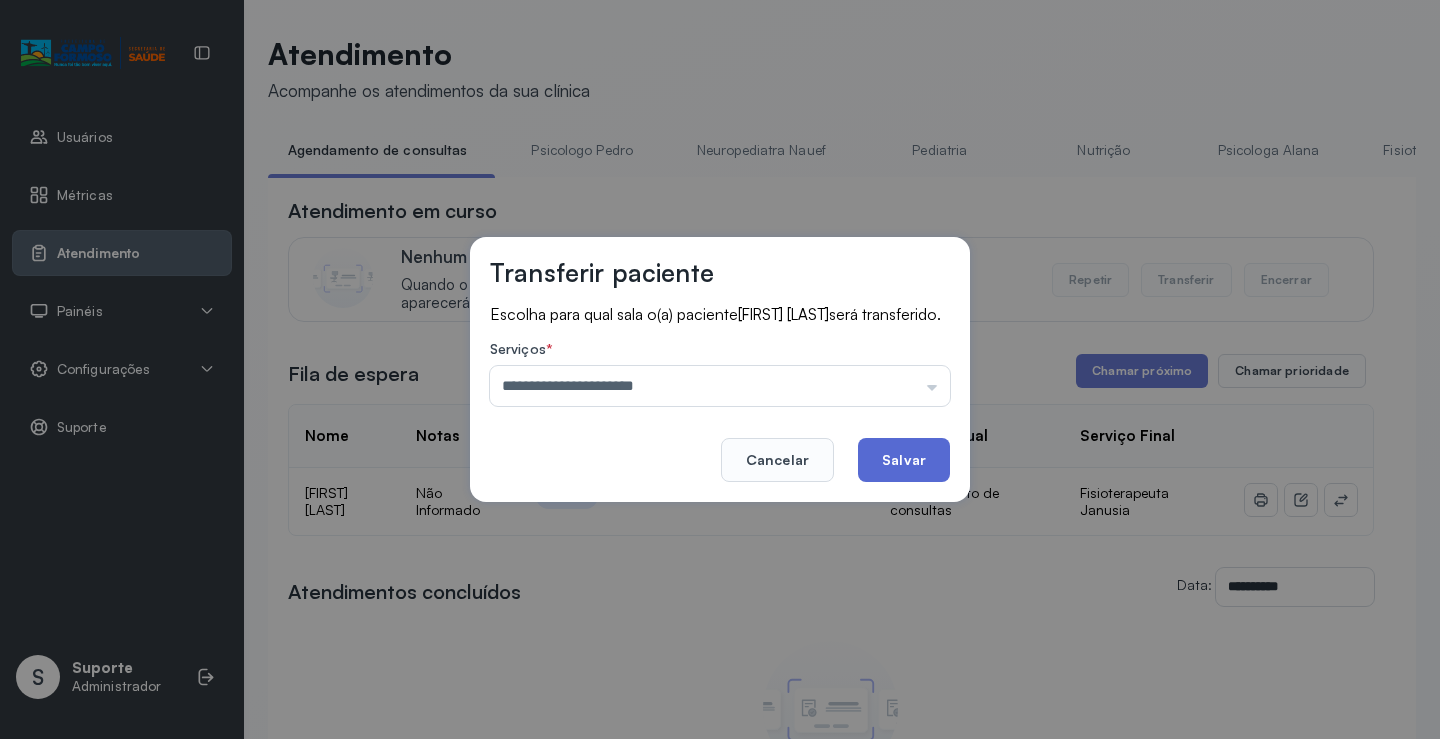 click on "Salvar" 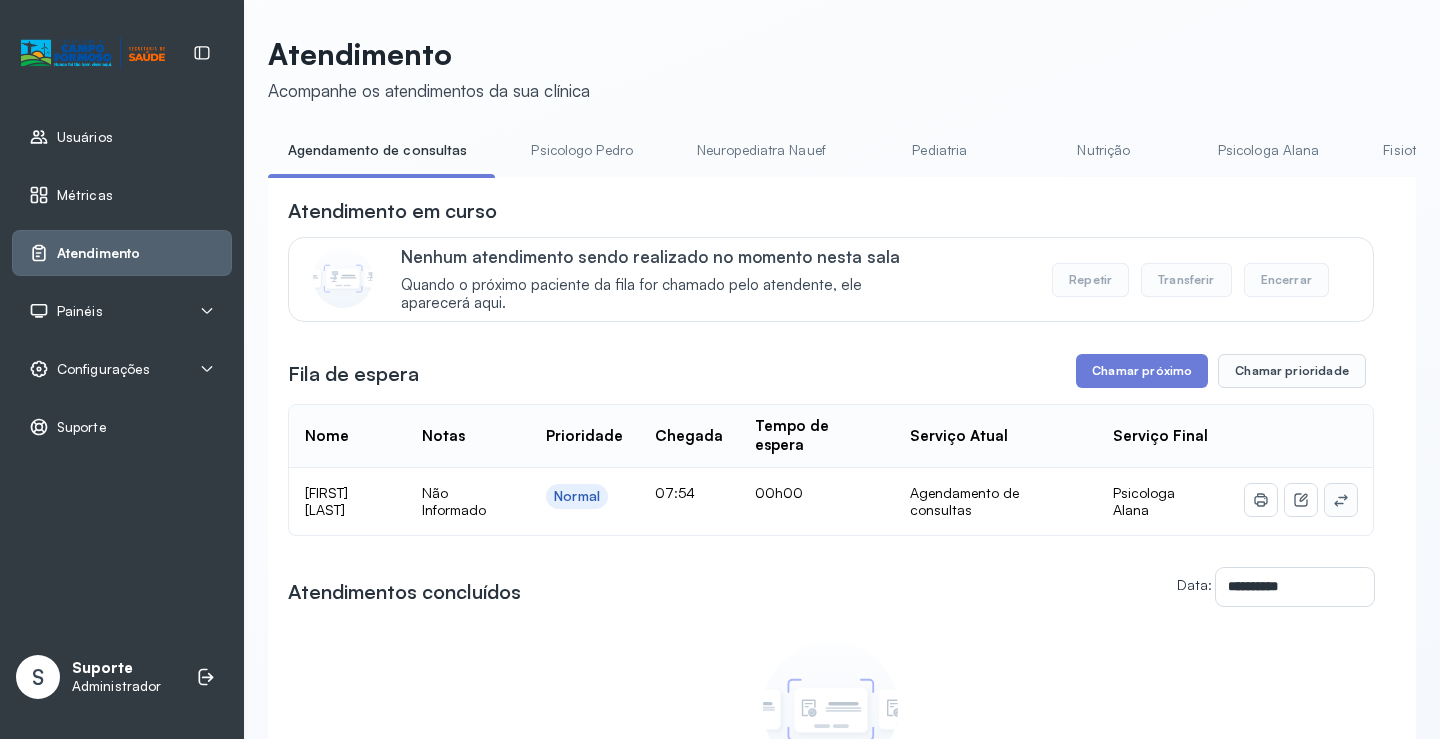 click 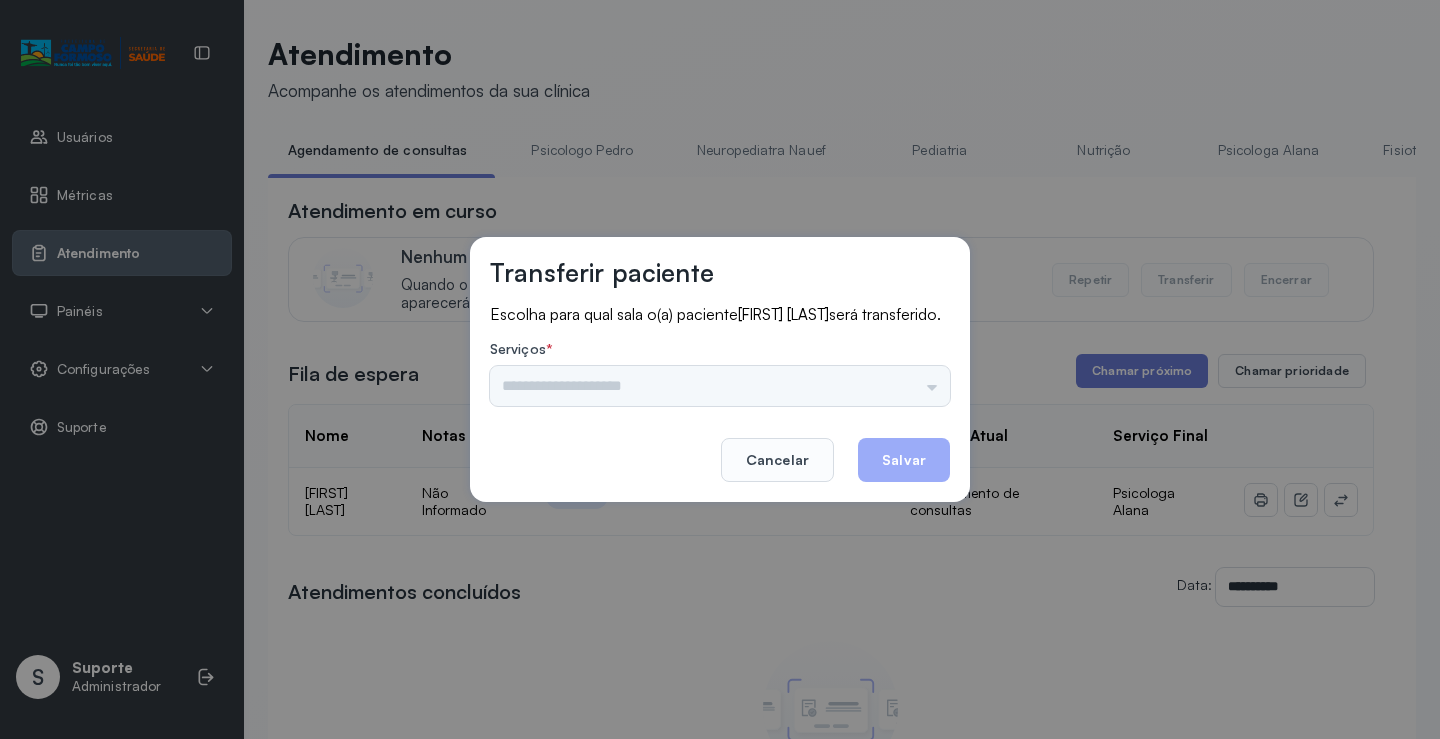 click on "Psicologo Pedro Neuropediatra Nauef Pediatria Nutrição Psicologa Alana Fisioterapeuta Janusia Coordenadora Solange Consultório 2 Assistente Social Triagem Psiquiatra Fisioterapeuta Francyne Fisioterapeuta Morgana Neuropediatra João" at bounding box center (720, 386) 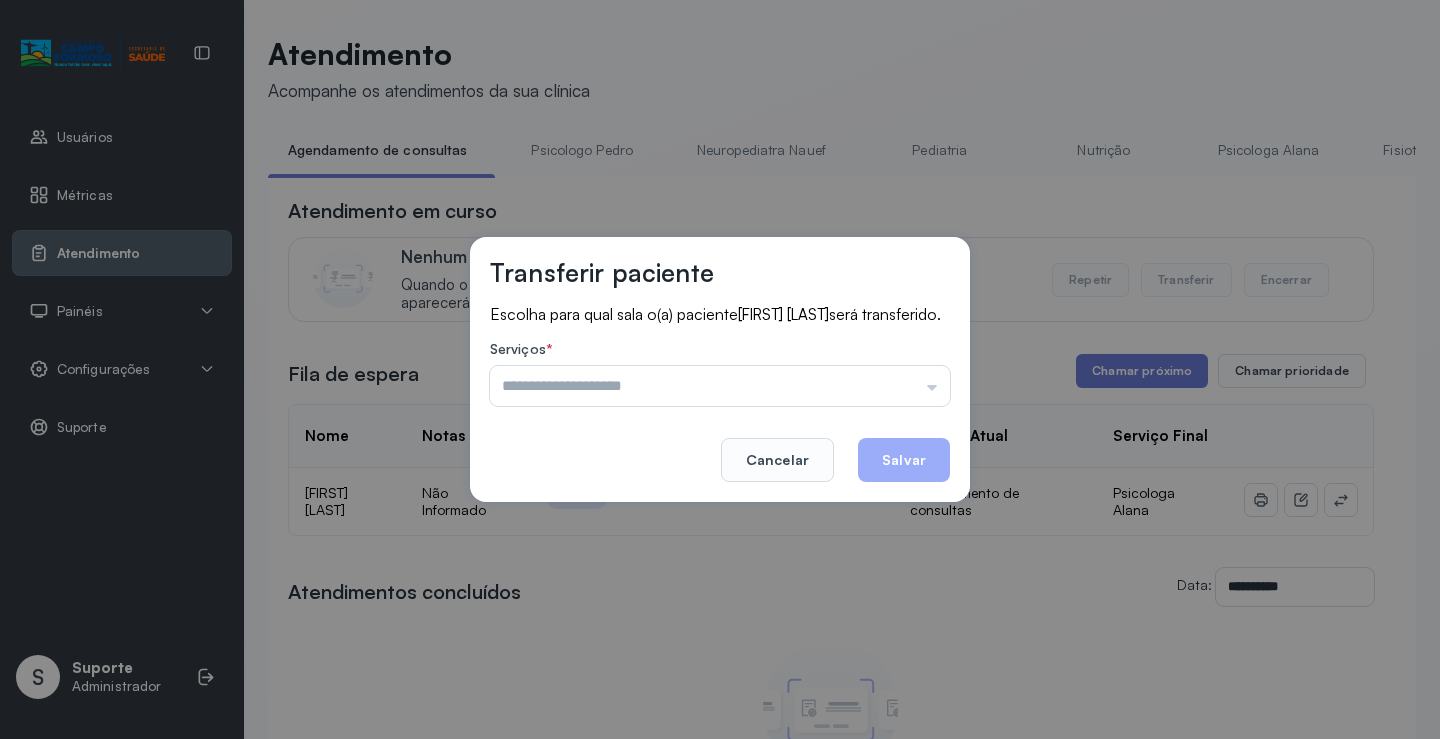 click on "Psicologo Pedro Neuropediatra Nauef Pediatria Nutrição Psicologa Alana Fisioterapeuta Janusia Coordenadora Solange Consultório 2 Assistente Social Triagem Psiquiatra Fisioterapeuta Francyne Fisioterapeuta Morgana Neuropediatra João" at bounding box center (720, 386) 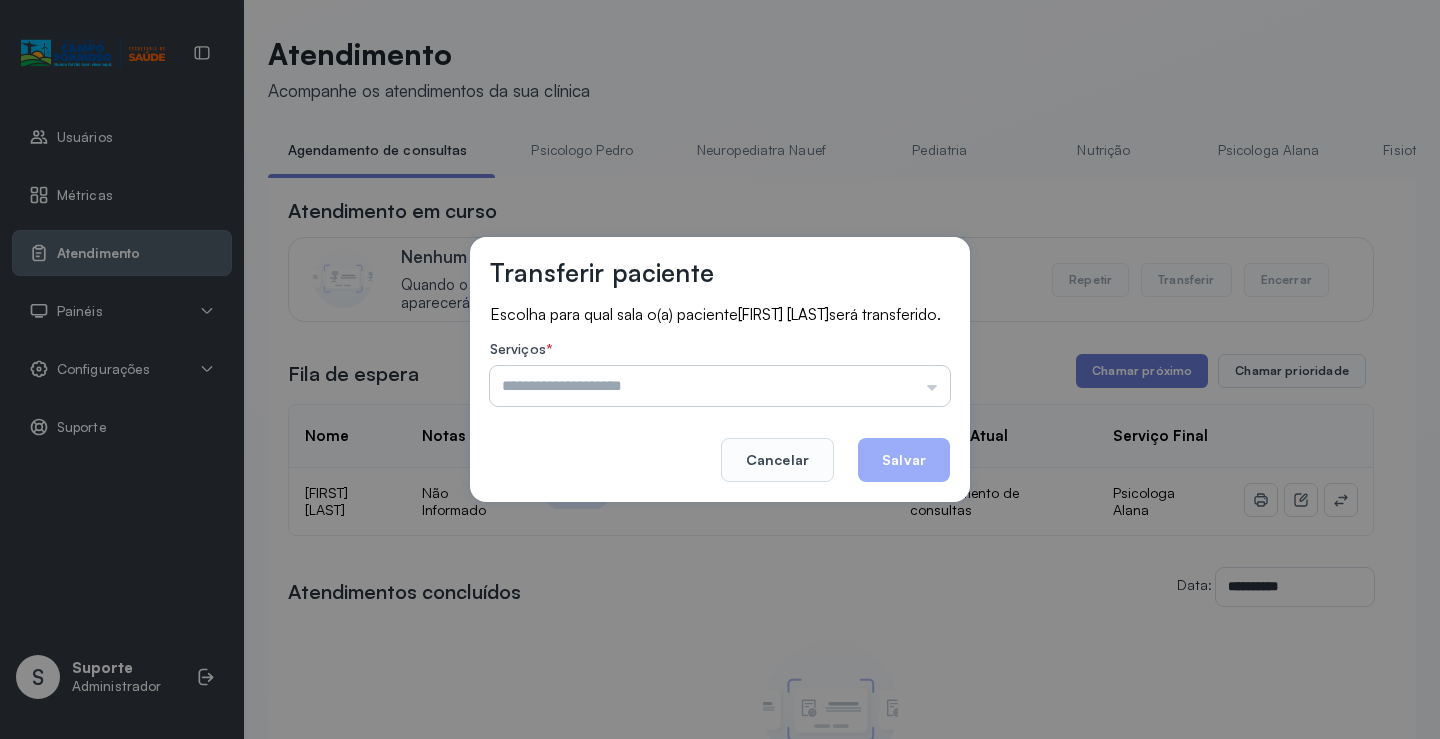 click at bounding box center (720, 386) 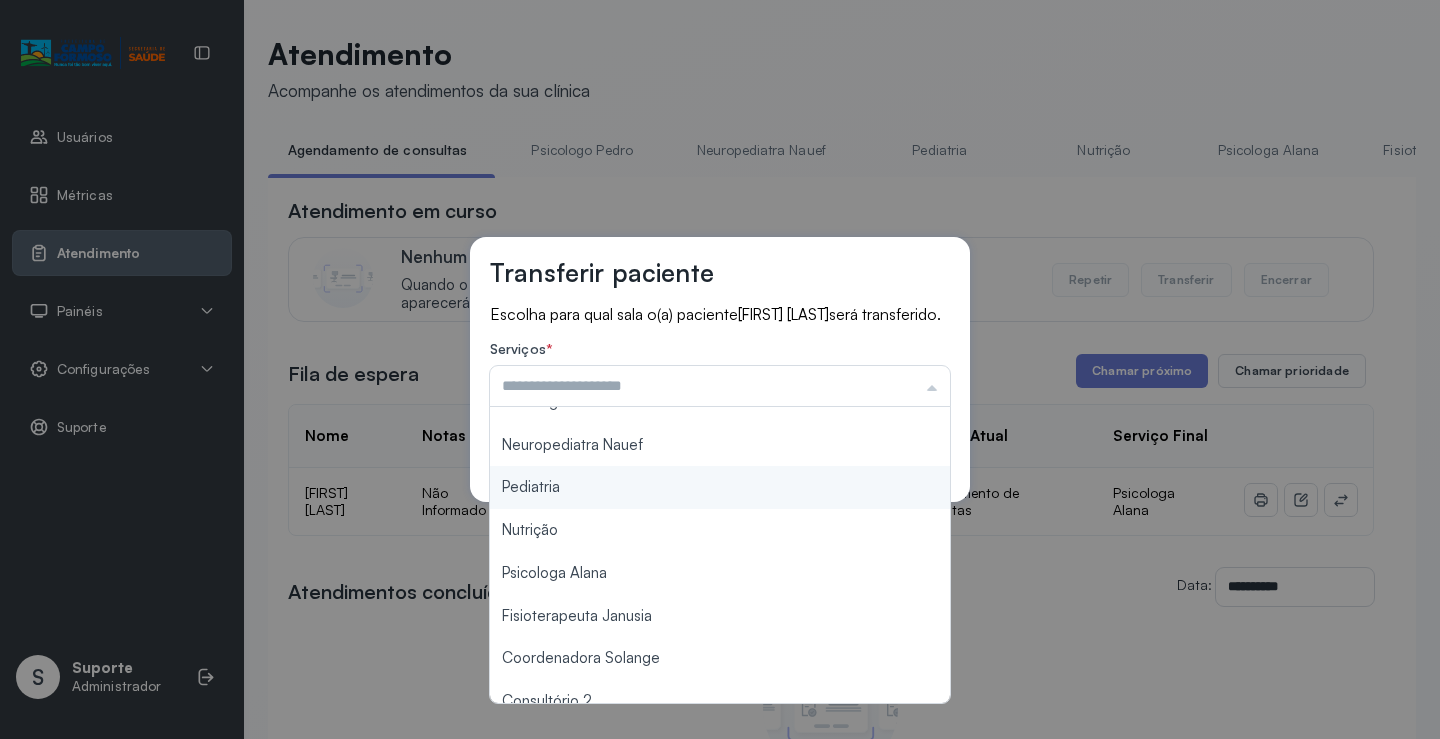 scroll, scrollTop: 100, scrollLeft: 0, axis: vertical 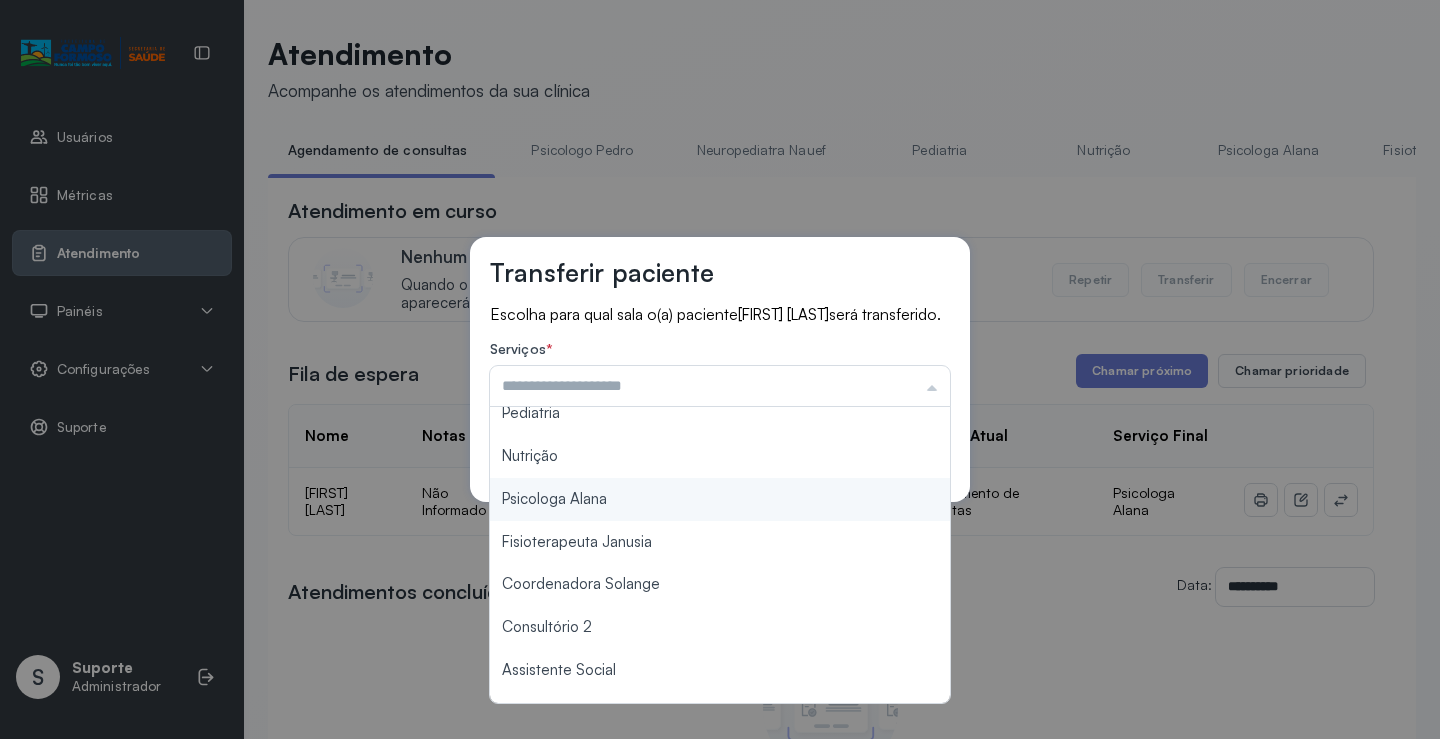 type on "**********" 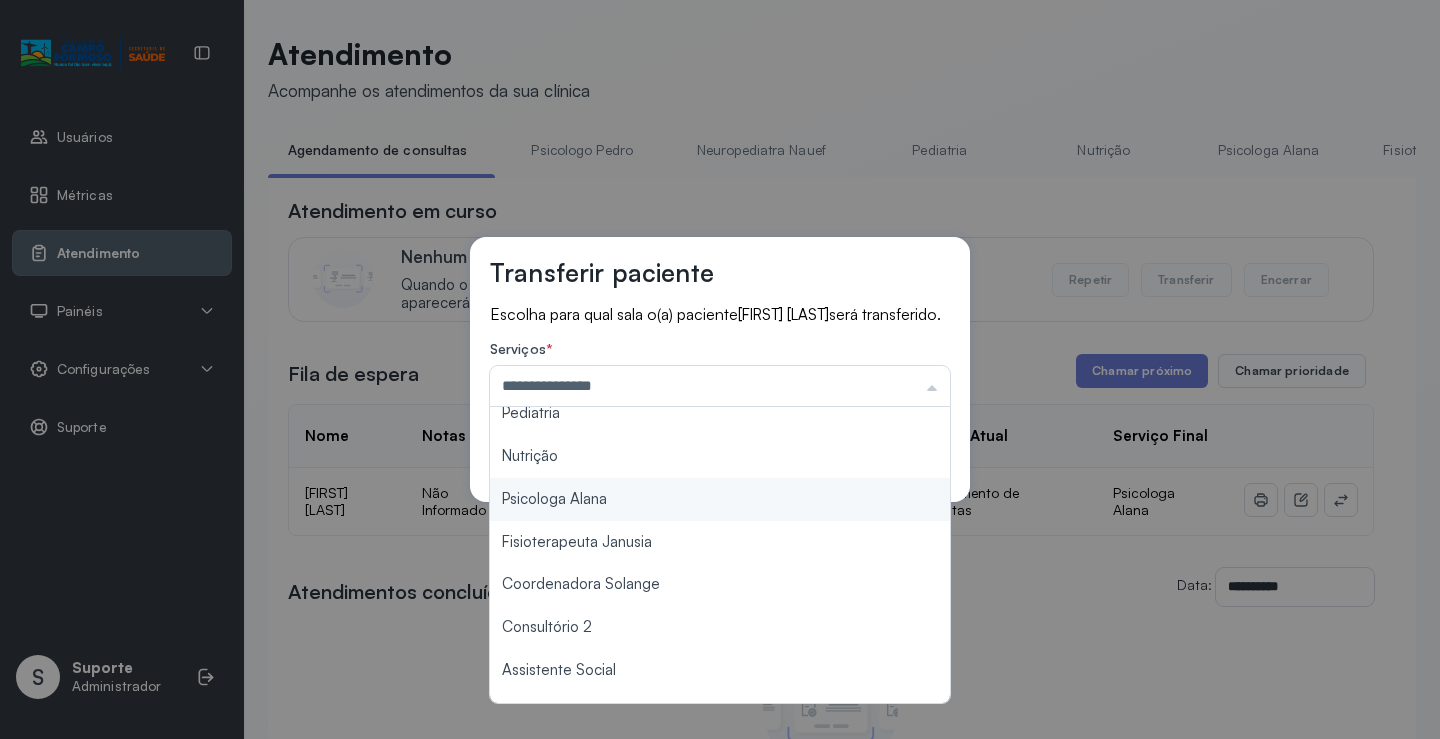 click on "**********" at bounding box center [720, 369] 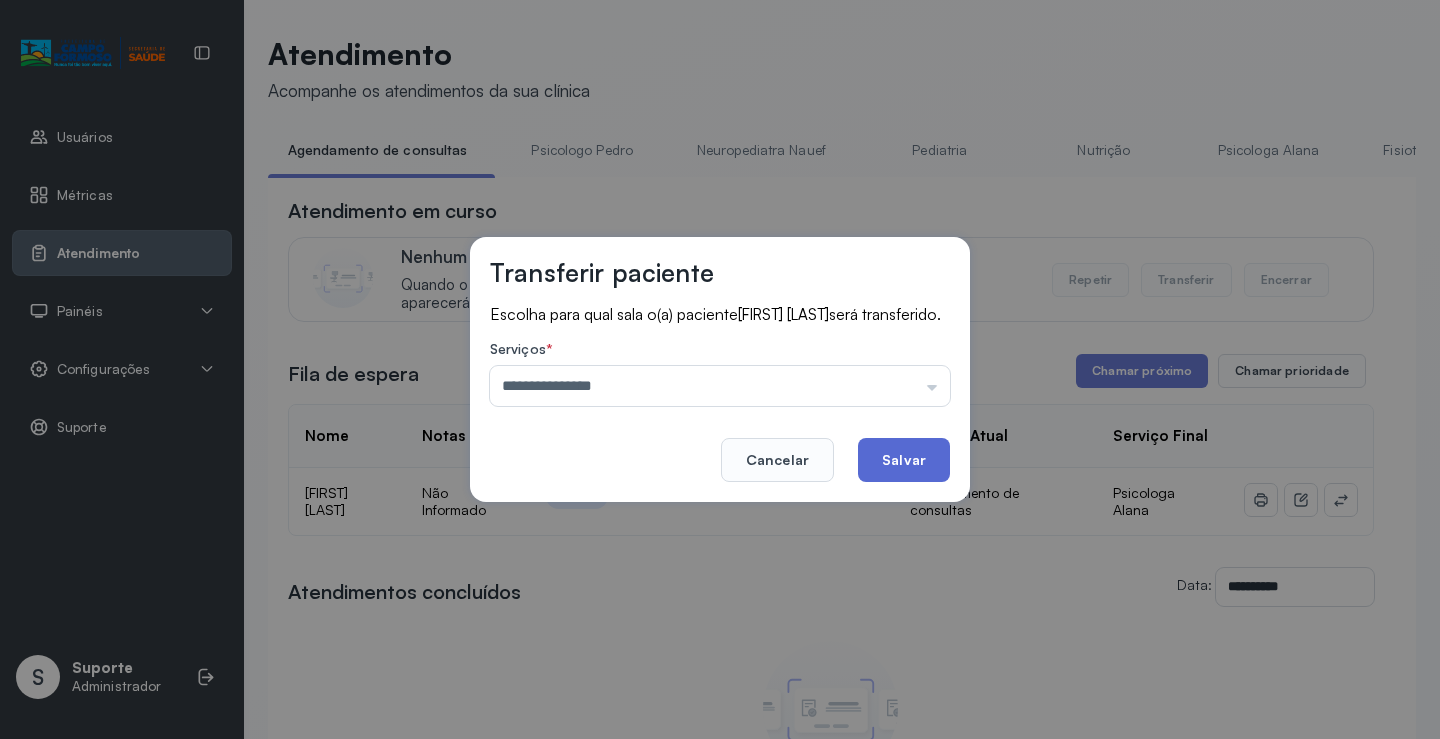 click on "Salvar" 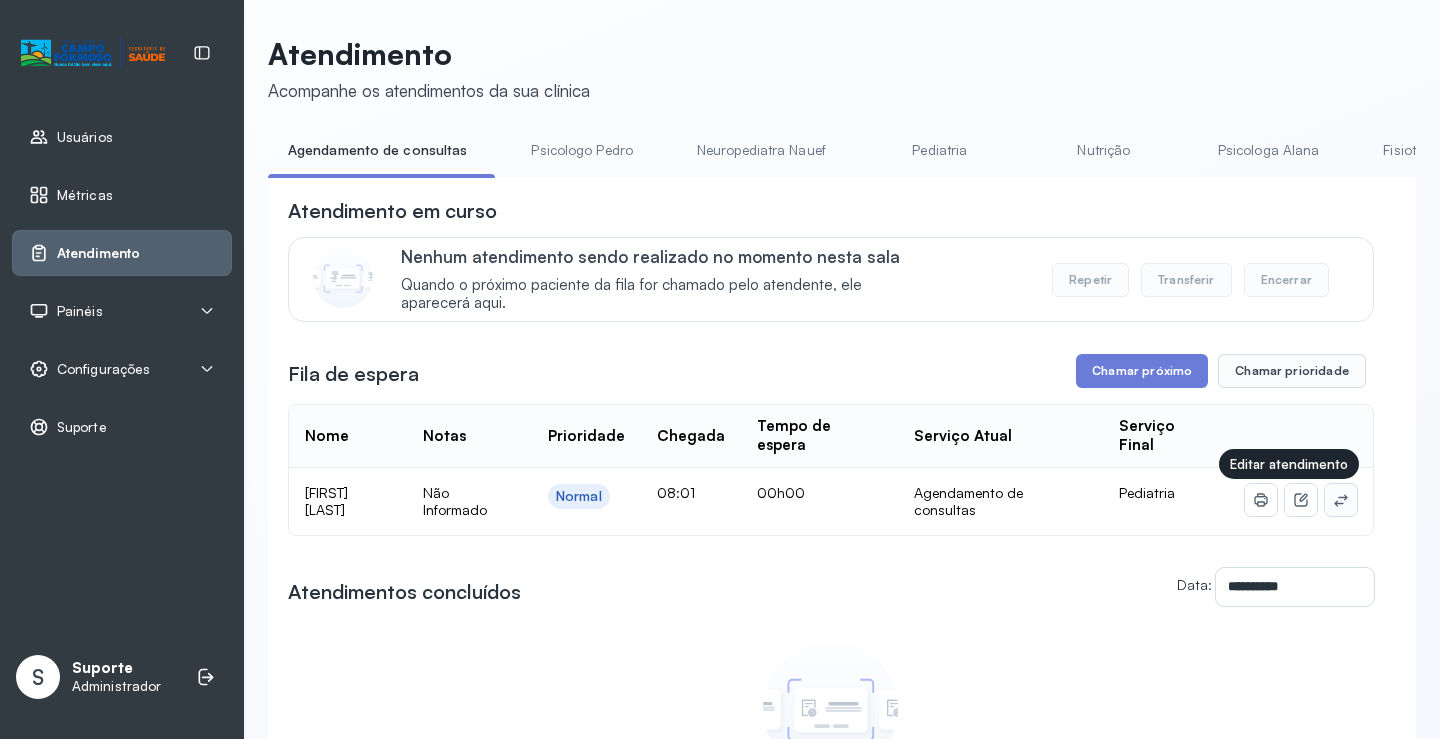 click 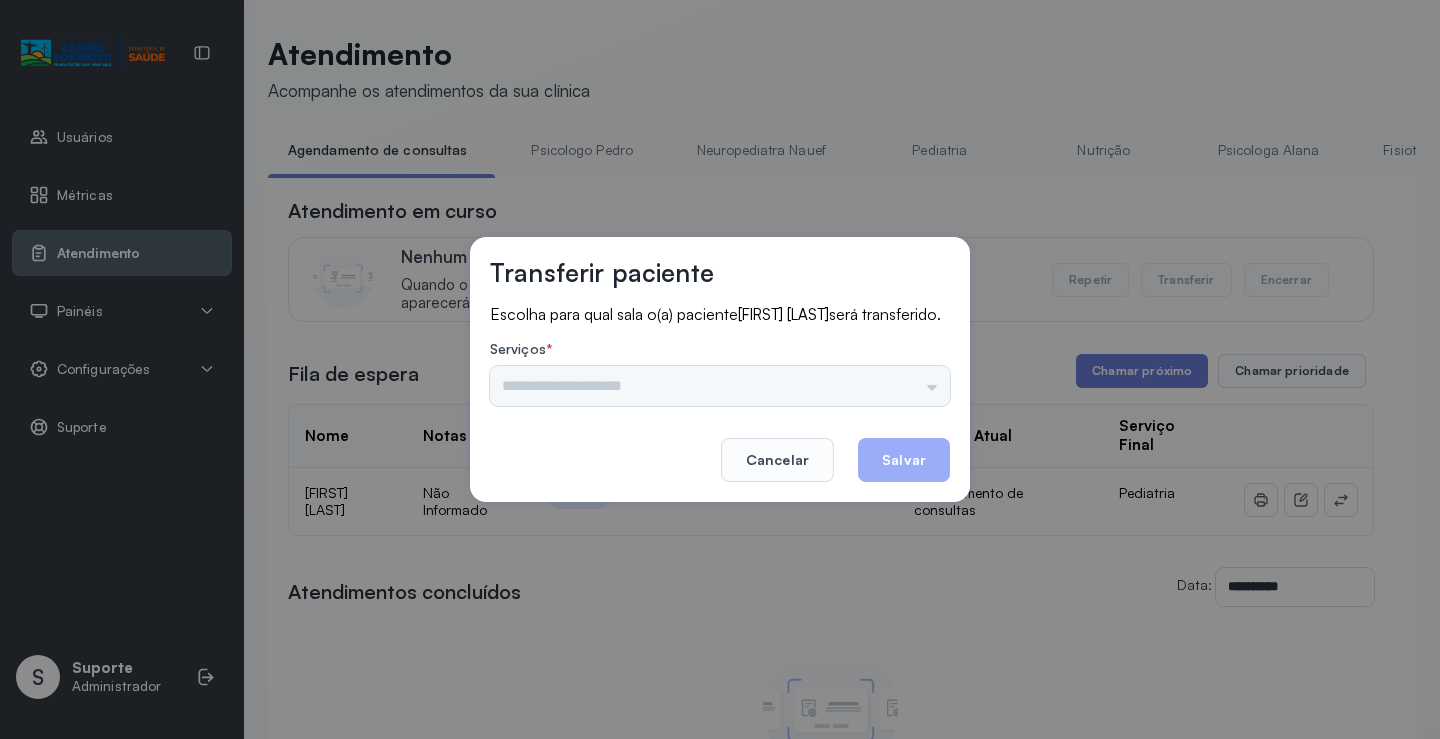 click on "Psicologo Pedro Neuropediatra Nauef Pediatria Nutrição Psicologa Alana Fisioterapeuta Janusia Coordenadora Solange Consultório 2 Assistente Social Triagem Psiquiatra Fisioterapeuta Francyne Fisioterapeuta Morgana Neuropediatra João" at bounding box center (720, 386) 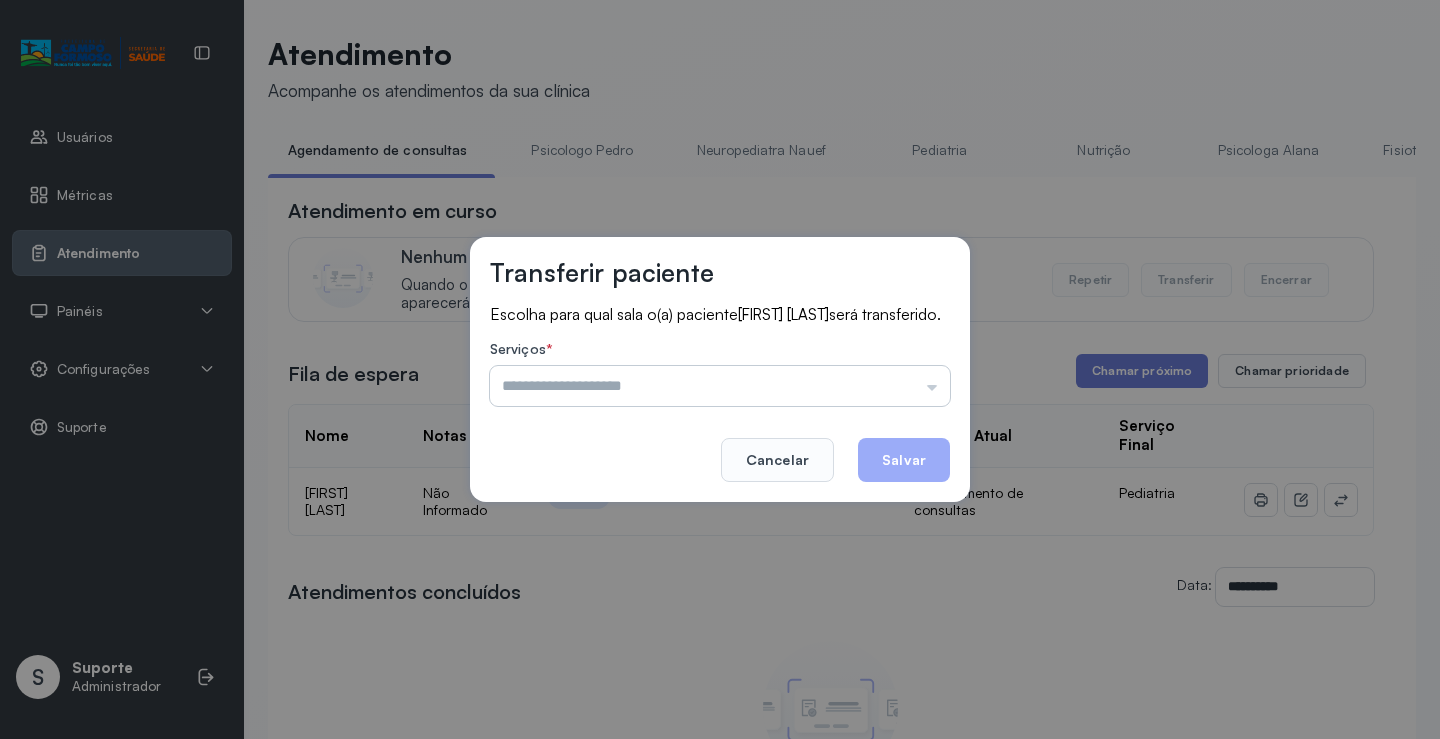 drag, startPoint x: 918, startPoint y: 396, endPoint x: 754, endPoint y: 441, distance: 170.06175 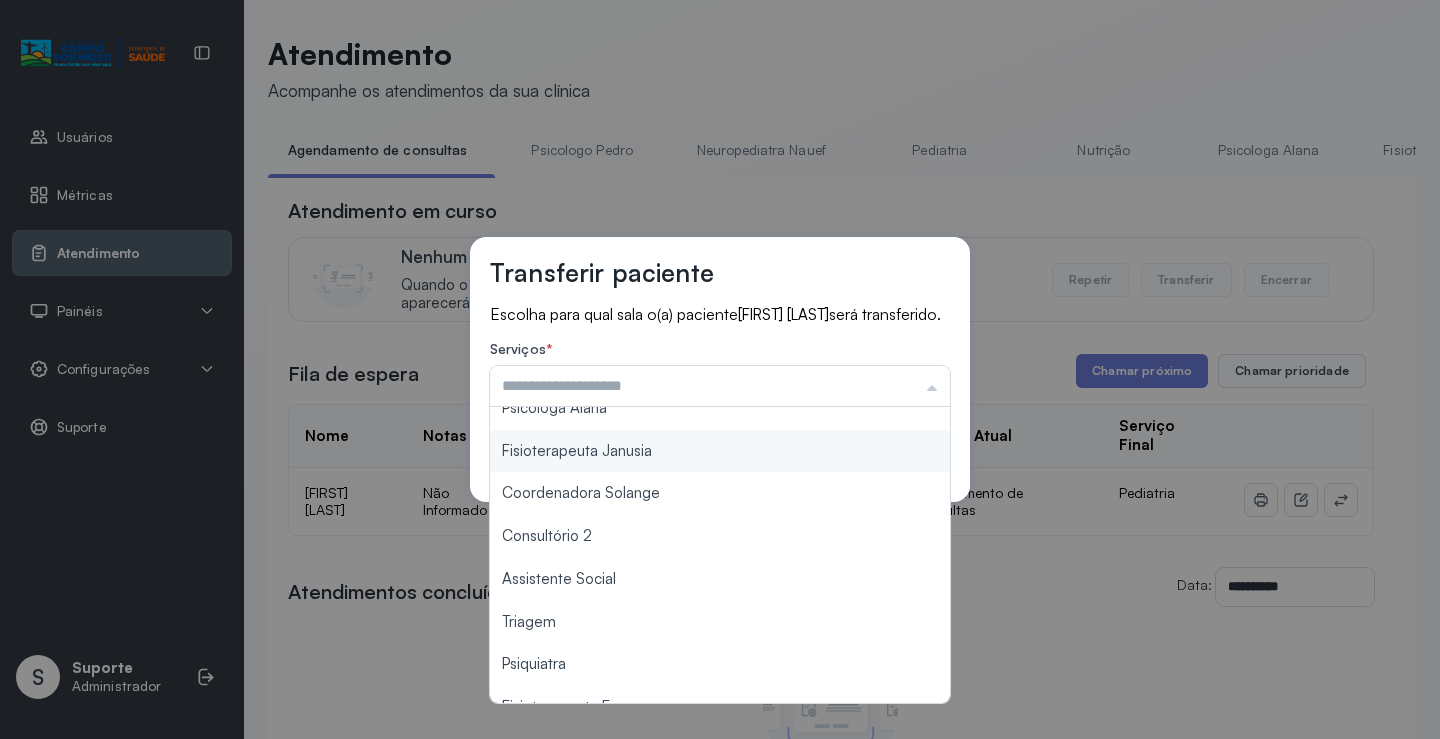 scroll, scrollTop: 200, scrollLeft: 0, axis: vertical 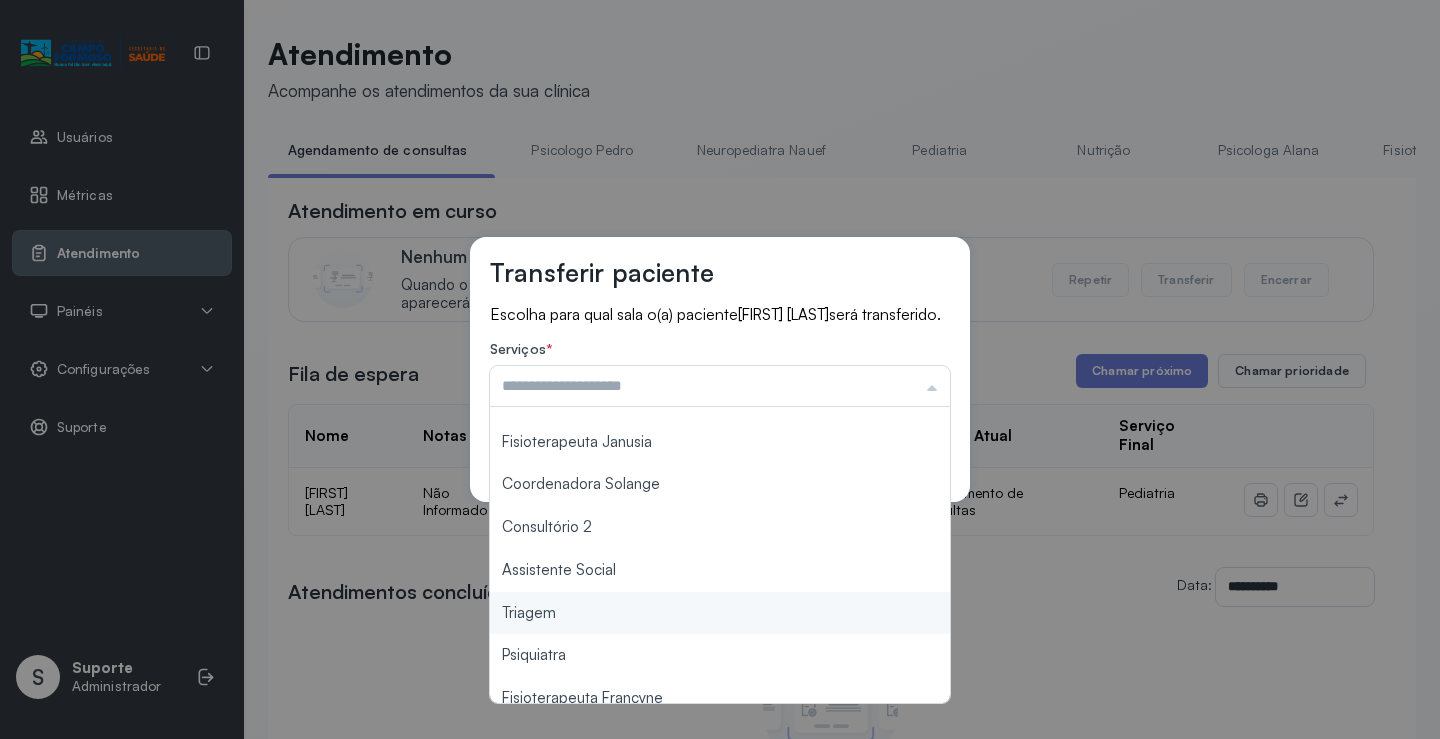 type on "*******" 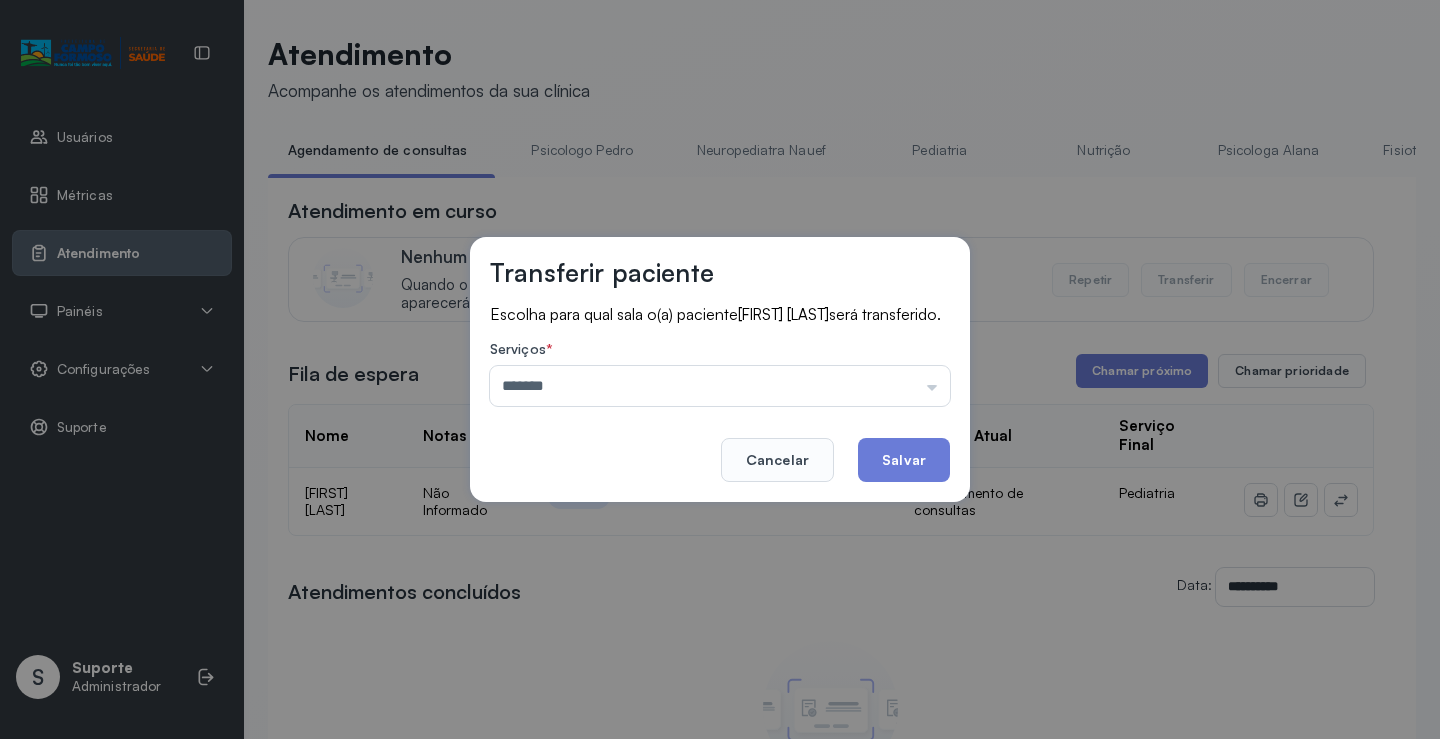 click on "Transferir paciente Escolha para qual sala o(a) paciente  GABRIEL SANTOS OLIVEIRA  será transferido.  Serviços  *  ******* Psicologo Pedro Neuropediatra Nauef Pediatria Nutrição Psicologa Alana Fisioterapeuta Janusia Coordenadora Solange Consultório 2 Assistente Social Triagem Psiquiatra Fisioterapeuta Francyne Fisioterapeuta Morgana Neuropediatra João Cancelar Salvar" at bounding box center [720, 369] 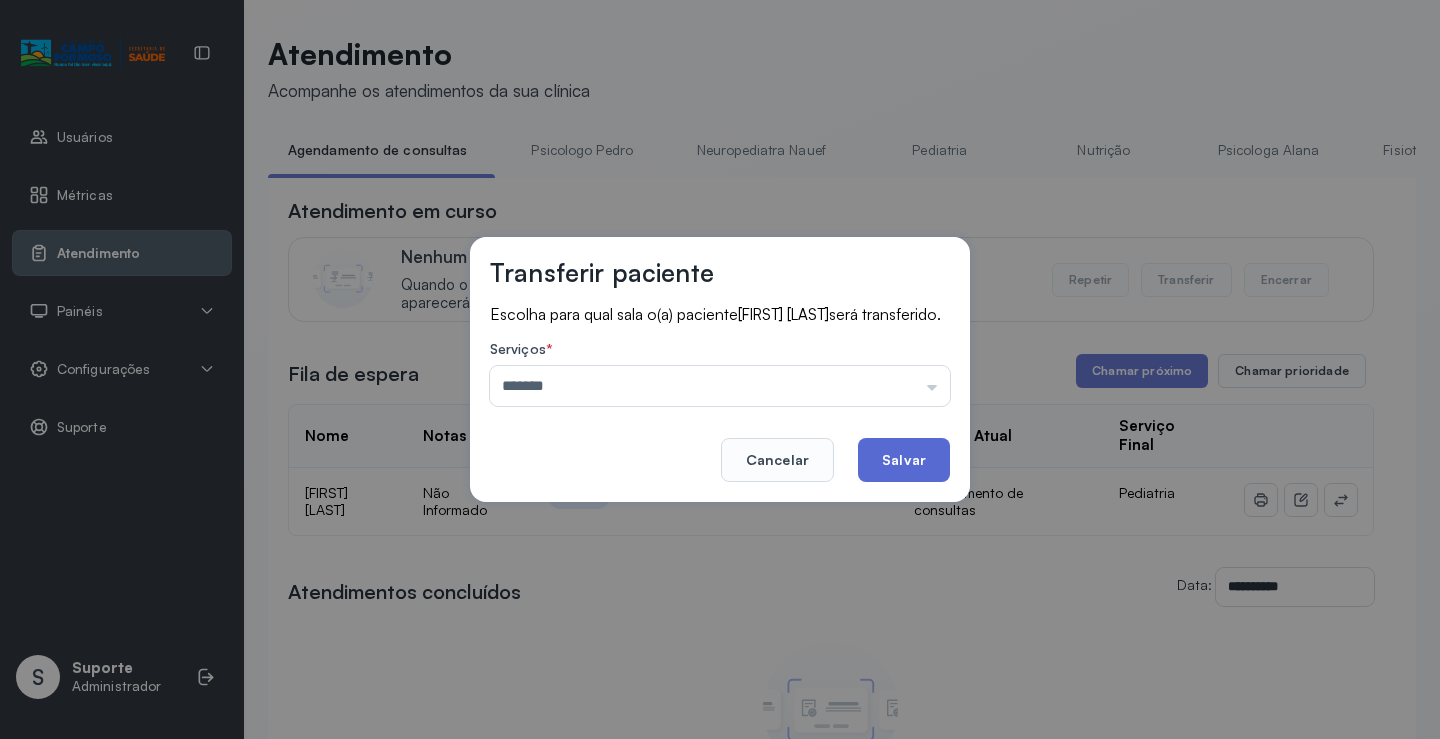 click on "Salvar" 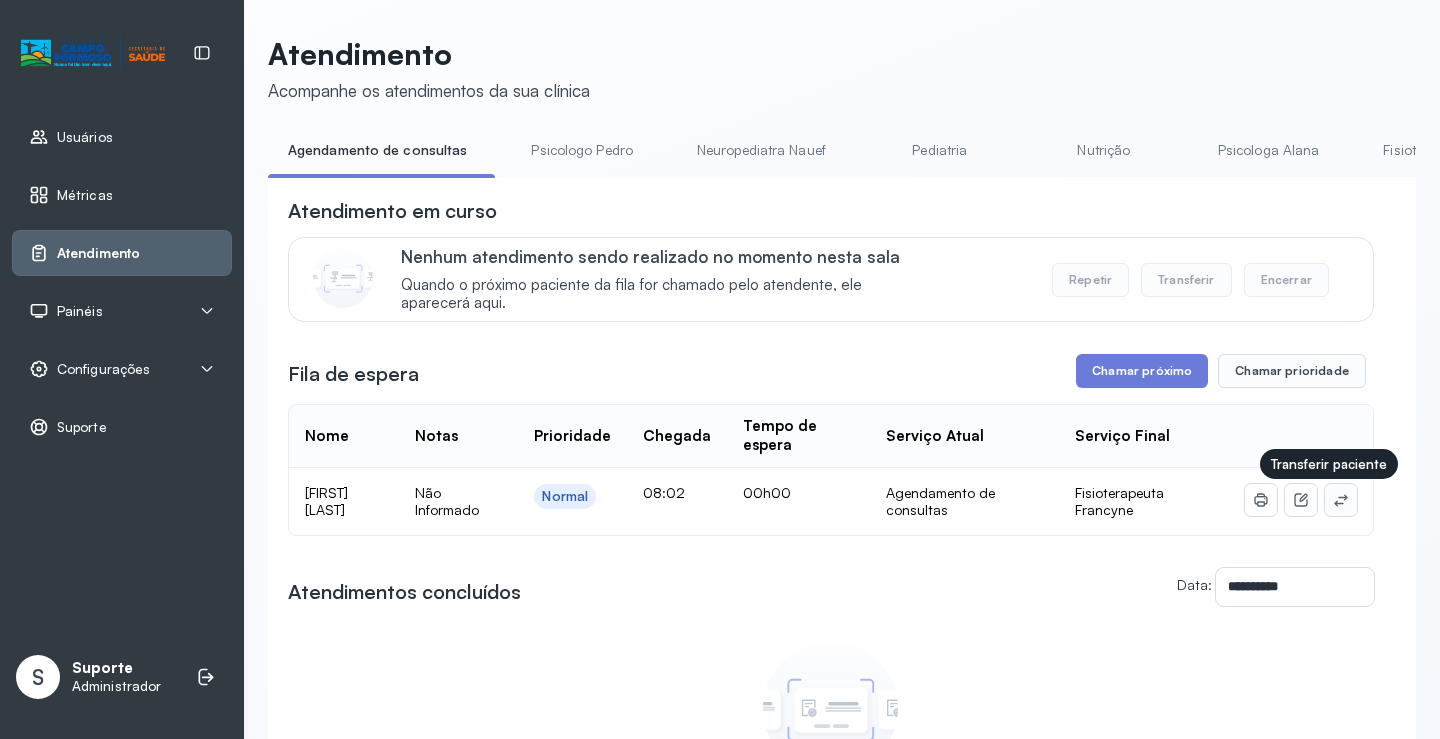 click 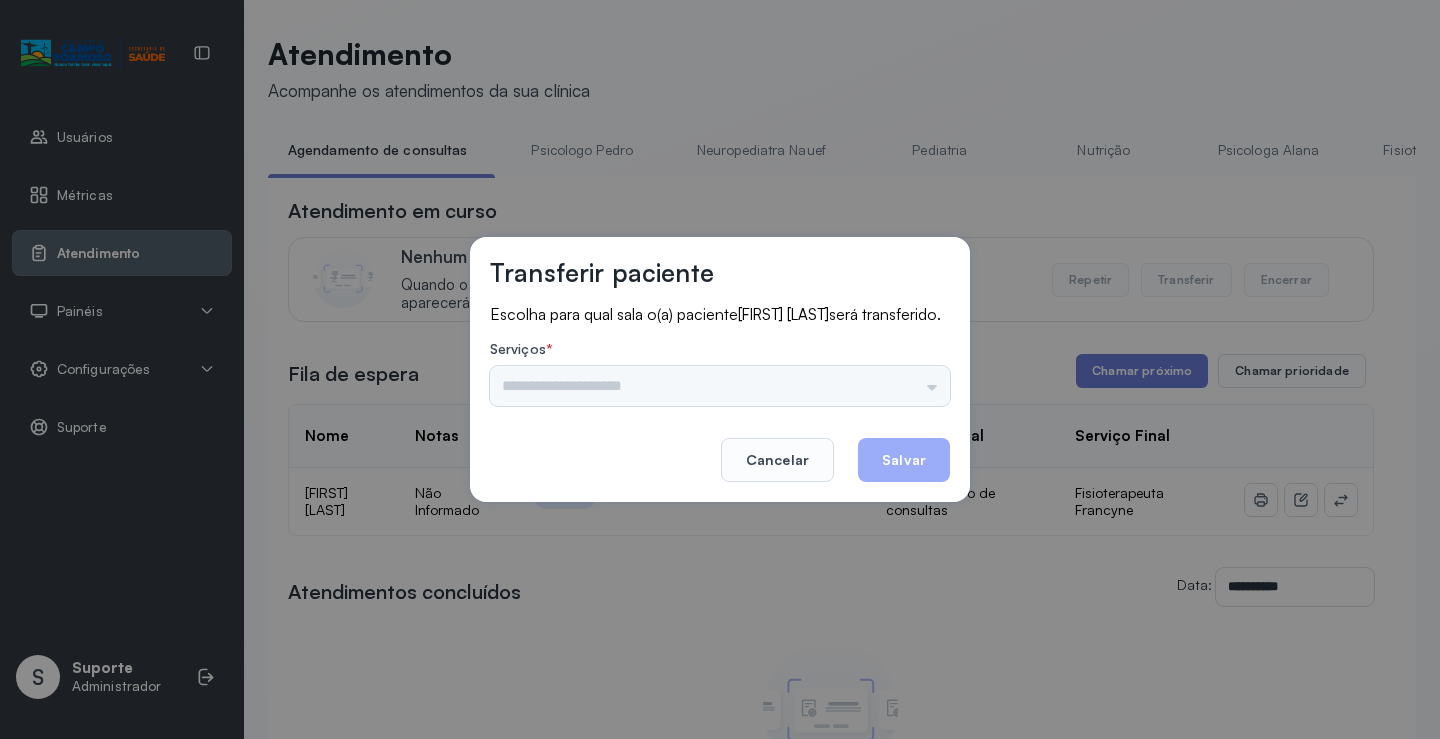 click on "Psicologo Pedro Neuropediatra Nauef Pediatria Nutrição Psicologa Alana Fisioterapeuta Janusia Coordenadora Solange Consultório 2 Assistente Social Triagem Psiquiatra Fisioterapeuta Francyne Fisioterapeuta Morgana Neuropediatra João" at bounding box center [720, 386] 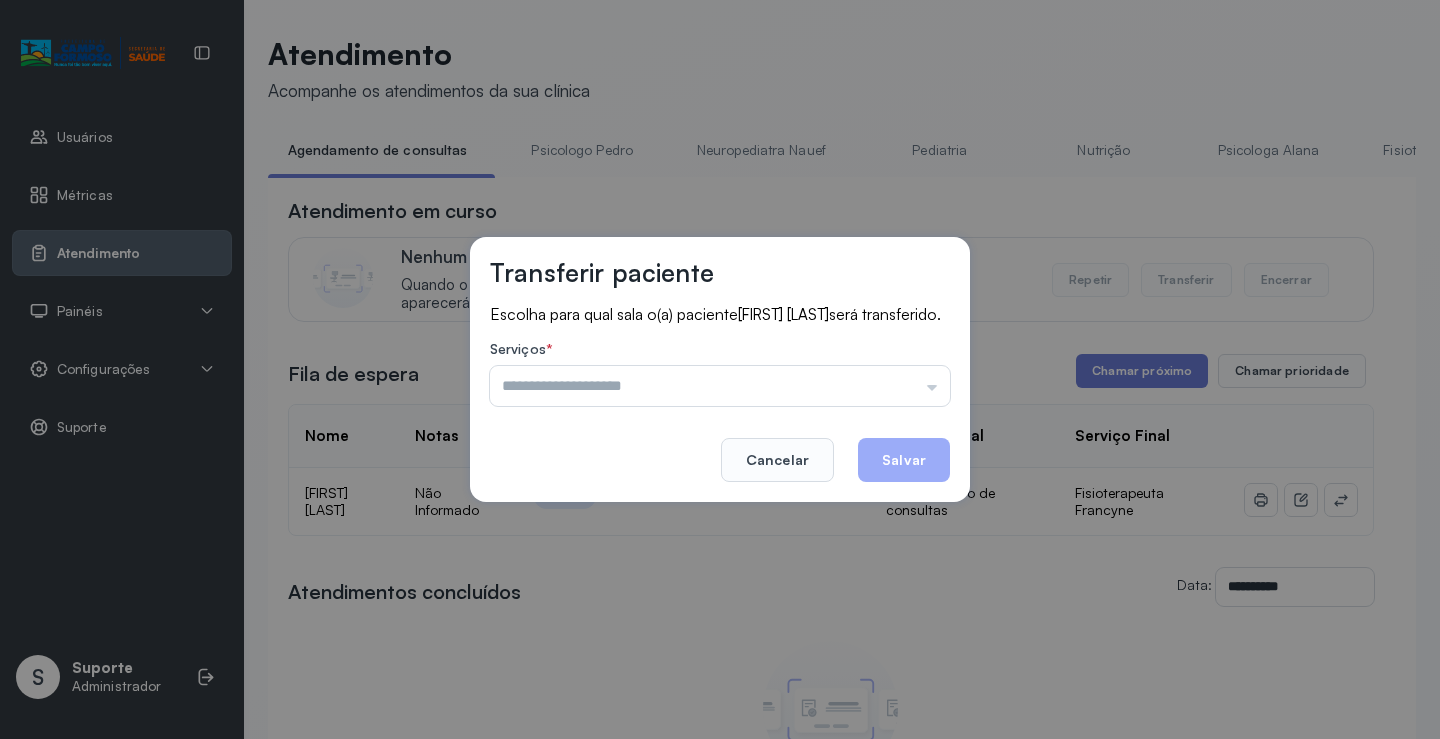 click at bounding box center [720, 386] 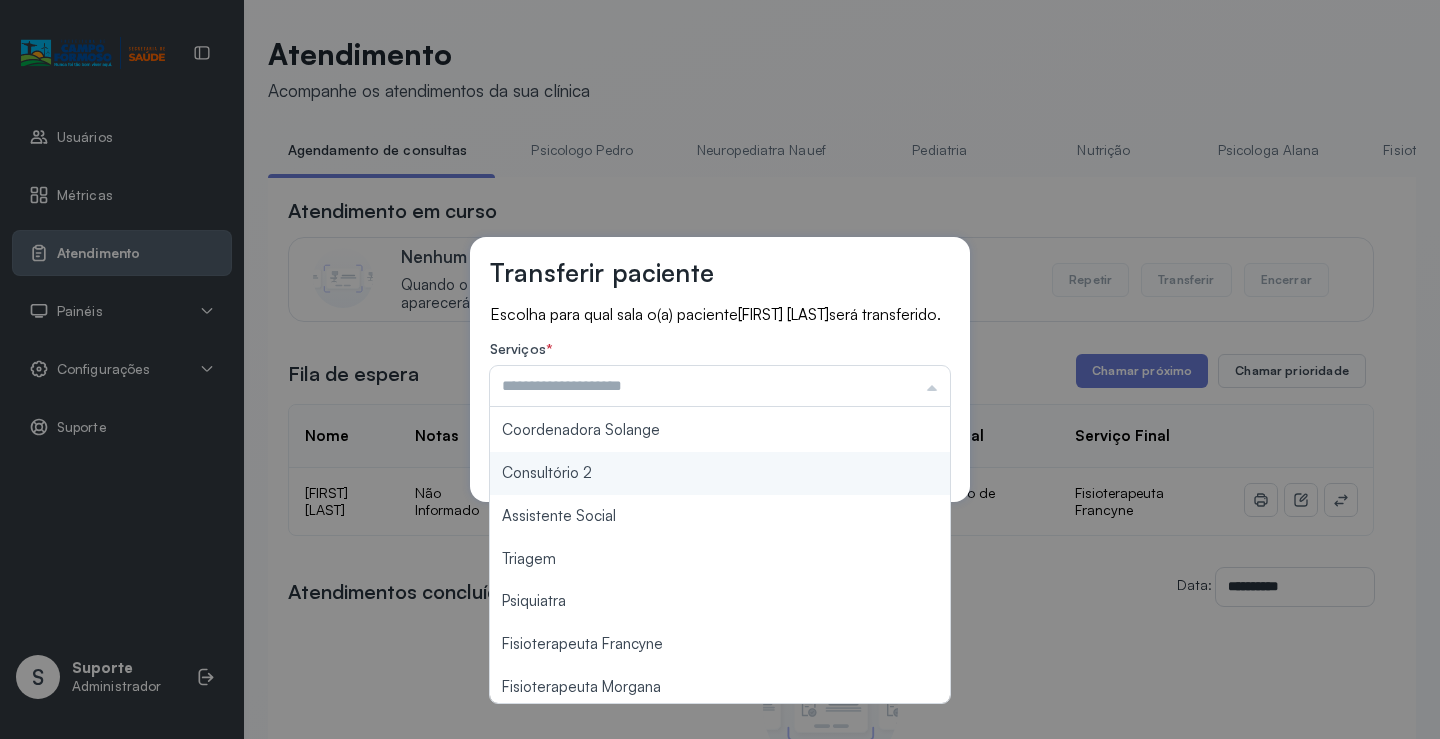 scroll, scrollTop: 303, scrollLeft: 0, axis: vertical 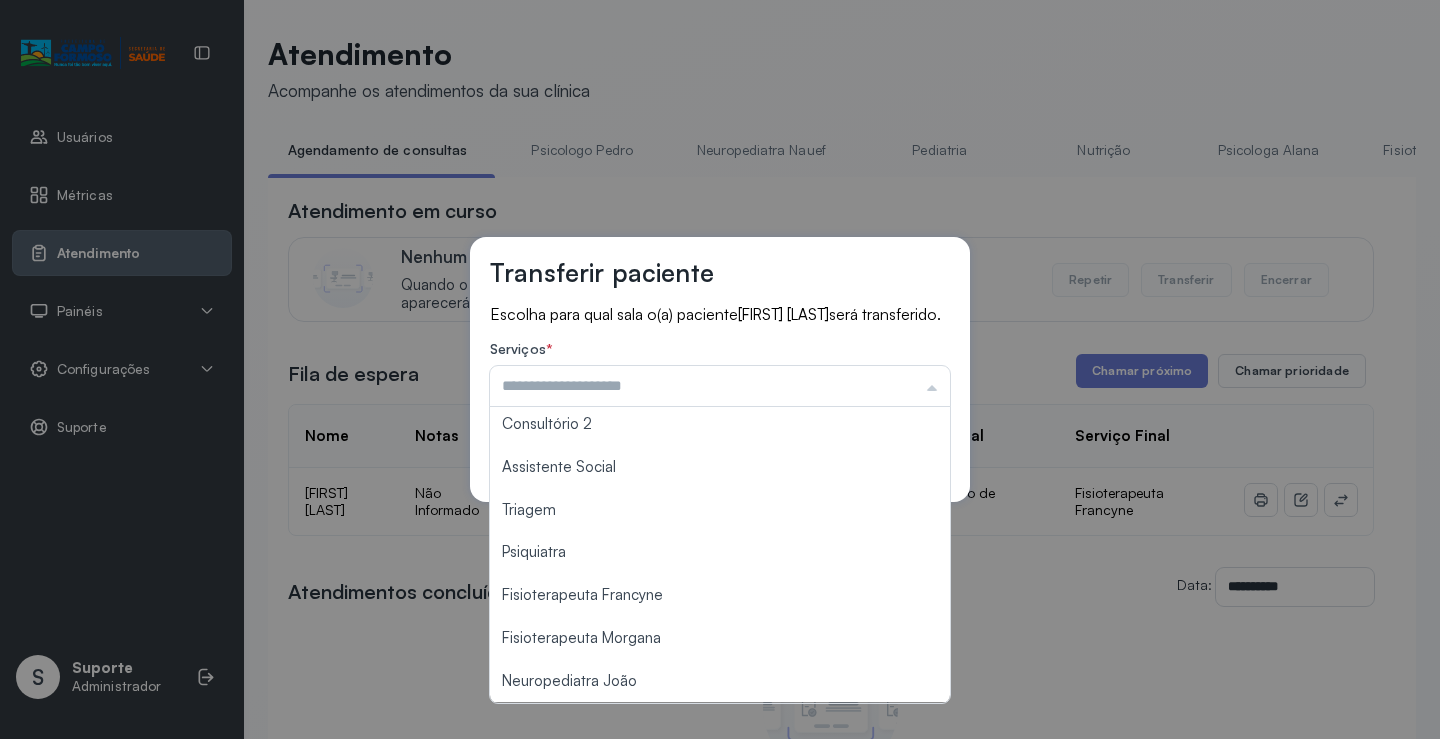 type on "**********" 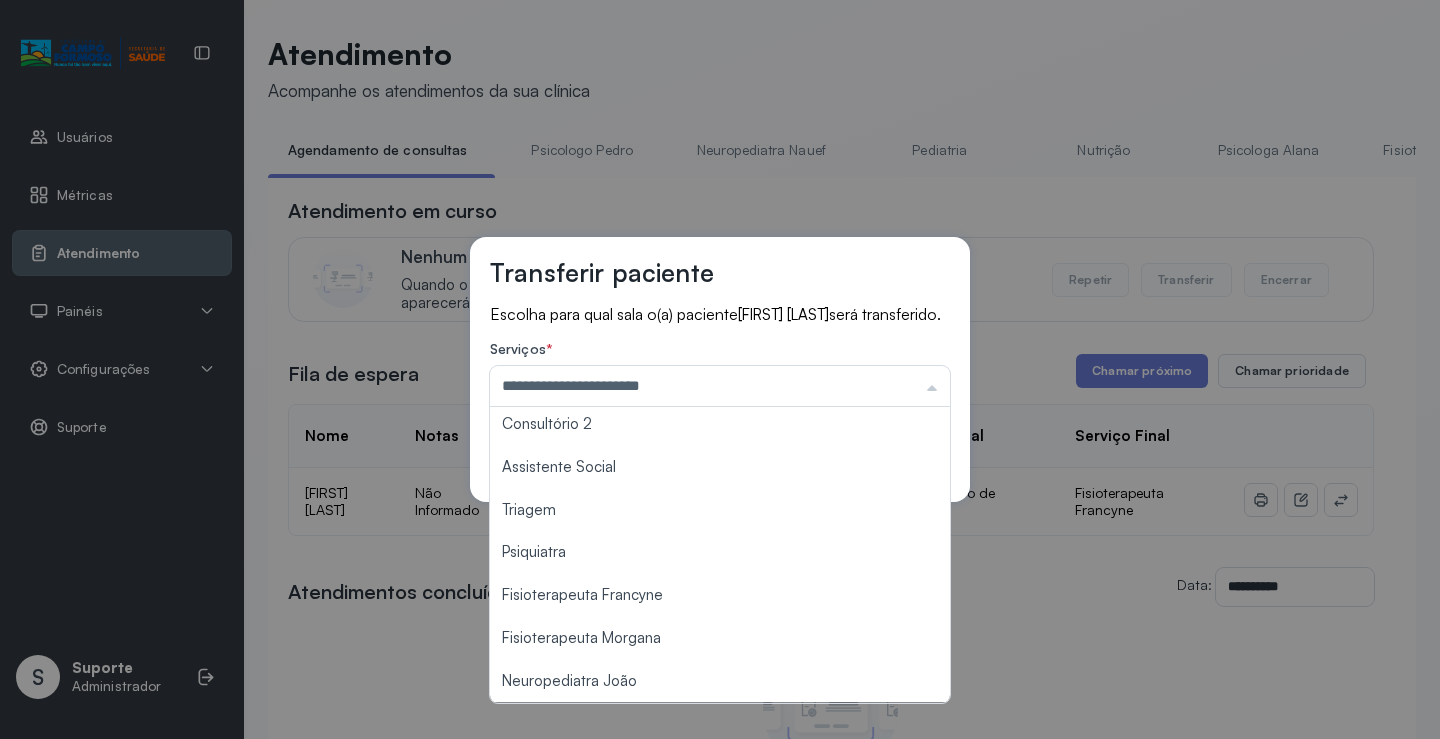 click on "**********" at bounding box center (720, 369) 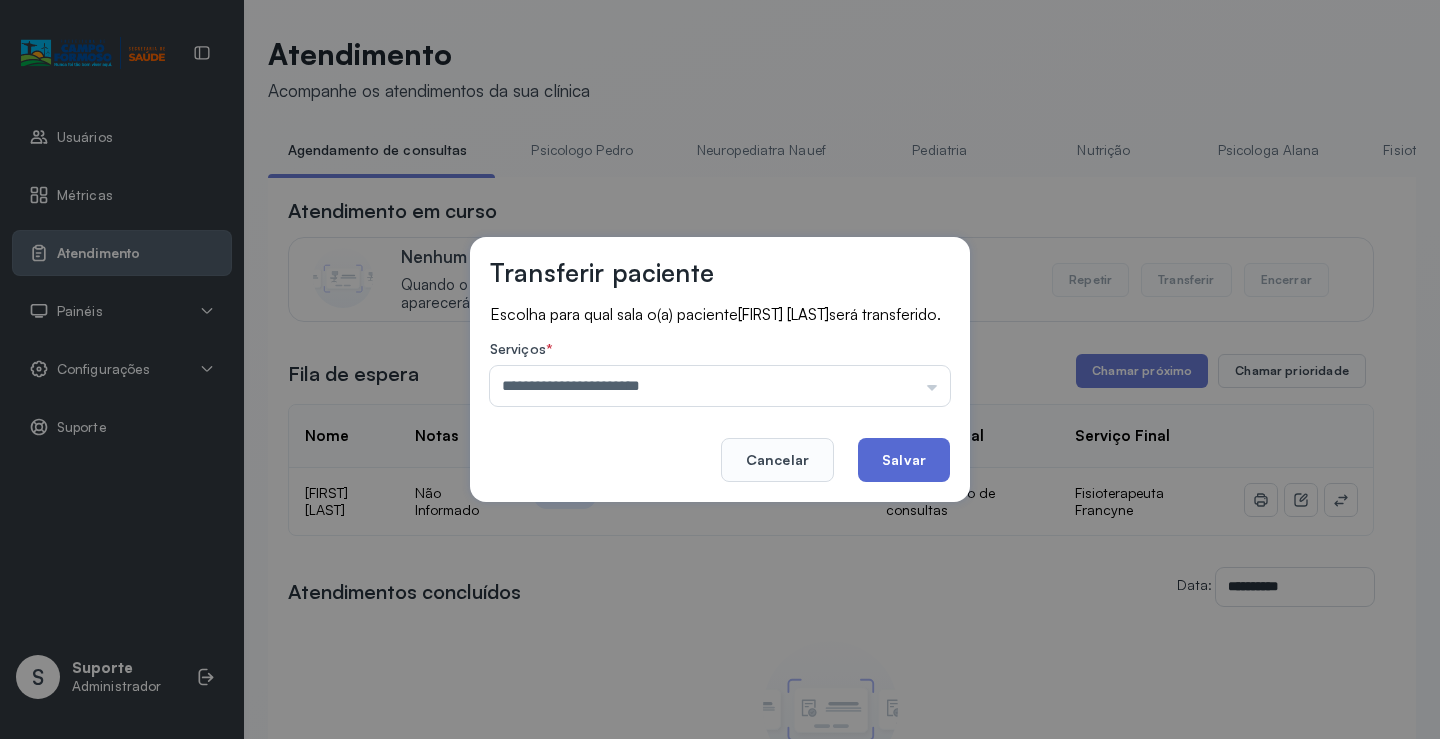click on "Salvar" 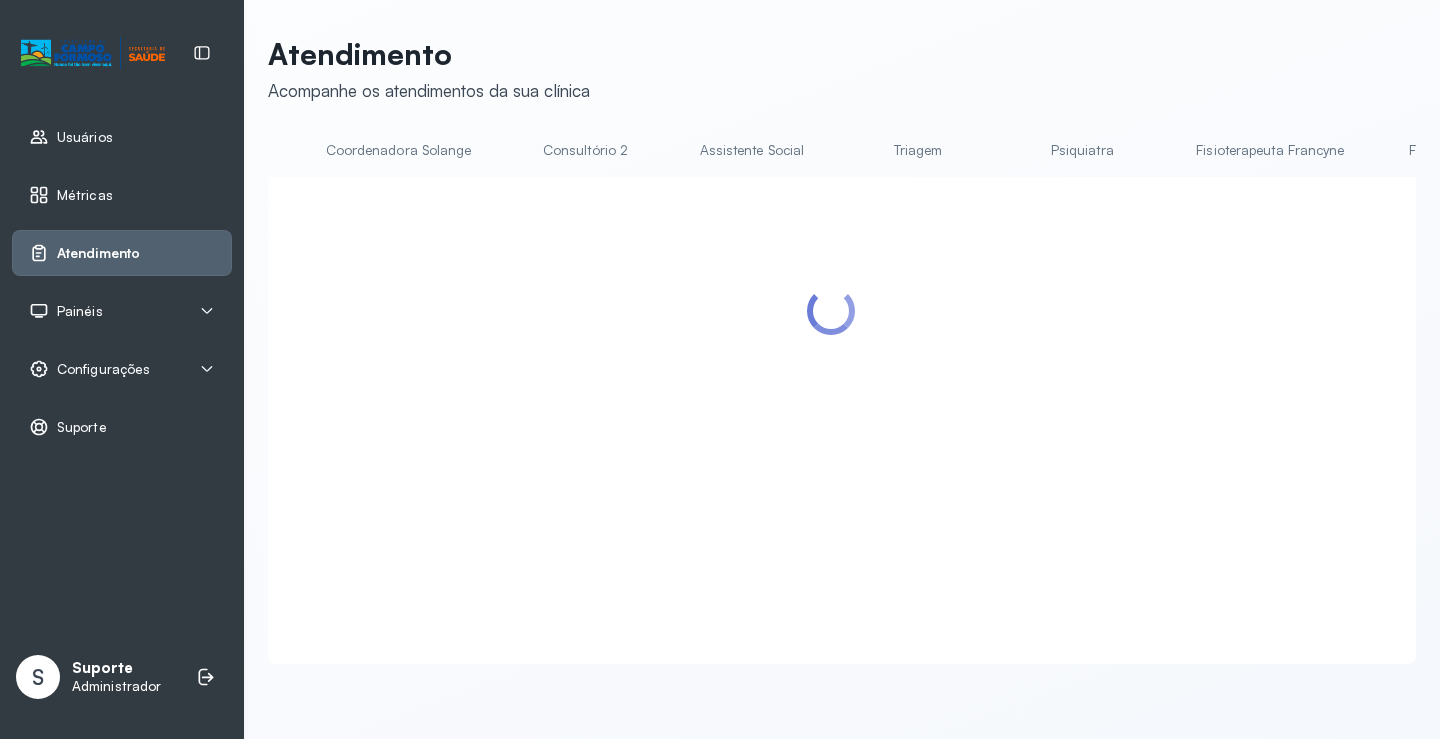 scroll, scrollTop: 0, scrollLeft: 1296, axis: horizontal 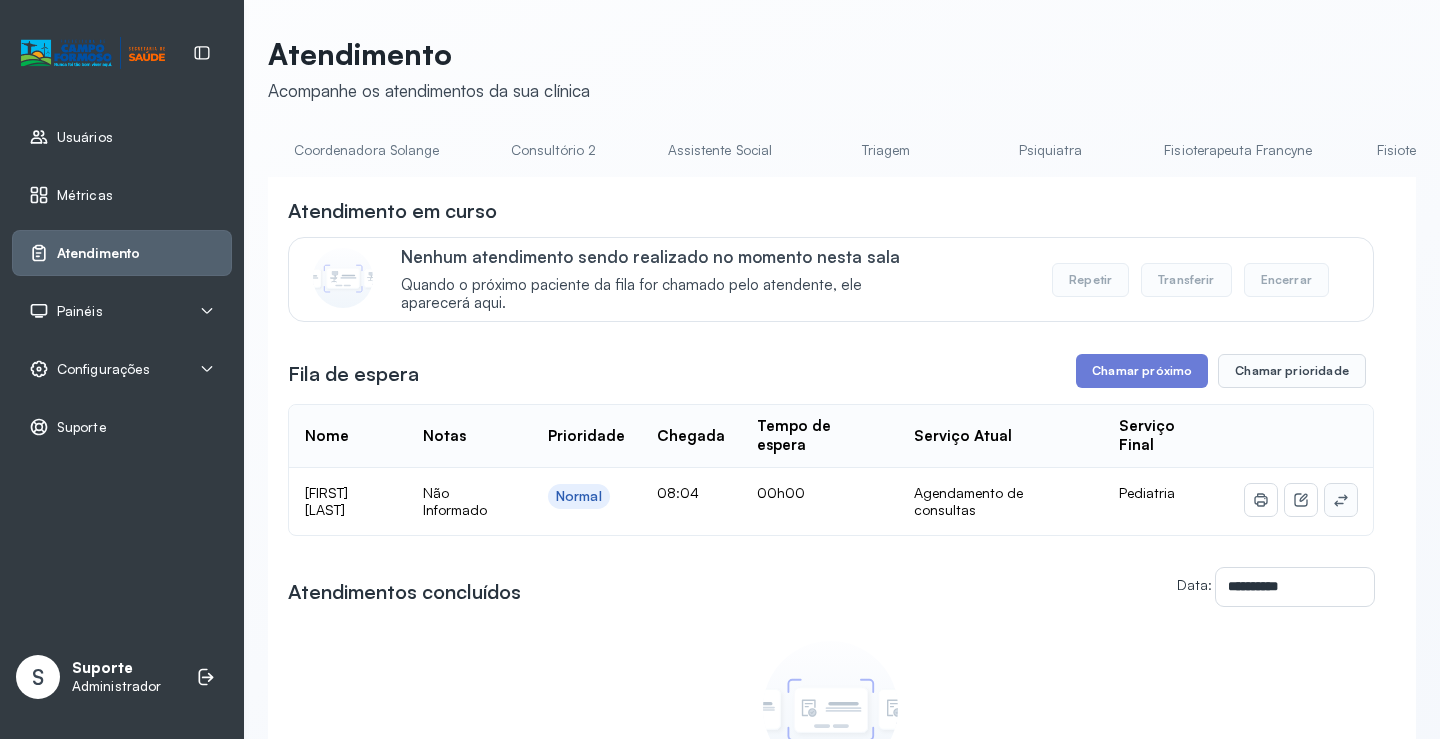click 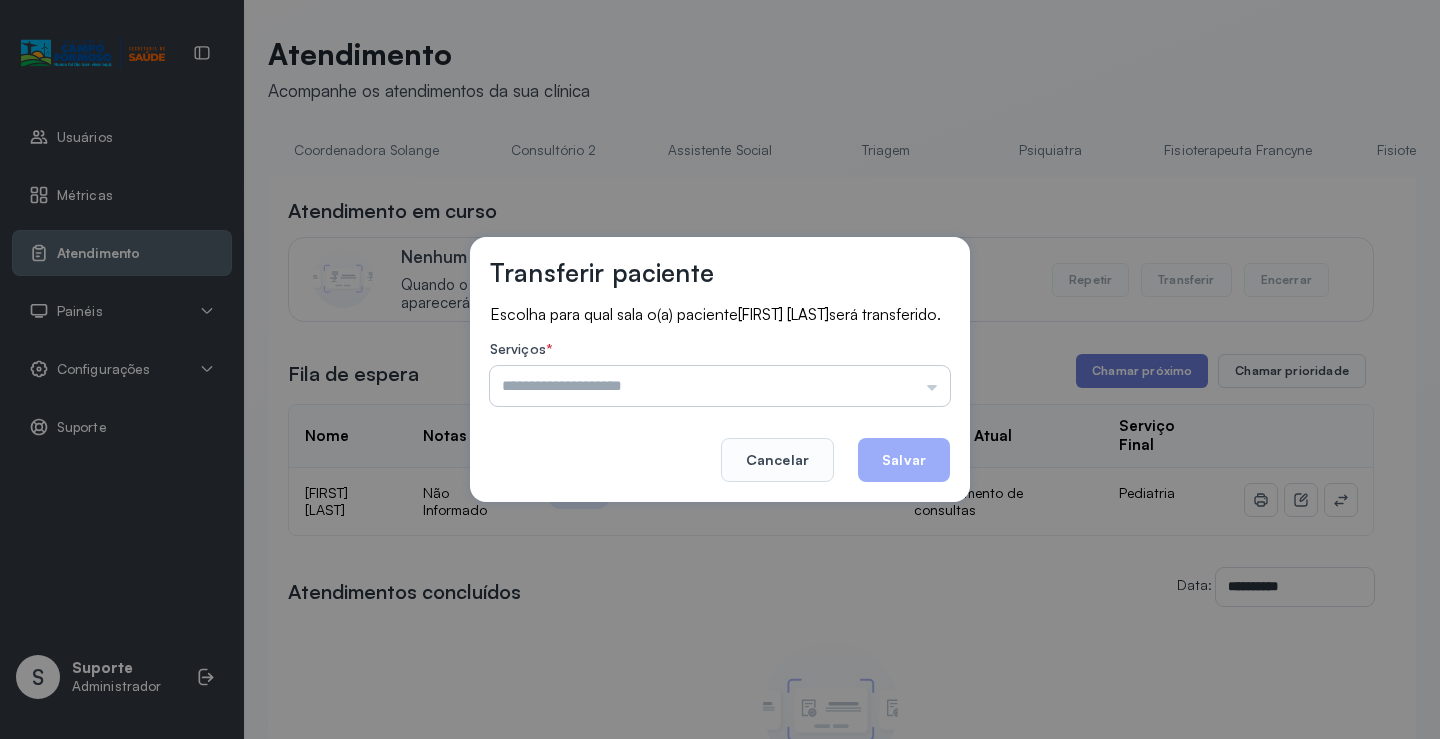 click at bounding box center [720, 386] 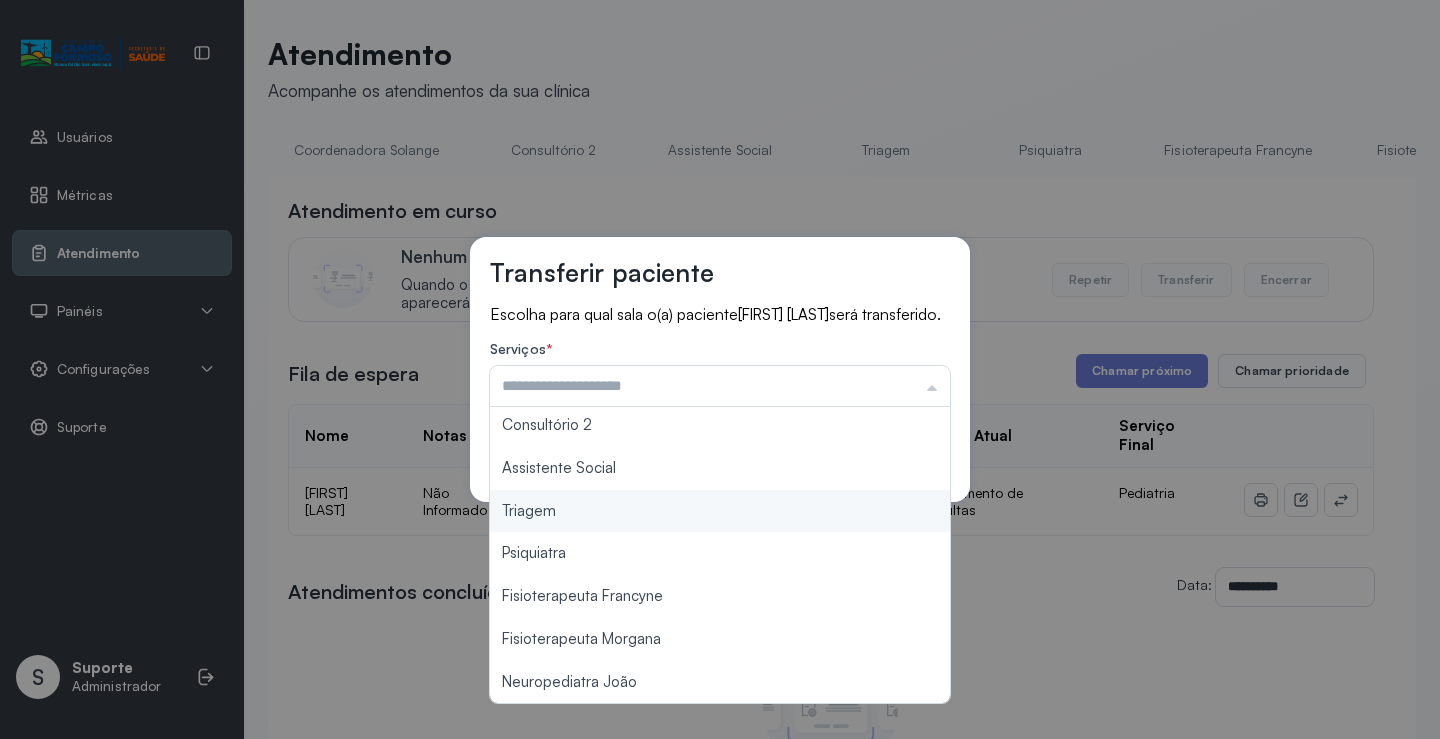 scroll, scrollTop: 303, scrollLeft: 0, axis: vertical 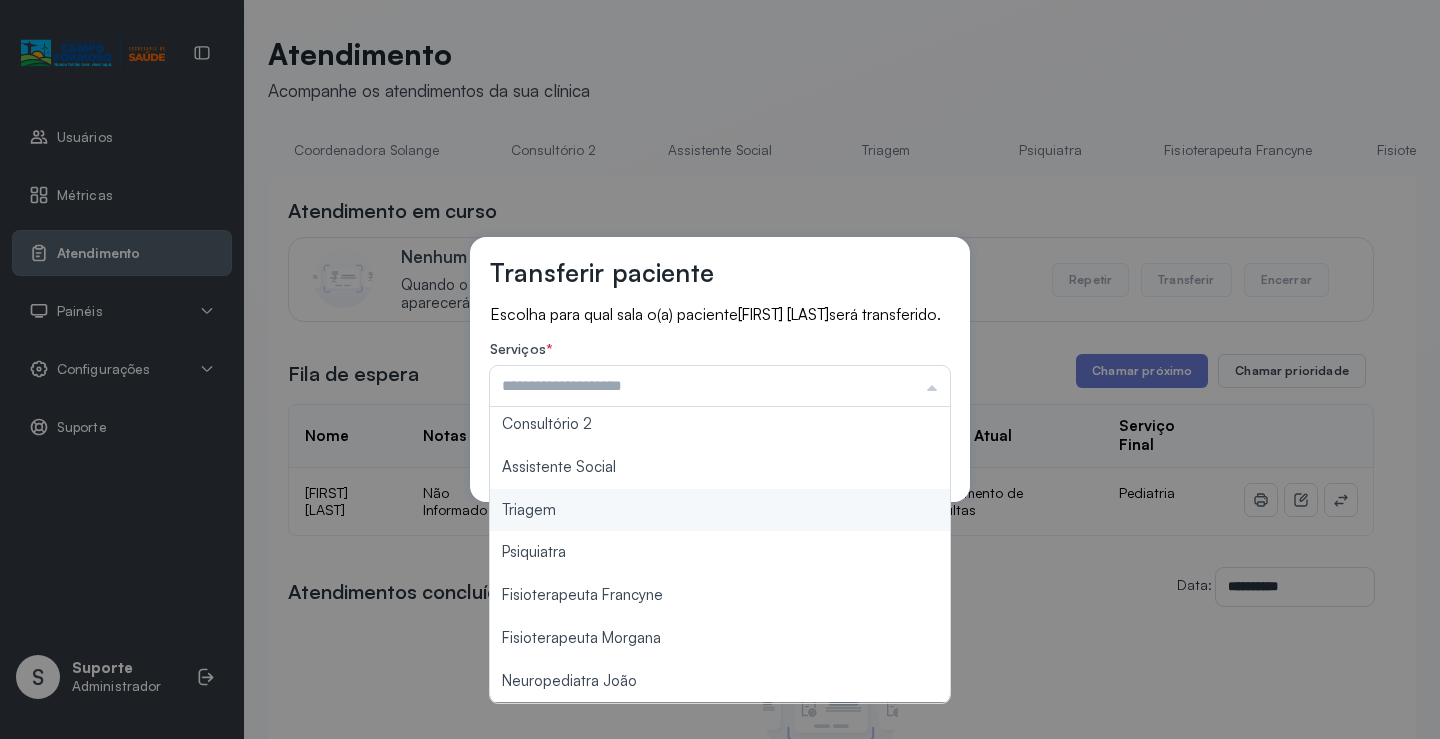 type on "*******" 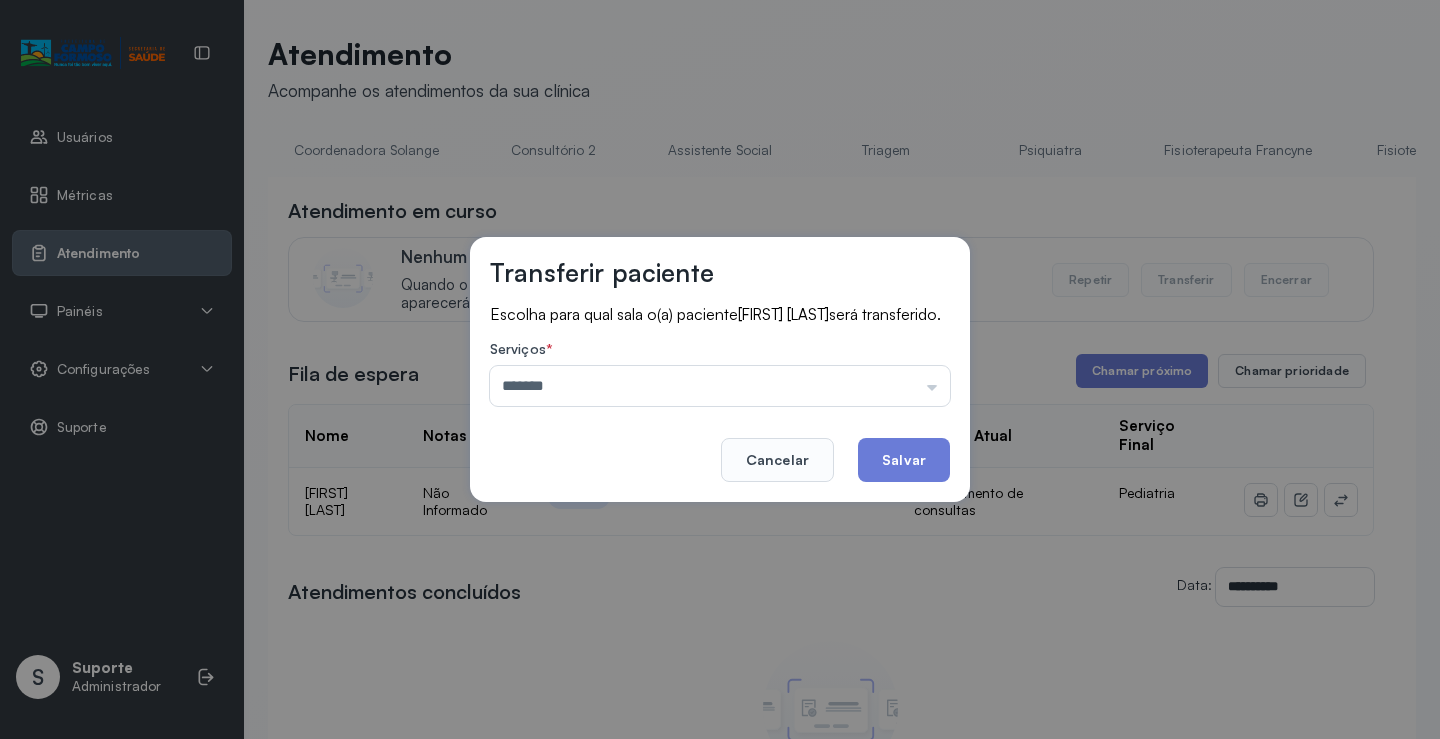 click on "Transferir paciente Escolha para qual sala o(a) paciente  SOPHIA LOUISE FELIX CARNEIRO  será transferido.  Serviços  *  ******* Psicologo Pedro Neuropediatra Nauef Pediatria Nutrição Psicologa Alana Fisioterapeuta Janusia Coordenadora Solange Consultório 2 Assistente Social Triagem Psiquiatra Fisioterapeuta Francyne Fisioterapeuta Morgana Neuropediatra João Cancelar Salvar" at bounding box center (720, 369) 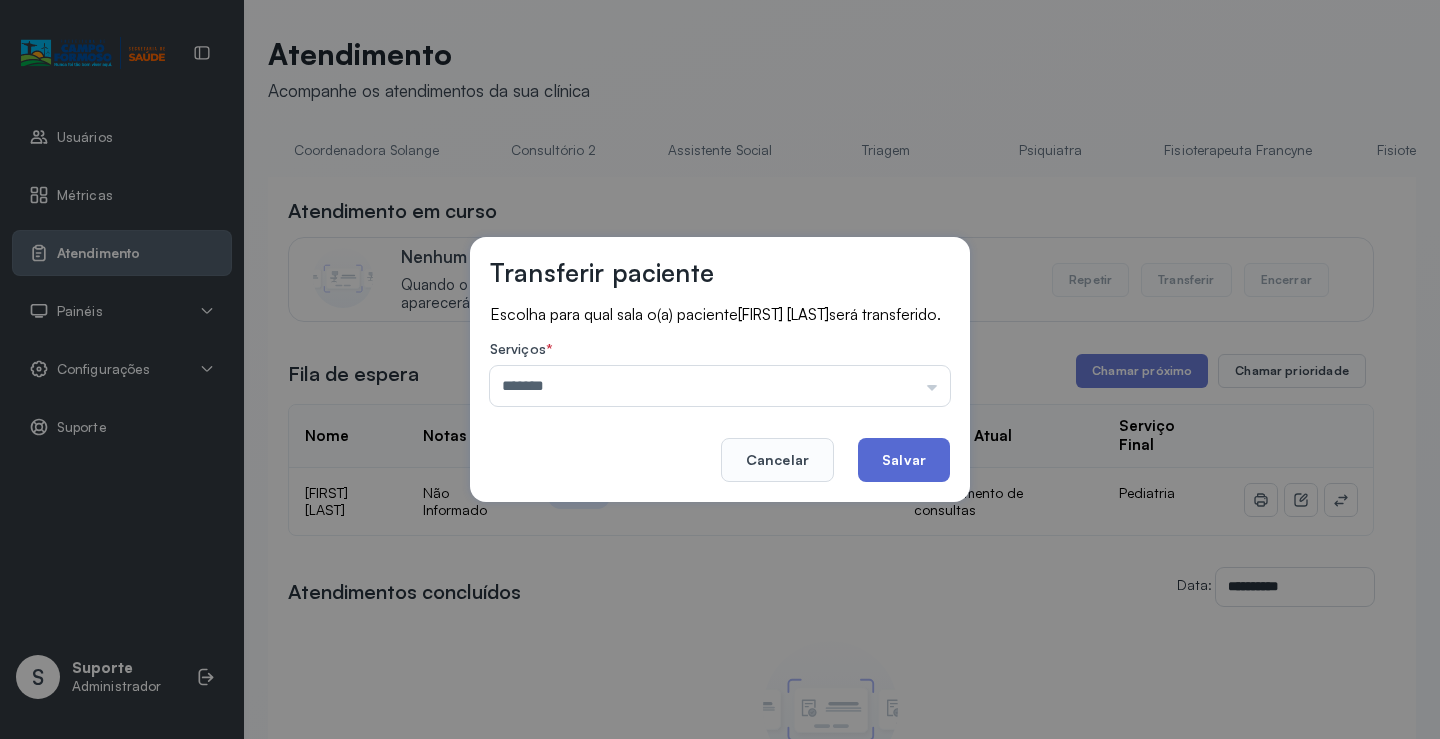 click on "Salvar" 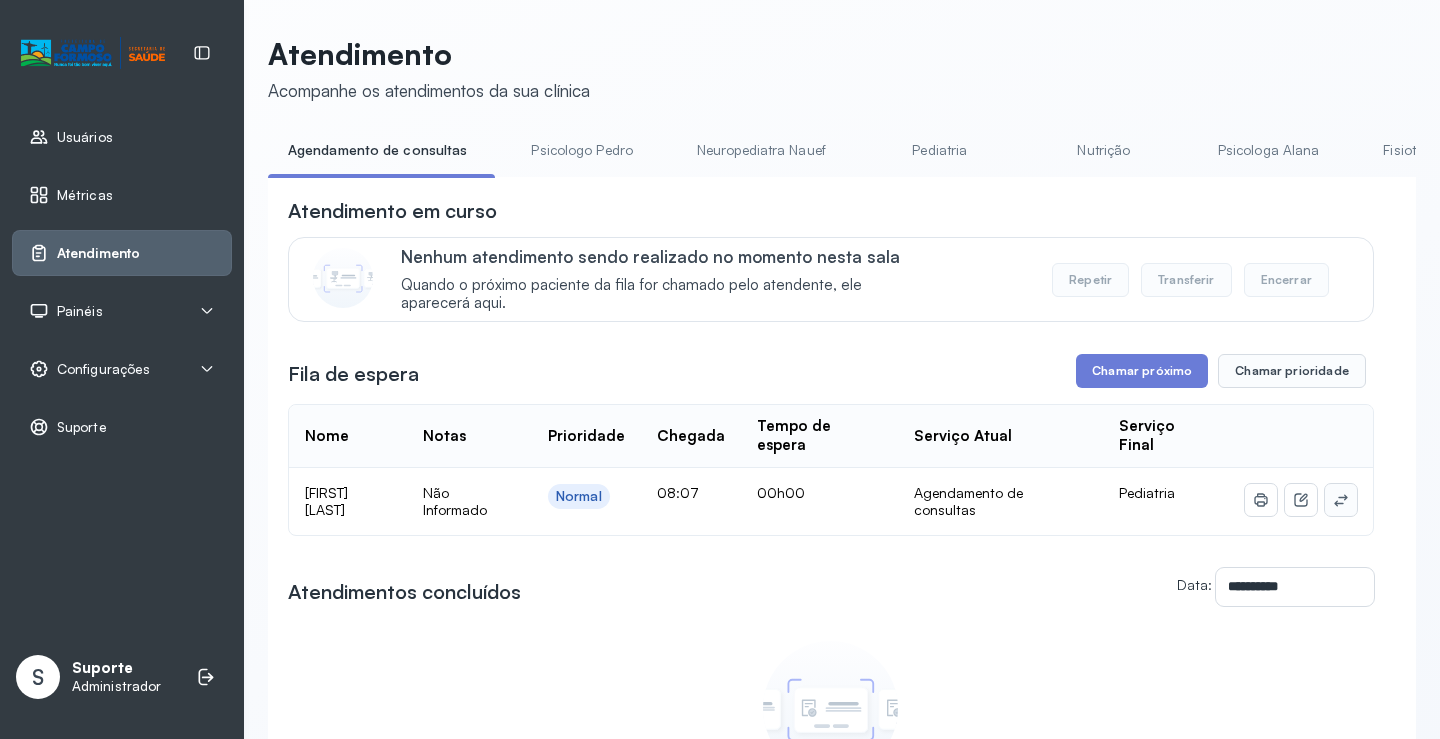 click 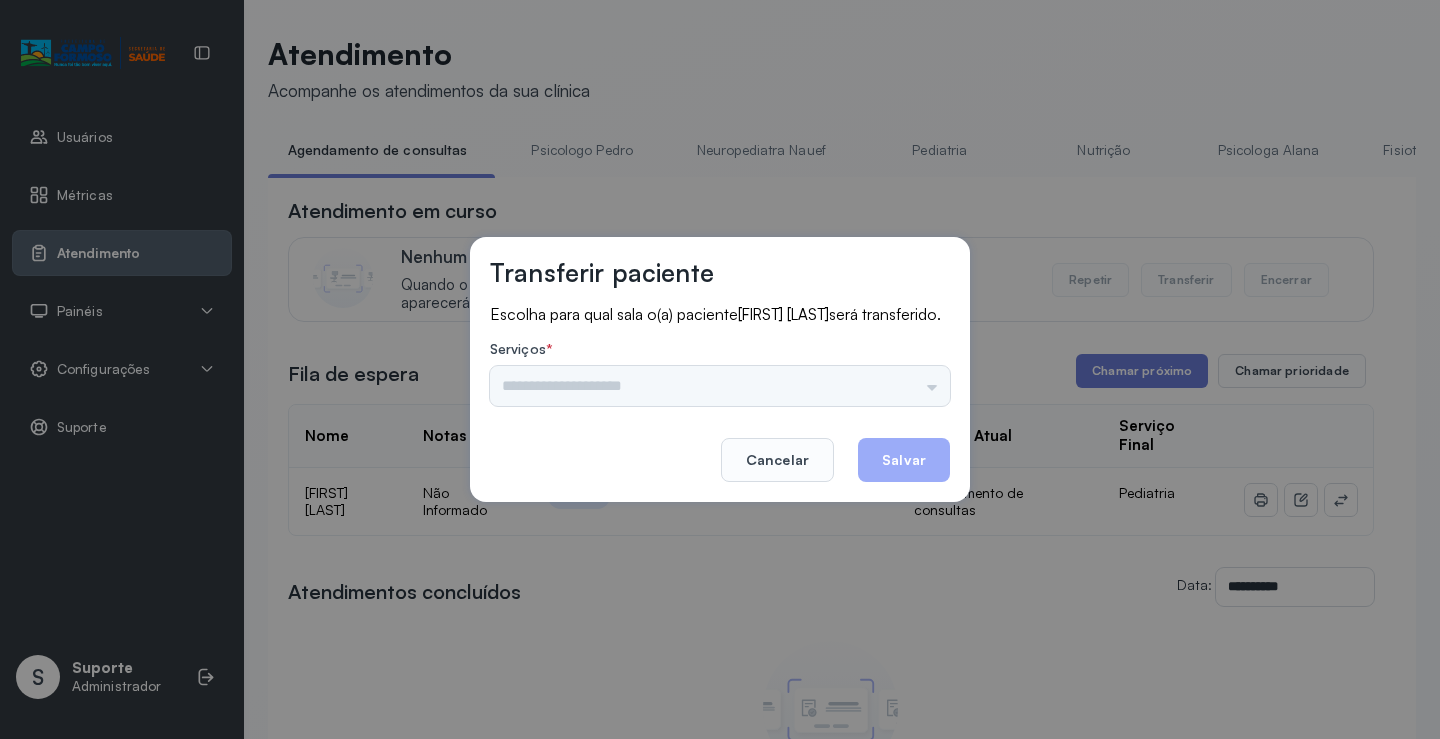 click on "Psicologo Pedro Neuropediatra Nauef Pediatria Nutrição Psicologa Alana Fisioterapeuta Janusia Coordenadora Solange Consultório 2 Assistente Social Triagem Psiquiatra Fisioterapeuta Francyne Fisioterapeuta Morgana Neuropediatra João" at bounding box center (720, 386) 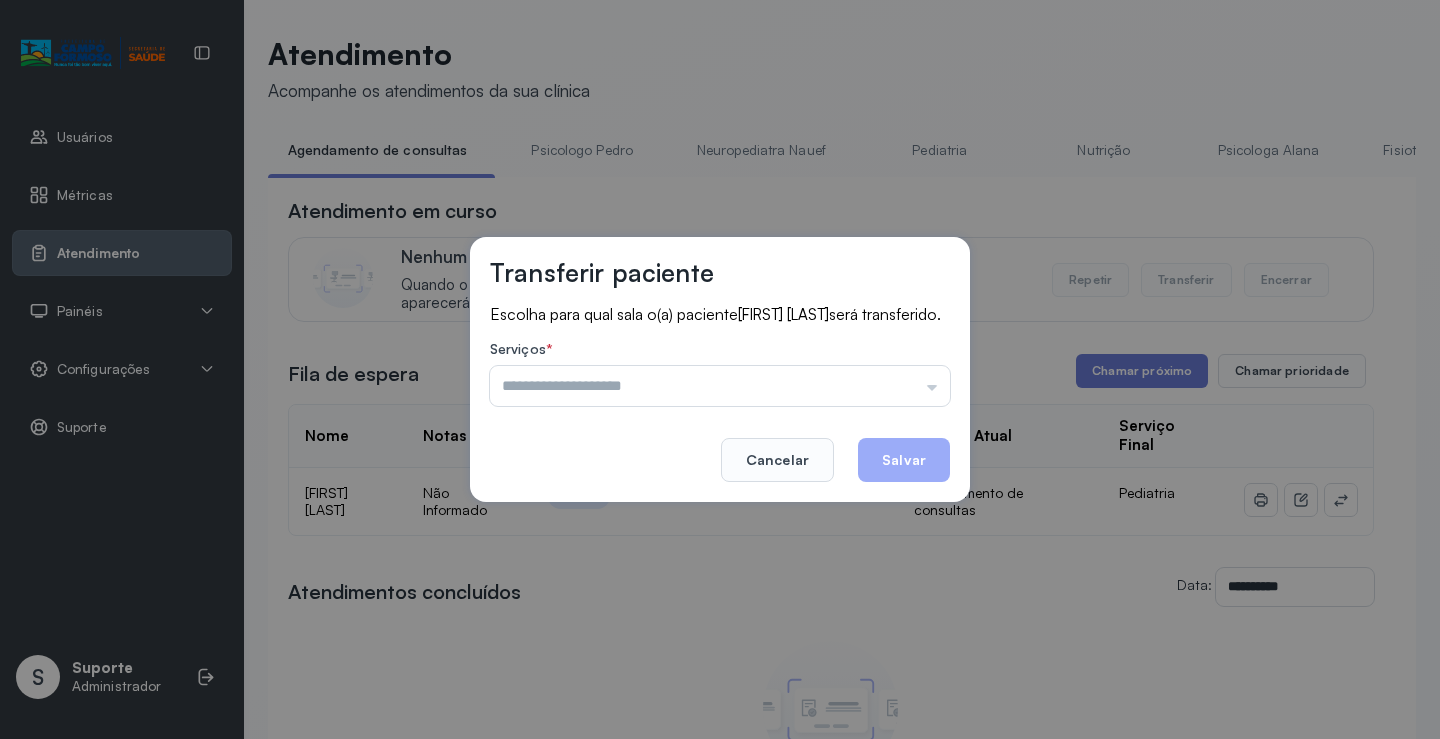 drag, startPoint x: 916, startPoint y: 388, endPoint x: 737, endPoint y: 460, distance: 192.93782 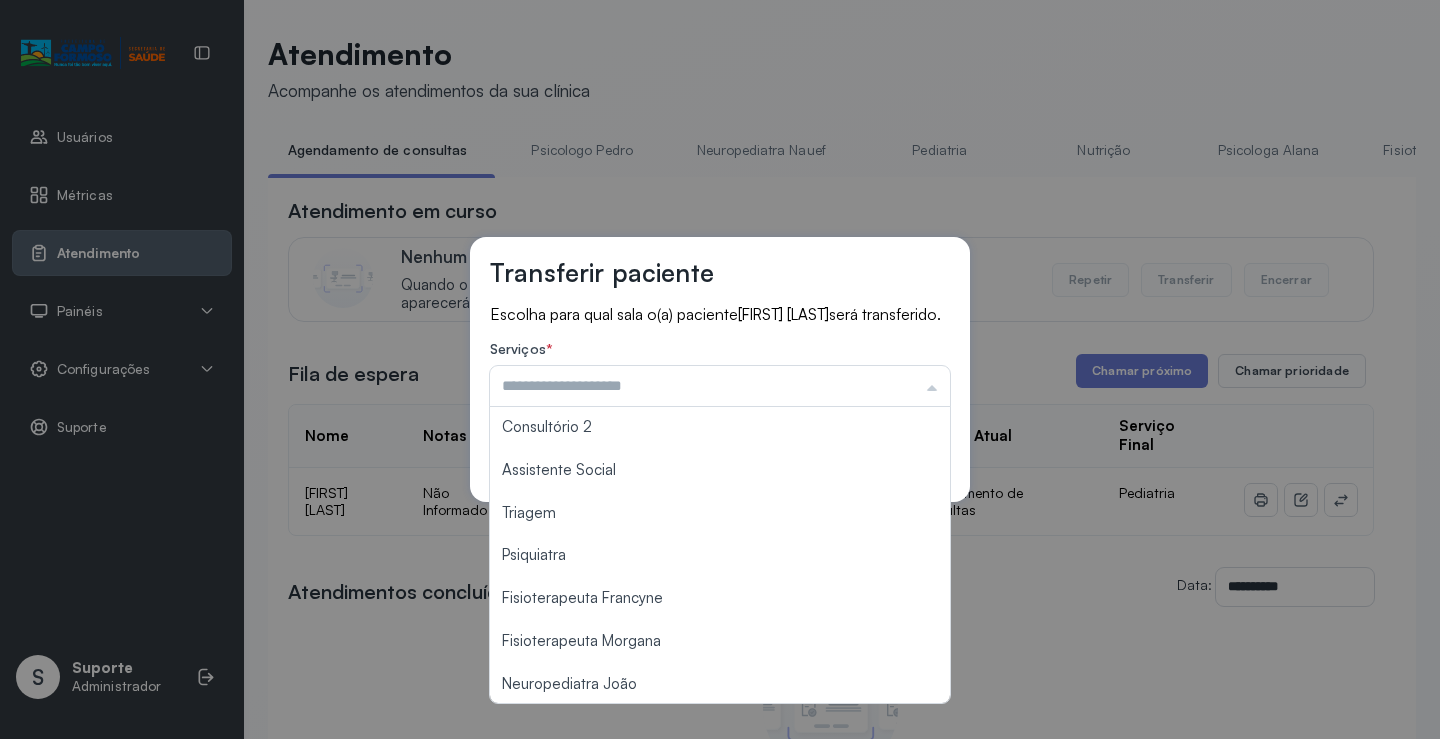 scroll, scrollTop: 303, scrollLeft: 0, axis: vertical 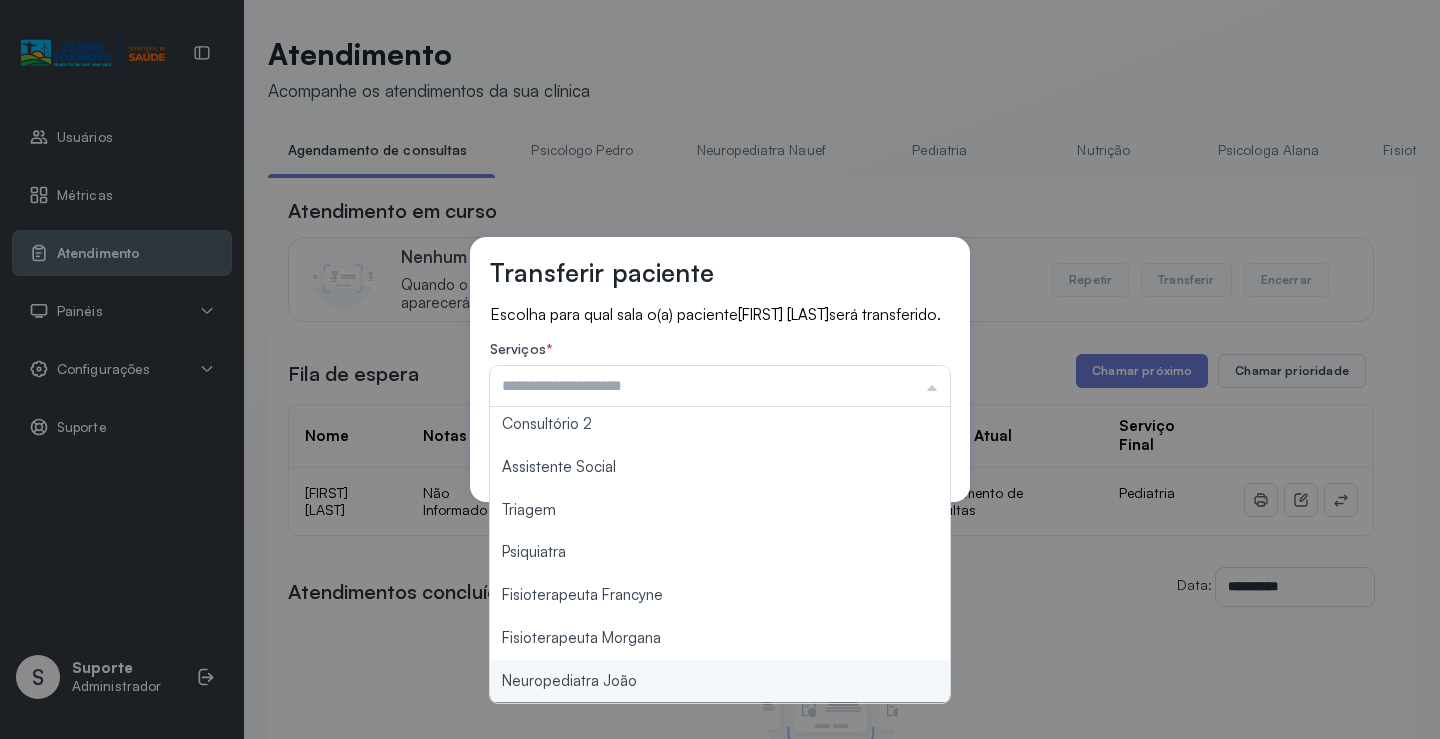 type on "**********" 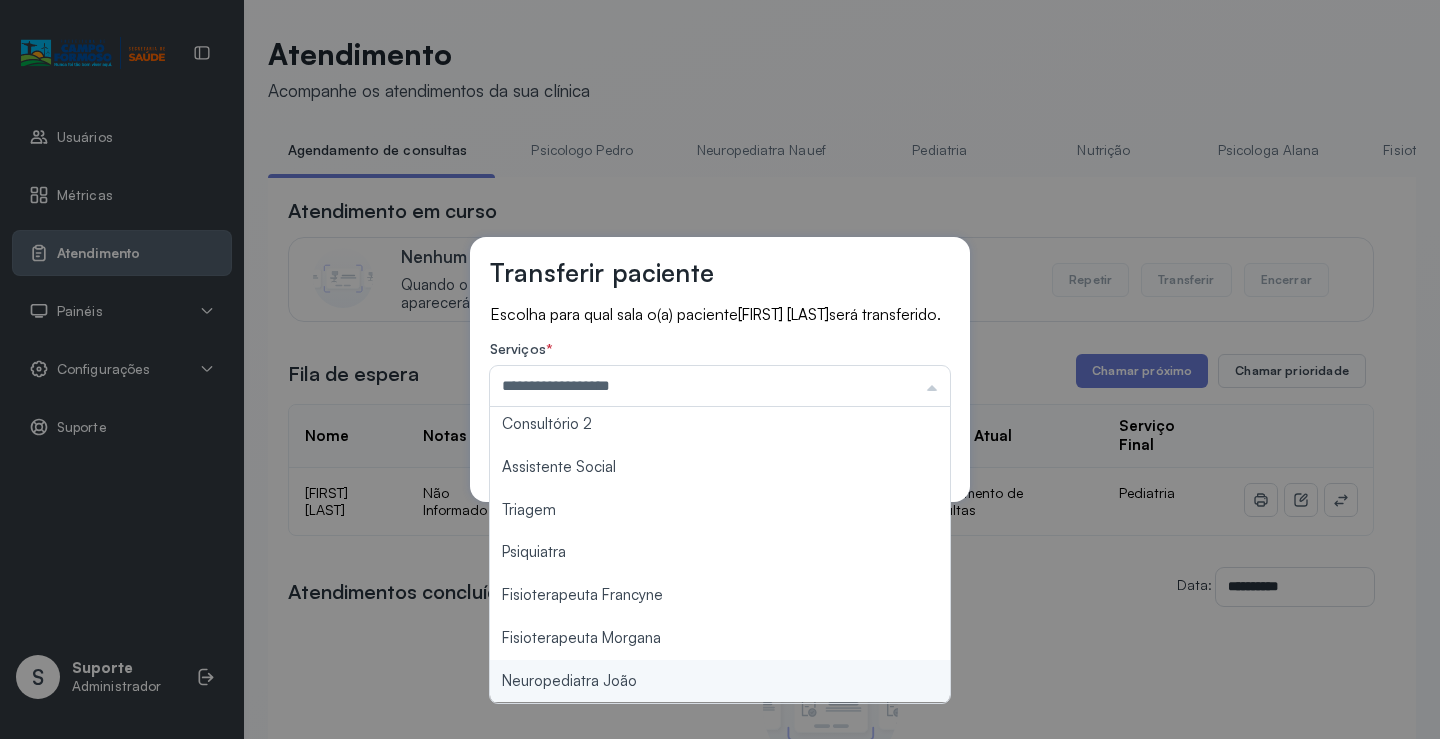 drag, startPoint x: 635, startPoint y: 700, endPoint x: 710, endPoint y: 629, distance: 103.27633 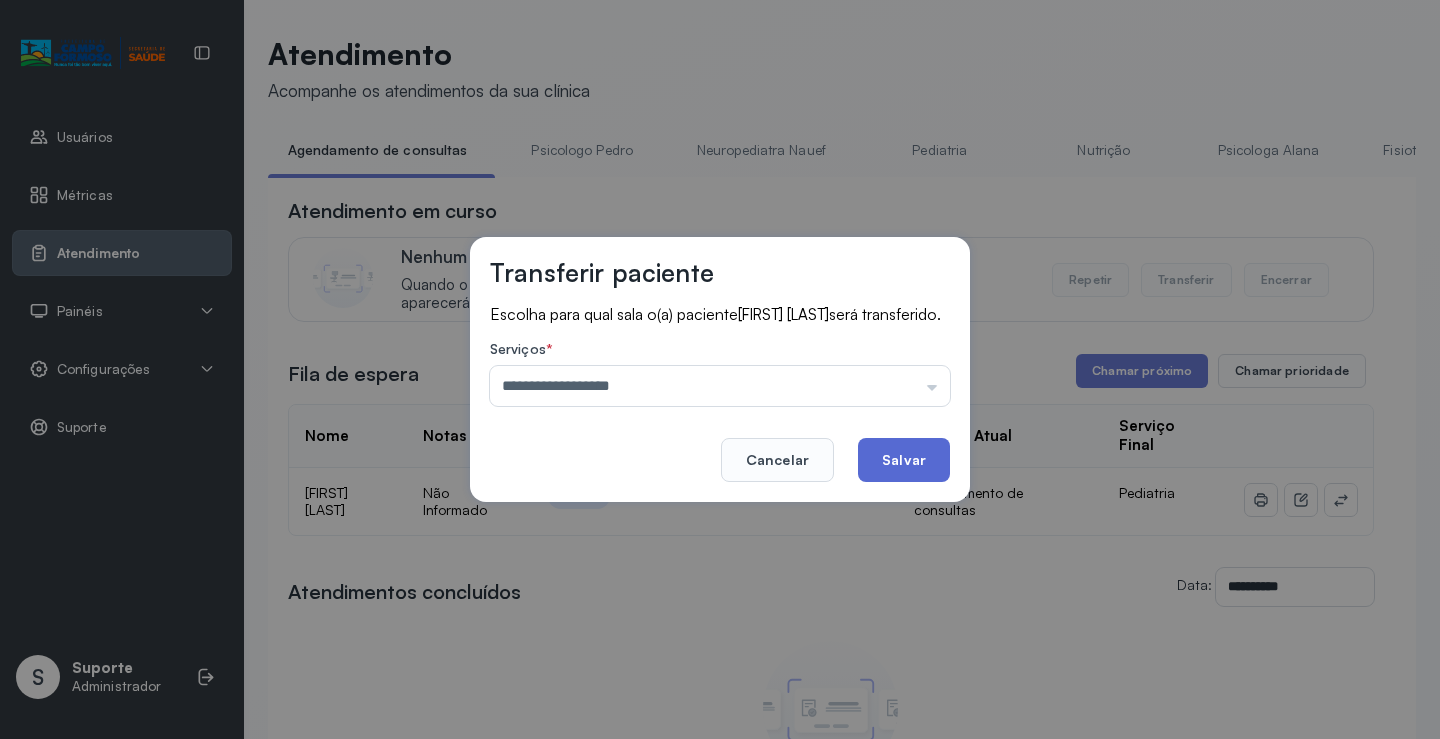 click on "Salvar" 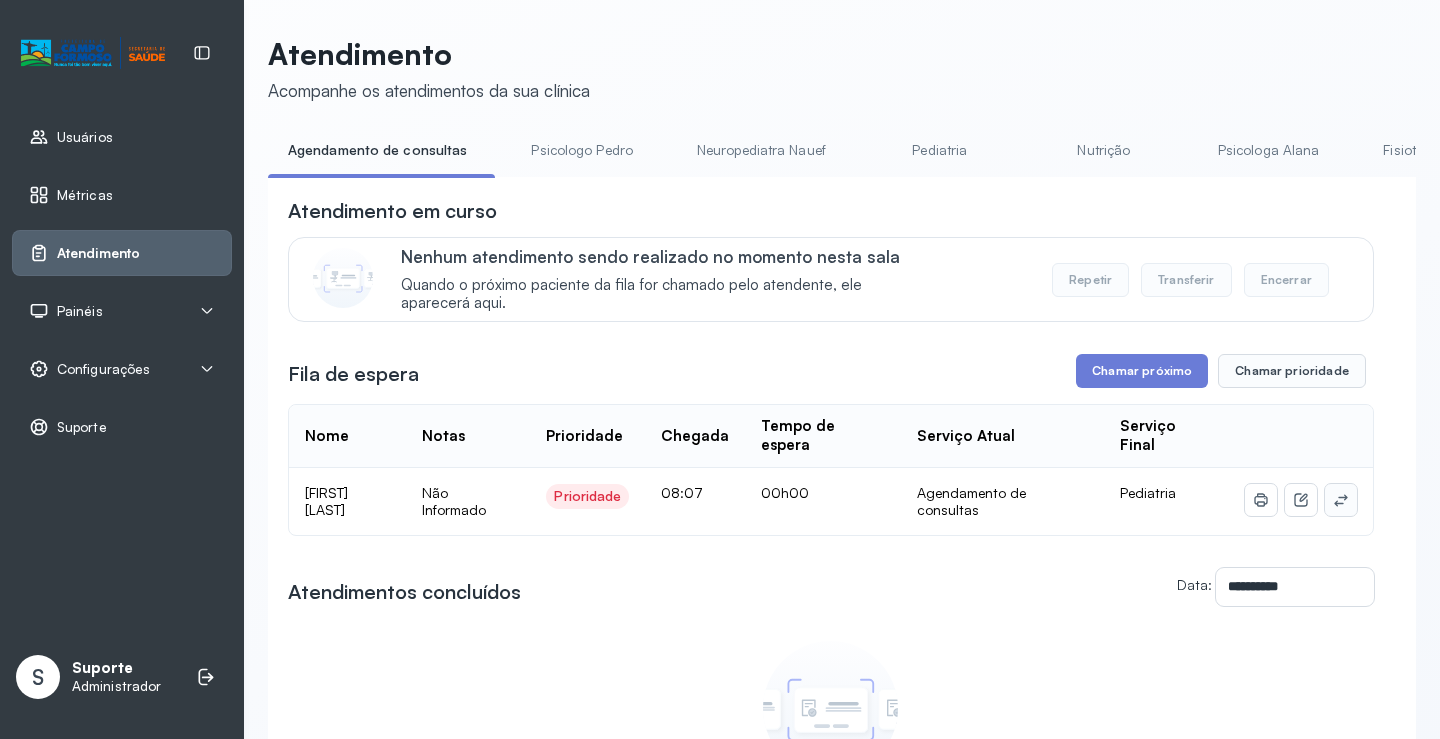 click 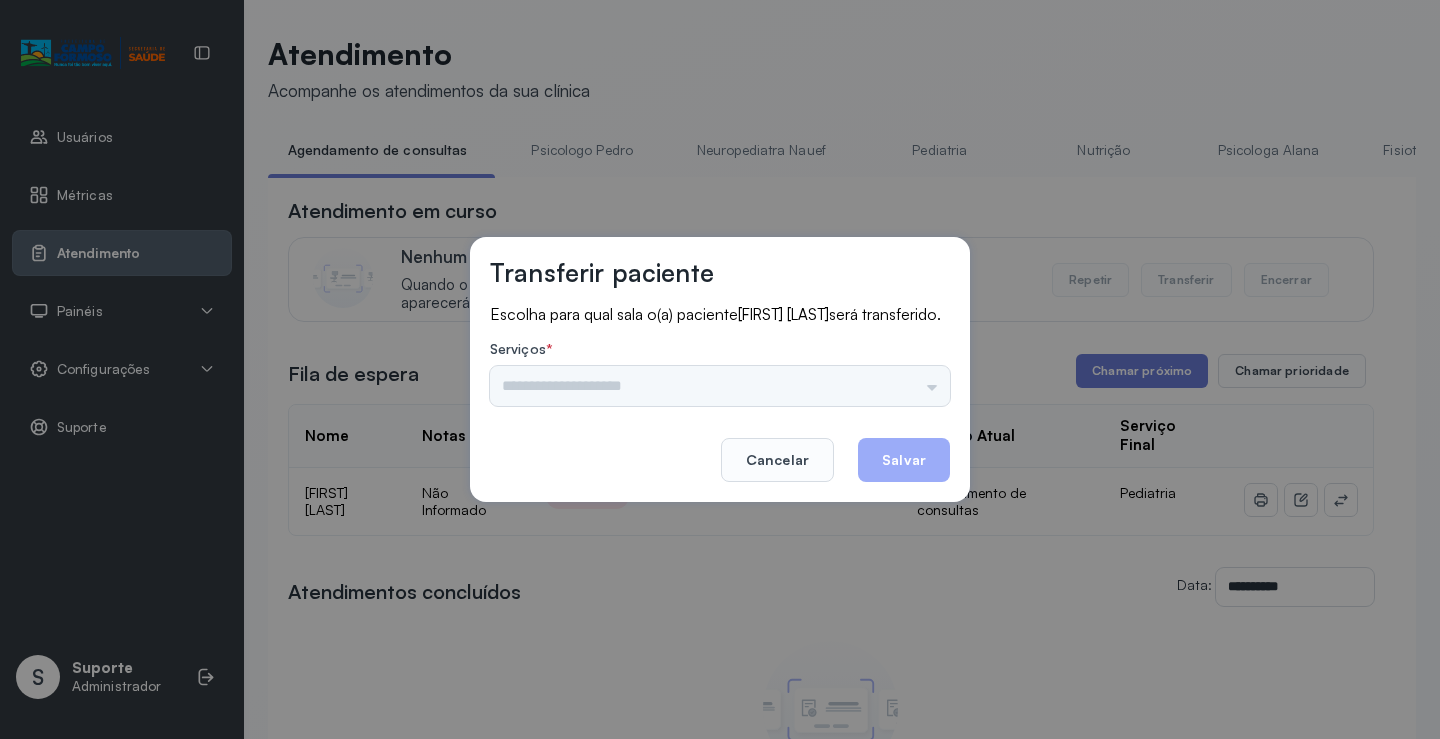 drag, startPoint x: 877, startPoint y: 395, endPoint x: 935, endPoint y: 382, distance: 59.439045 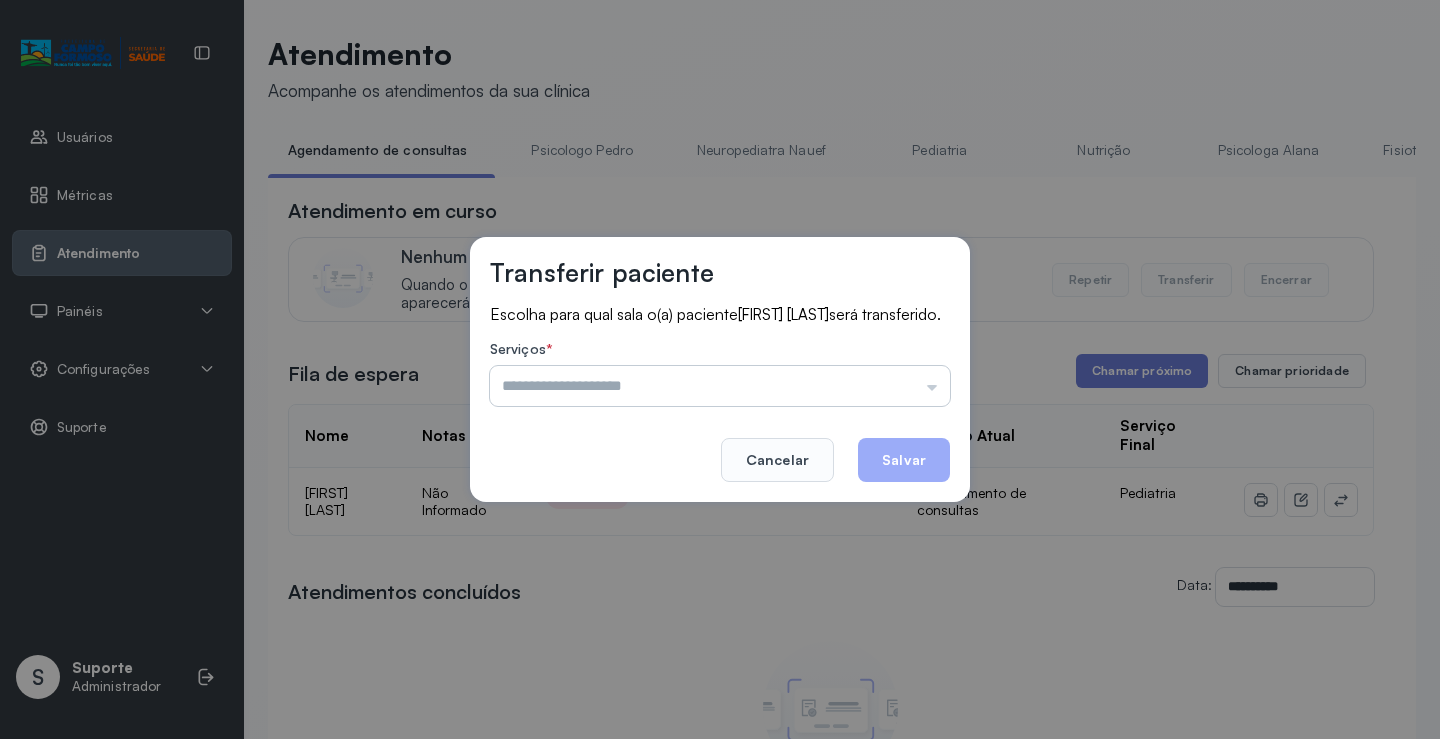 click at bounding box center [720, 386] 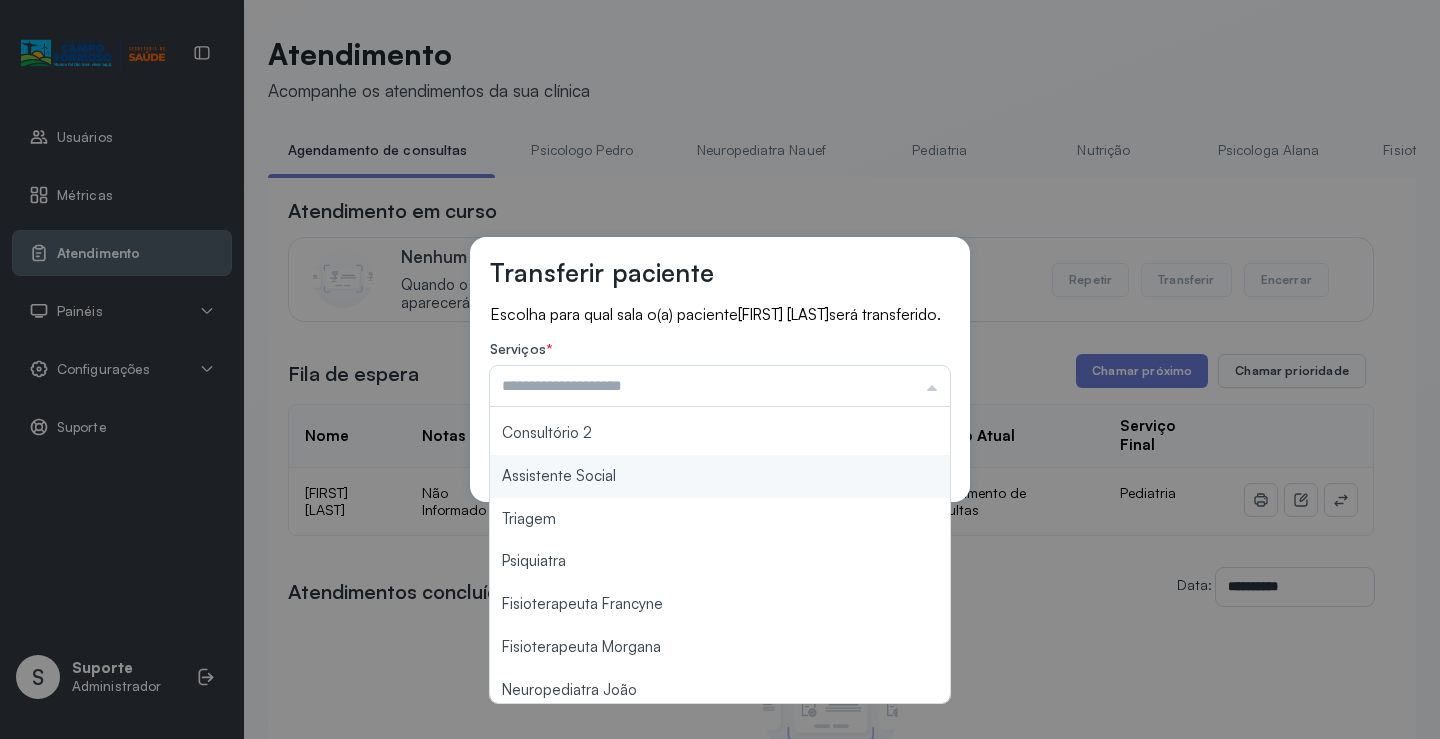 scroll, scrollTop: 303, scrollLeft: 0, axis: vertical 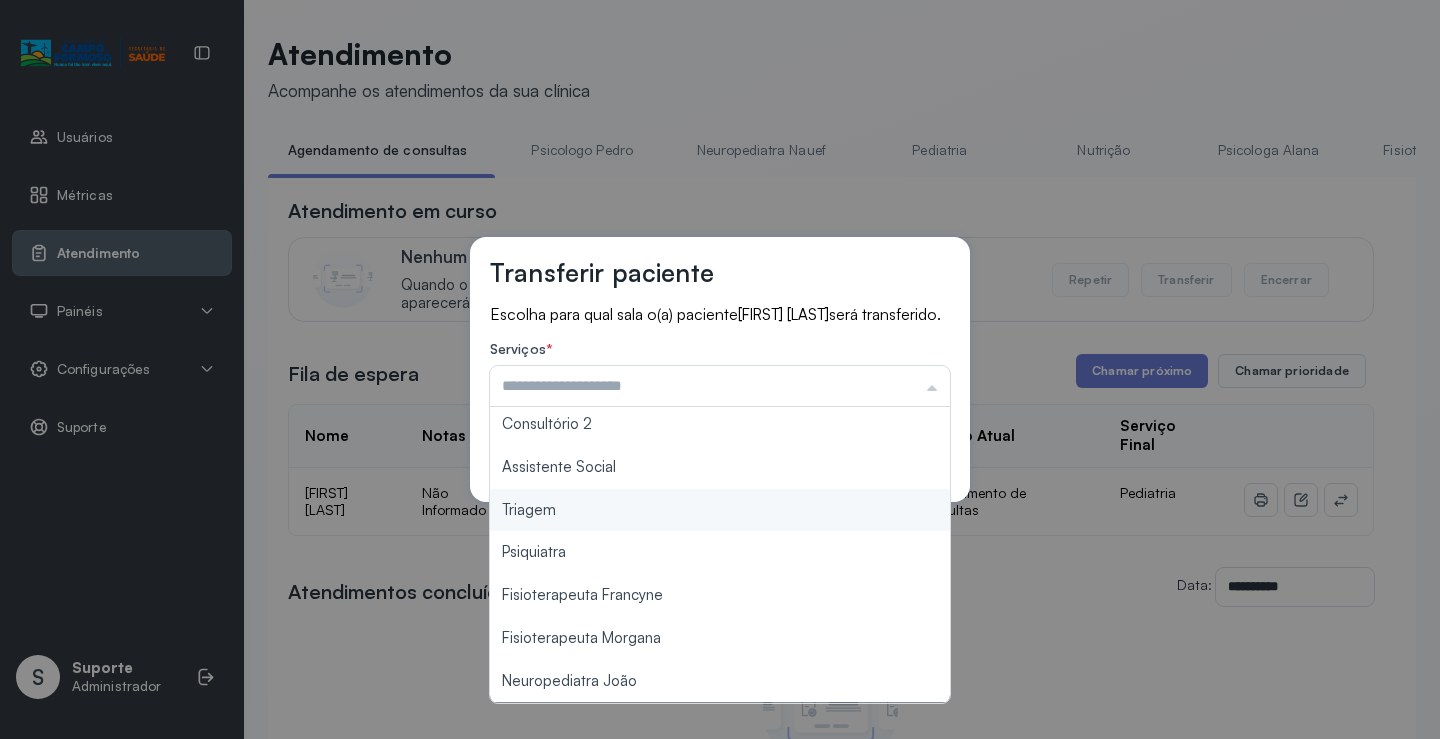 type on "*******" 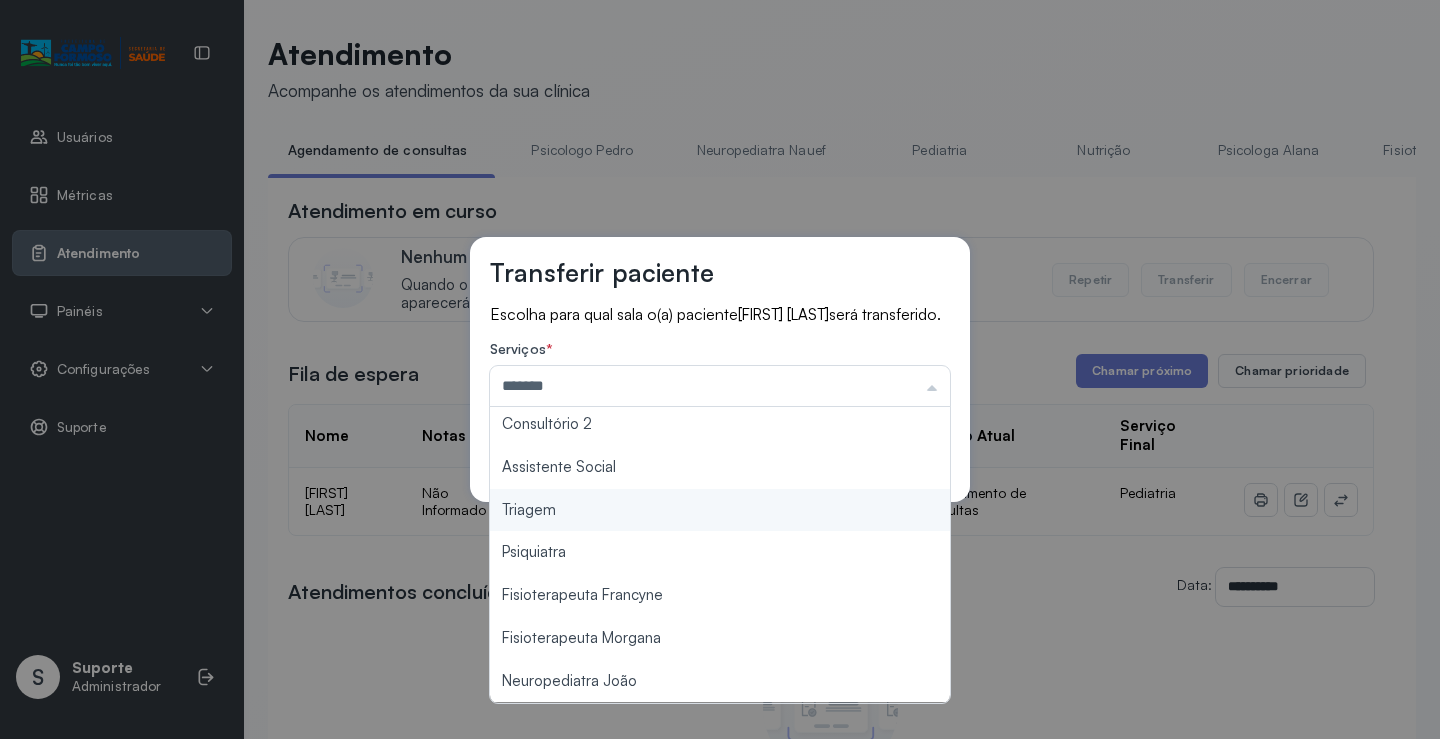 click on "Transferir paciente Escolha para qual sala o(a) paciente  LUISA ANTONIA SOUZA FERREIRA  será transferido.  Serviços  *  ******* Psicologo Pedro Neuropediatra Nauef Pediatria Nutrição Psicologa Alana Fisioterapeuta Janusia Coordenadora Solange Consultório 2 Assistente Social Triagem Psiquiatra Fisioterapeuta Francyne Fisioterapeuta Morgana Neuropediatra João Cancelar Salvar" at bounding box center (720, 369) 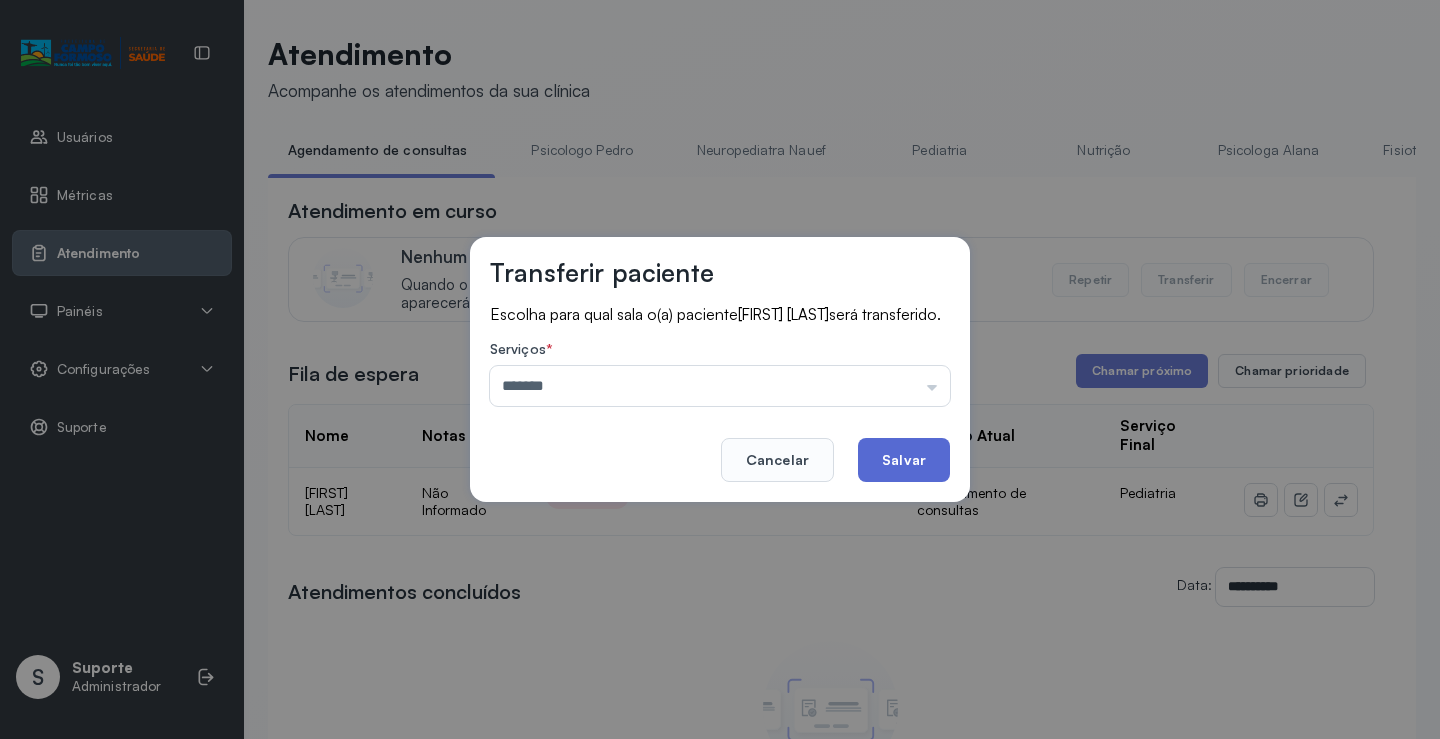click on "Salvar" 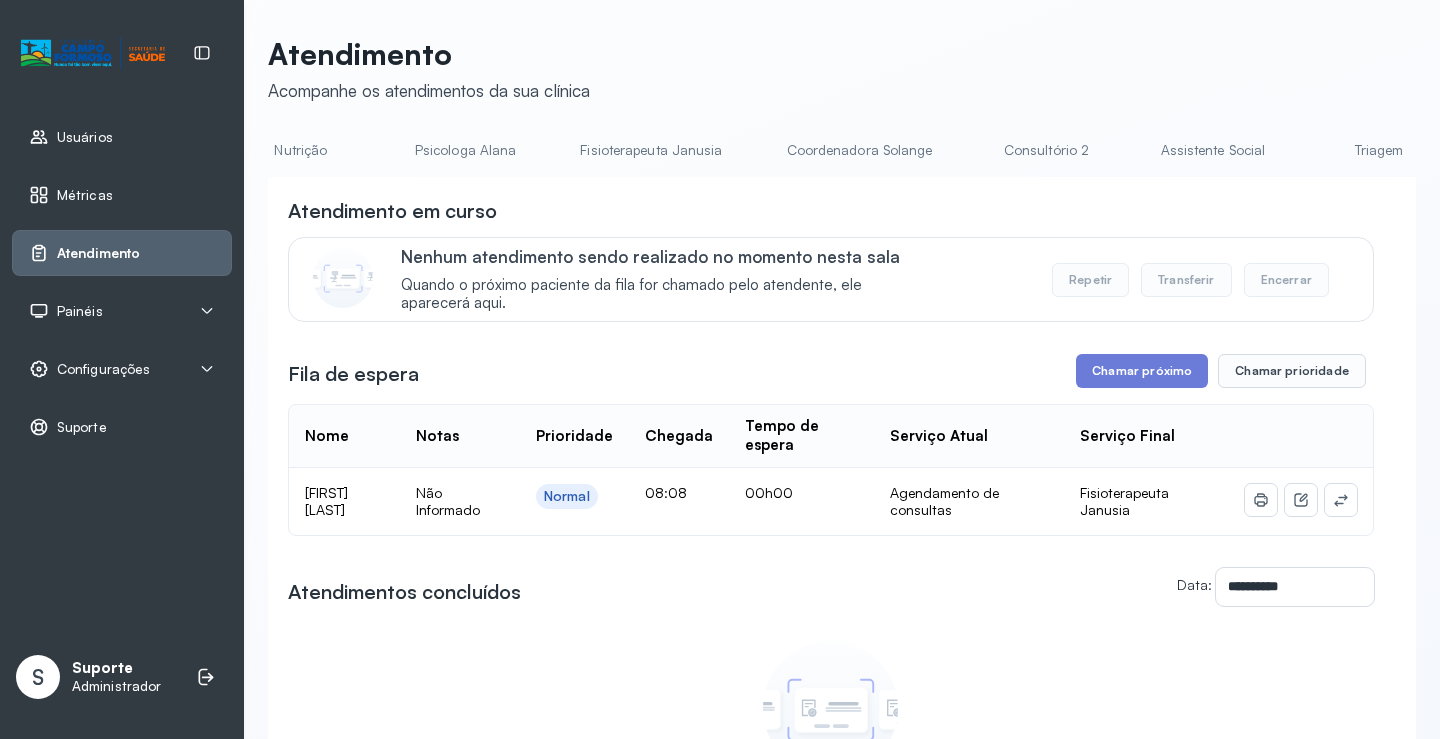 scroll, scrollTop: 0, scrollLeft: 810, axis: horizontal 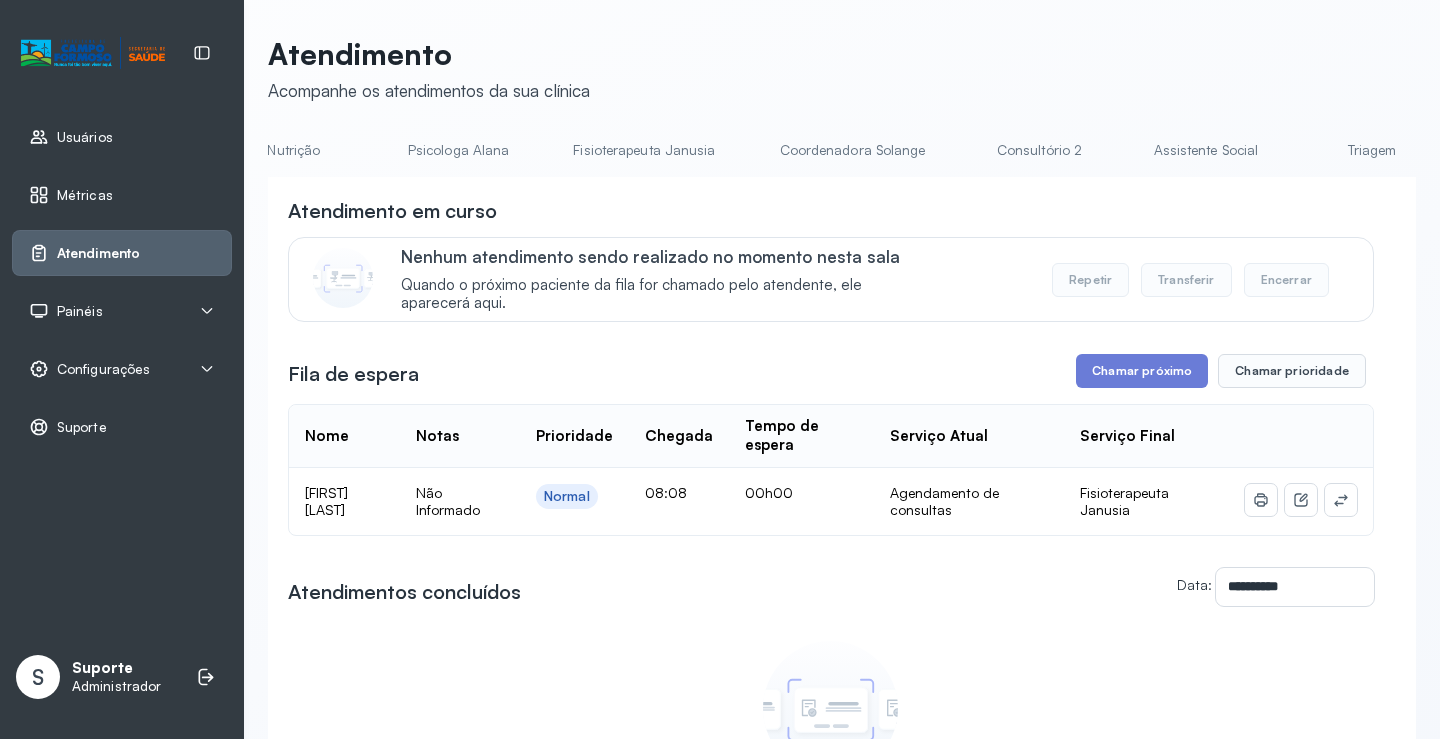 click on "Triagem" at bounding box center [1372, 150] 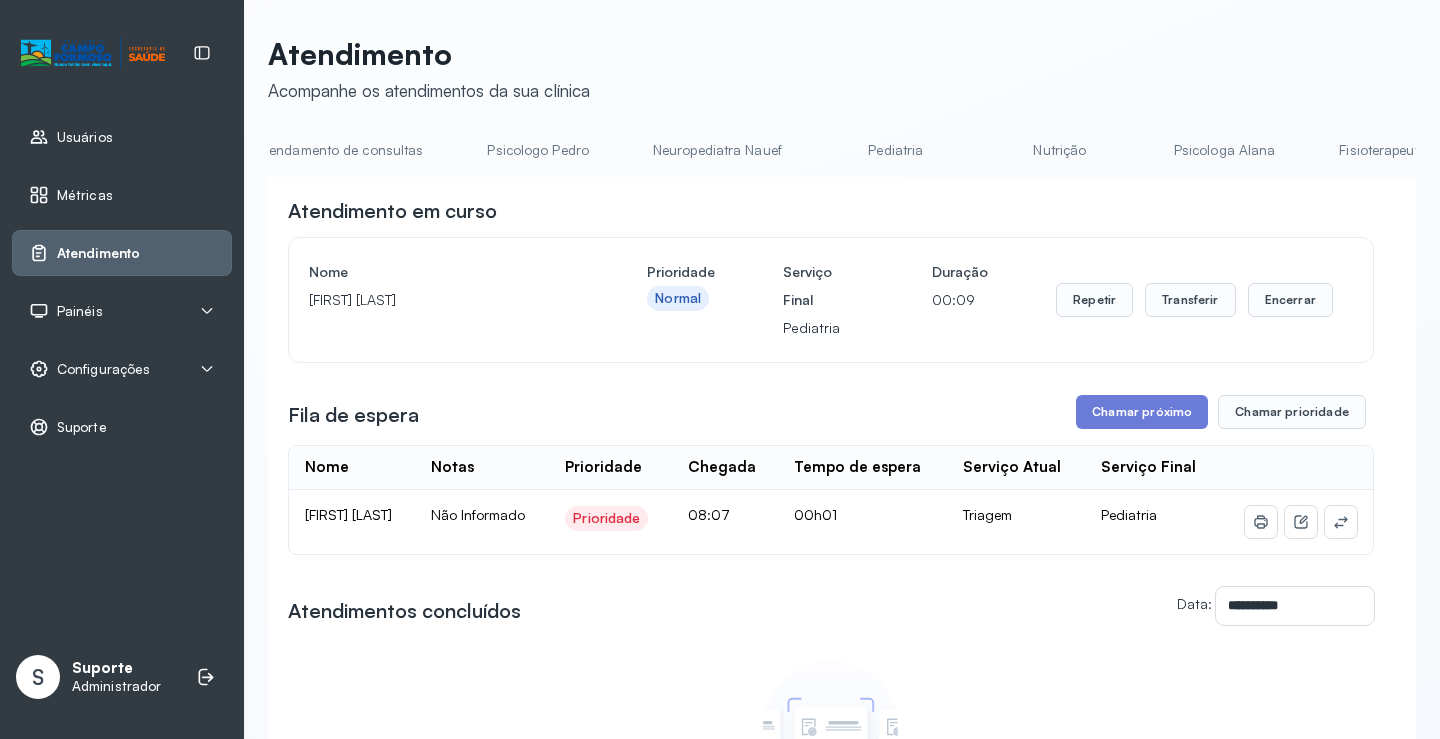 scroll, scrollTop: 0, scrollLeft: 0, axis: both 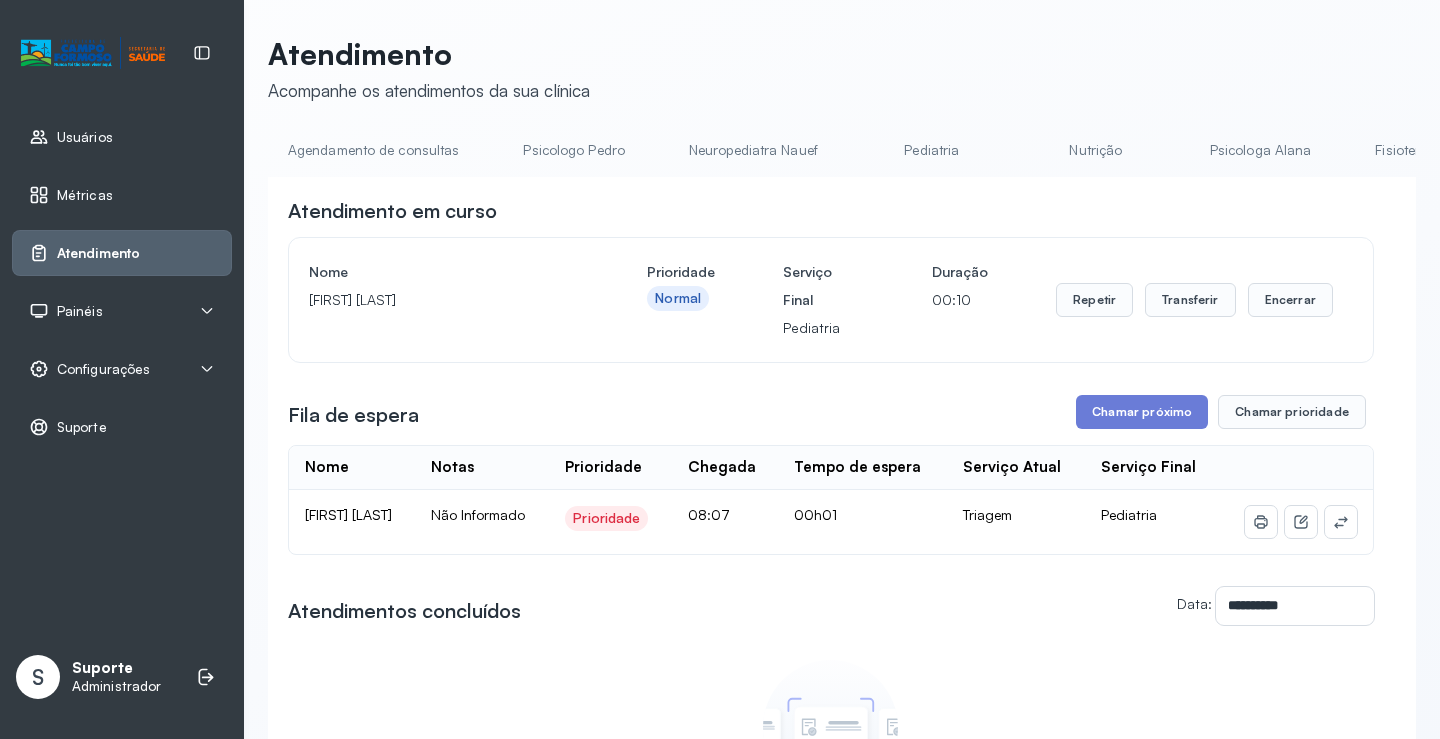 click on "Agendamento de consultas" at bounding box center [373, 150] 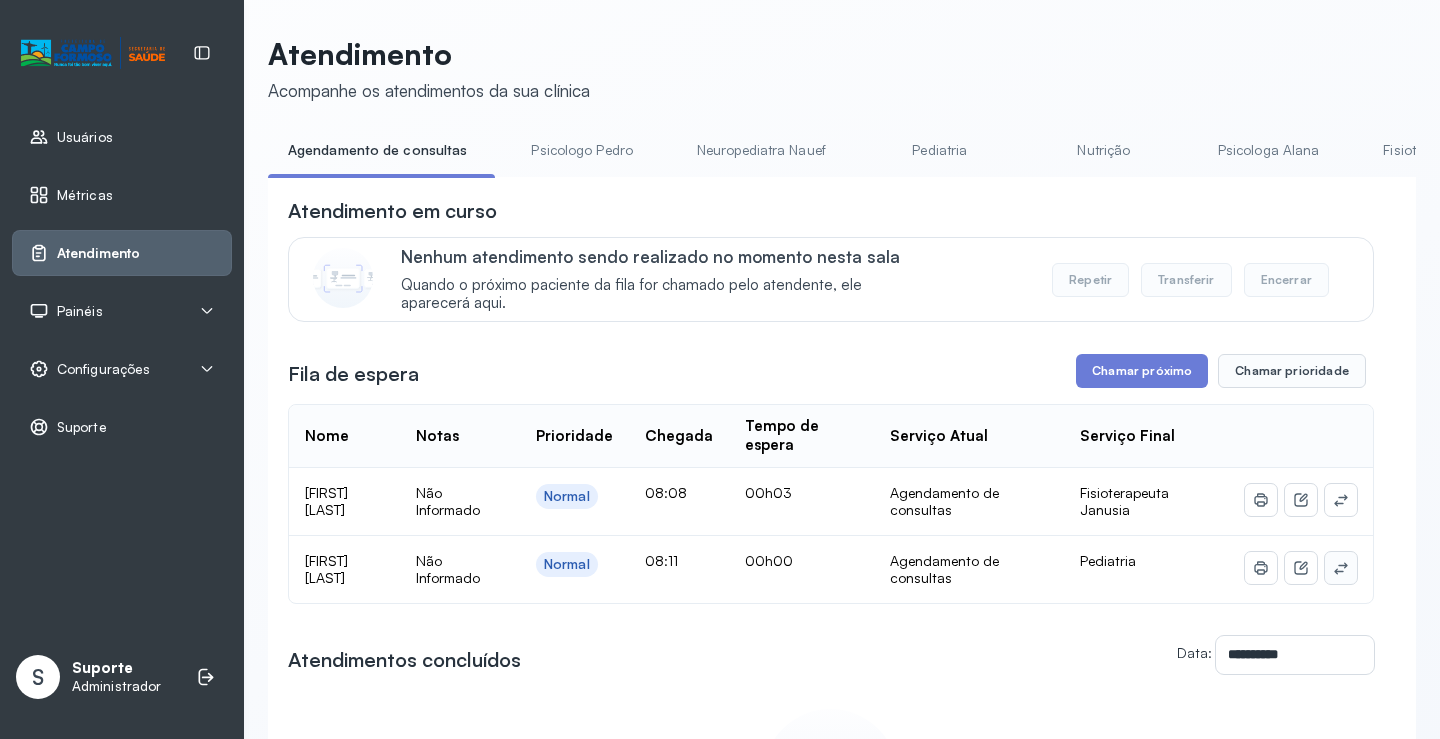 click 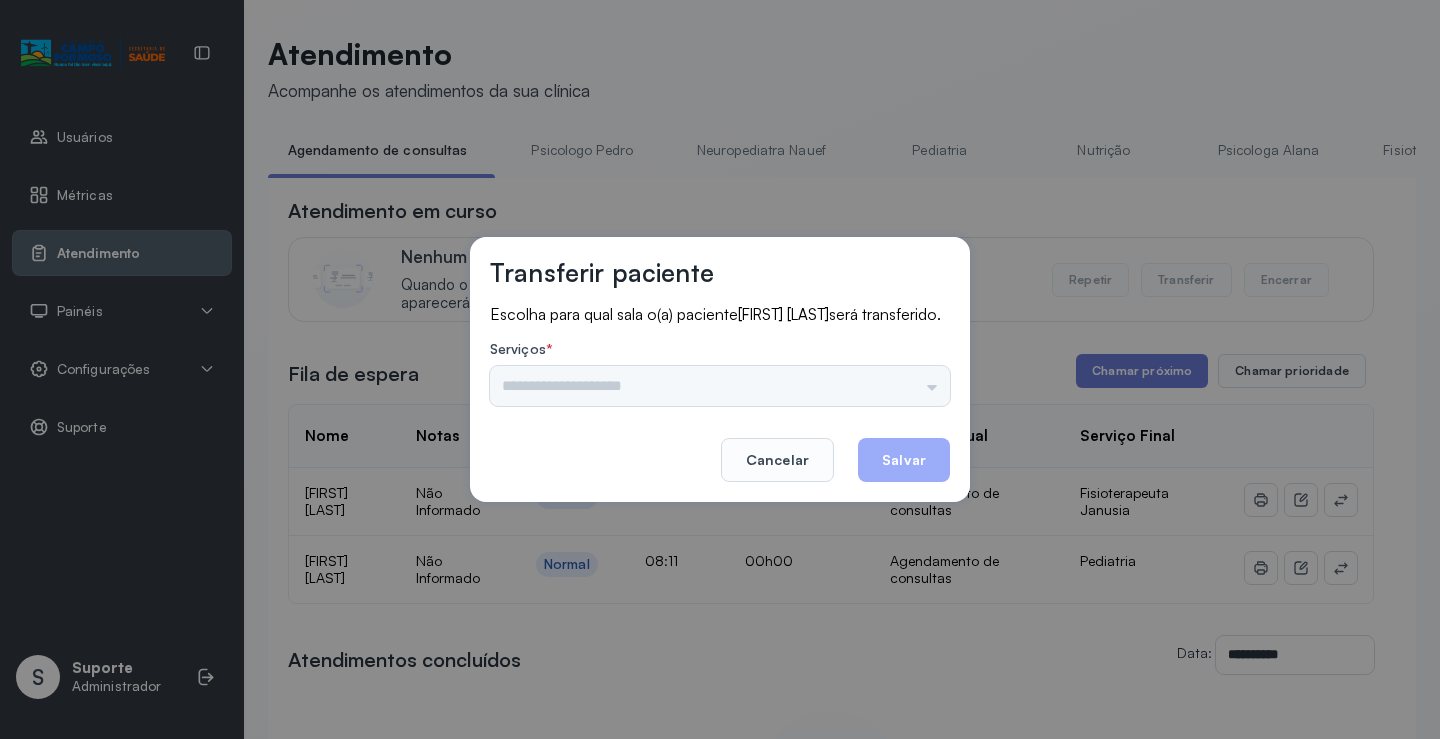 drag, startPoint x: 939, startPoint y: 423, endPoint x: 935, endPoint y: 411, distance: 12.649111 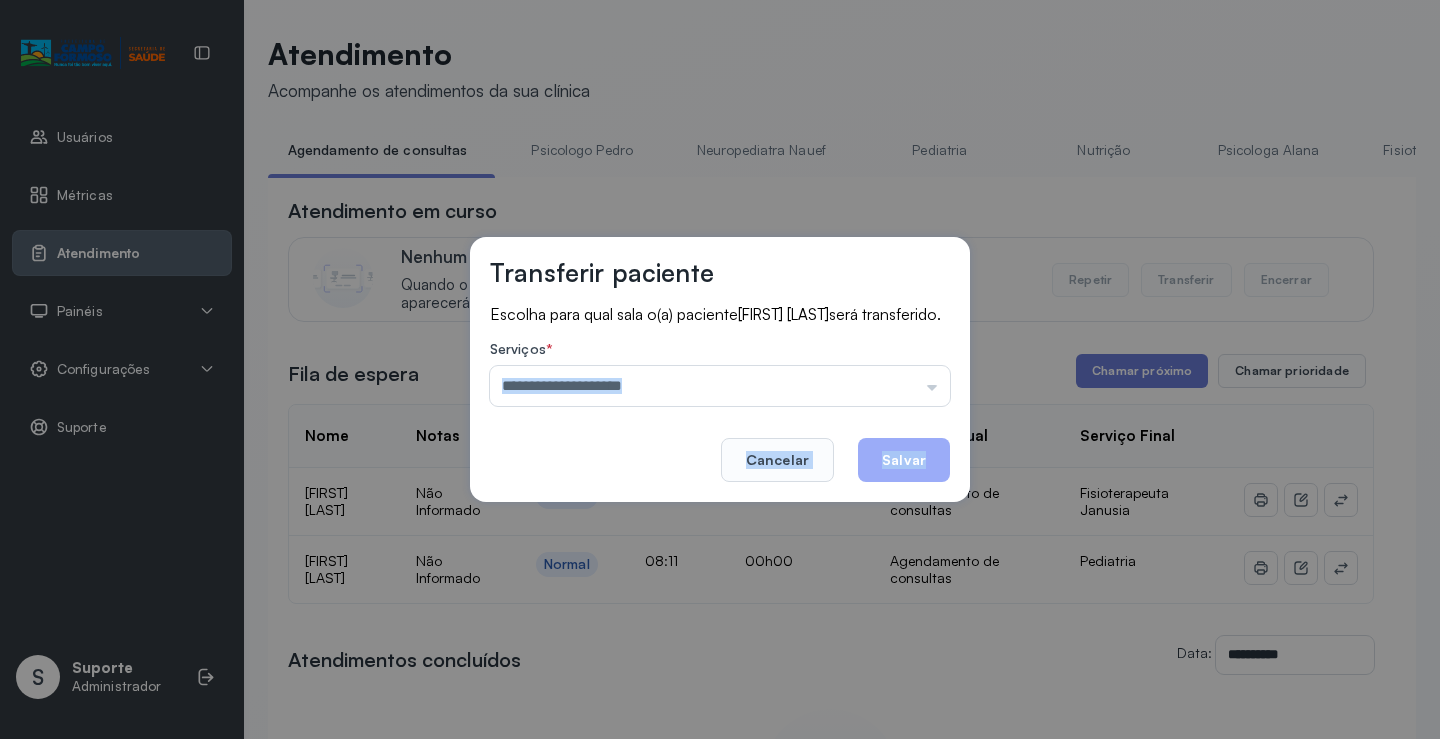 click on "Psicologo Pedro Neuropediatra Nauef Pediatria Nutrição Psicologa Alana Fisioterapeuta Janusia Coordenadora Solange Consultório 2 Assistente Social Triagem Psiquiatra Fisioterapeuta Francyne Fisioterapeuta Morgana Neuropediatra João" at bounding box center [720, 386] 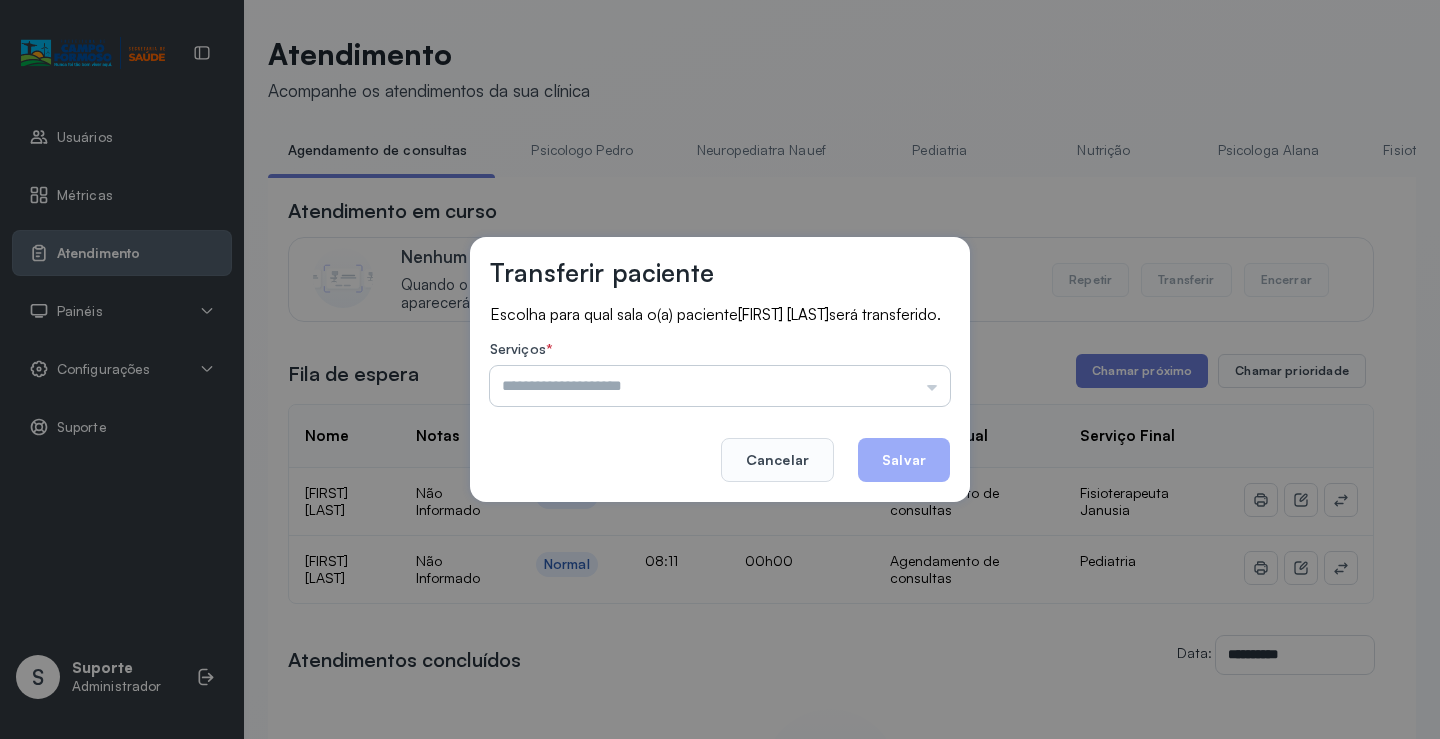 click at bounding box center [720, 386] 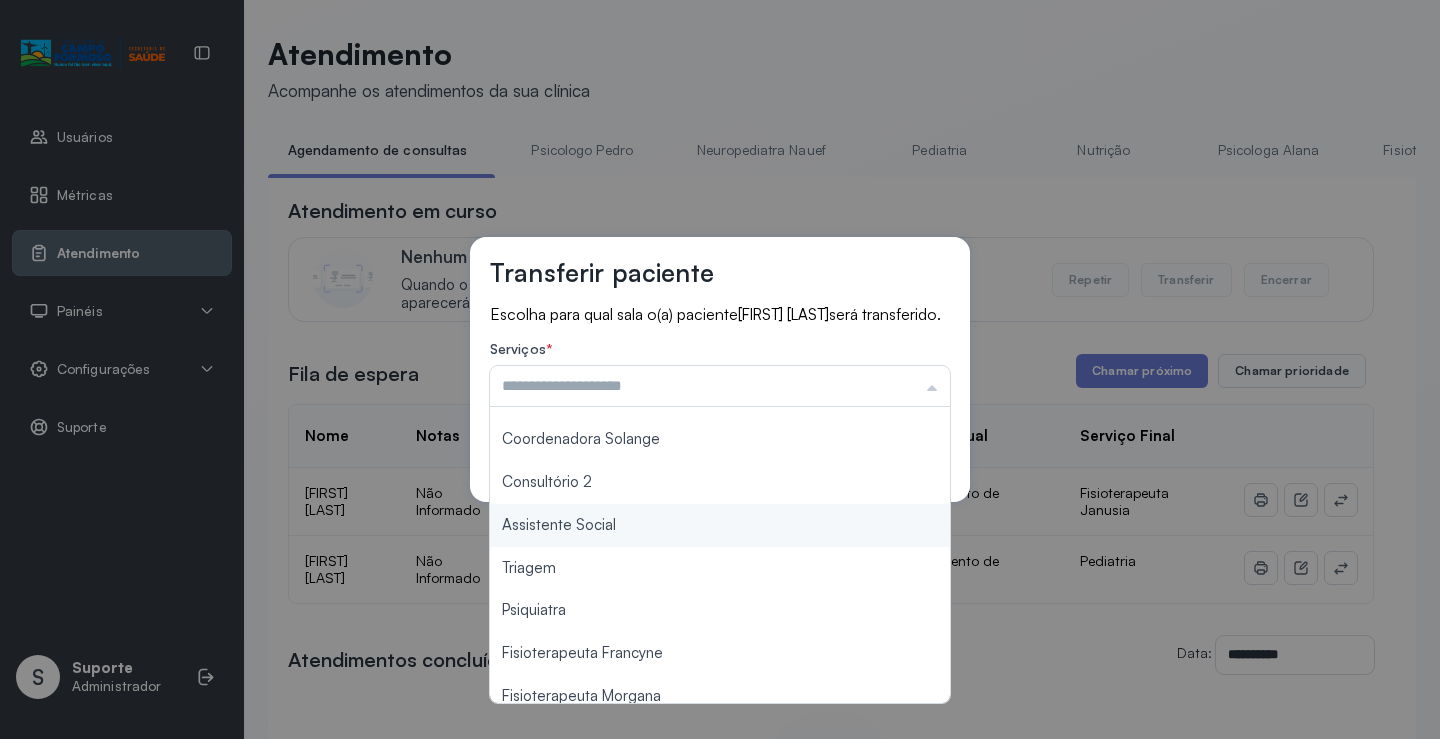 scroll, scrollTop: 303, scrollLeft: 0, axis: vertical 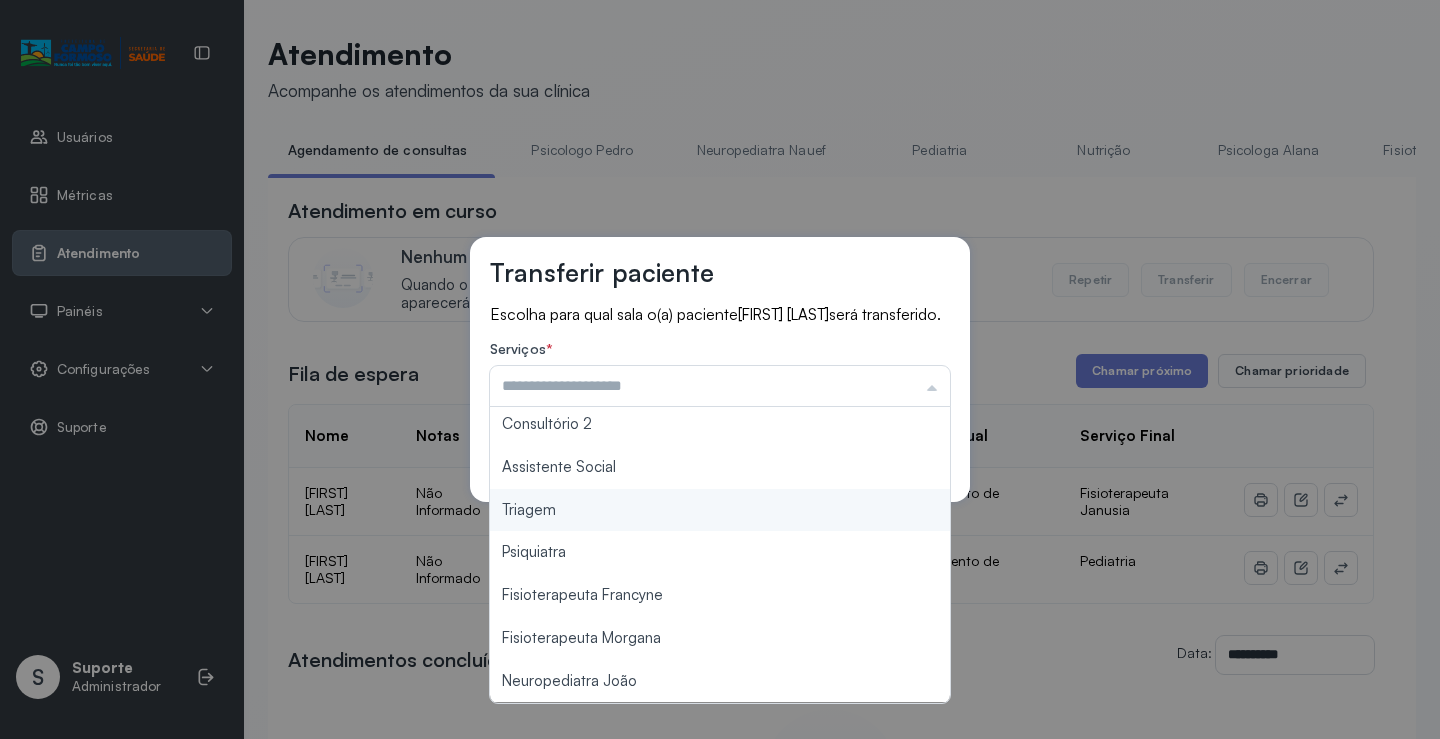 type on "*******" 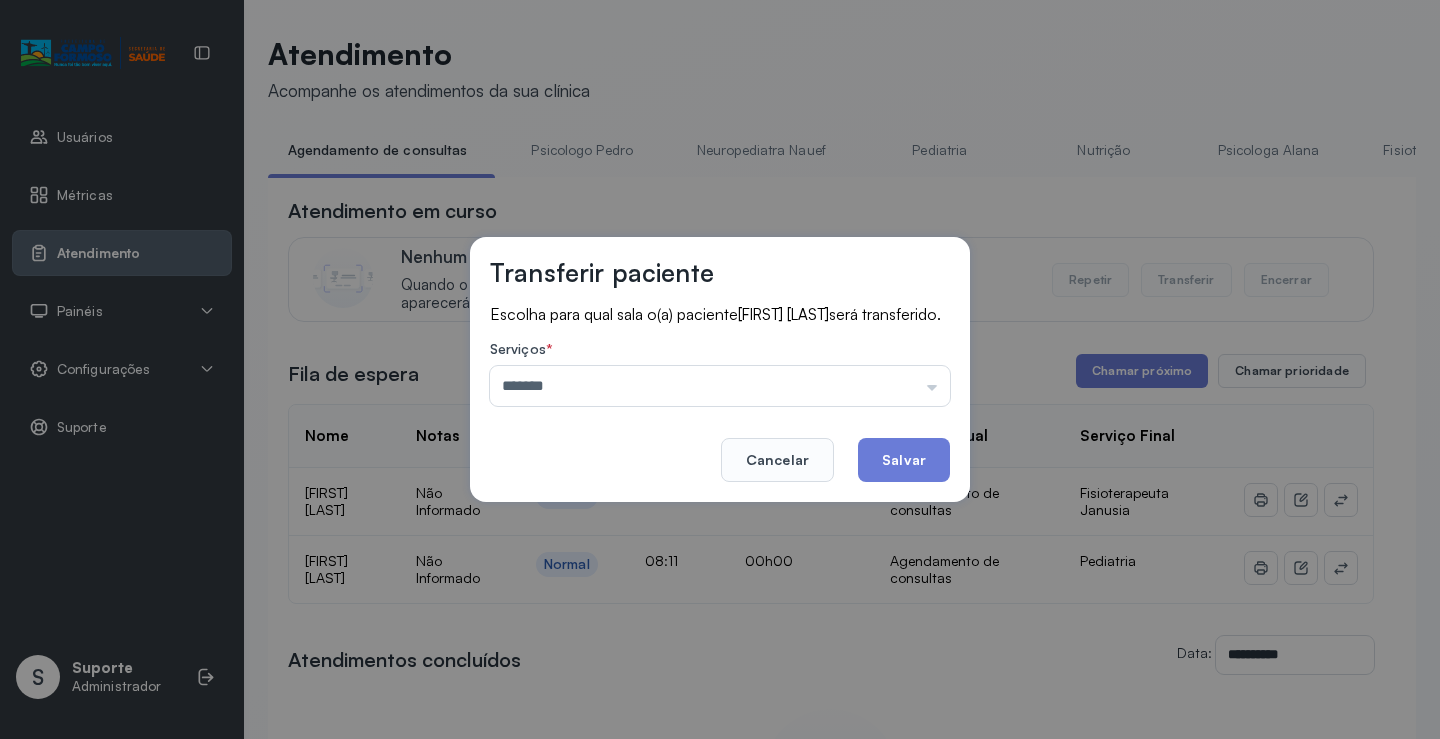 click on "Transferir paciente Escolha para qual sala o(a) paciente  YAN AUGUSTO PEREIRA BRAZ OLIVEIRA  será transferido.  Serviços  *  ******* Psicologo Pedro Neuropediatra Nauef Pediatria Nutrição Psicologa Alana Fisioterapeuta Janusia Coordenadora Solange Consultório 2 Assistente Social Triagem Psiquiatra Fisioterapeuta Francyne Fisioterapeuta Morgana Neuropediatra João Cancelar Salvar" at bounding box center (720, 369) 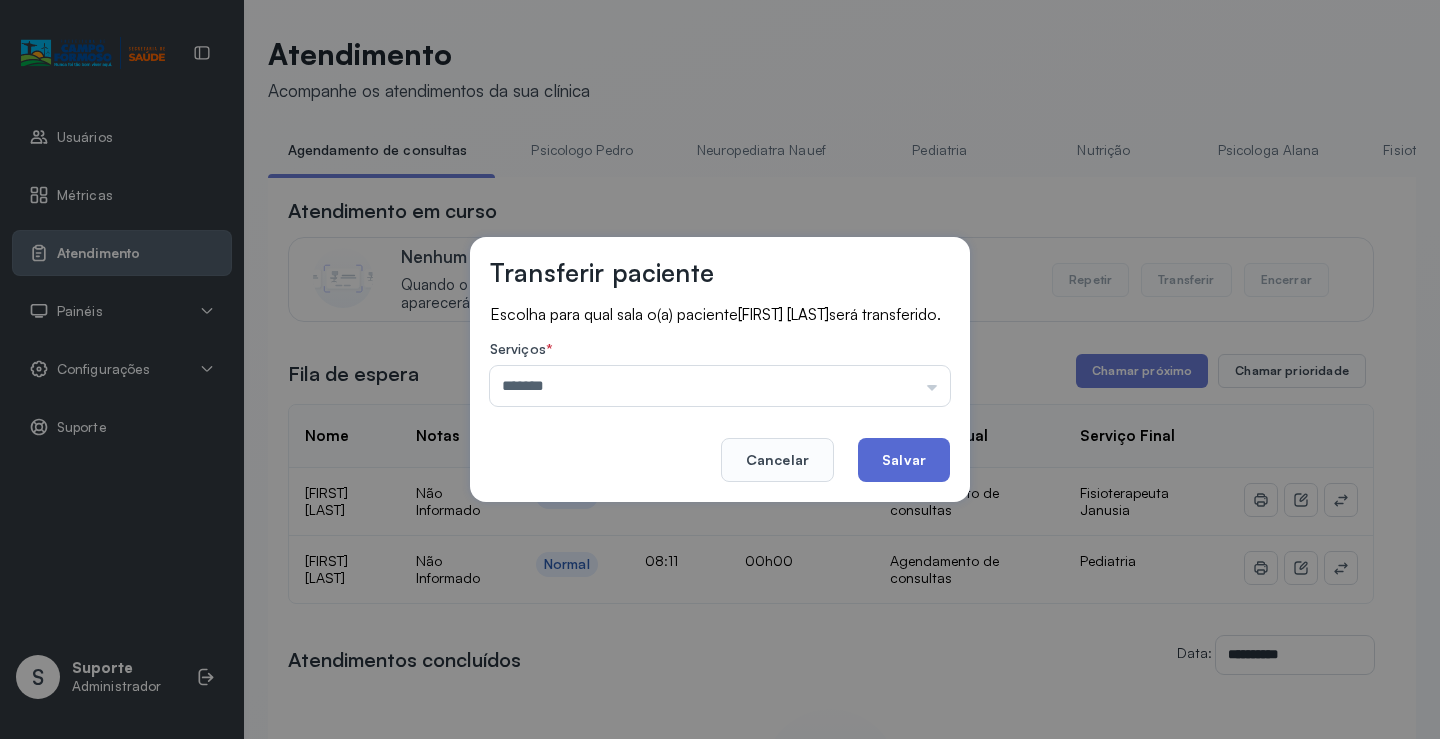 click on "Salvar" 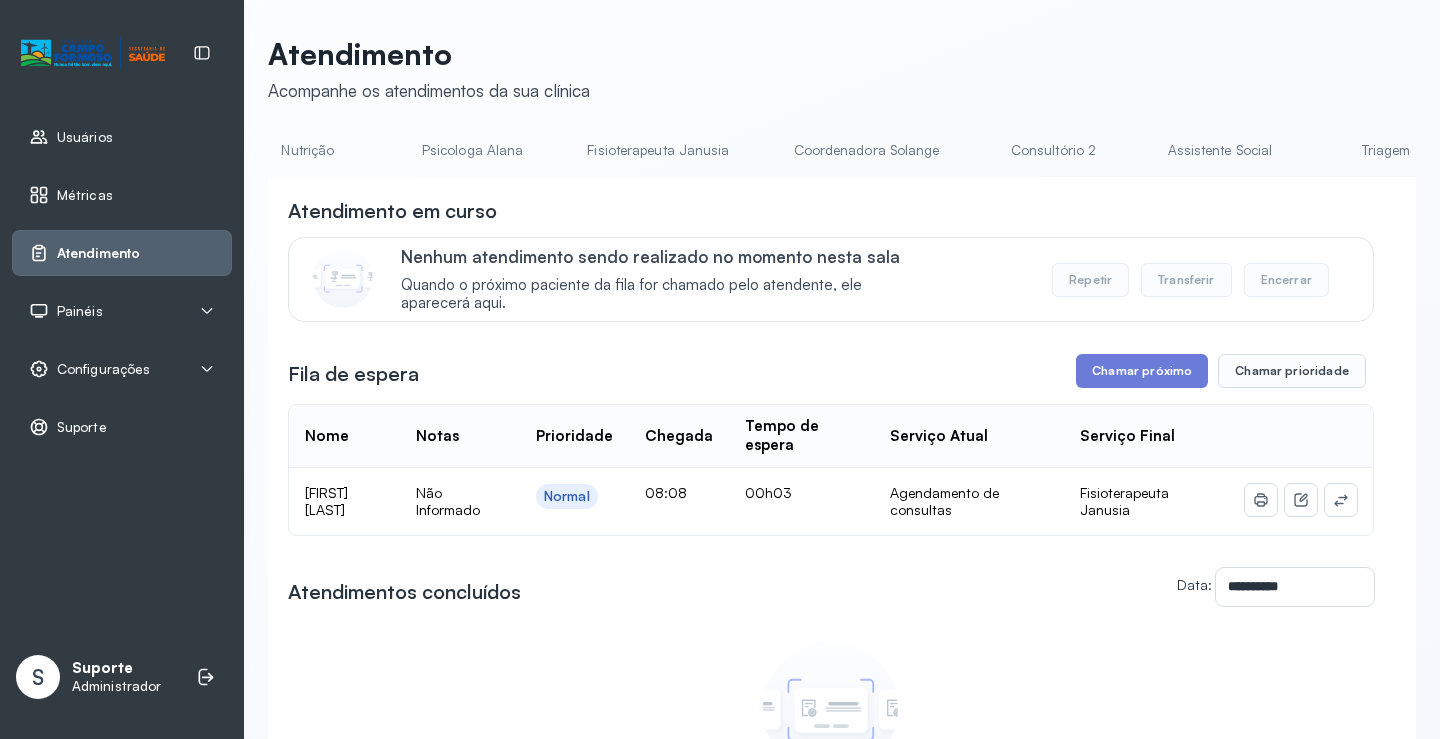 scroll, scrollTop: 0, scrollLeft: 930, axis: horizontal 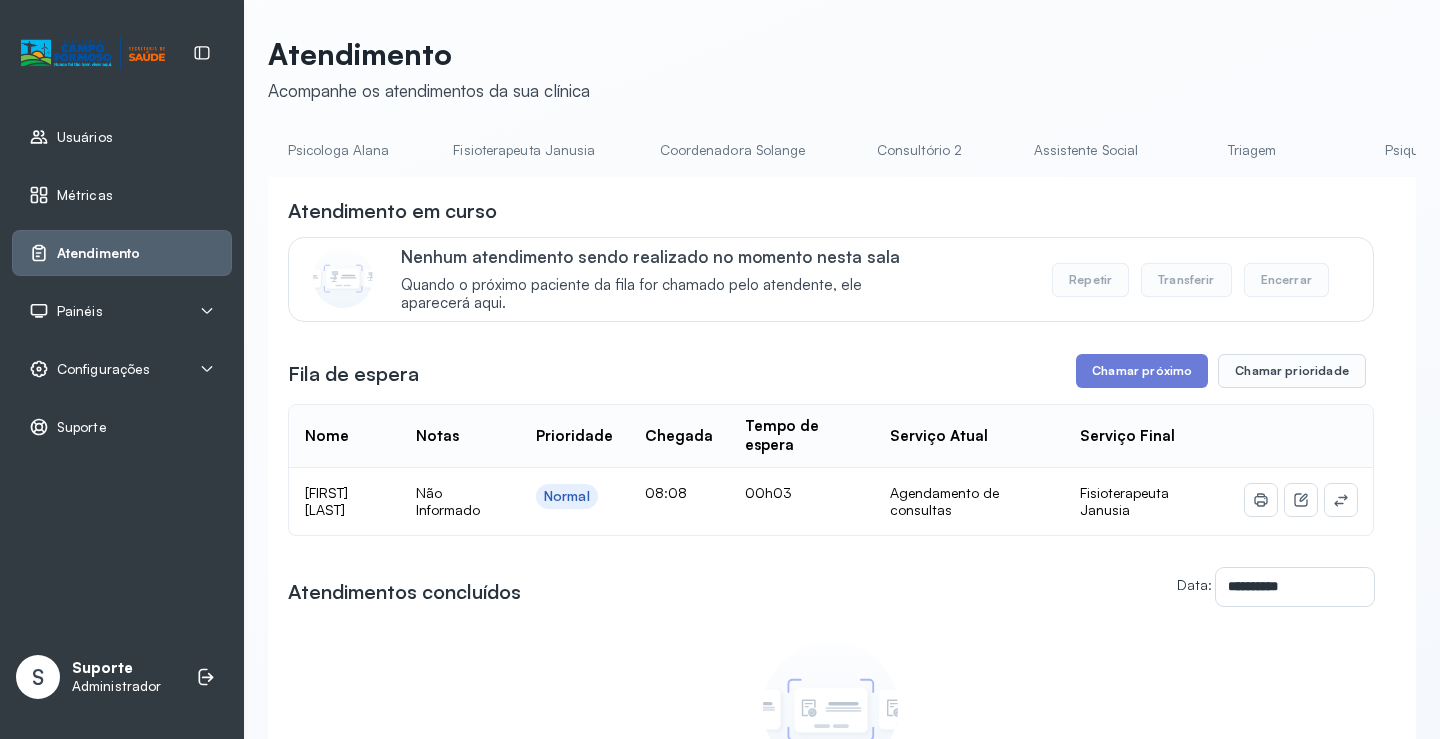 click on "Triagem" at bounding box center (1252, 150) 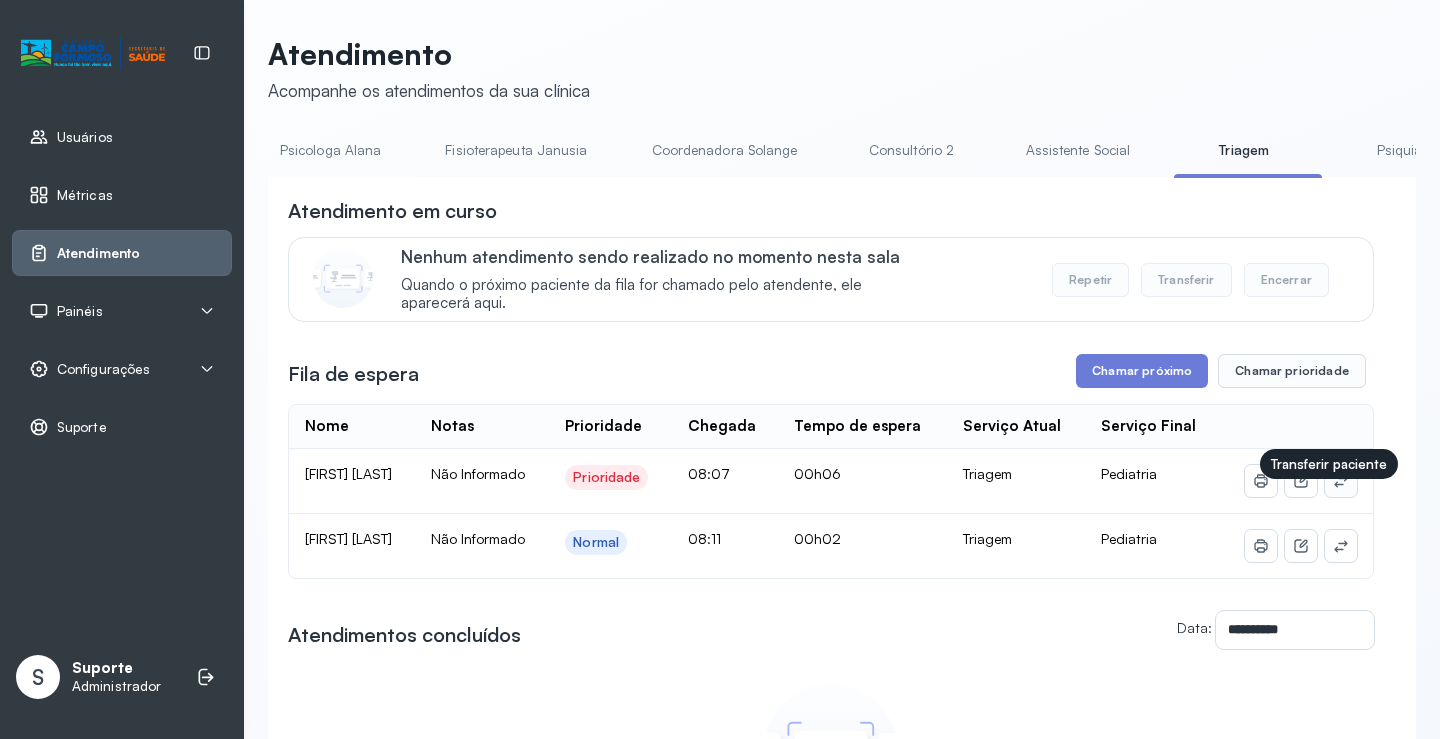 click 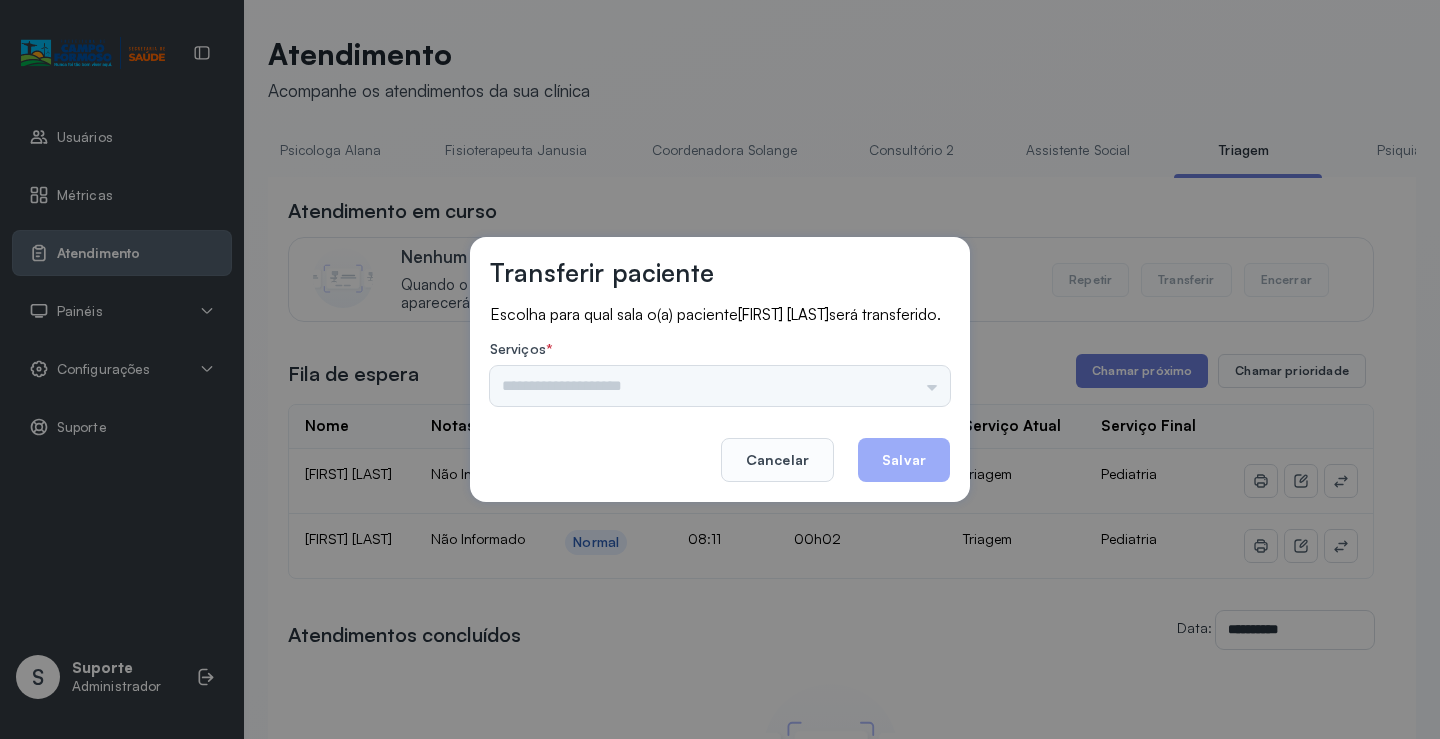 click on "Transferir paciente Escolha para qual sala o(a) paciente  LUISA ANTONIA SOUZA FERREIRA  será transferido.  Serviços  *  Psicologo Pedro Neuropediatra Nauef Pediatria Nutrição Psicologa Alana Fisioterapeuta Janusia Coordenadora Solange Consultório 2 Assistente Social Triagem Psiquiatra Fisioterapeuta Francyne Fisioterapeuta Morgana Neuropediatra João Cancelar Salvar" at bounding box center [720, 369] 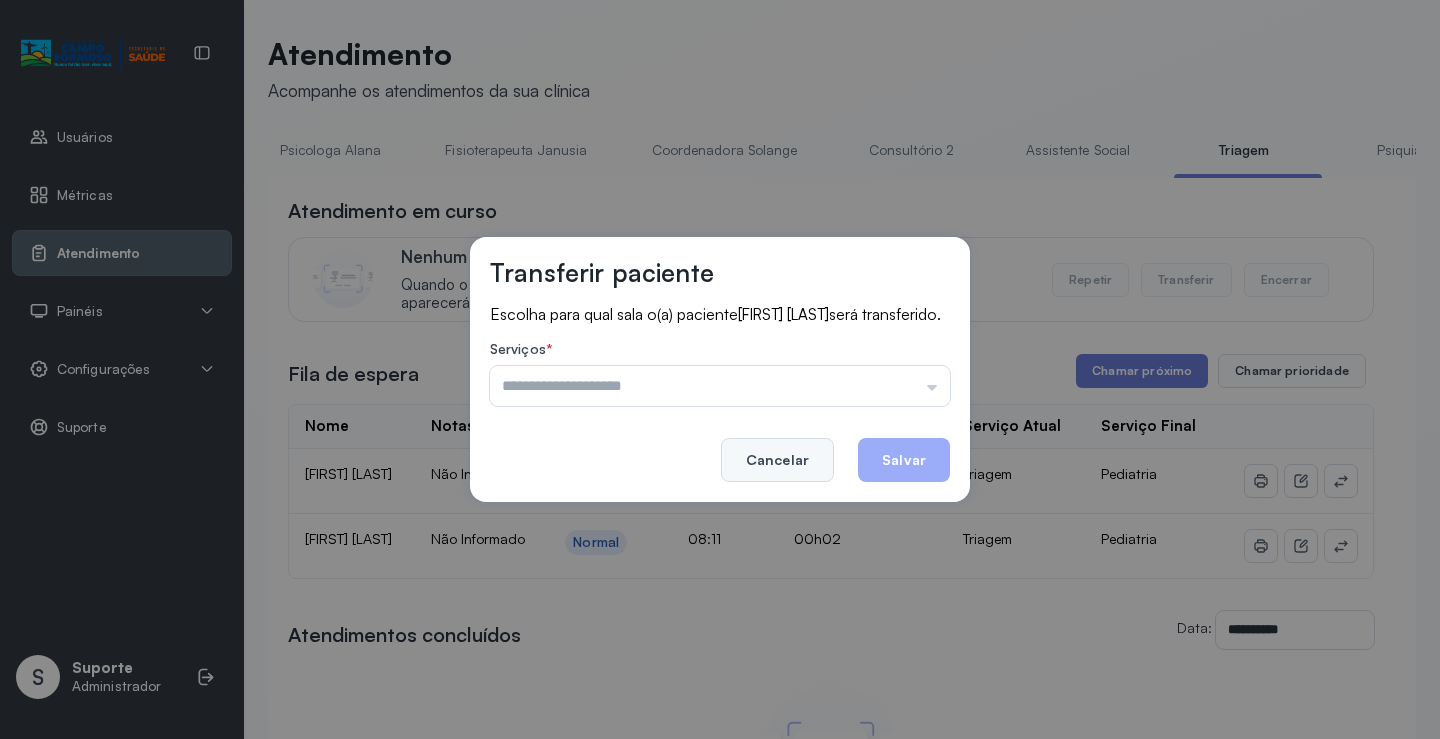 click on "Cancelar" 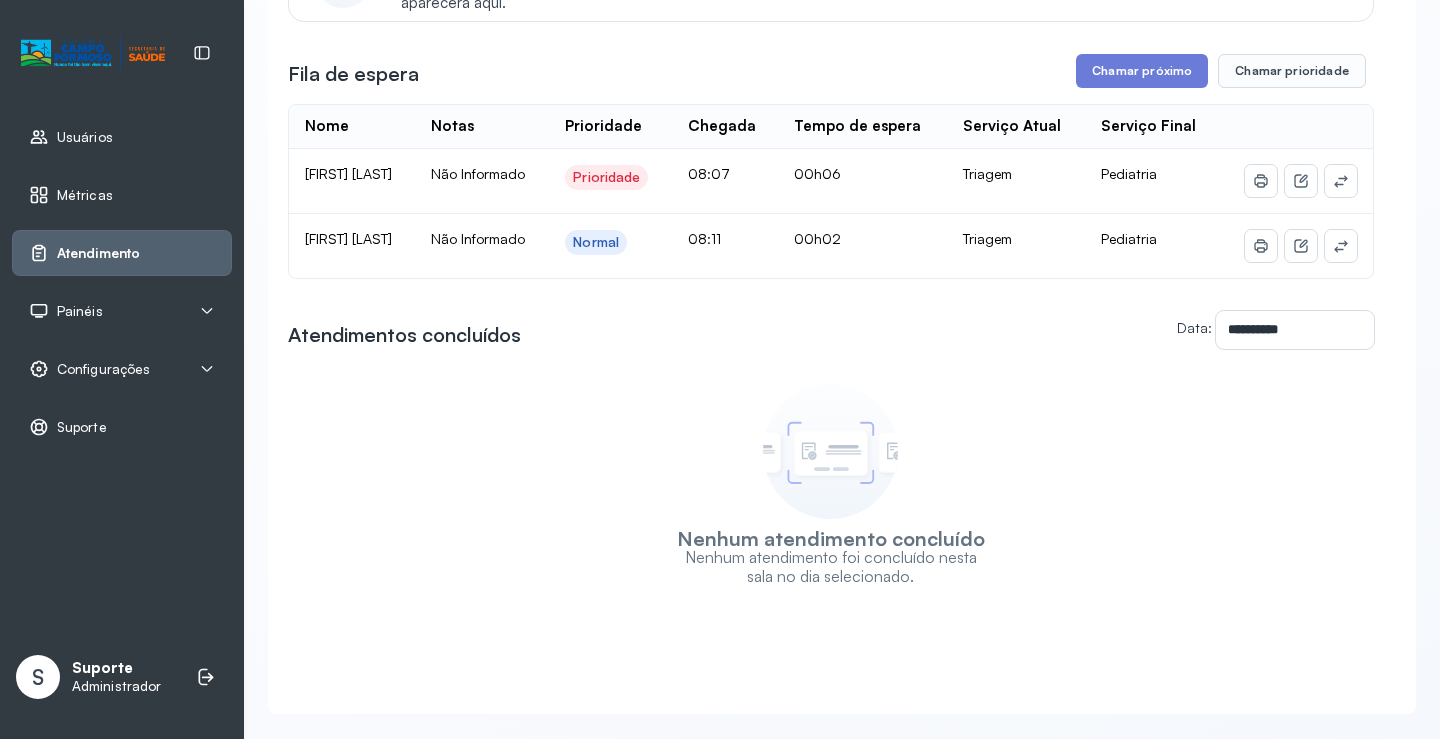 scroll, scrollTop: 0, scrollLeft: 0, axis: both 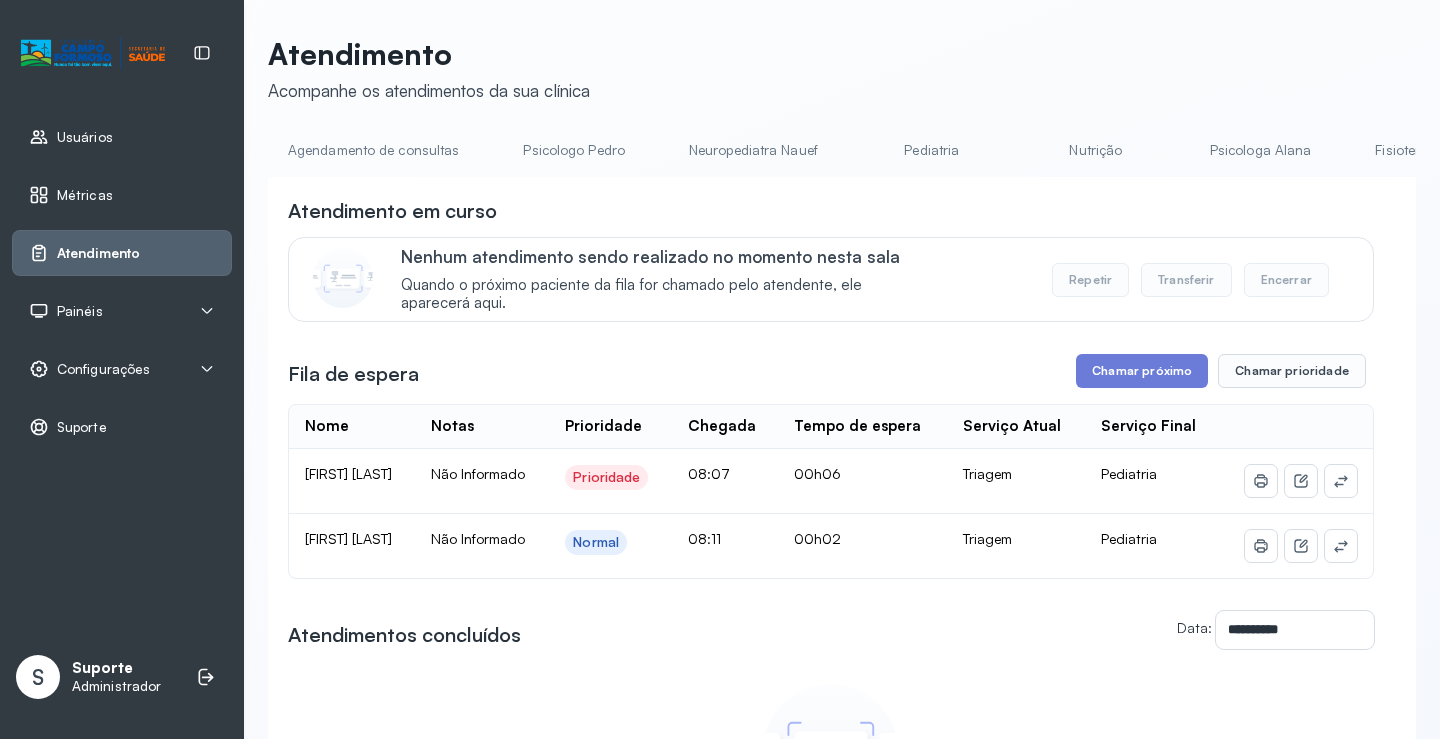 click on "Agendamento de consultas" at bounding box center (373, 150) 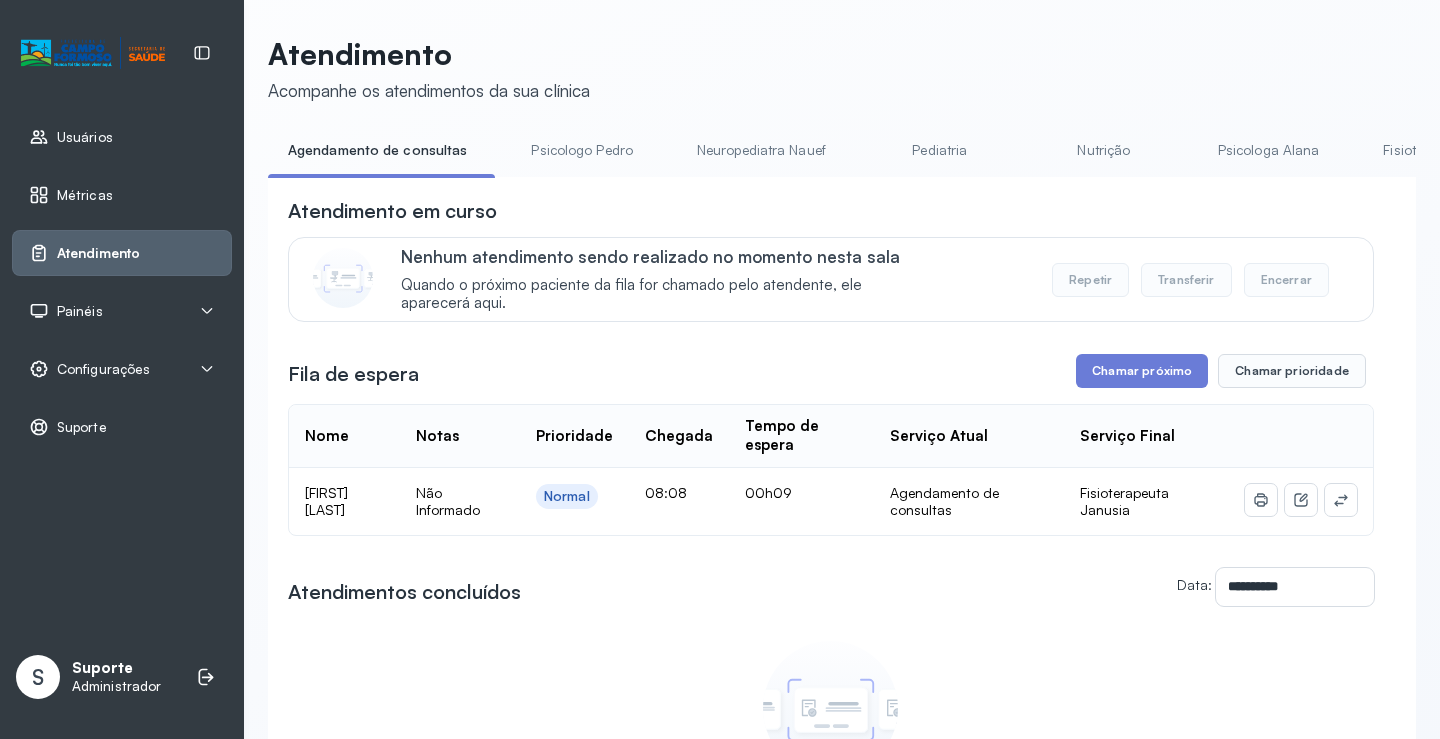 click on "Pediatria" at bounding box center [940, 150] 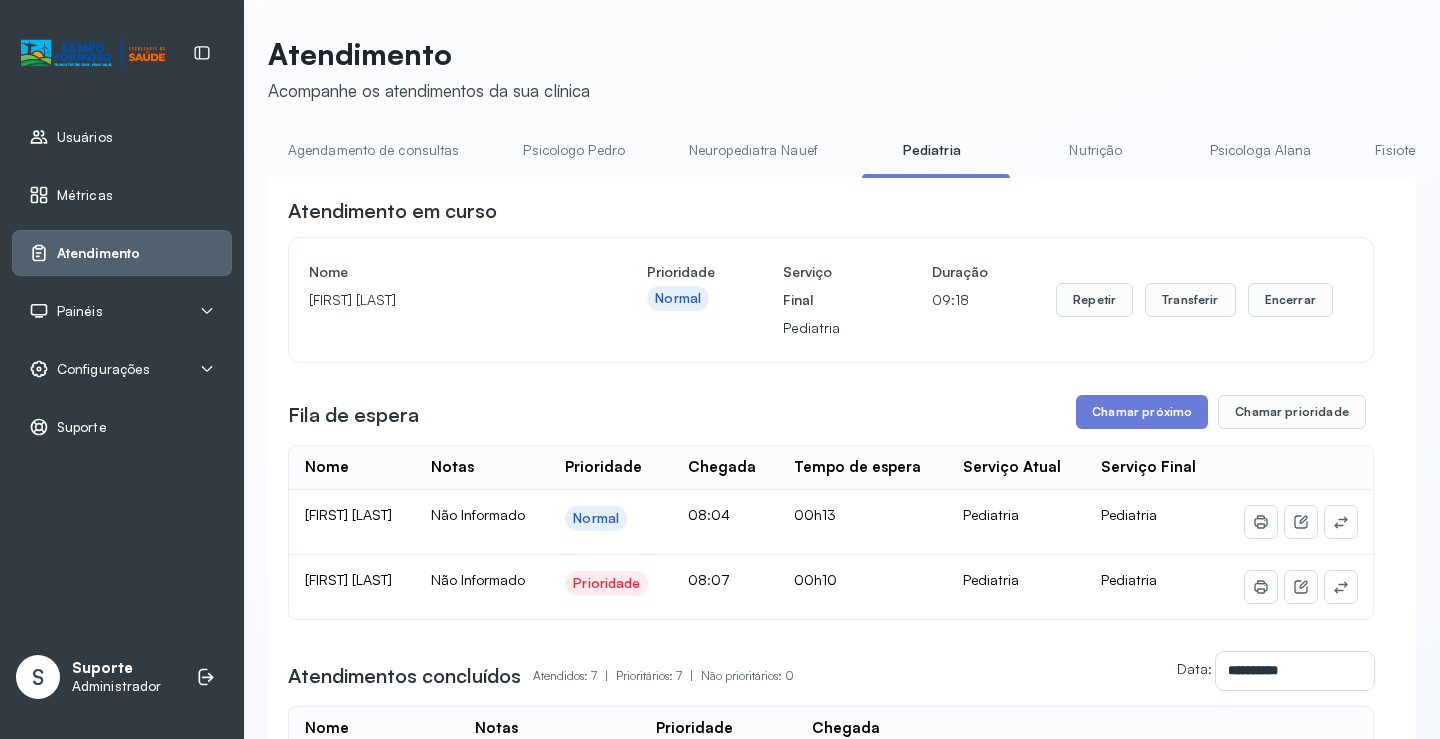 click on "Agendamento de consultas" at bounding box center [373, 150] 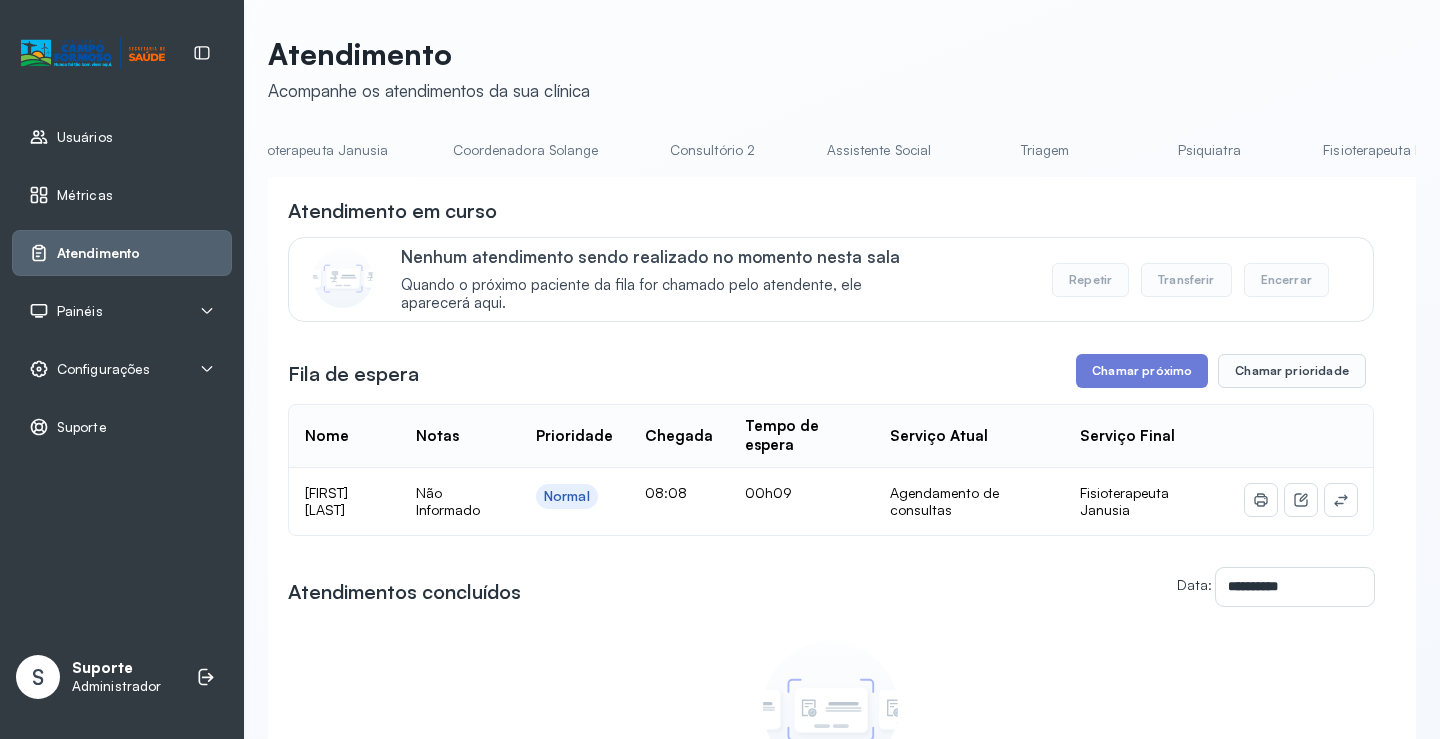 scroll, scrollTop: 0, scrollLeft: 1160, axis: horizontal 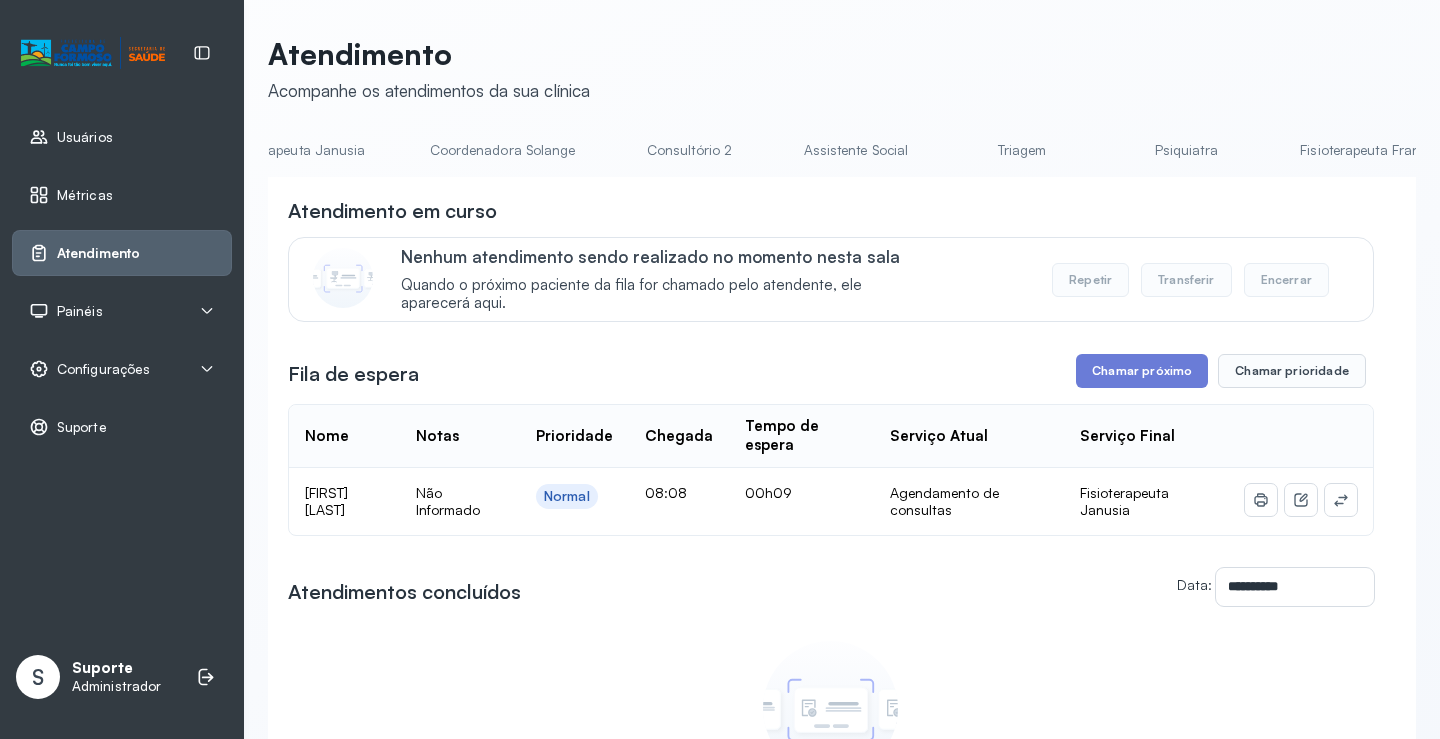 click on "**********" 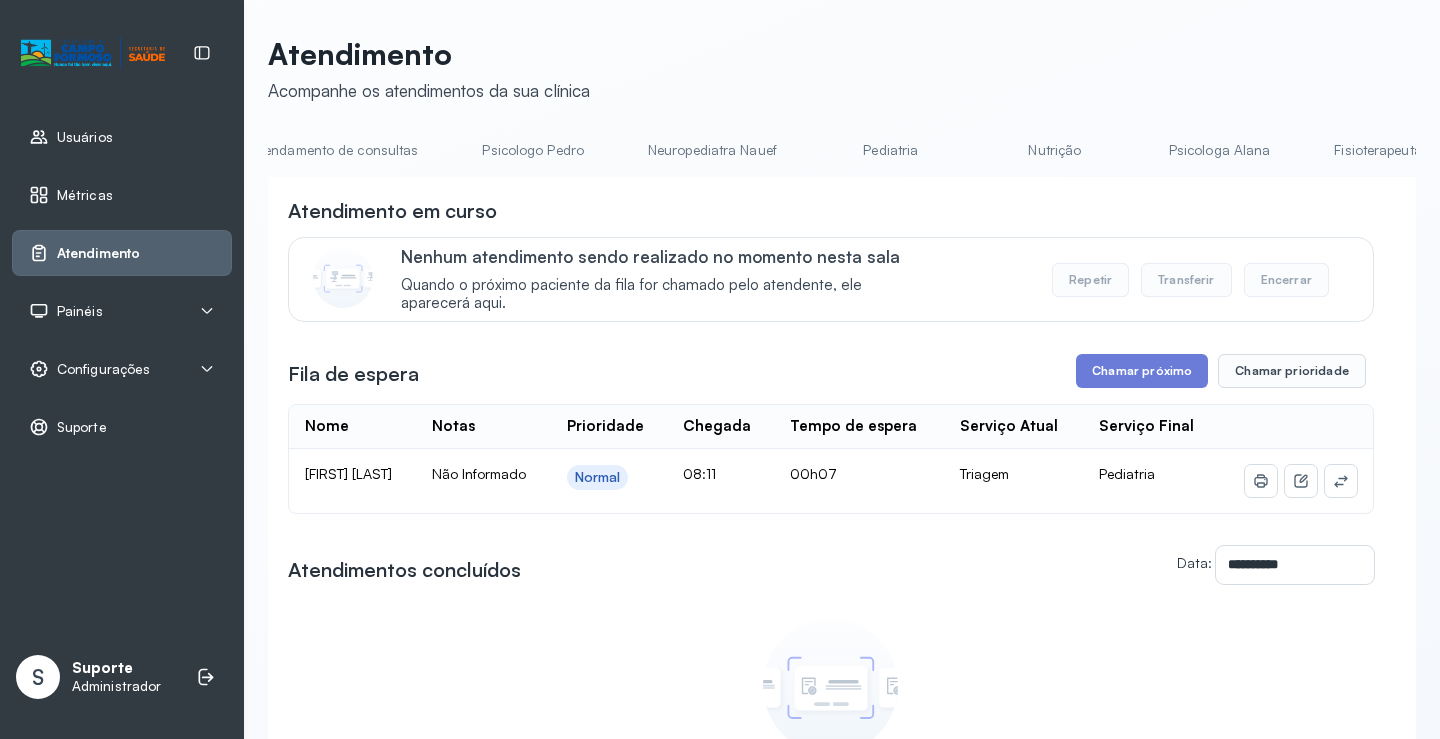 scroll, scrollTop: 0, scrollLeft: 0, axis: both 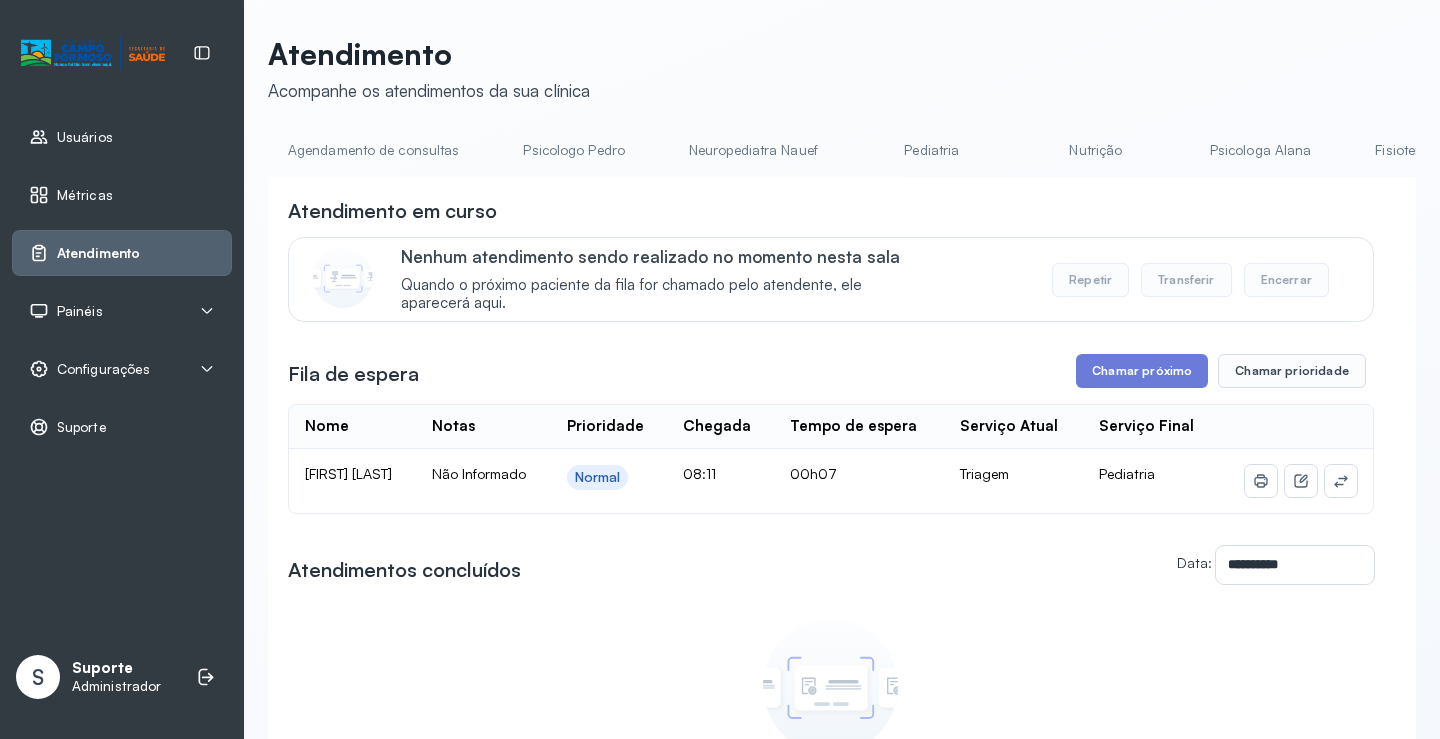 click on "Agendamento de consultas" at bounding box center [373, 150] 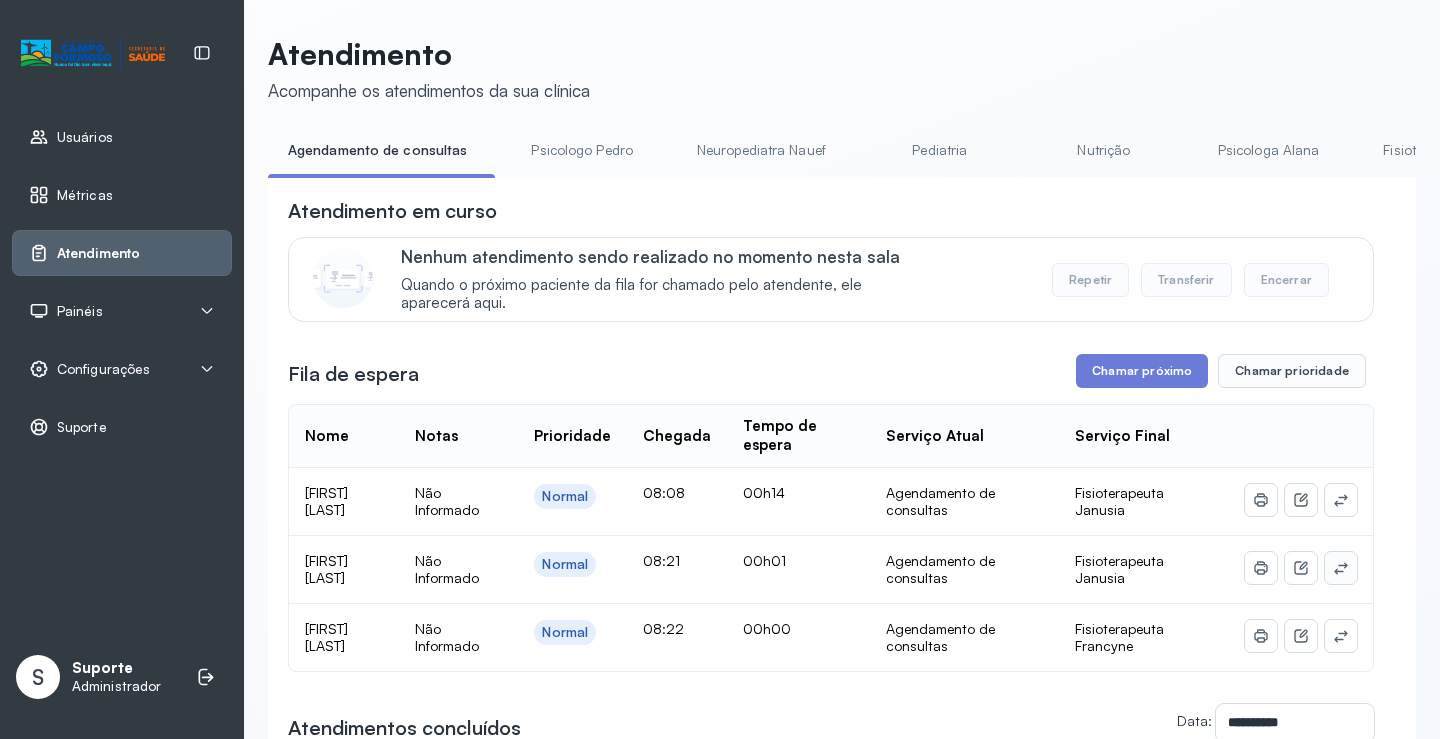 click 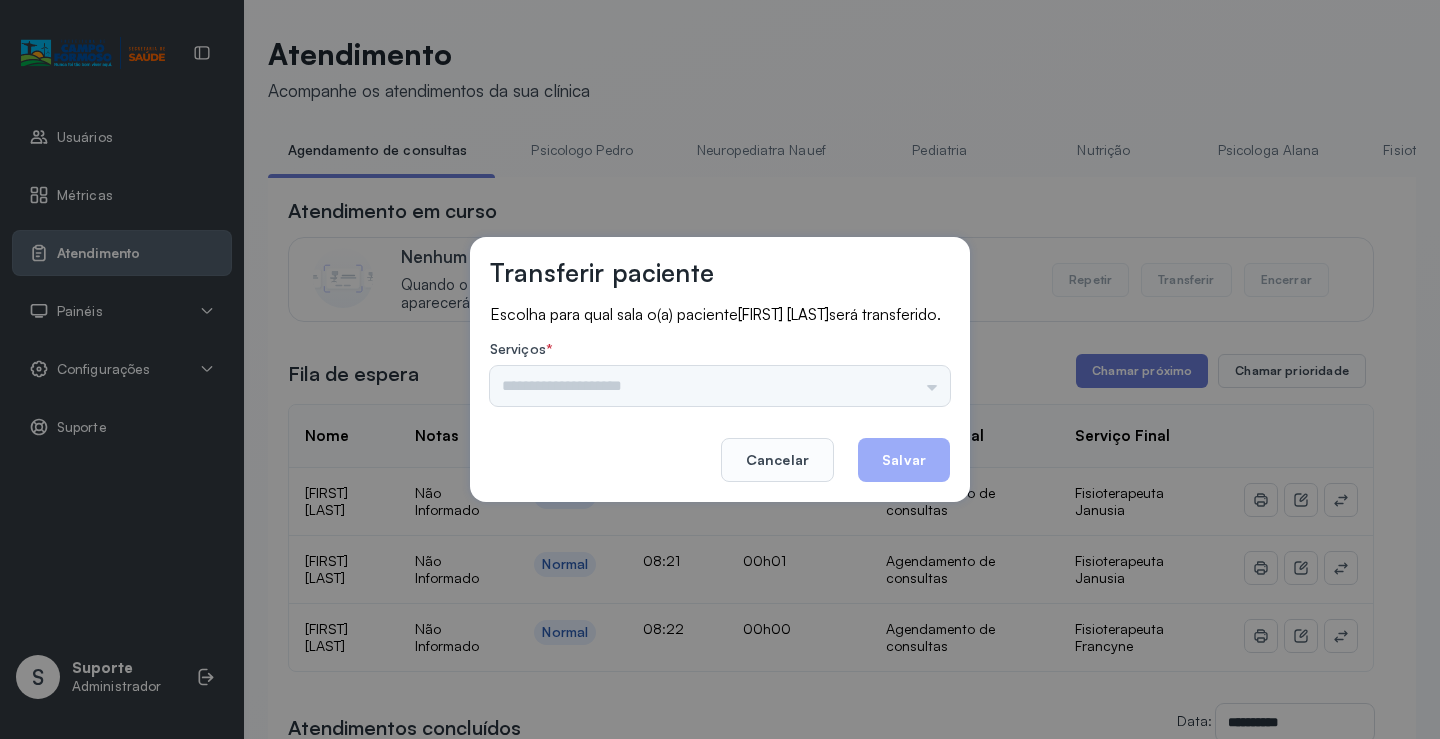 click on "Psicologo Pedro Neuropediatra Nauef Pediatria Nutrição Psicologa Alana Agendamento de consultas Fisioterapeuta Janusia Coordenadora Solange Consultório 2 Assistente Social Psiquiatra Fisioterapeuta Francyne Fisioterapeuta Morgana Neuropediatra João" at bounding box center [720, 386] 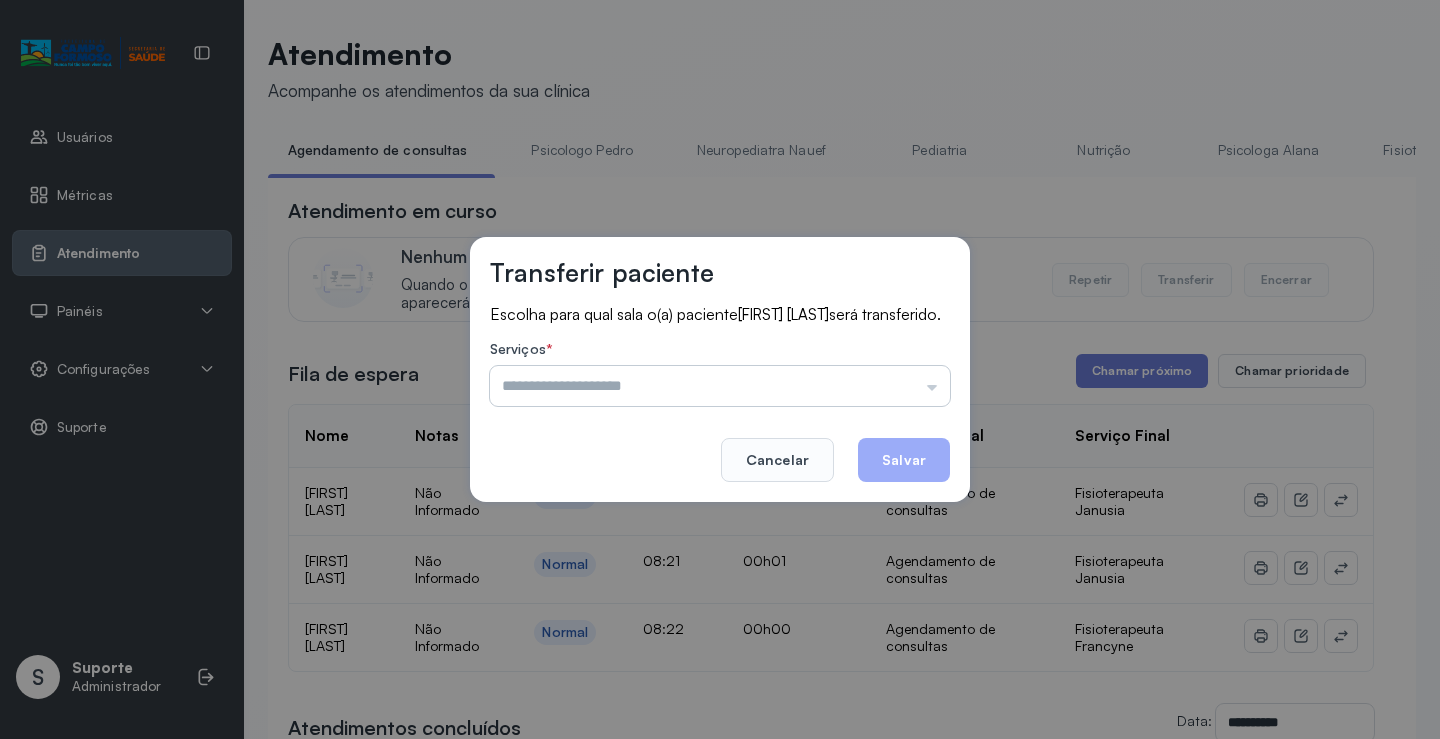 click at bounding box center (720, 386) 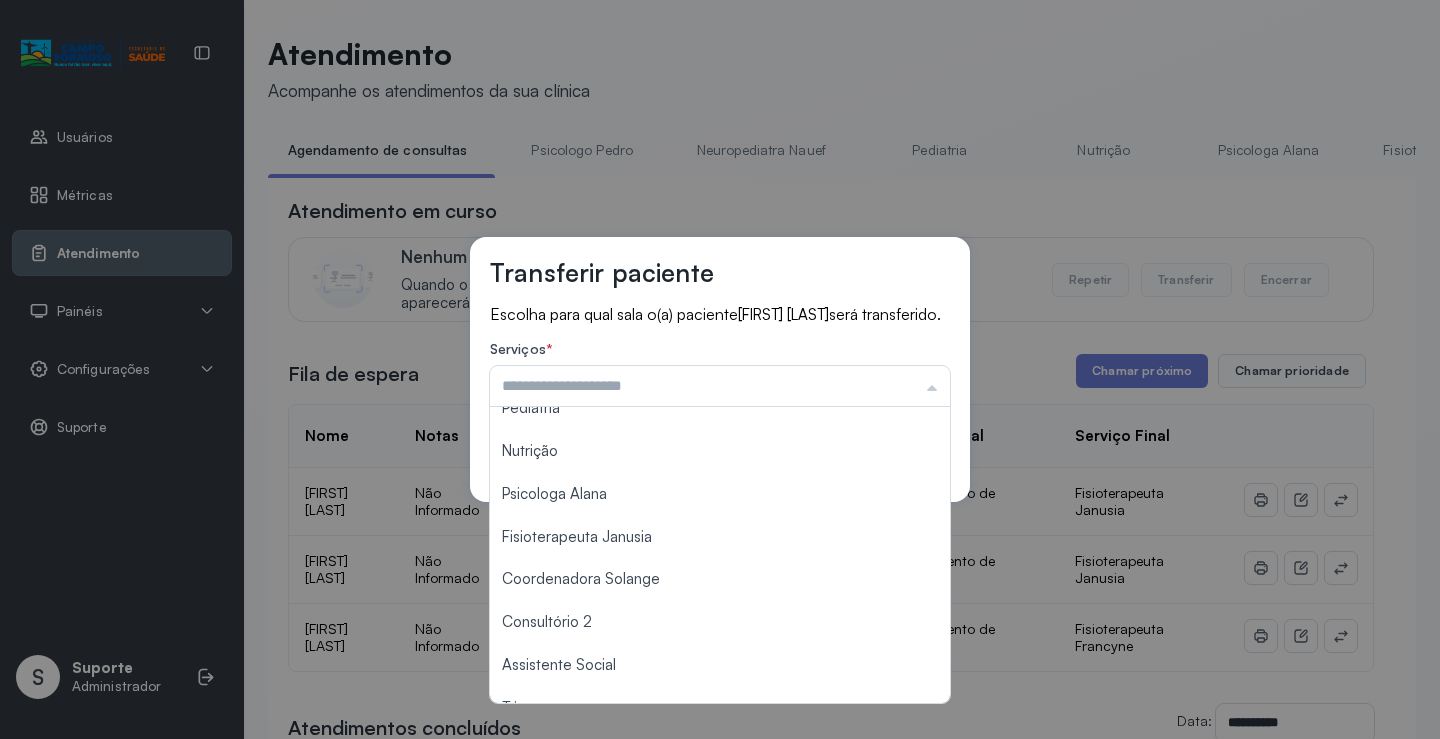 scroll, scrollTop: 103, scrollLeft: 0, axis: vertical 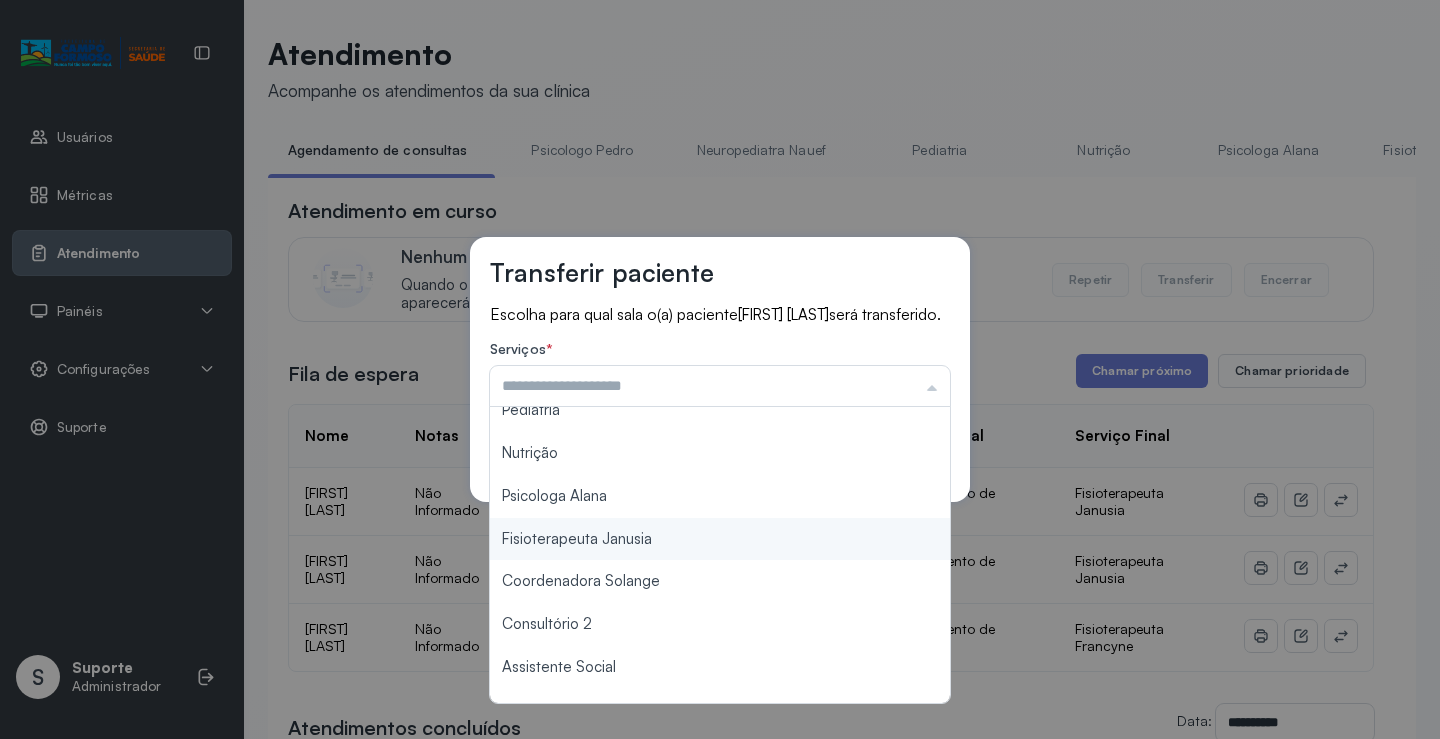 type on "**********" 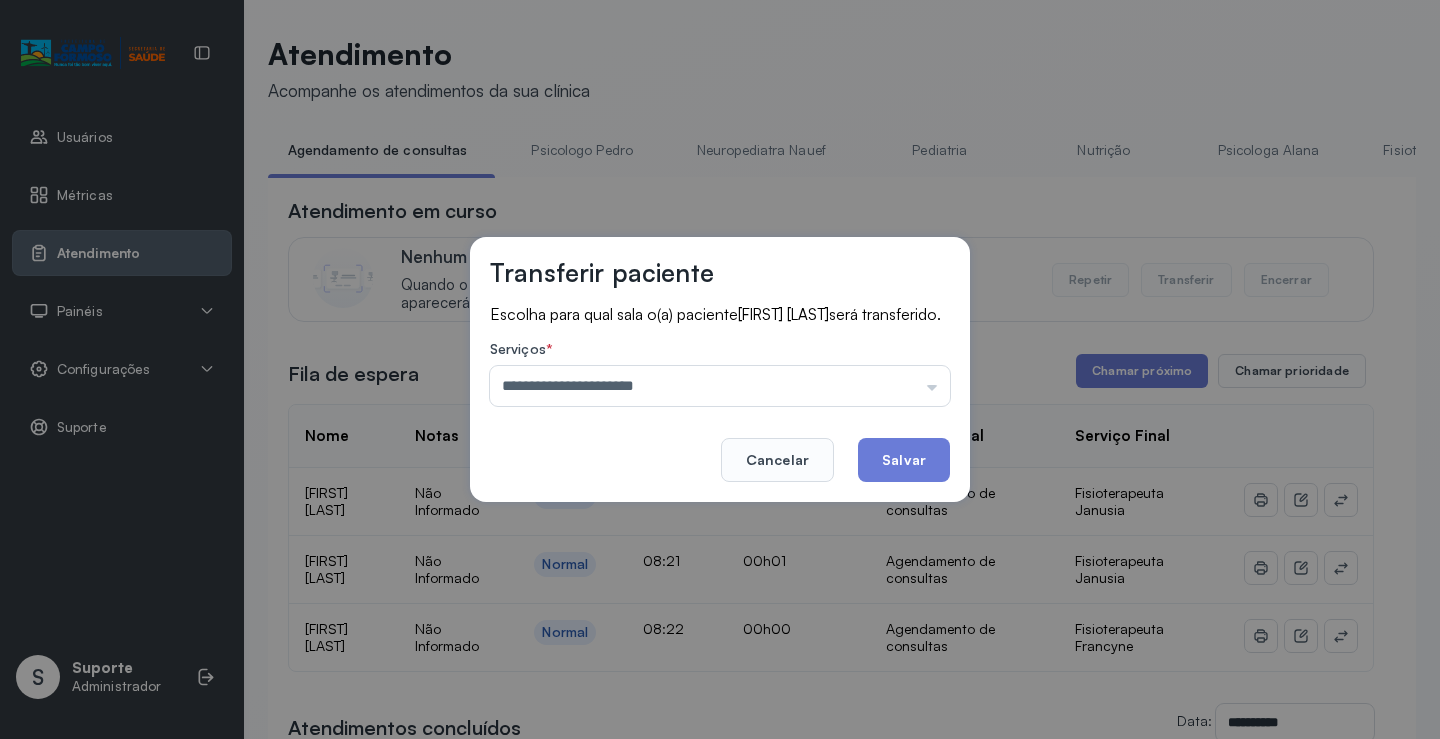click on "**********" at bounding box center [720, 369] 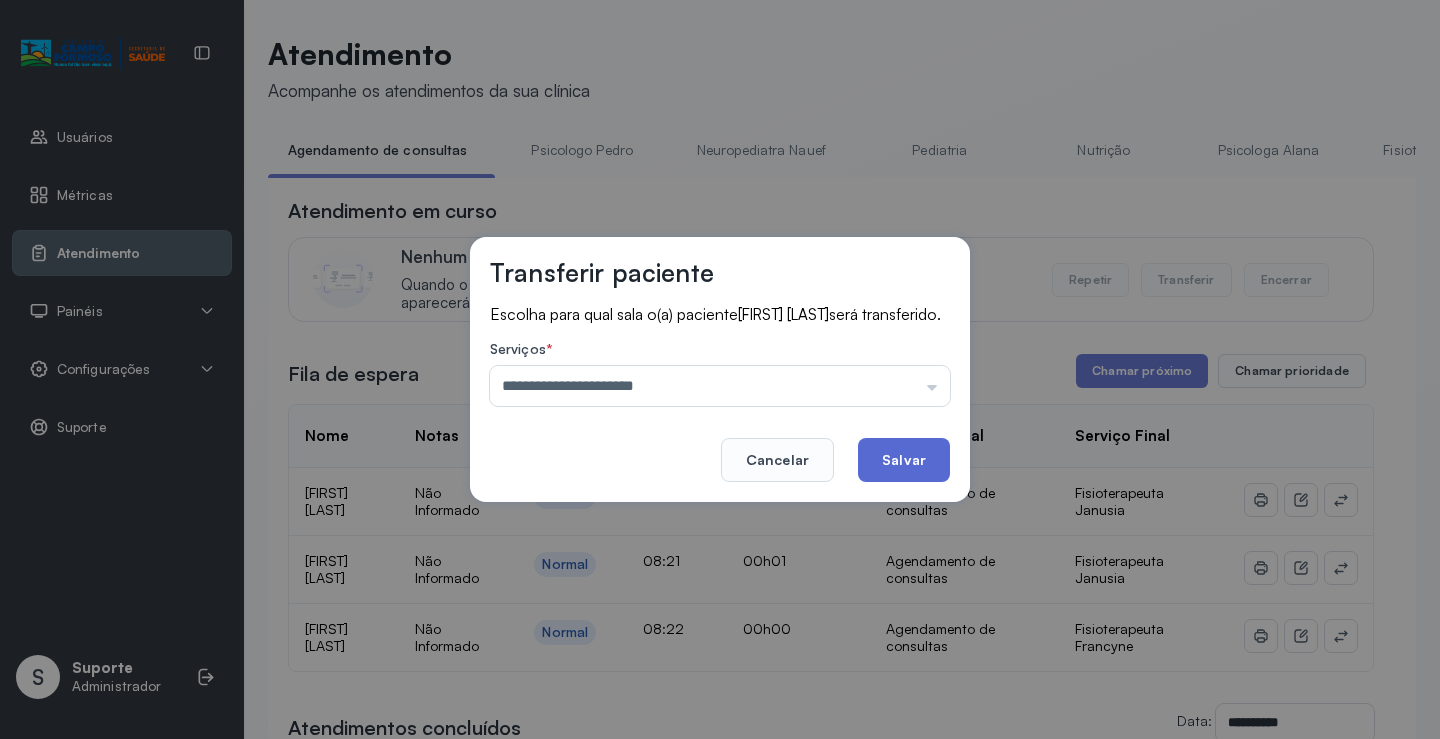click on "Salvar" 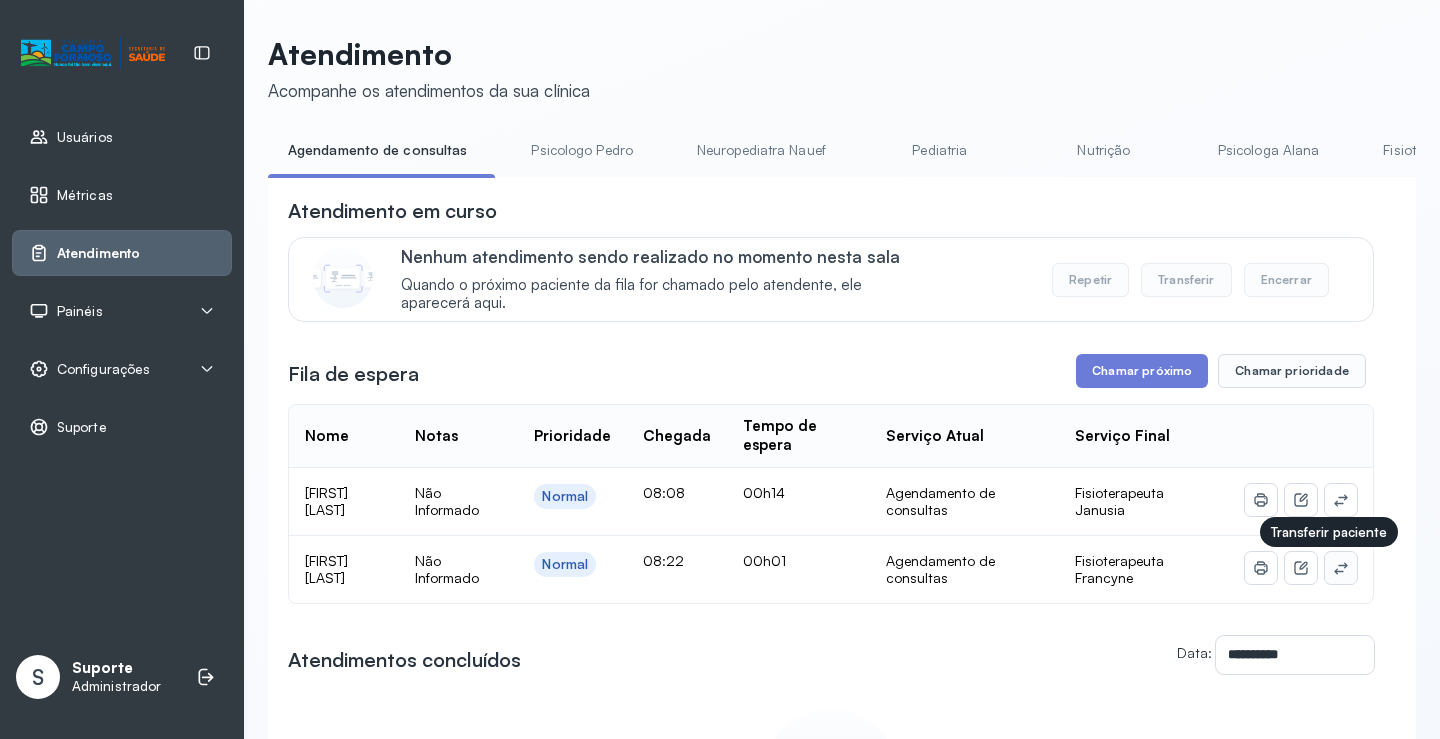 click 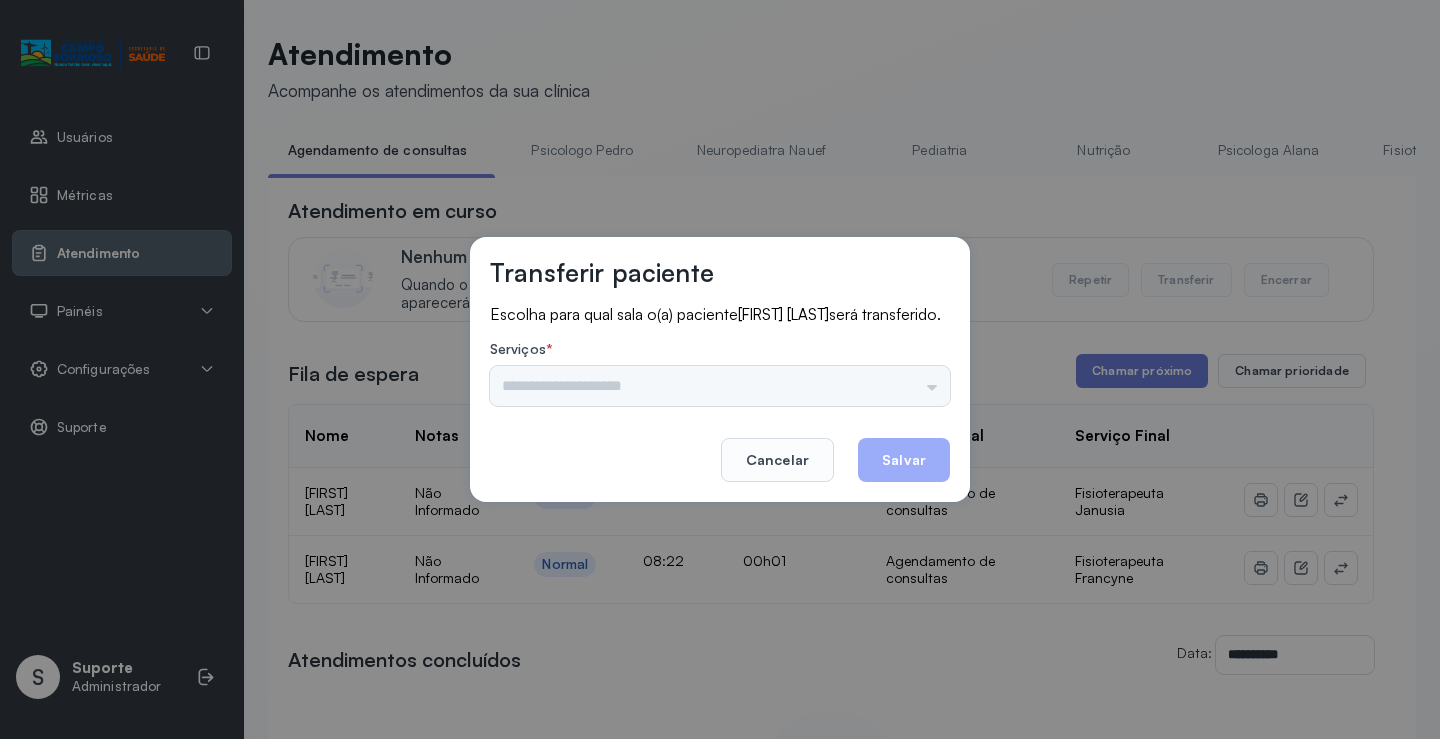click on "Psicologo Pedro Neuropediatra Nauef Pediatria Nutrição Psicologa Alana Fisioterapeuta Janusia Coordenadora Solange Consultório 2 Assistente Social Triagem Psiquiatra Fisioterapeuta Francyne Fisioterapeuta Morgana Neuropediatra João" at bounding box center [720, 386] 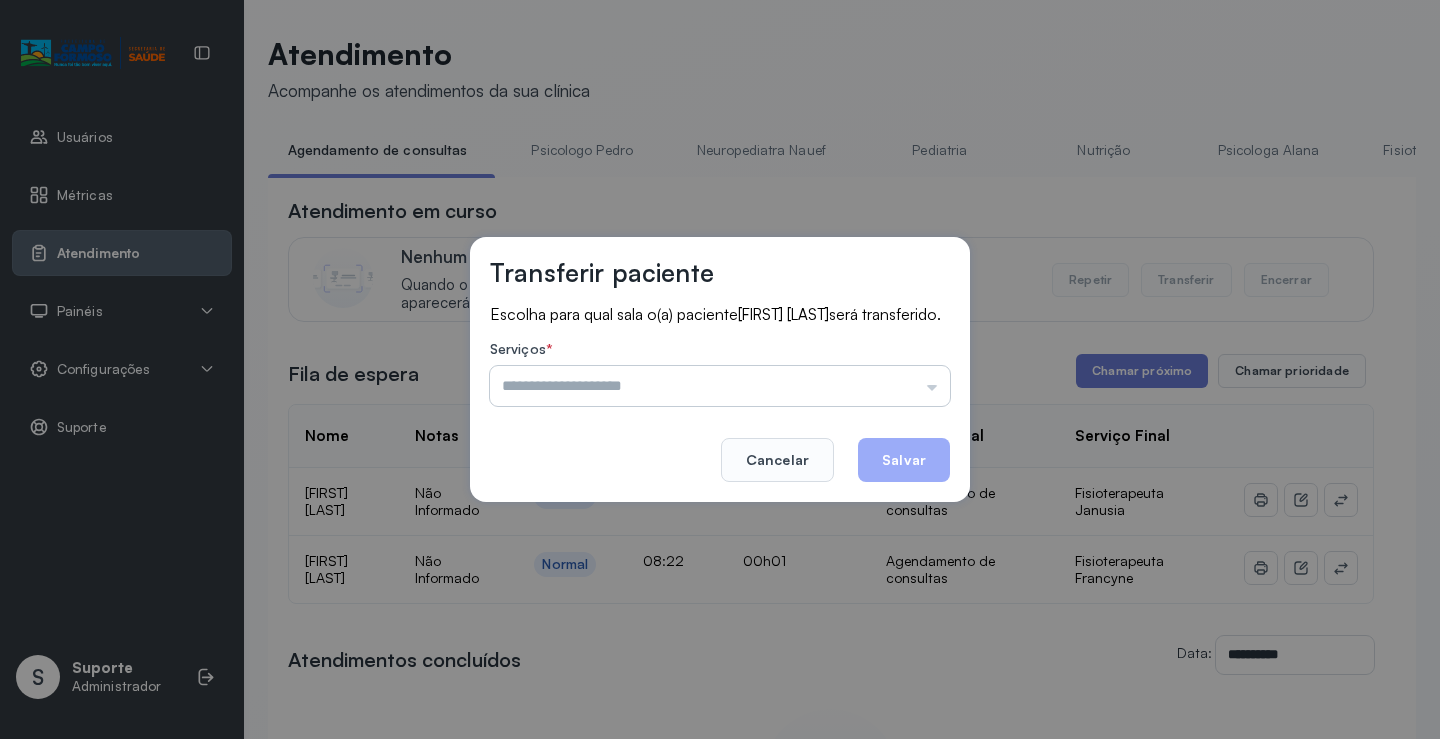click at bounding box center (720, 386) 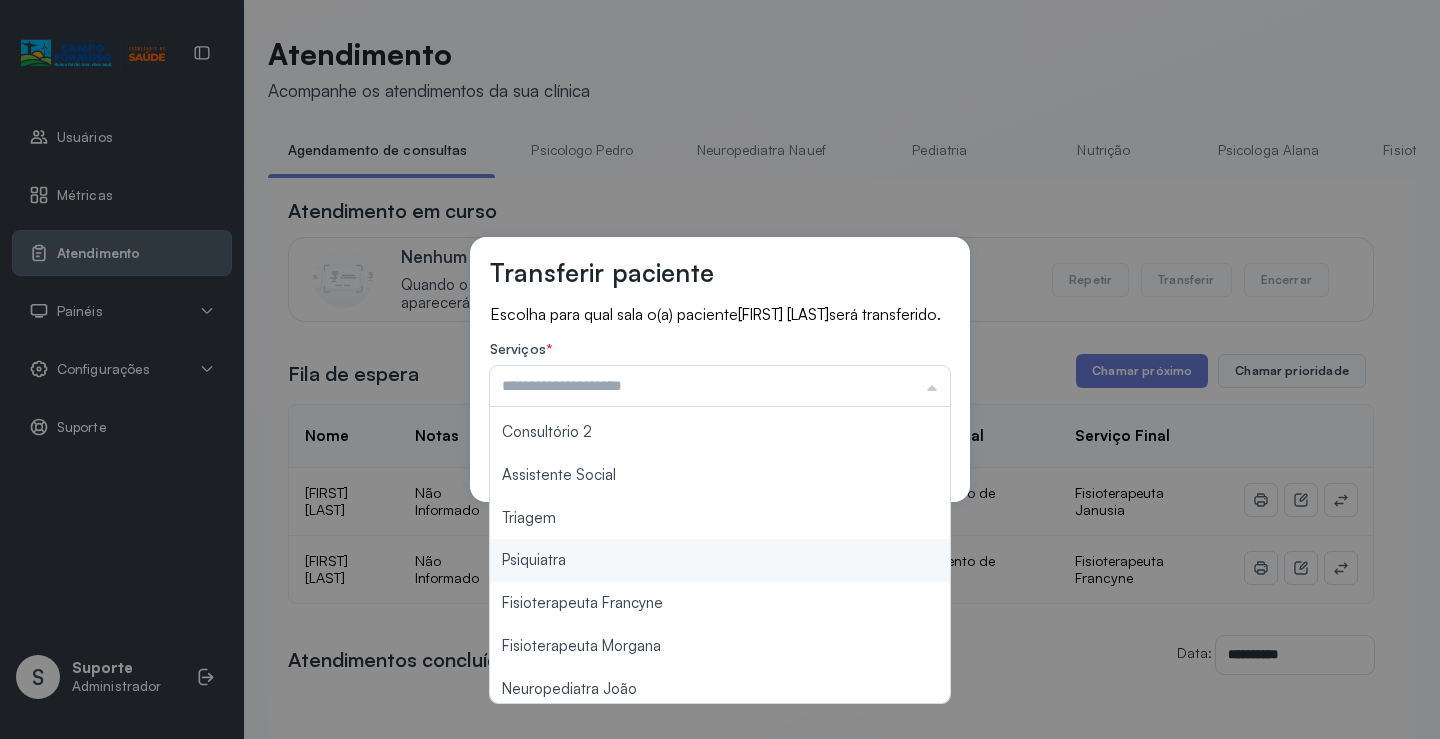scroll, scrollTop: 302, scrollLeft: 0, axis: vertical 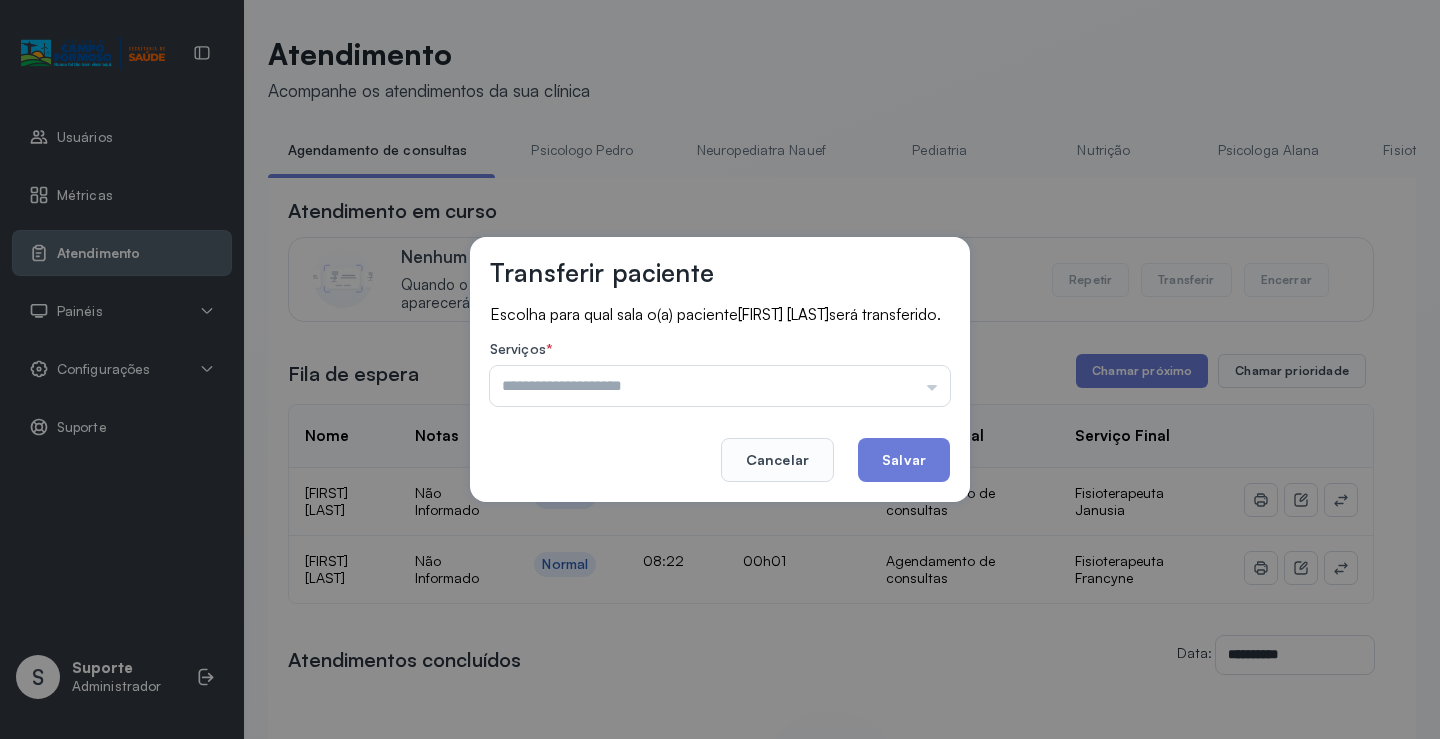 type on "**********" 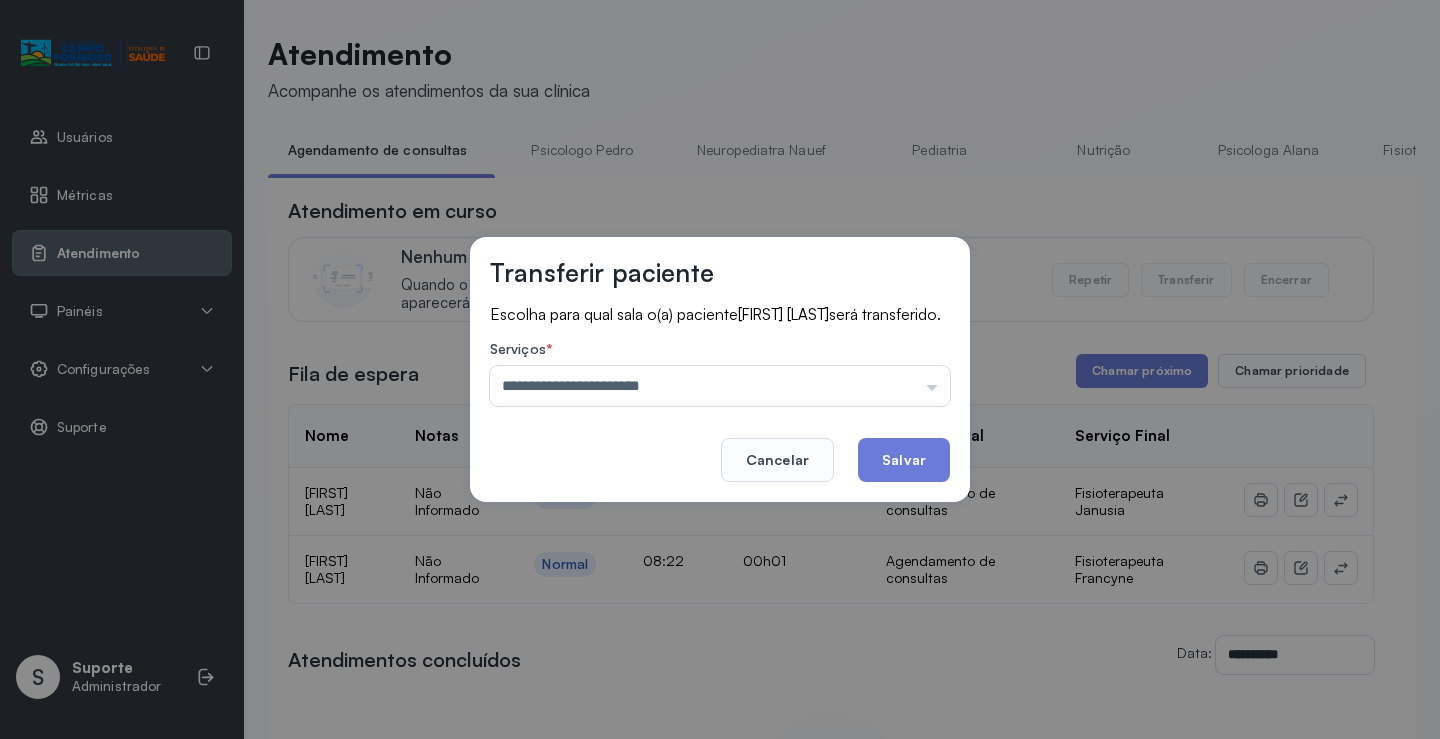 click on "**********" at bounding box center (720, 369) 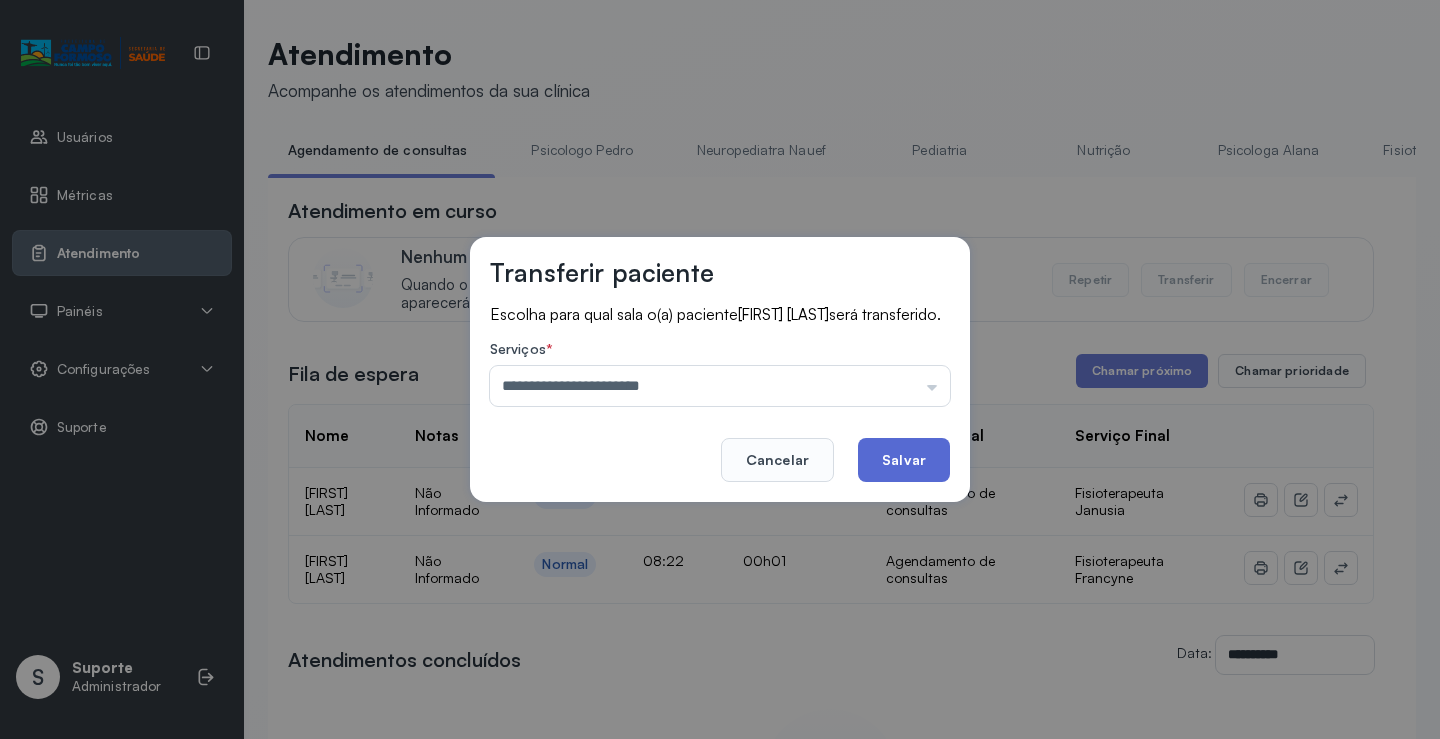 click on "Salvar" 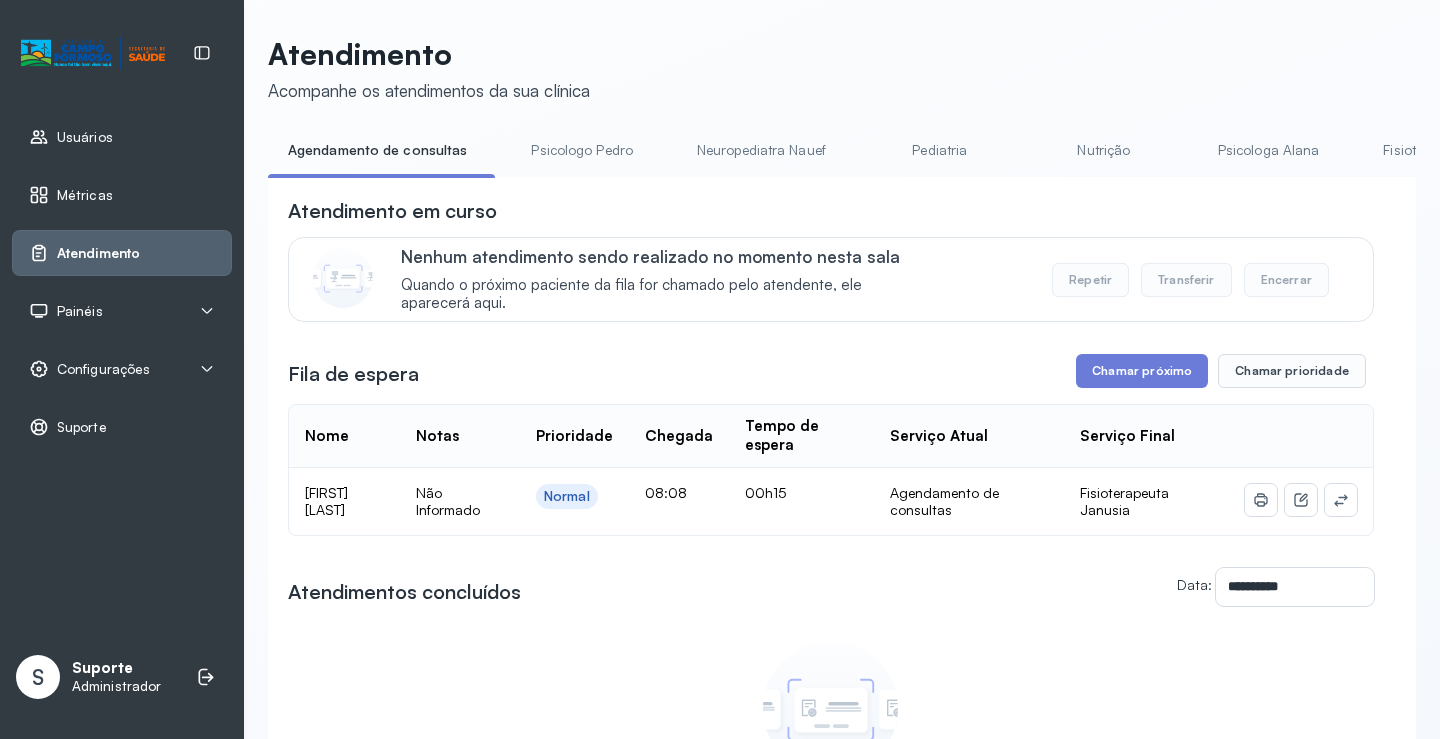 click on "Pediatria" at bounding box center [940, 150] 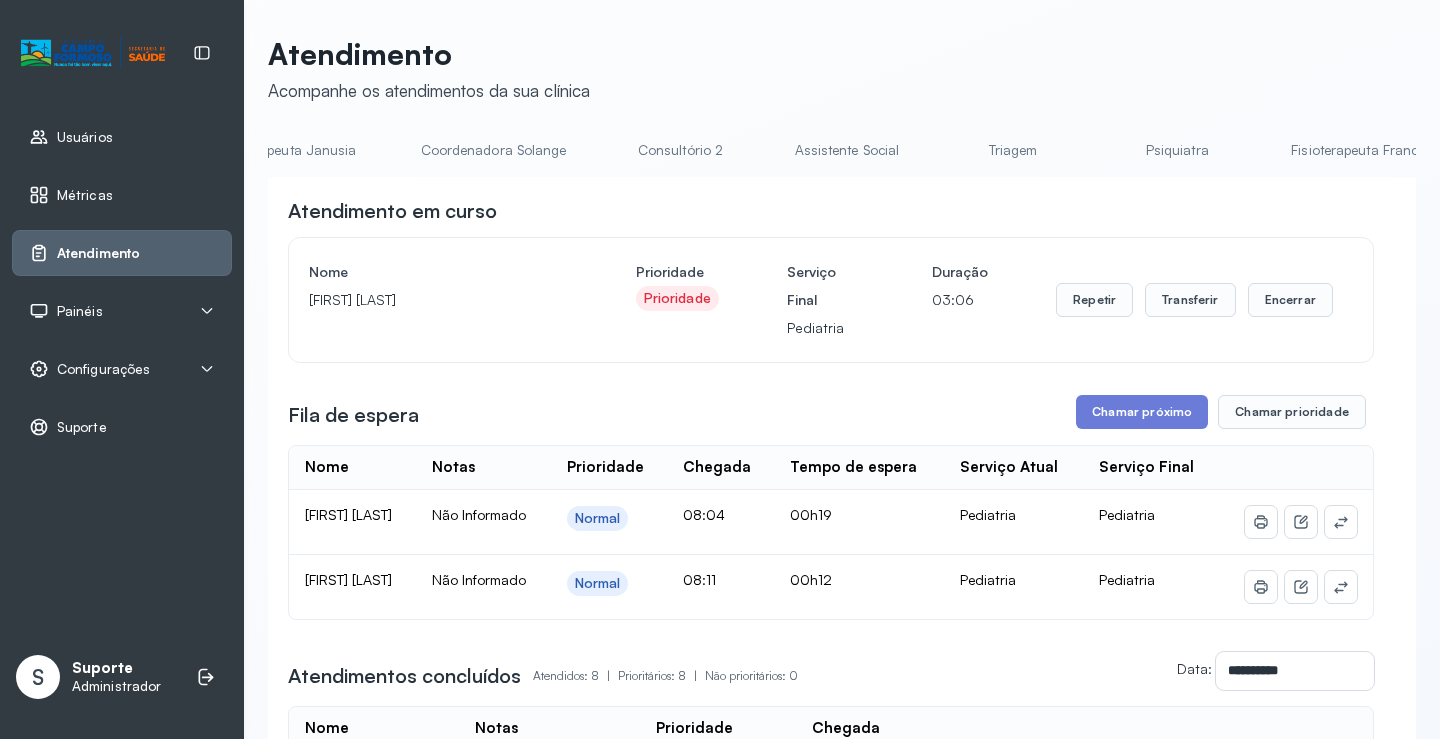 scroll, scrollTop: 0, scrollLeft: 1198, axis: horizontal 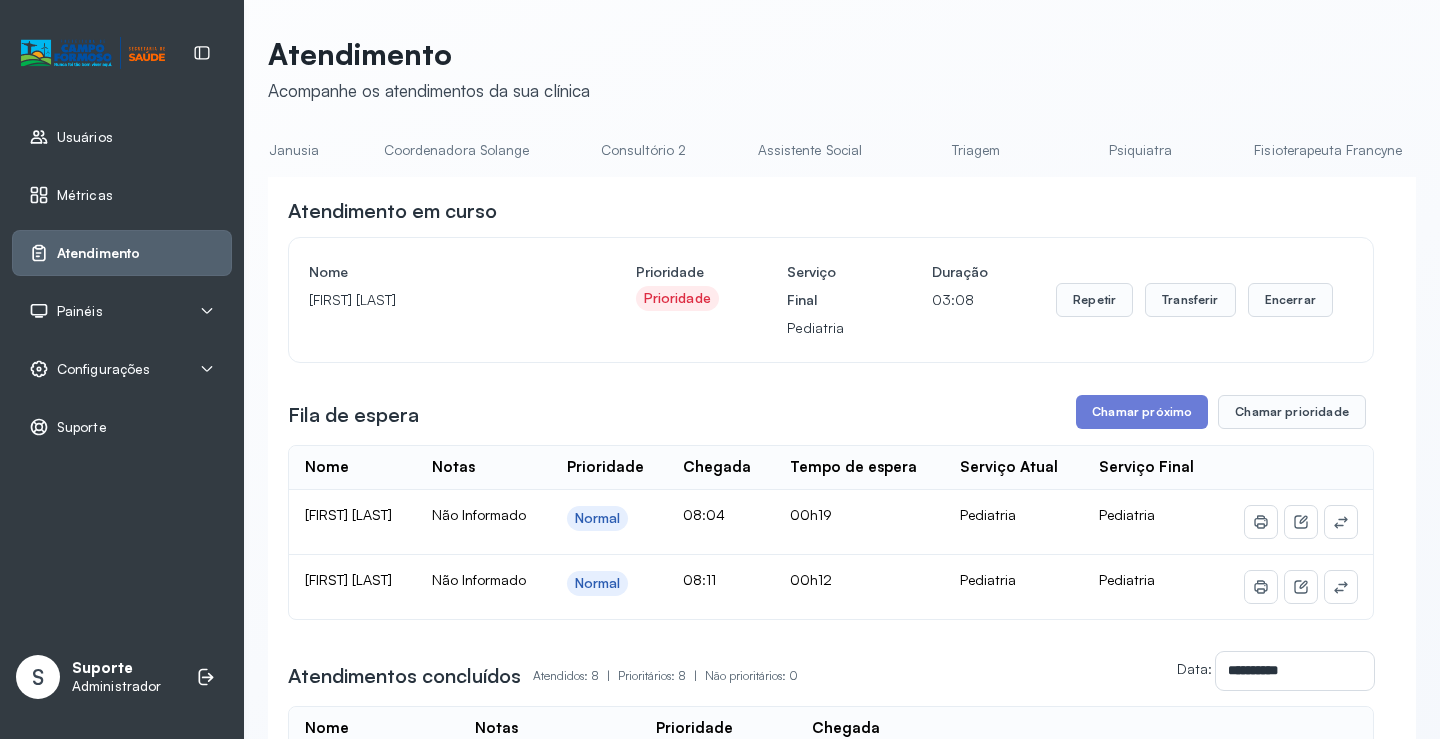 click on "Fisioterapeuta Francyne" at bounding box center (1328, 150) 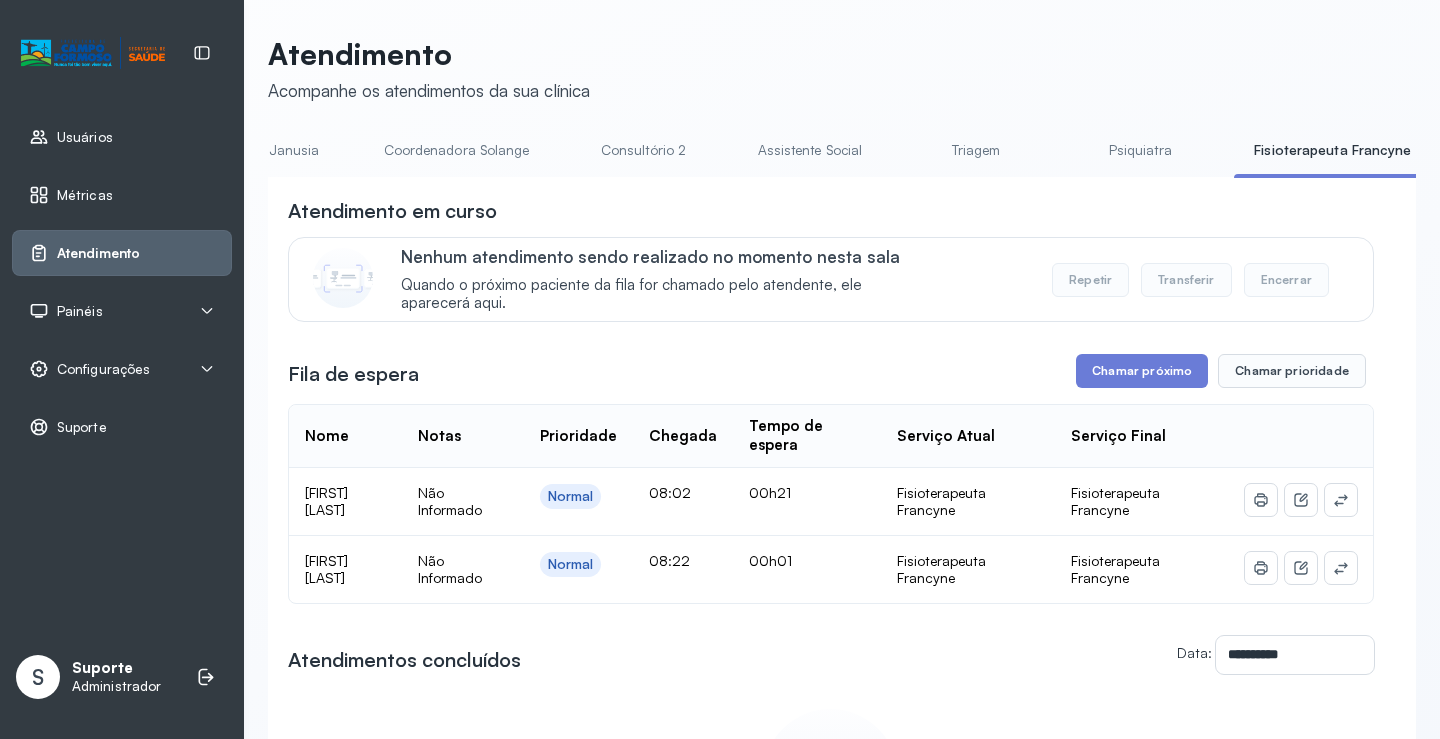 scroll, scrollTop: 0, scrollLeft: 1592, axis: horizontal 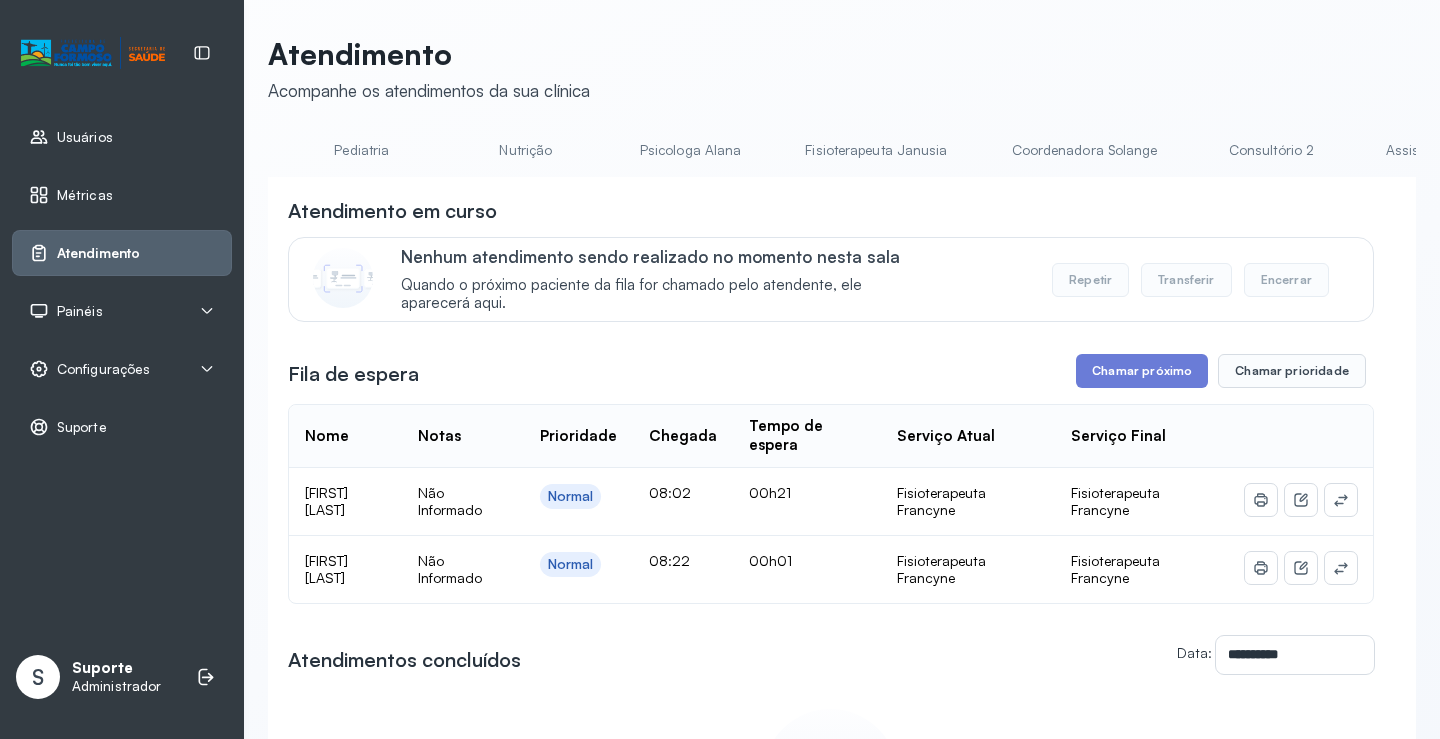 click on "**********" at bounding box center [842, 607] 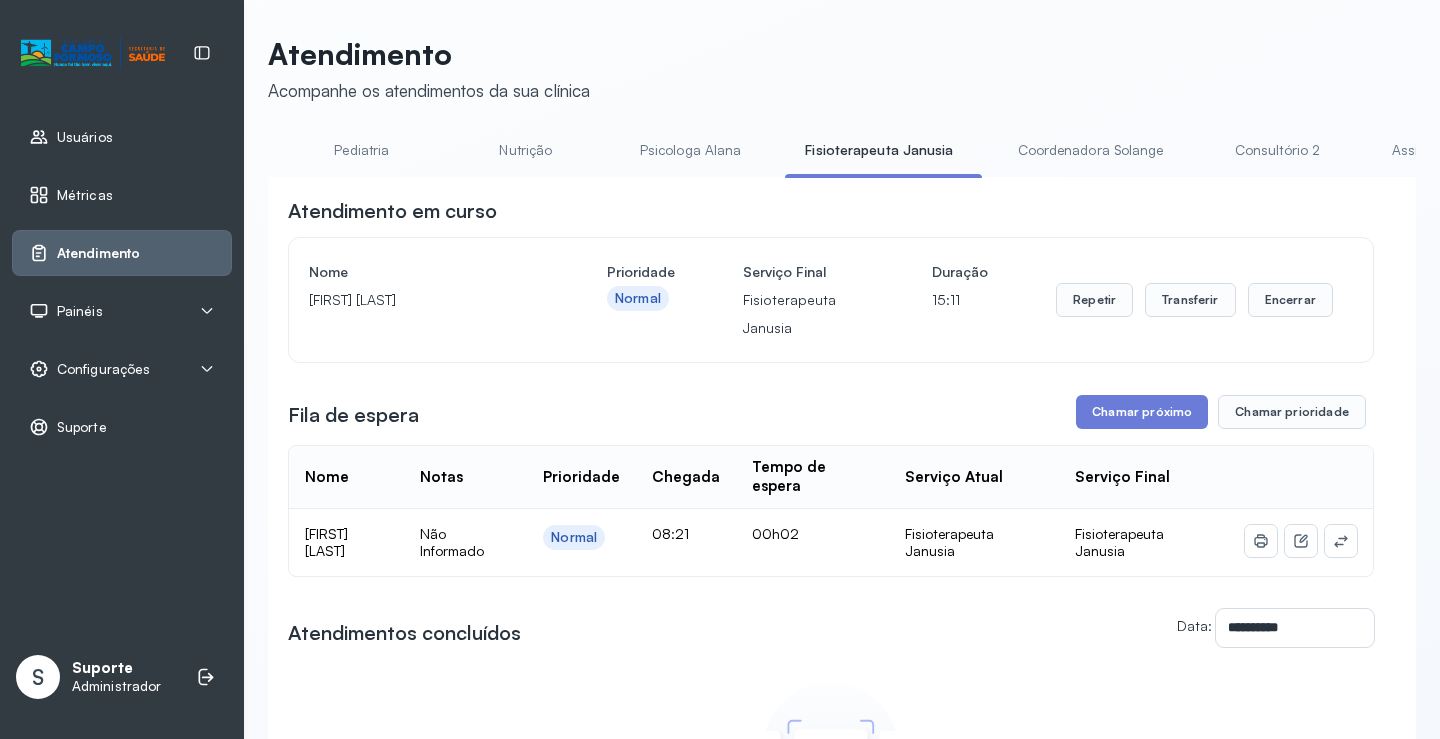 scroll, scrollTop: 0, scrollLeft: 0, axis: both 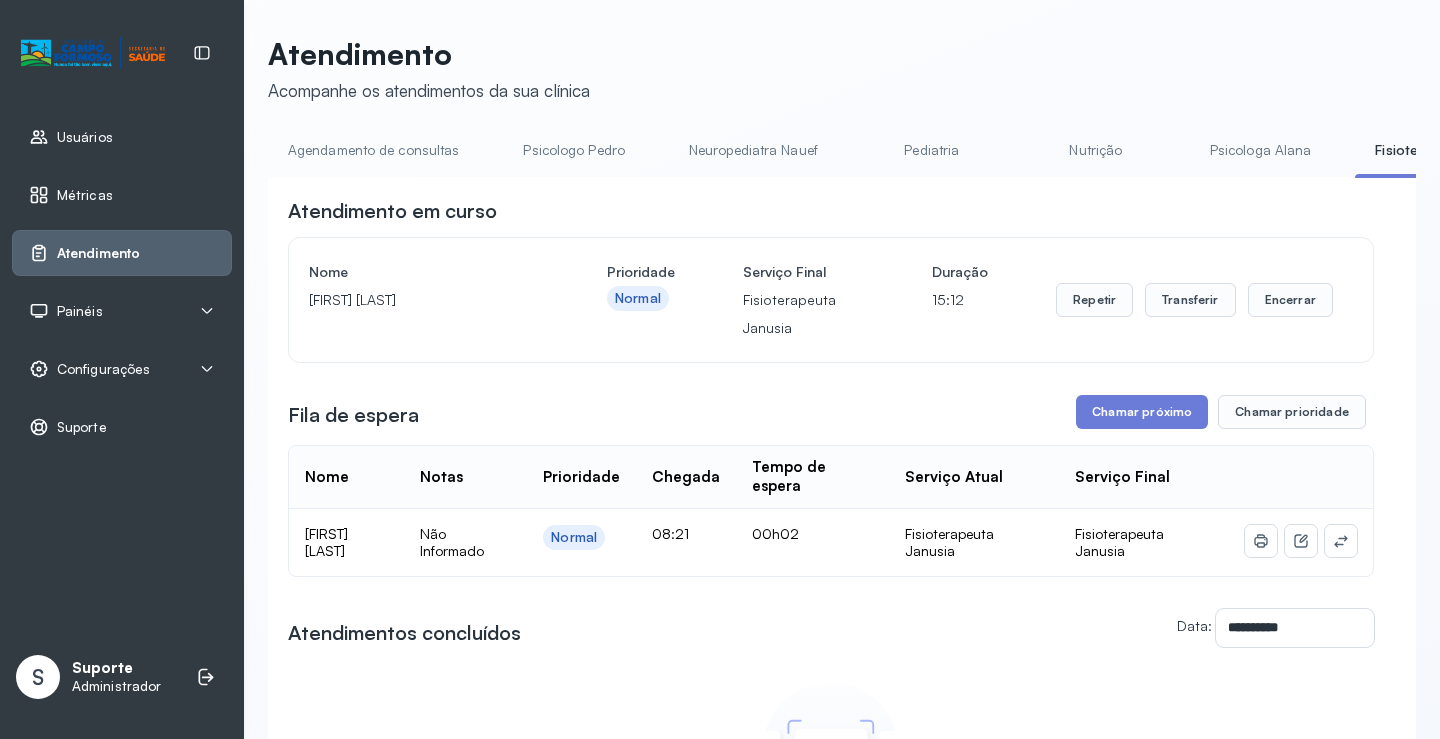 click on "Agendamento de consultas" at bounding box center (373, 150) 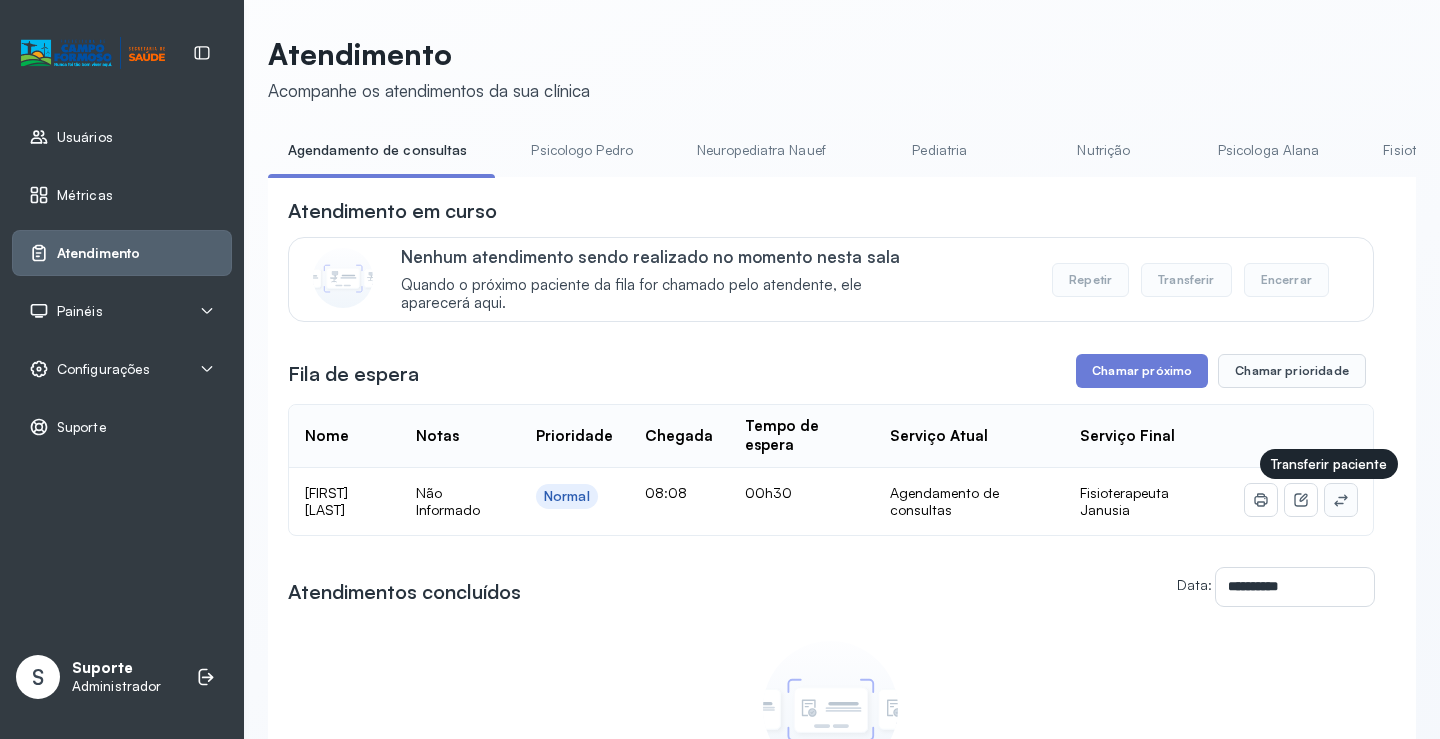 click 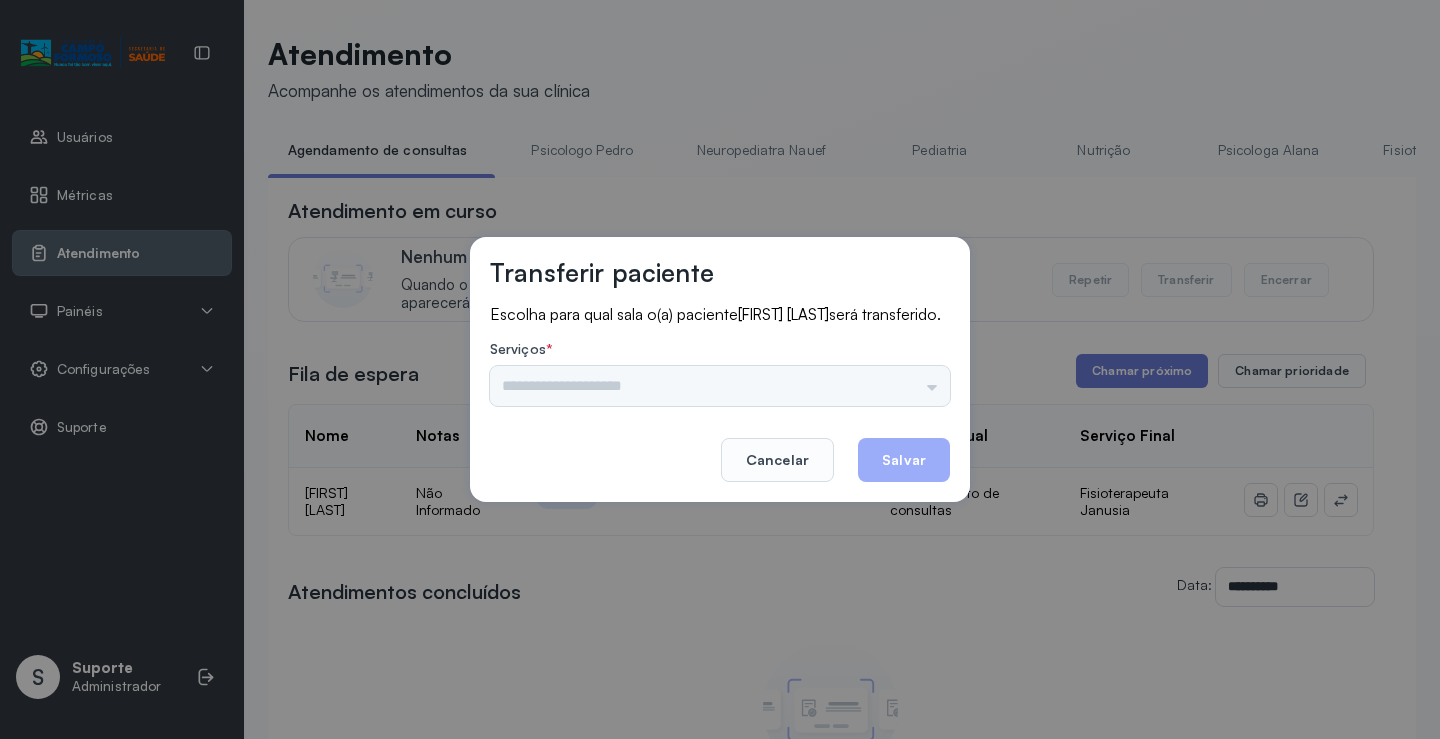 click on "Psicologo Pedro Neuropediatra Nauef Pediatria Nutrição Psicologa Alana Fisioterapeuta Janusia Coordenadora Solange Consultório 2 Assistente Social Triagem Psiquiatra Fisioterapeuta Francyne Fisioterapeuta Morgana Neuropediatra João" at bounding box center (720, 386) 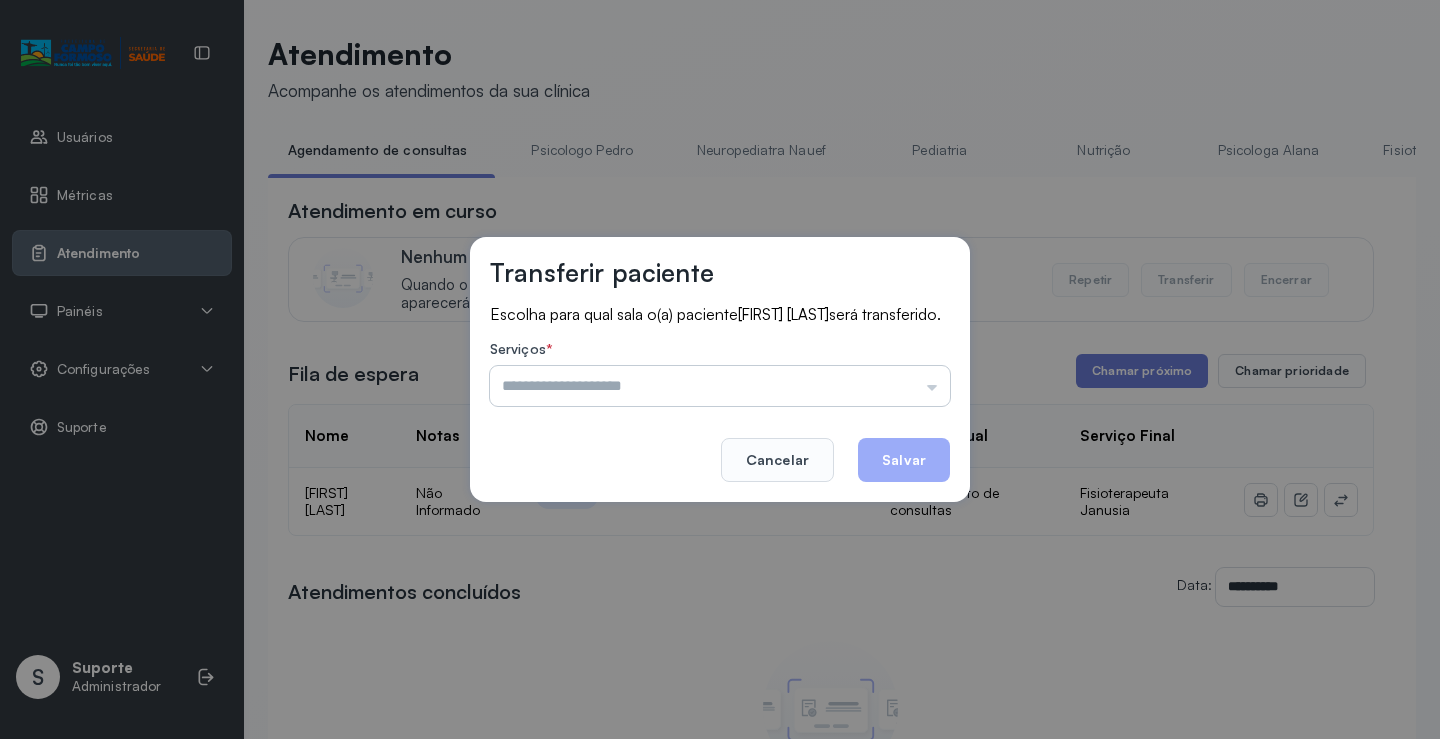 click at bounding box center (720, 386) 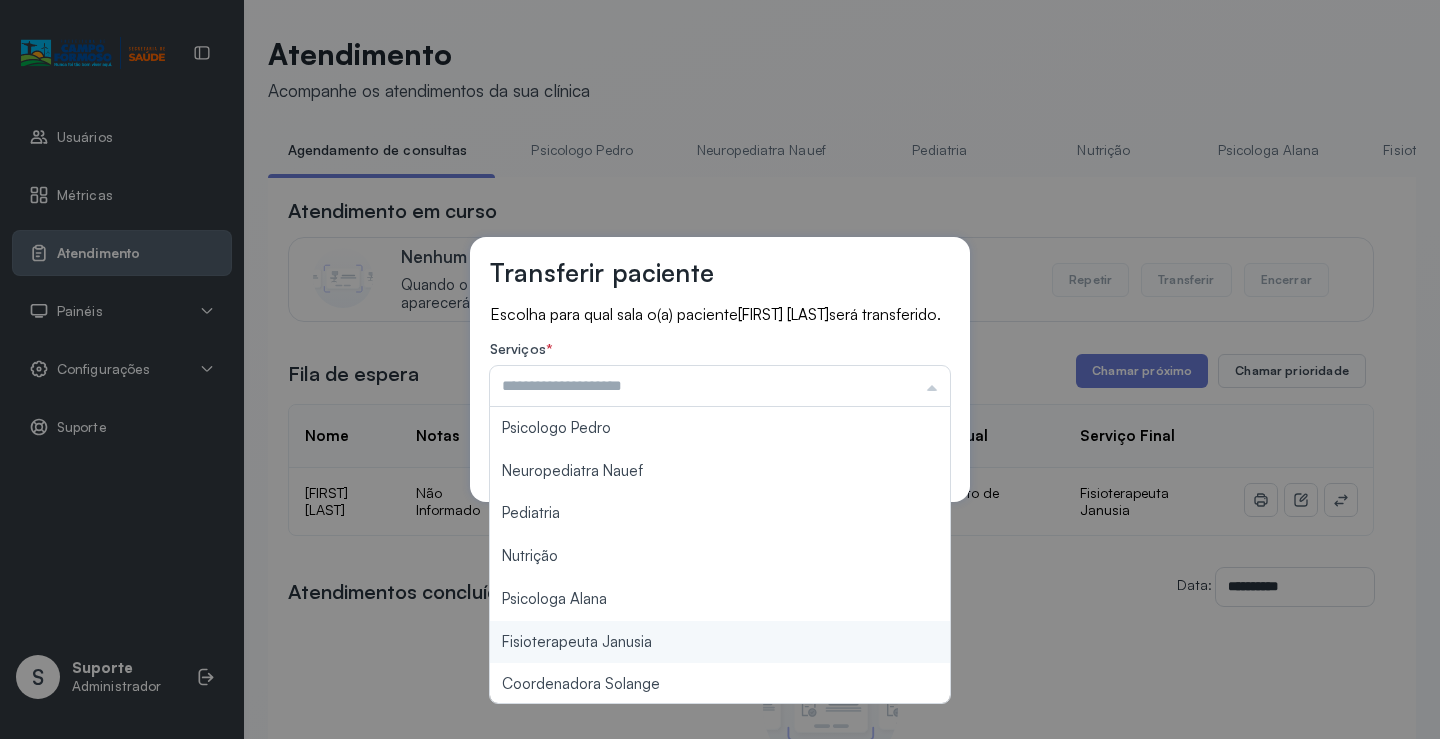 type on "**********" 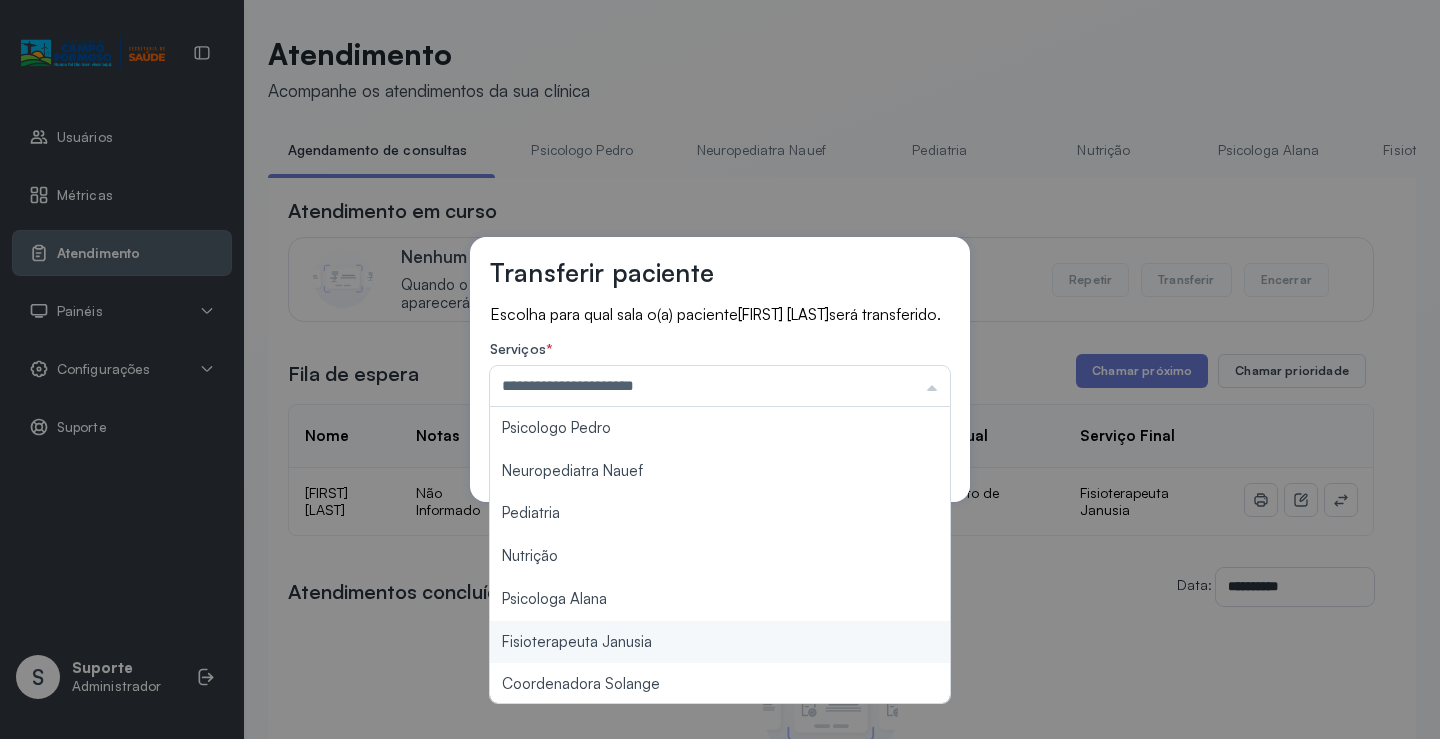 click on "**********" at bounding box center (720, 369) 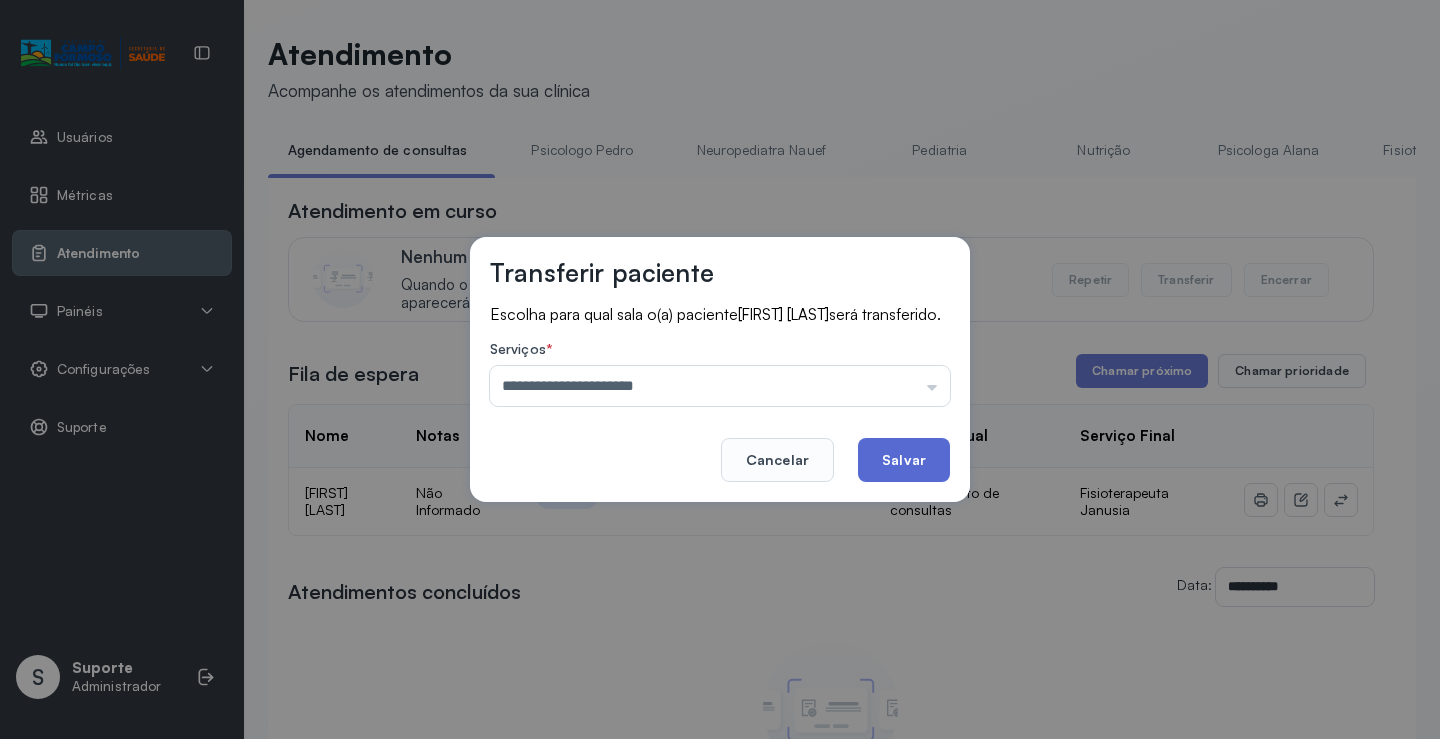 click on "Salvar" 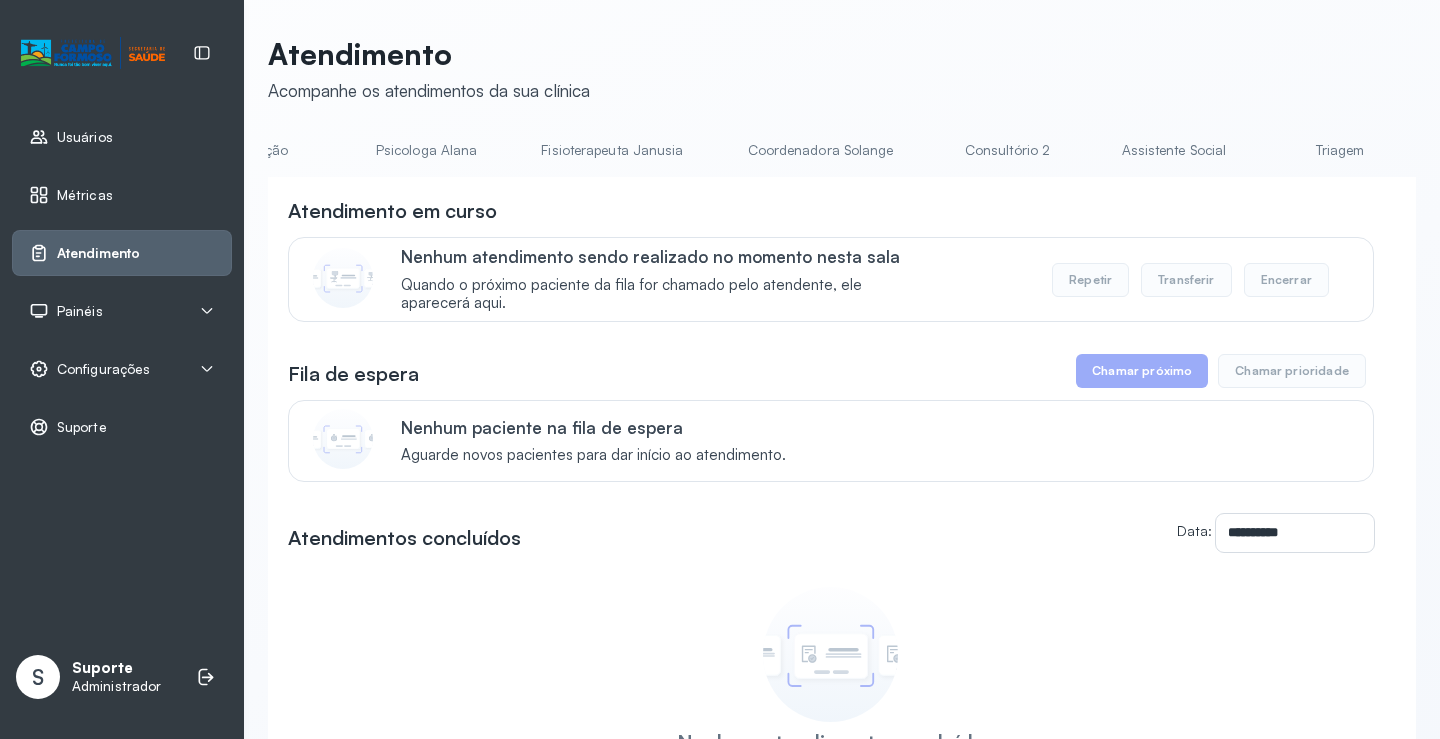 scroll, scrollTop: 0, scrollLeft: 885, axis: horizontal 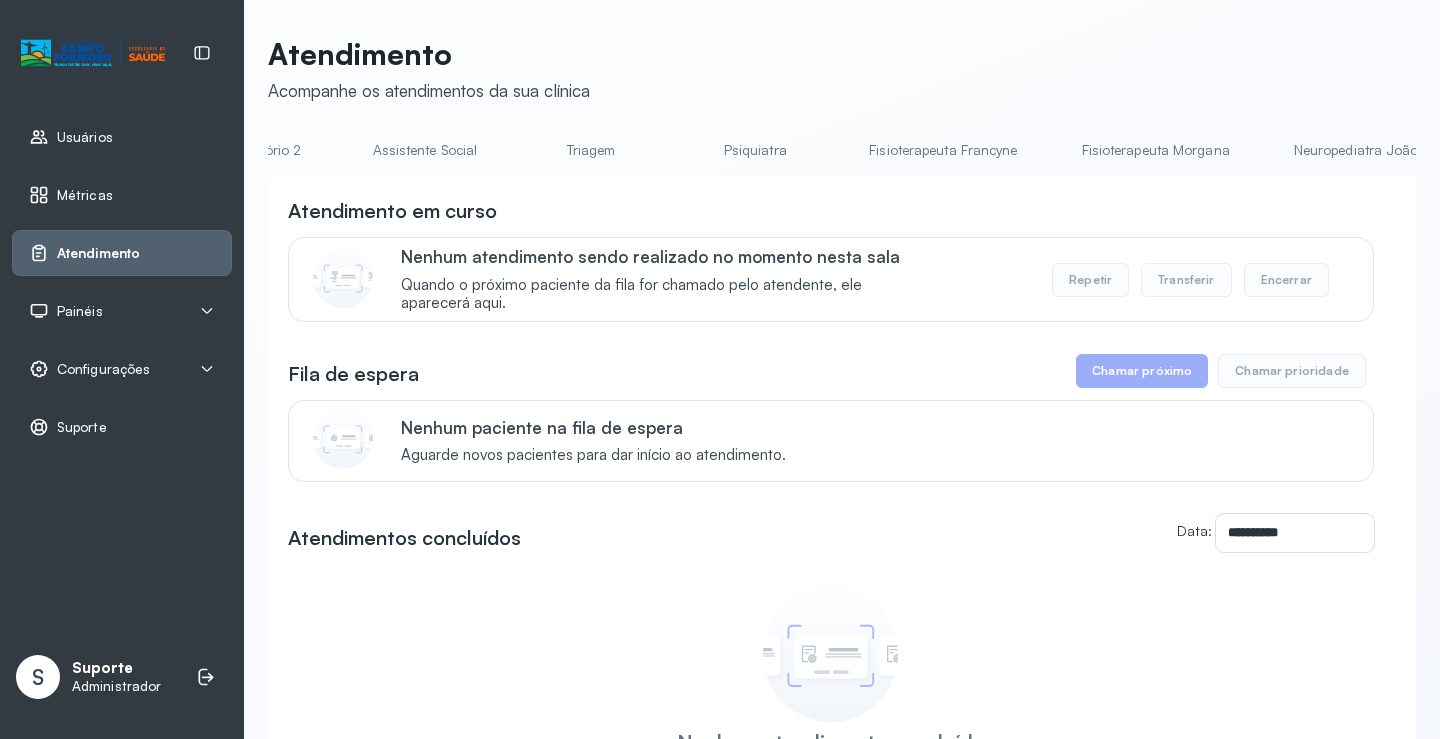click on "Fisioterapeuta Francyne" at bounding box center (943, 150) 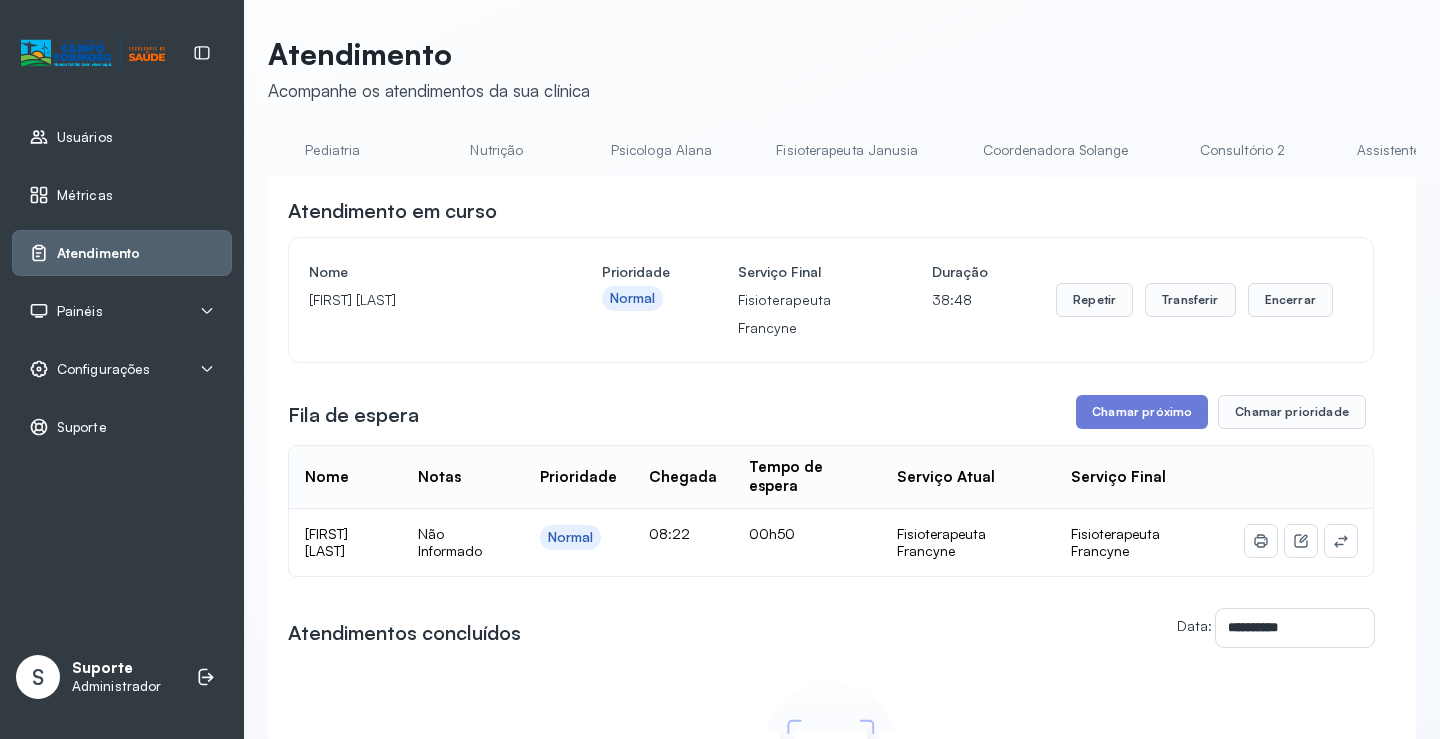 scroll, scrollTop: 0, scrollLeft: 594, axis: horizontal 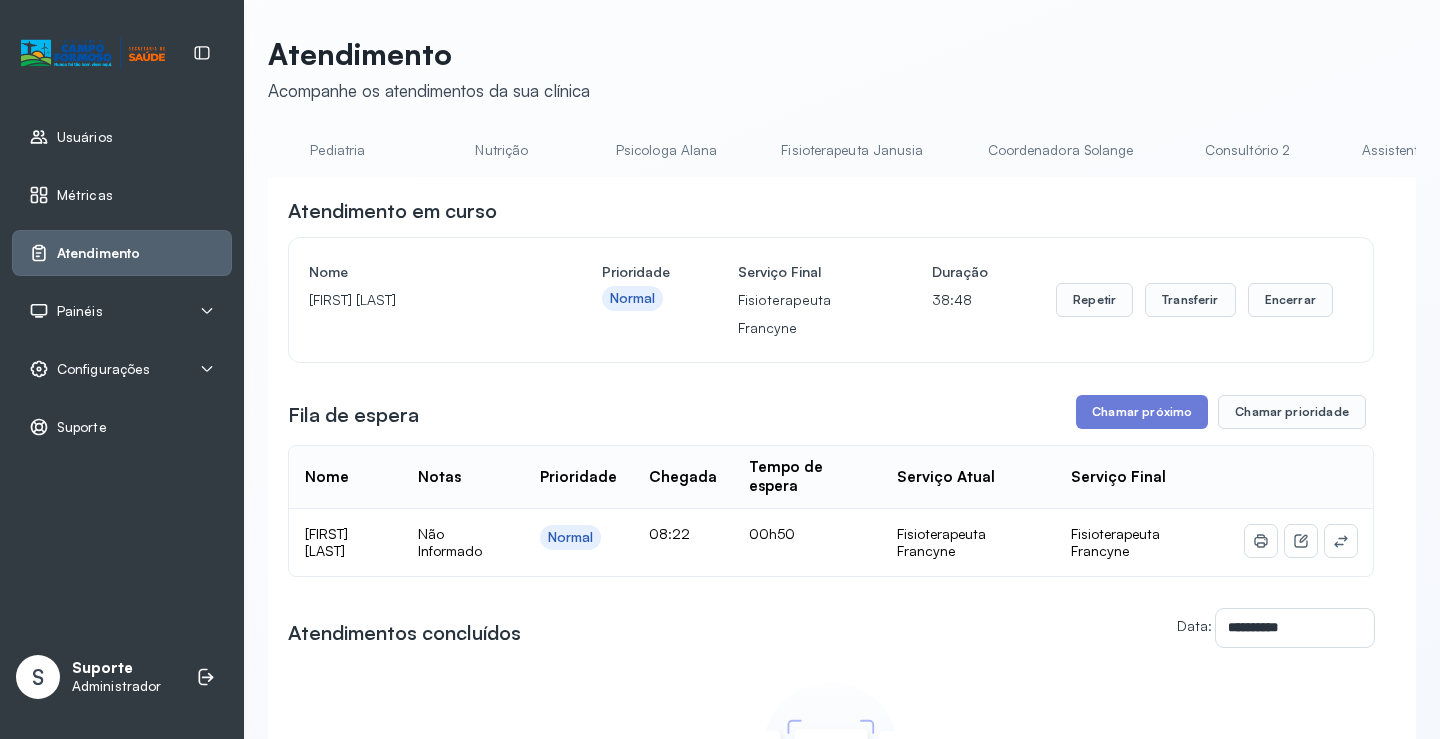click on "Fisioterapeuta Janusia" at bounding box center (852, 150) 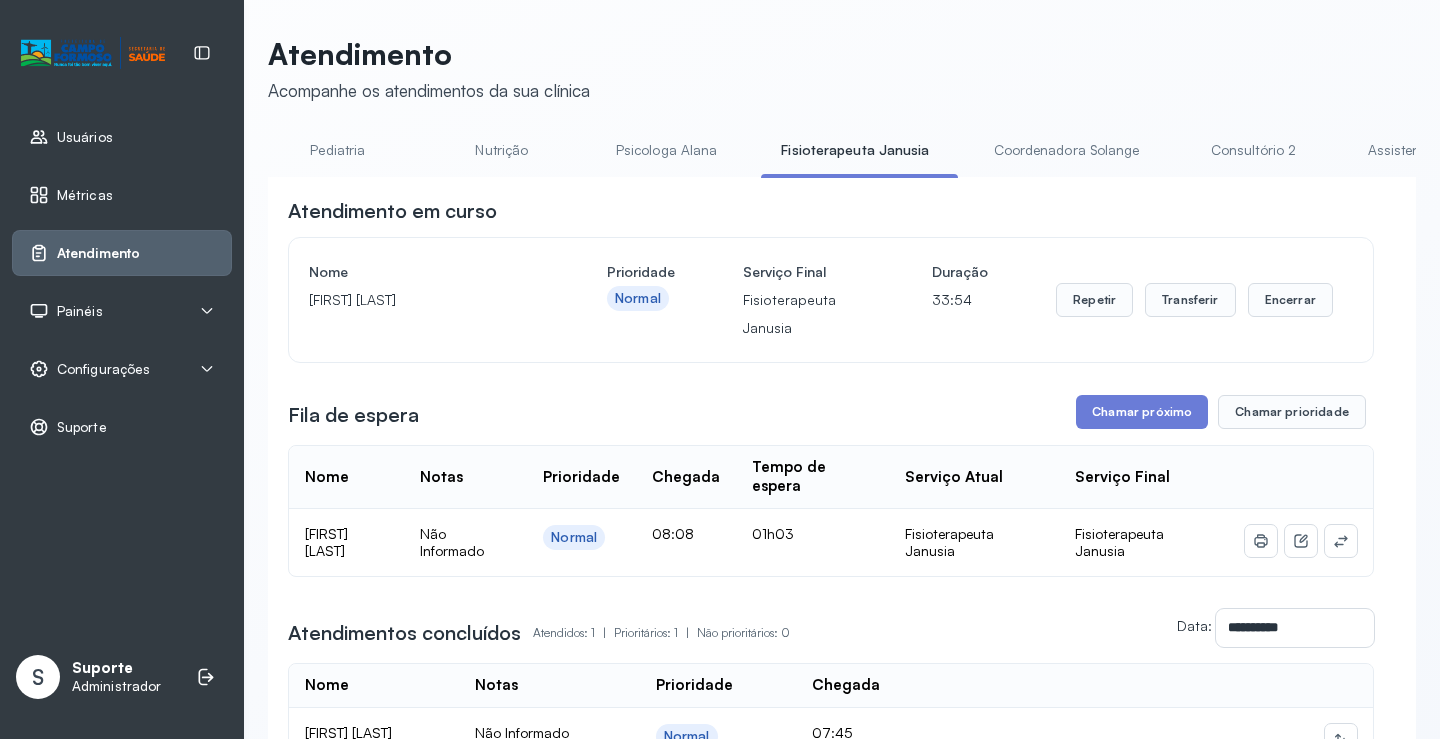 scroll, scrollTop: 0, scrollLeft: 0, axis: both 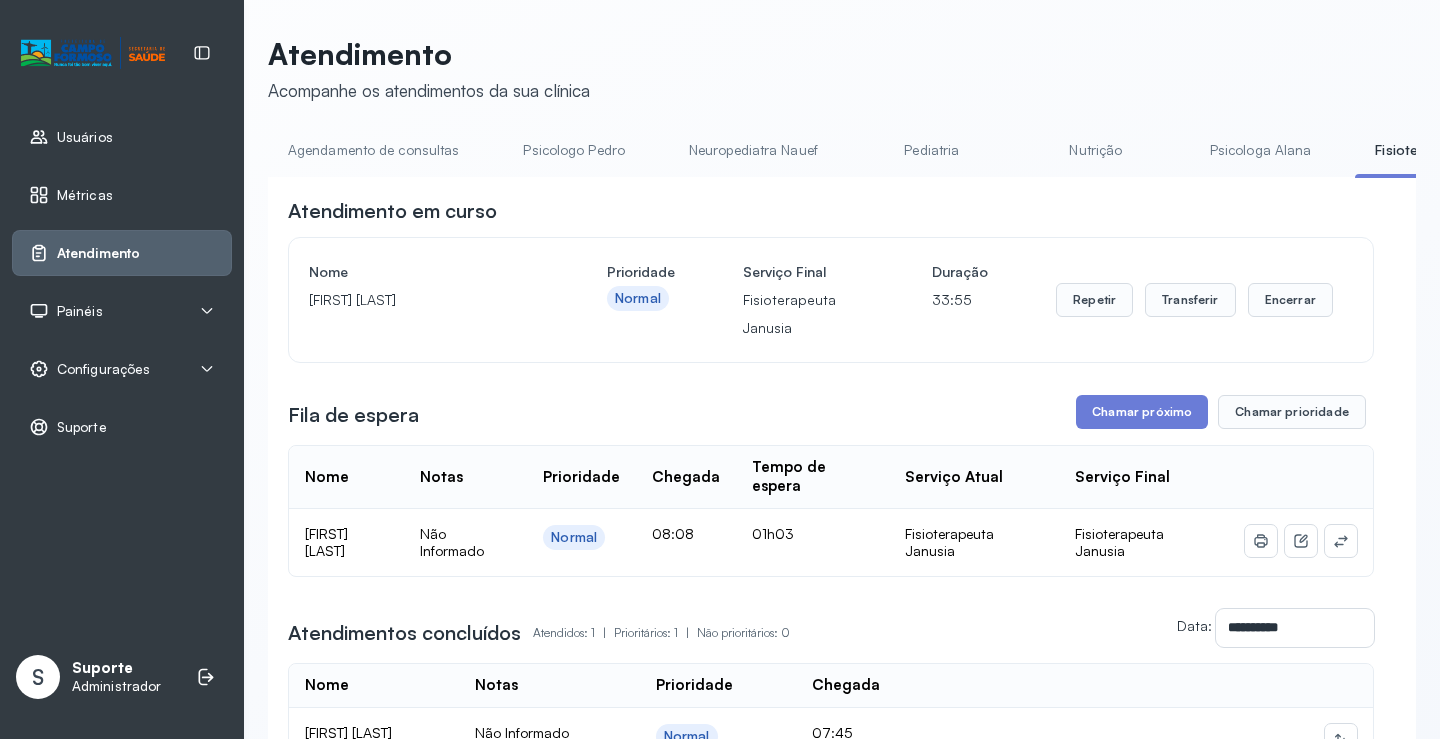 click on "Agendamento de consultas" at bounding box center (373, 150) 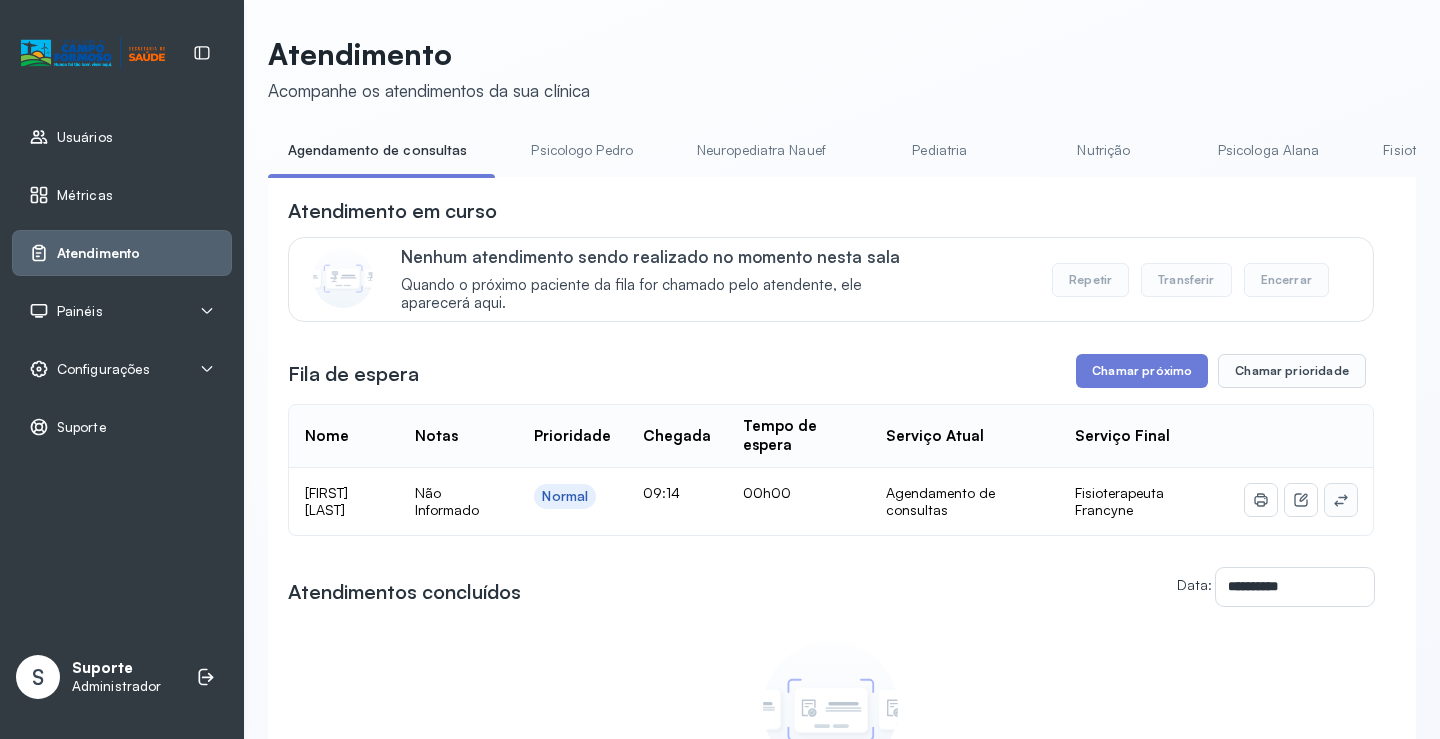 click 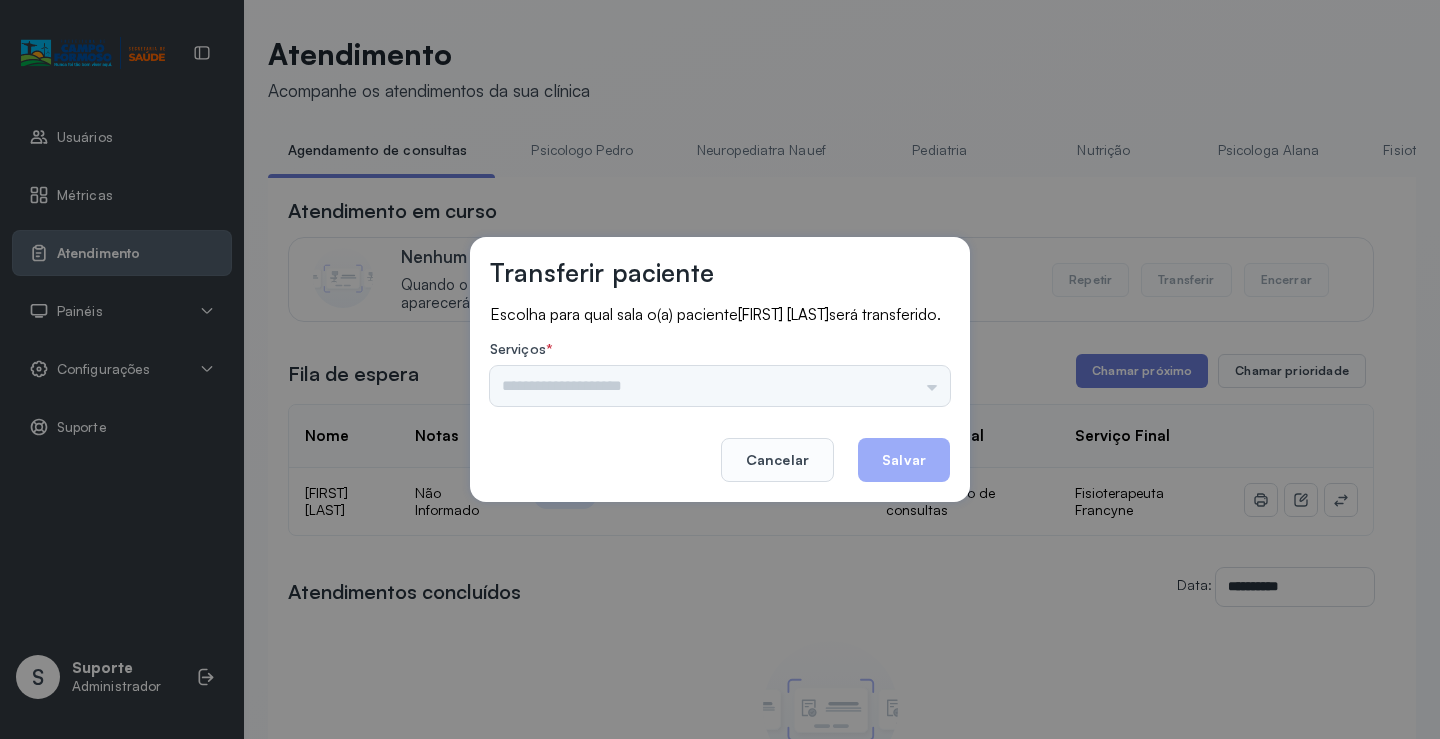 click on "Psicologo Pedro Neuropediatra Nauef Pediatria Nutrição Psicologa Alana Fisioterapeuta Janusia Coordenadora Solange Consultório 2 Assistente Social Triagem Psiquiatra Fisioterapeuta Francyne Fisioterapeuta Morgana Neuropediatra João" at bounding box center [720, 386] 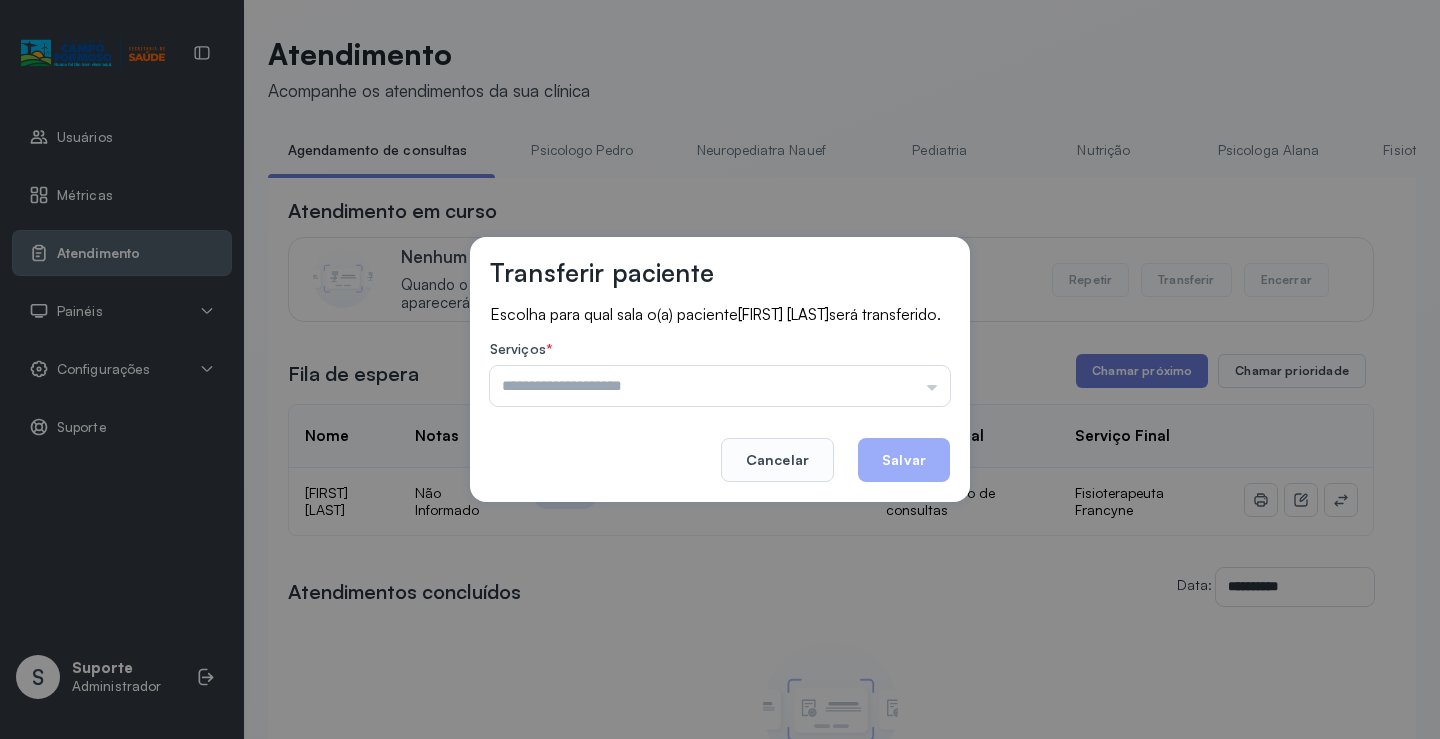 click at bounding box center [720, 386] 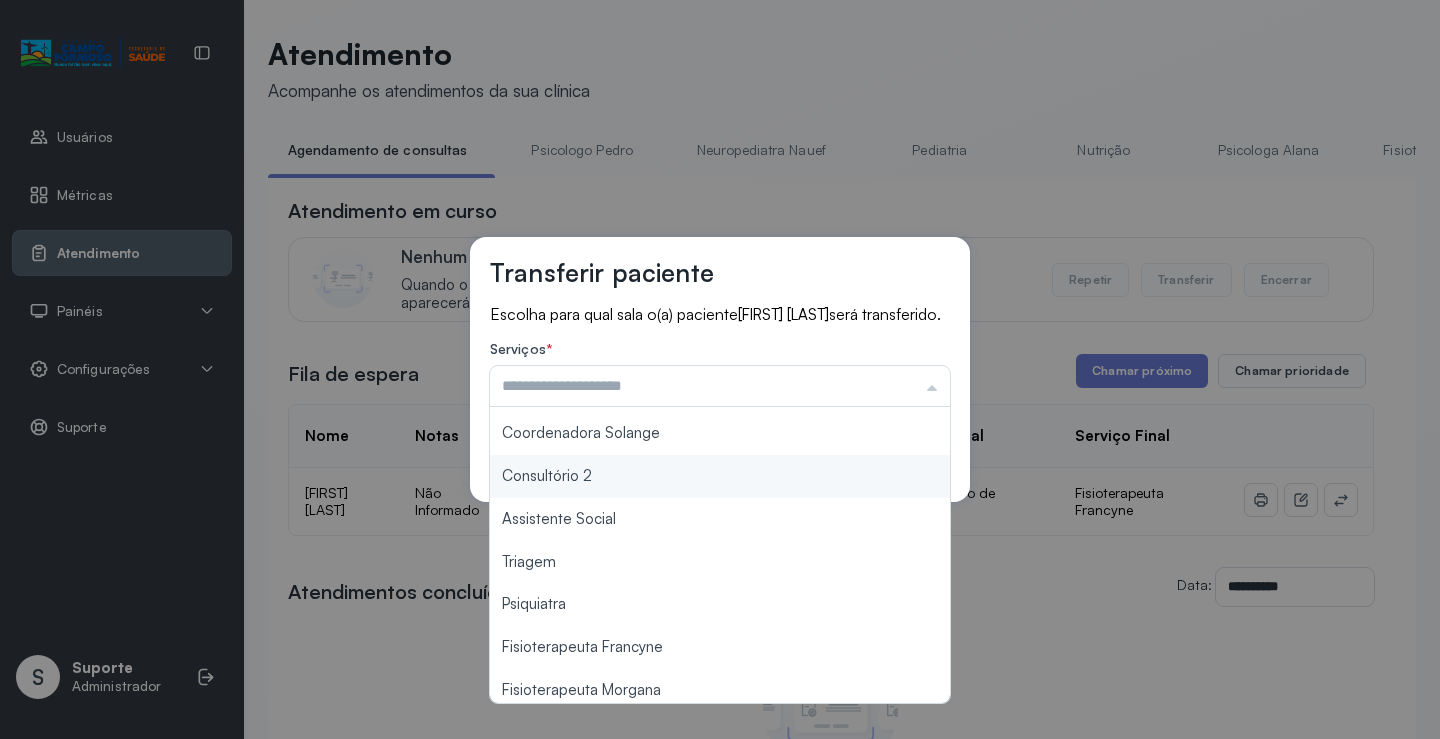 scroll, scrollTop: 303, scrollLeft: 0, axis: vertical 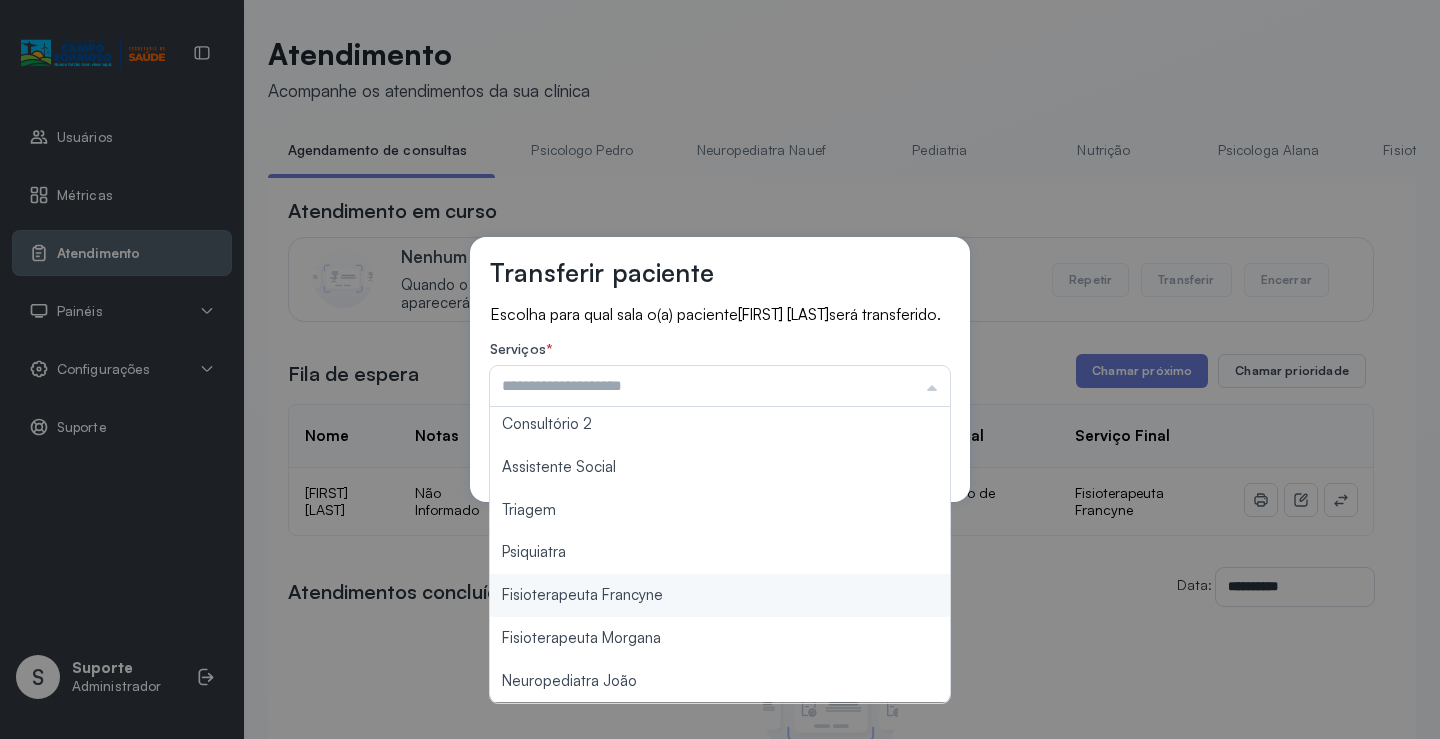 type on "**********" 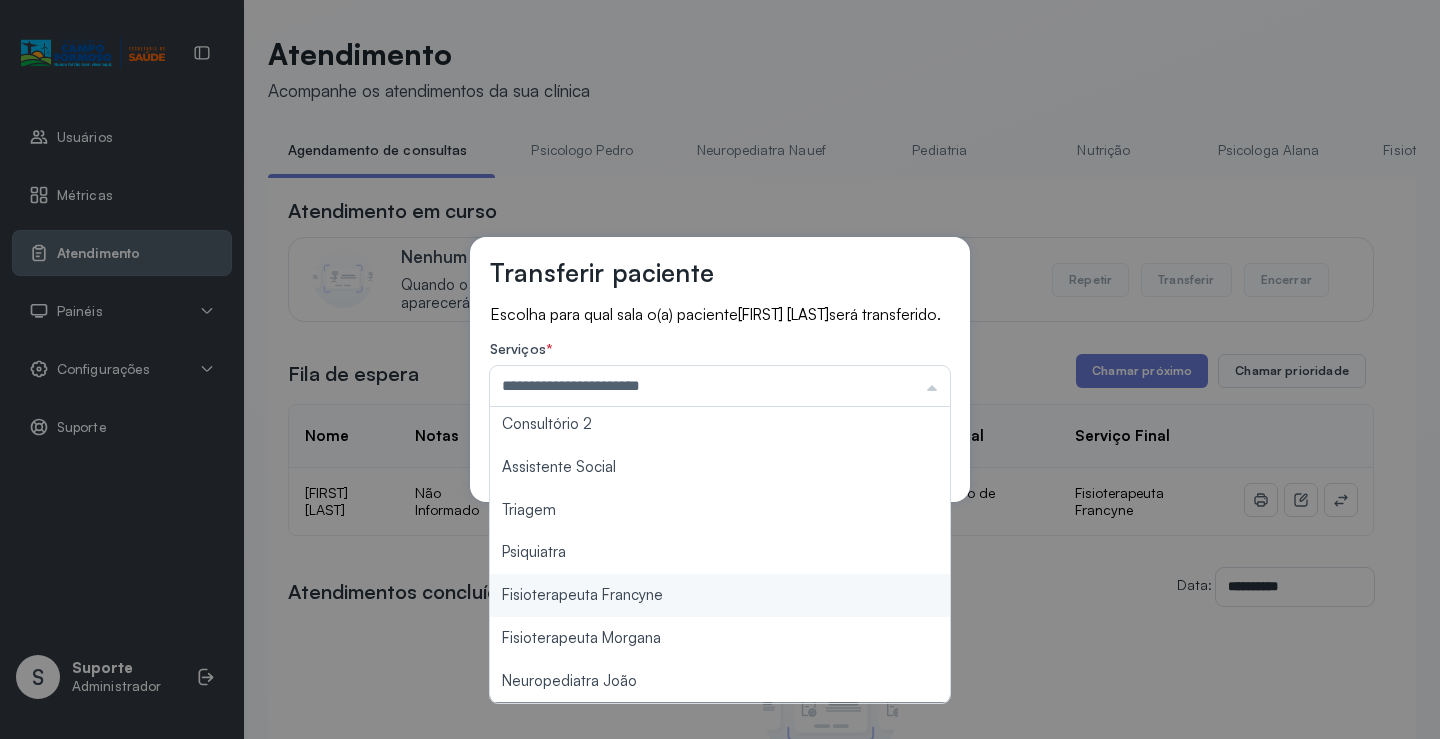 click on "**********" at bounding box center (720, 369) 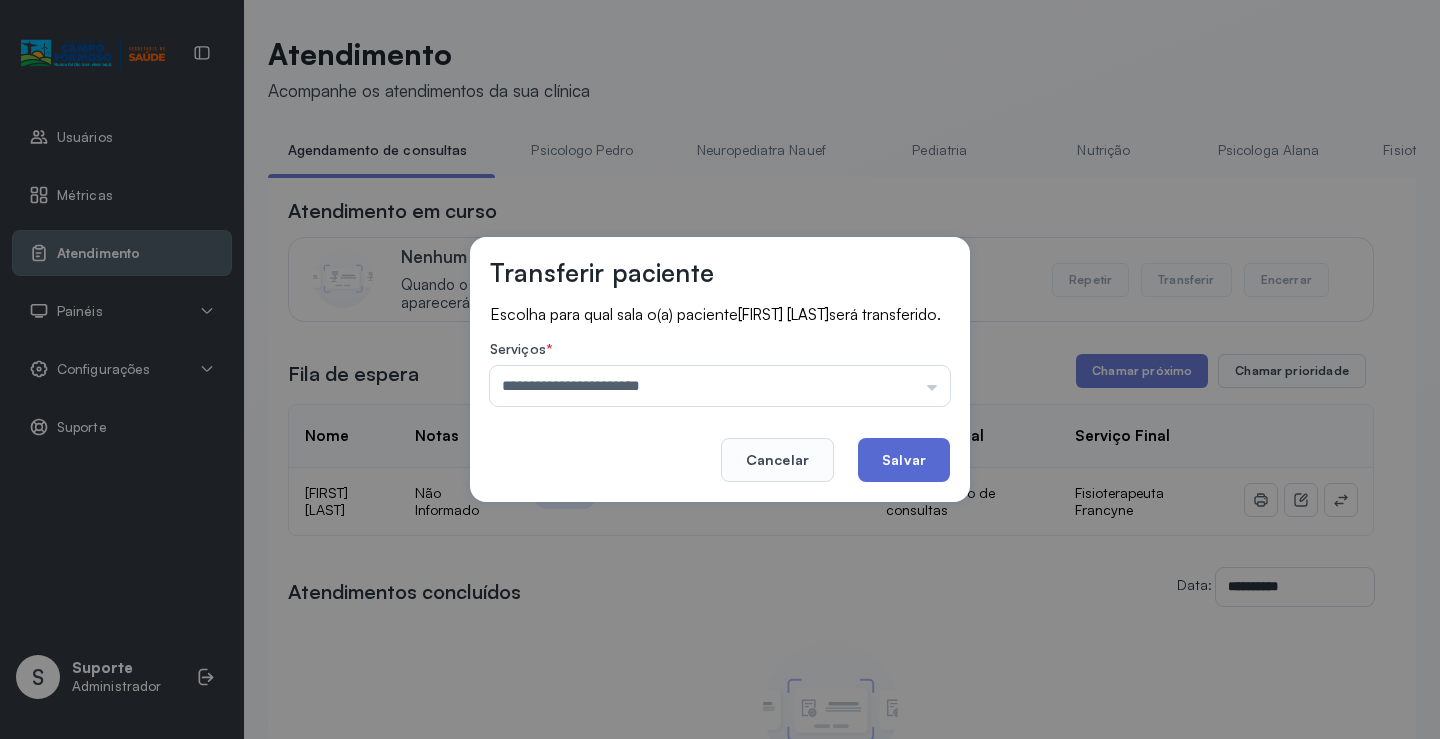 click on "Salvar" 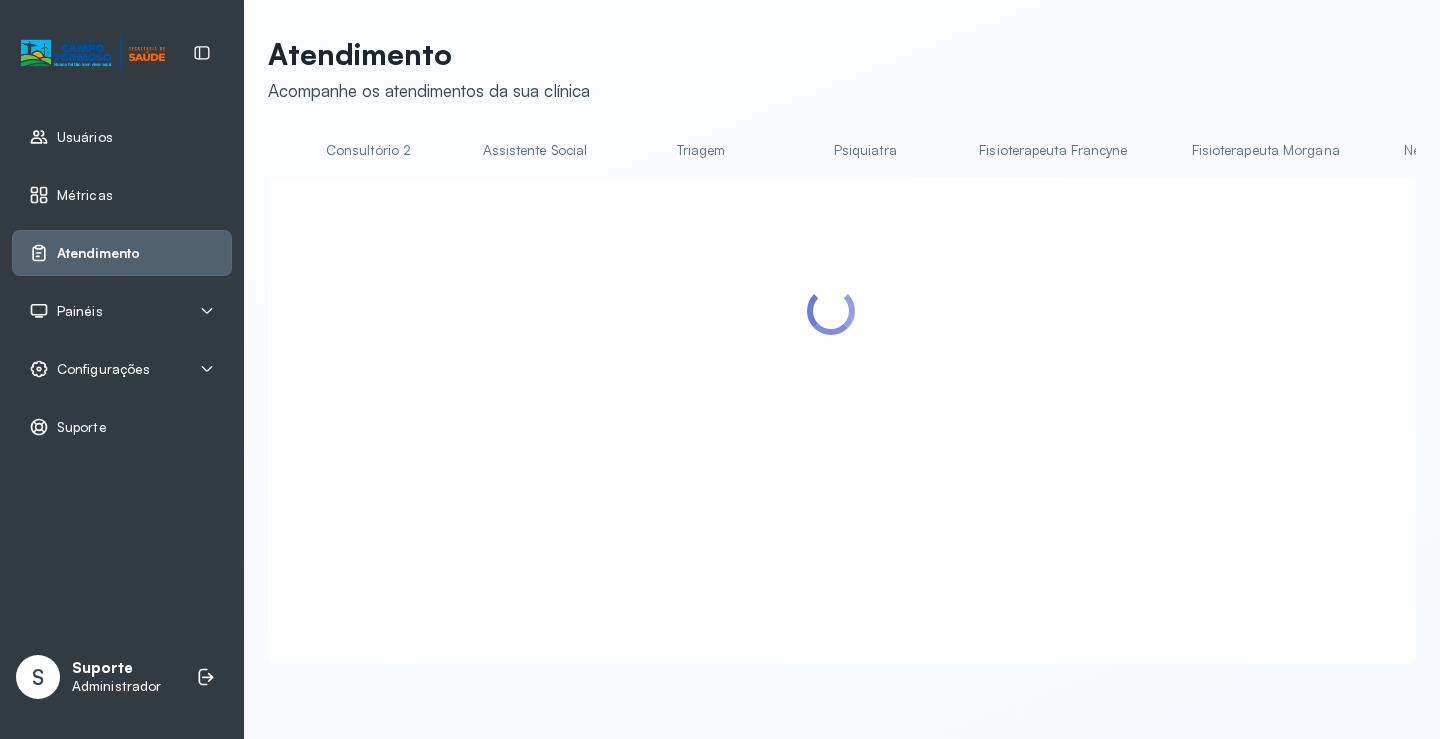 scroll, scrollTop: 0, scrollLeft: 1591, axis: horizontal 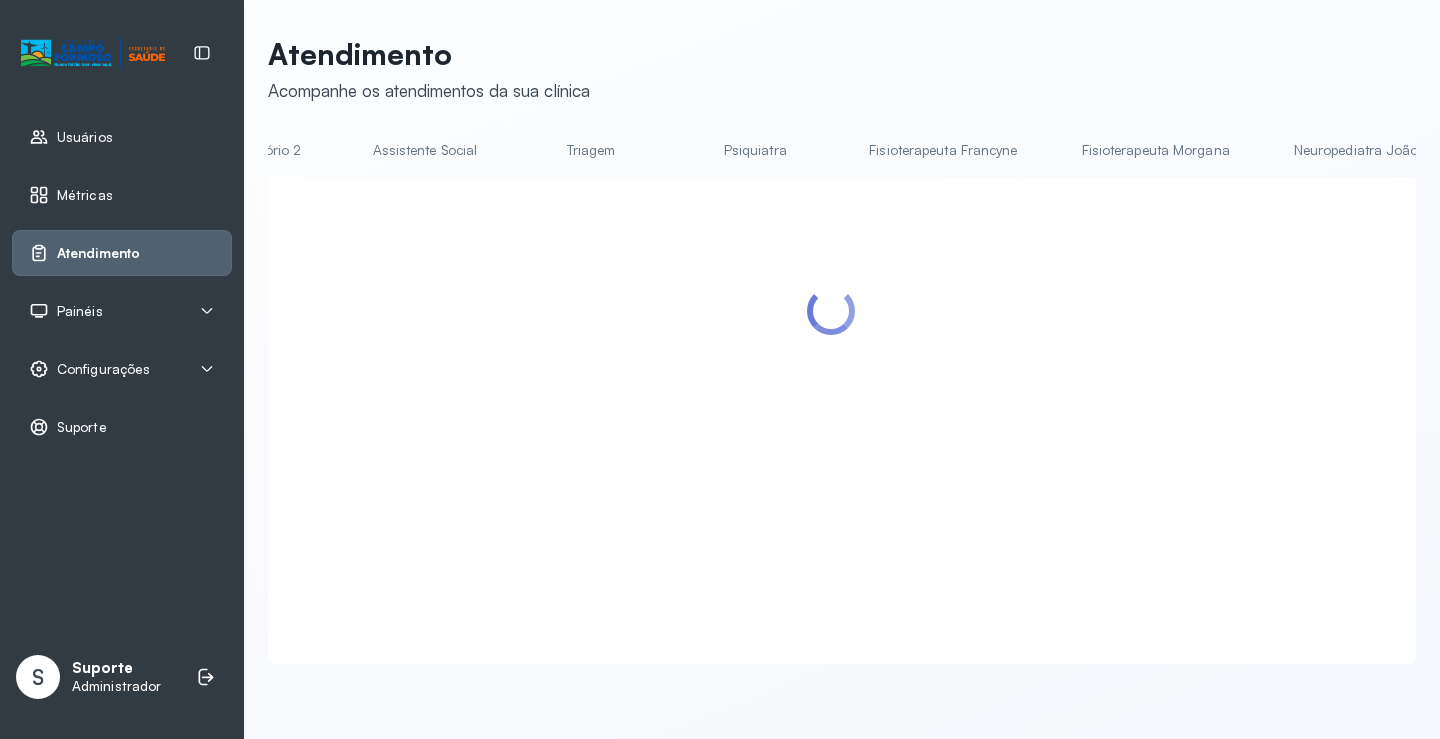 click on "Fisioterapeuta Francyne" at bounding box center [943, 150] 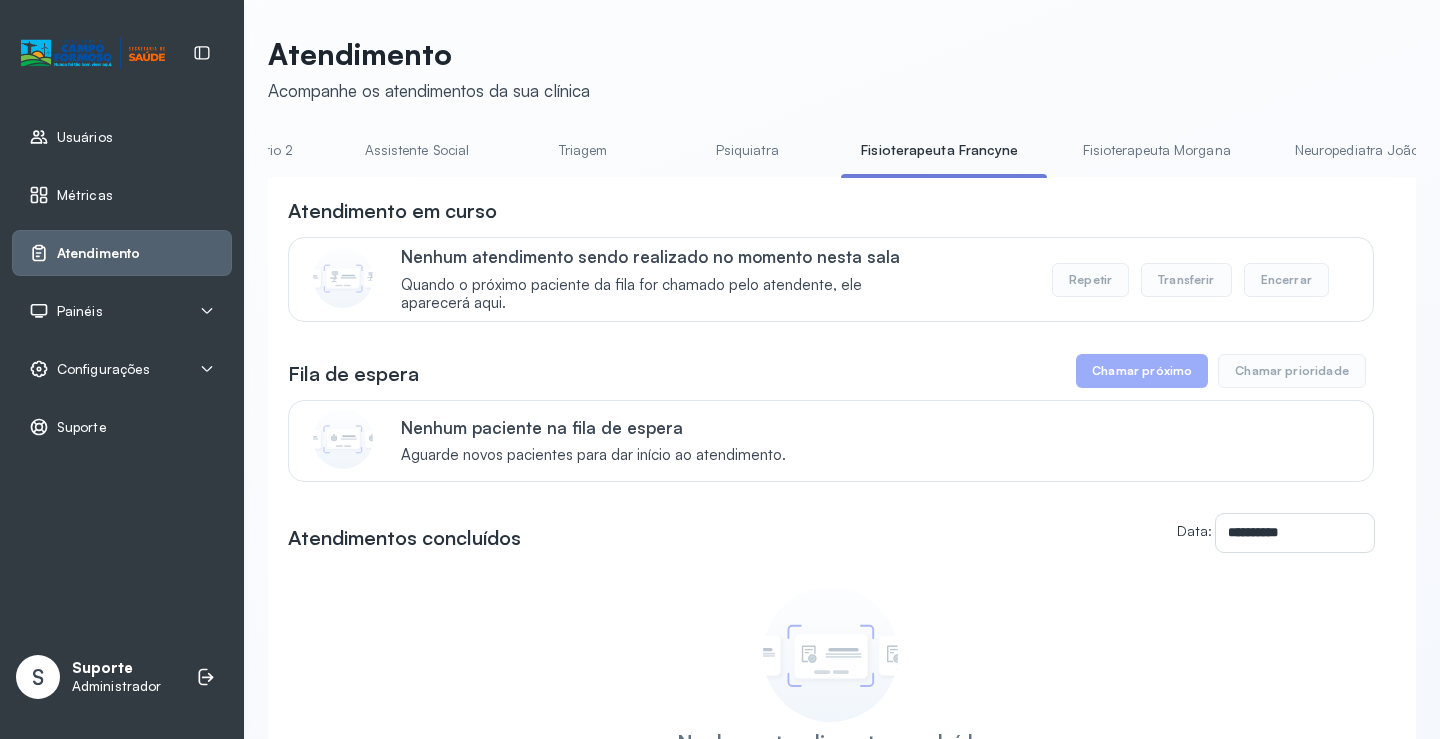 click on "Fisioterapeuta Morgana" at bounding box center [1157, 150] 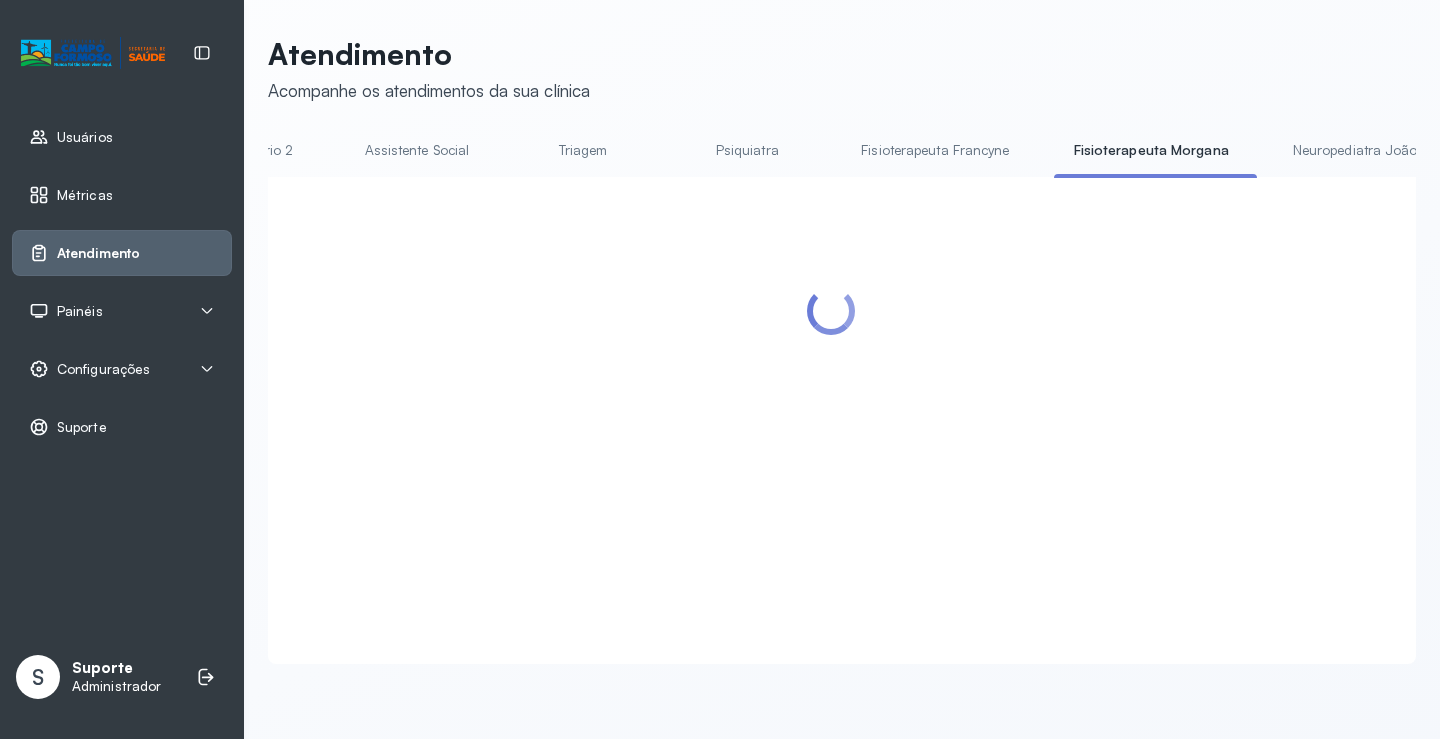 click on "Fisioterapeuta Francyne" at bounding box center [935, 150] 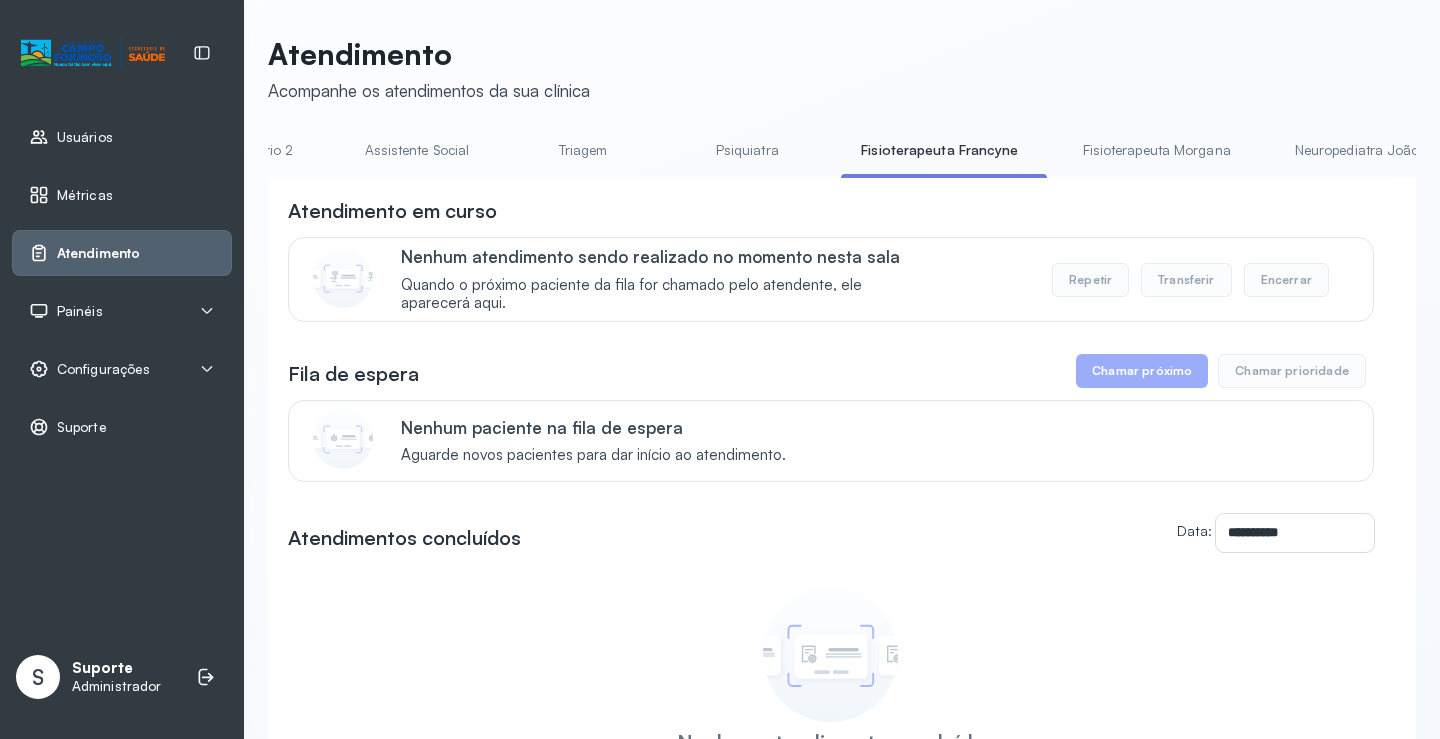 click on "Fisioterapeuta Morgana" at bounding box center [1157, 150] 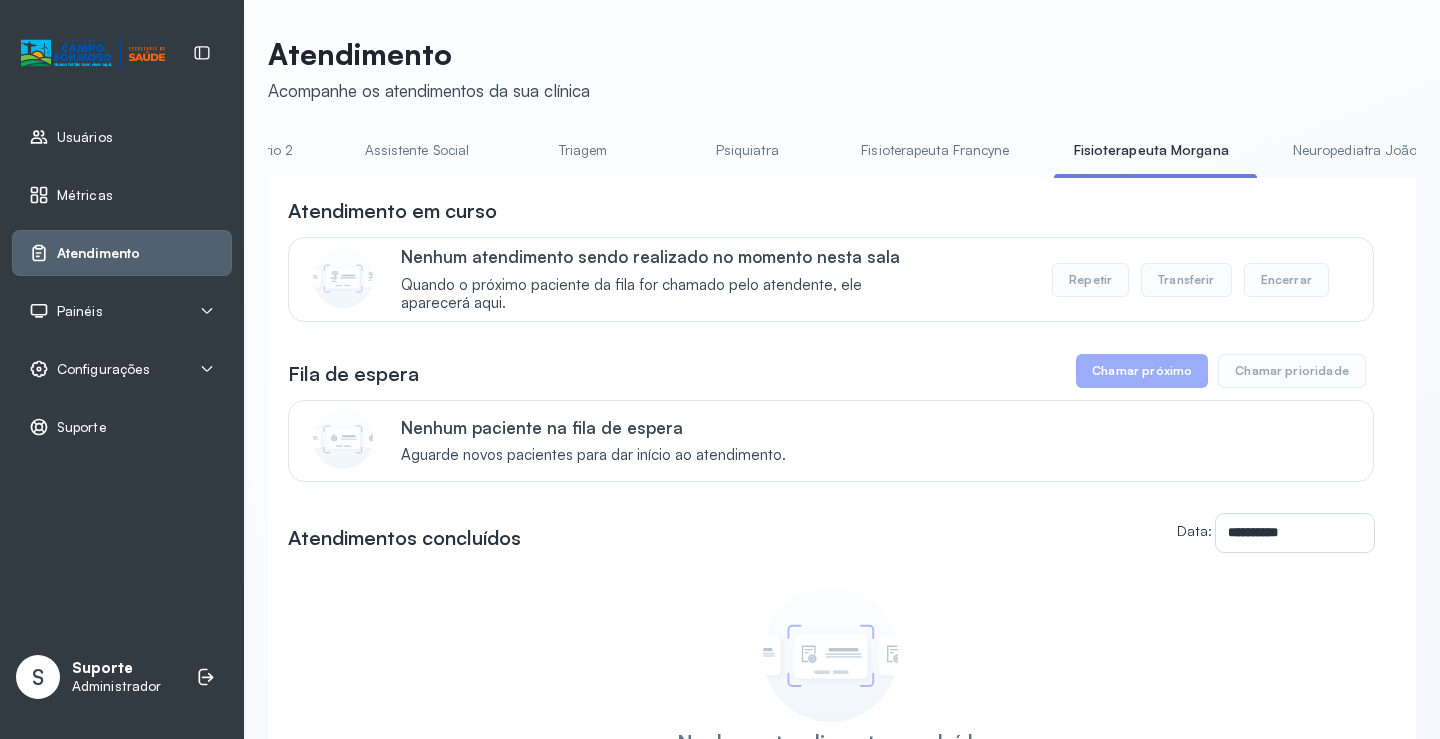 click on "Fisioterapeuta Francyne" at bounding box center [935, 150] 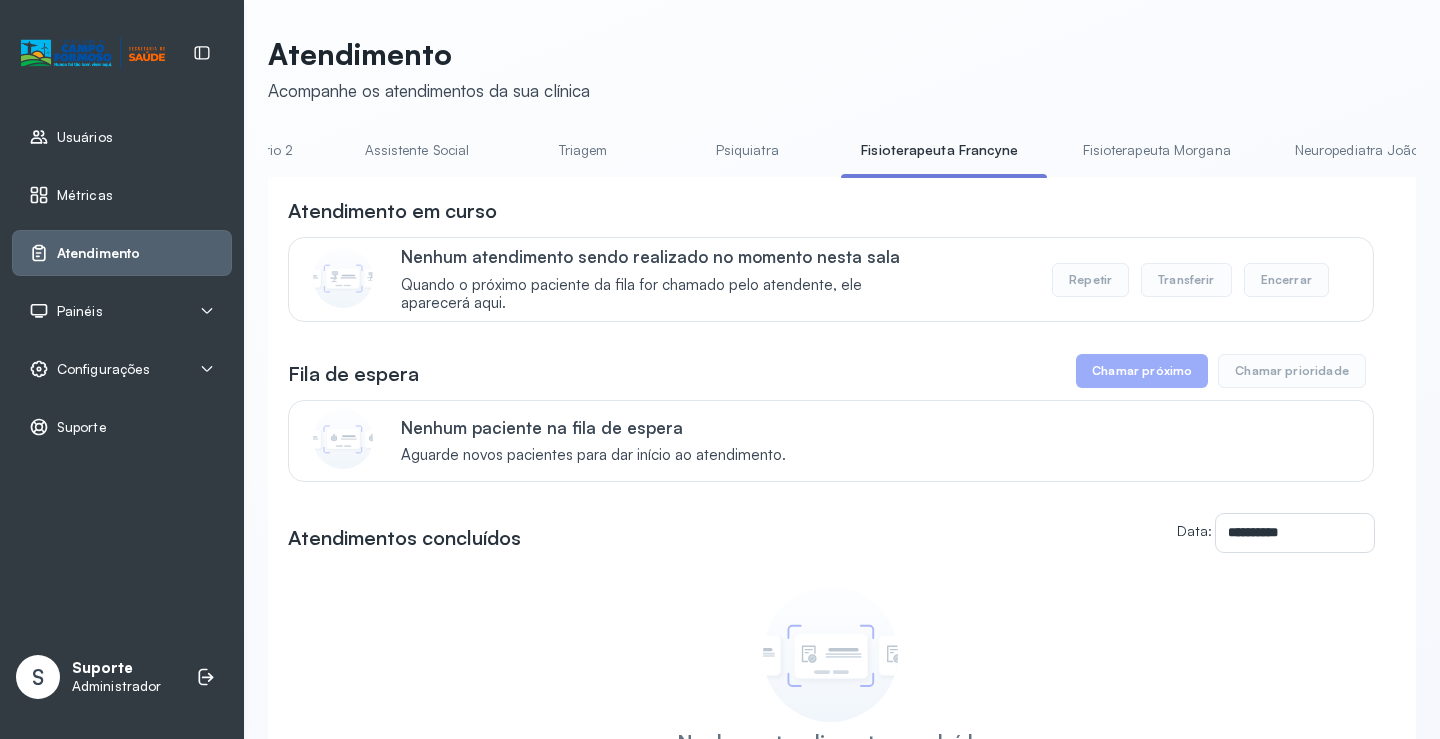 click on "Fisioterapeuta Morgana" at bounding box center (1157, 150) 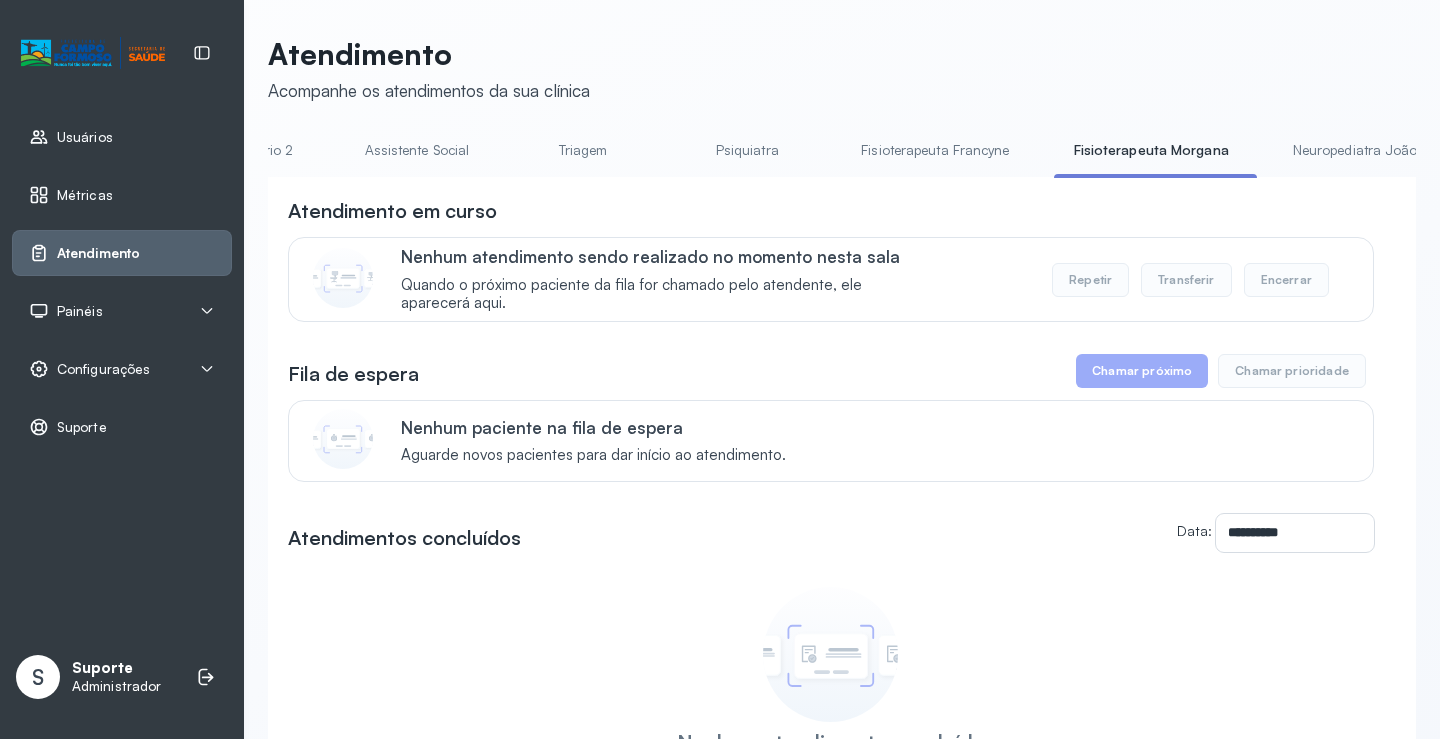 click on "Fisioterapeuta Francyne" at bounding box center (935, 150) 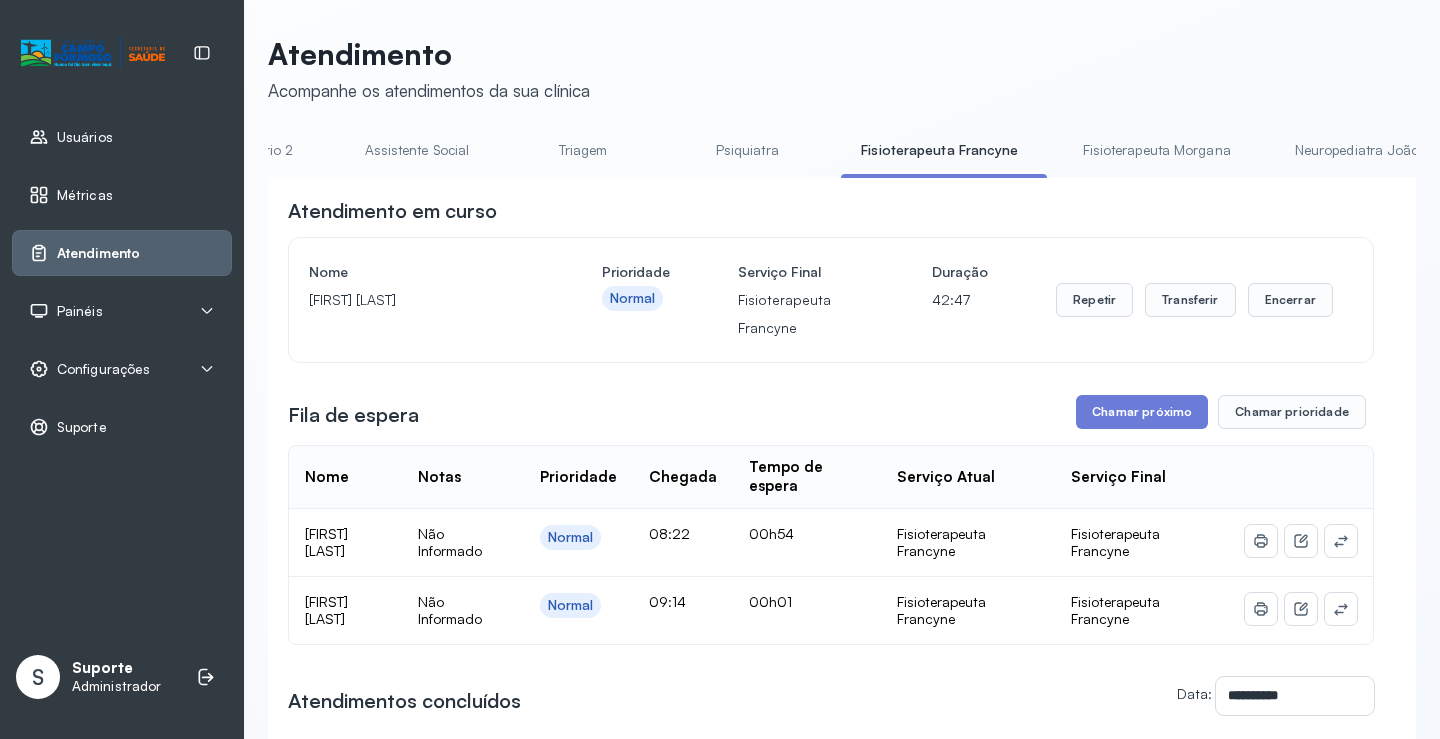 click on "Assistente Social" at bounding box center (417, 150) 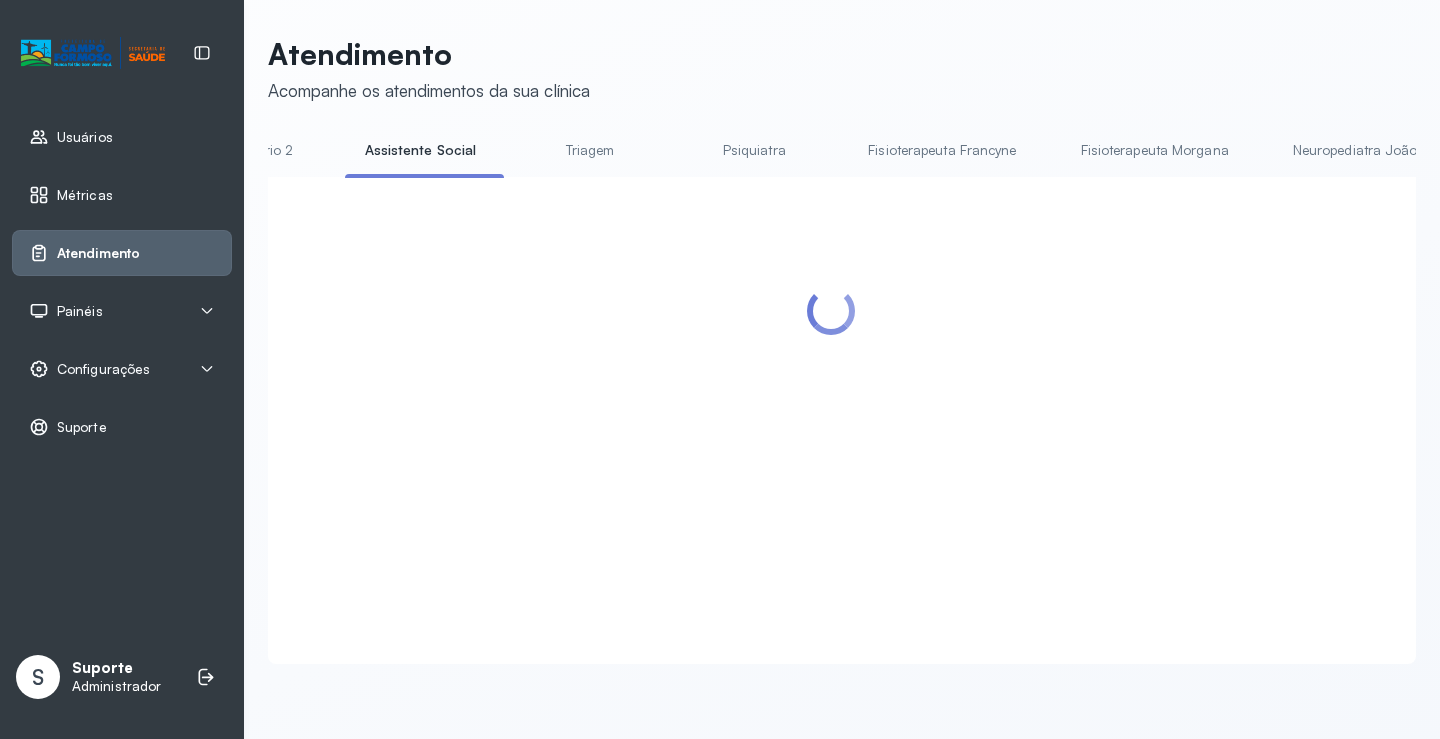 scroll, scrollTop: 0, scrollLeft: 1590, axis: horizontal 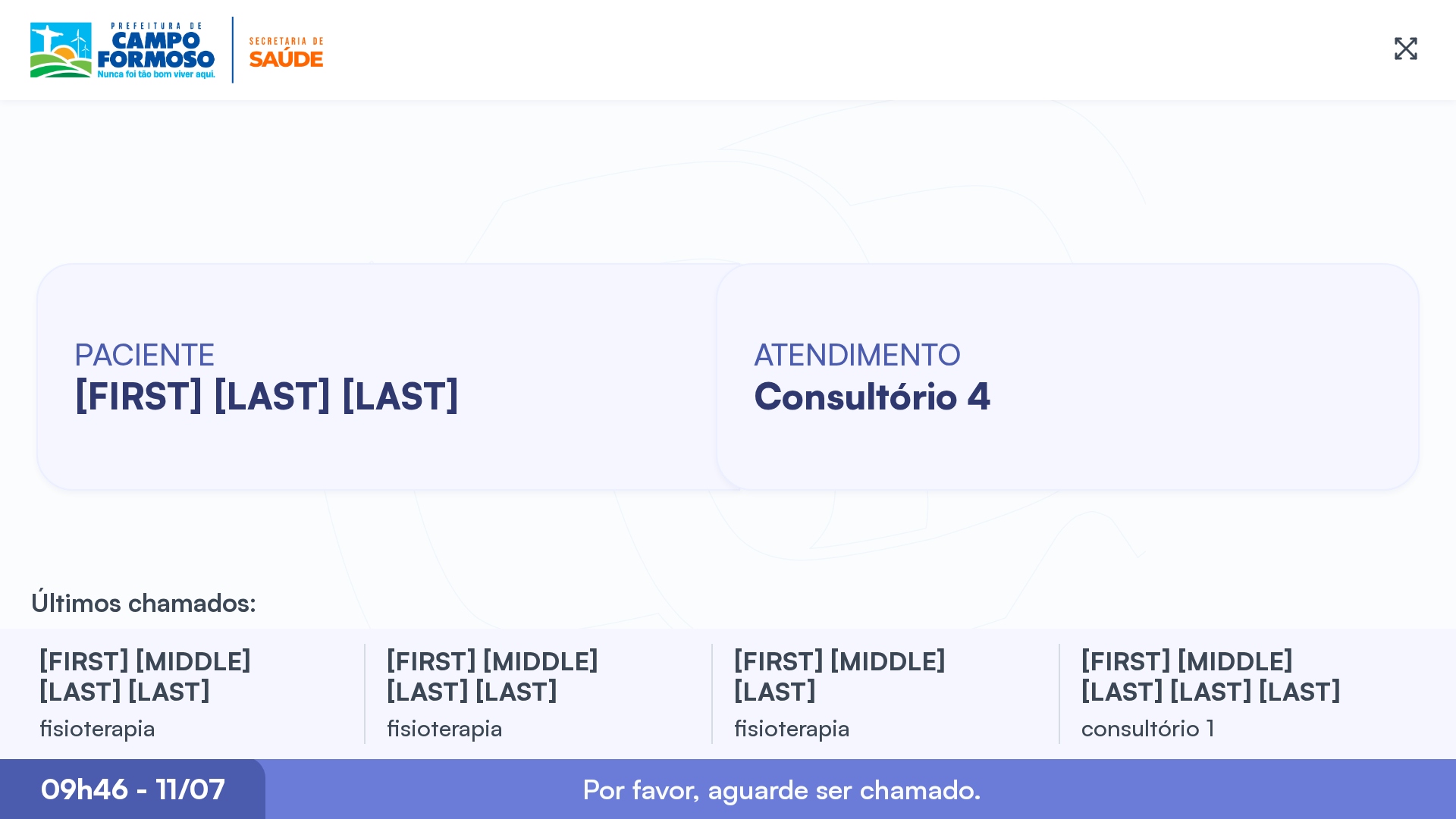 drag, startPoint x: 0, startPoint y: 392, endPoint x: 0, endPoint y: 422, distance: 30 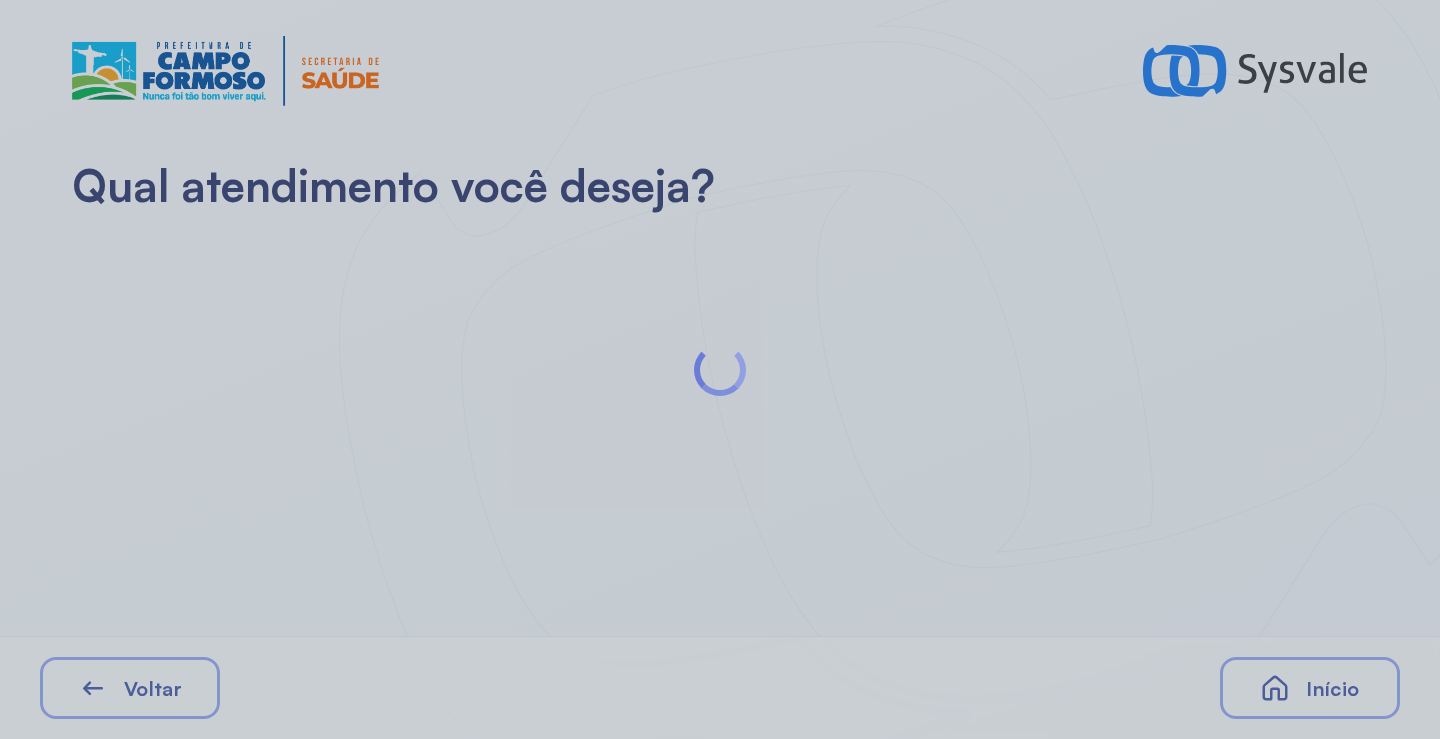 scroll, scrollTop: 0, scrollLeft: 0, axis: both 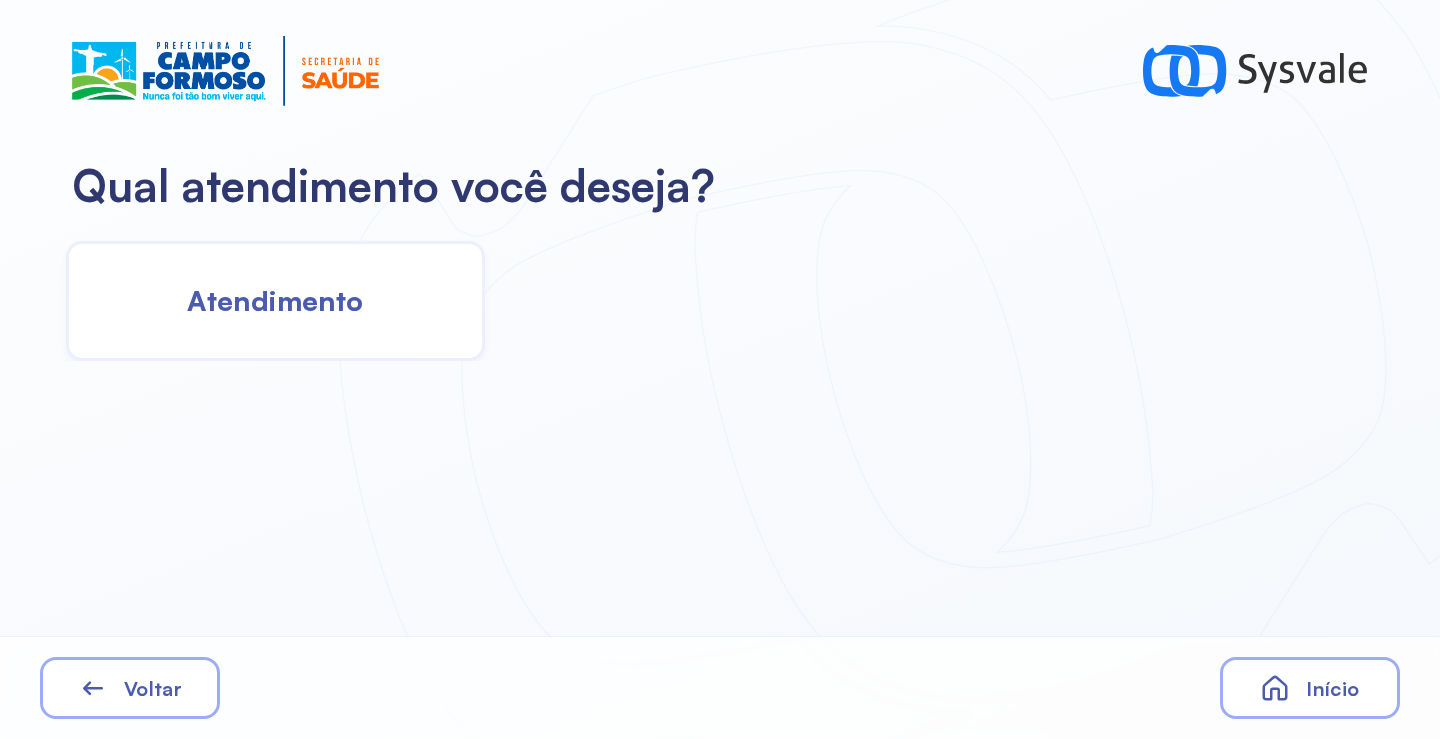 drag, startPoint x: 300, startPoint y: 232, endPoint x: 307, endPoint y: 246, distance: 15.652476 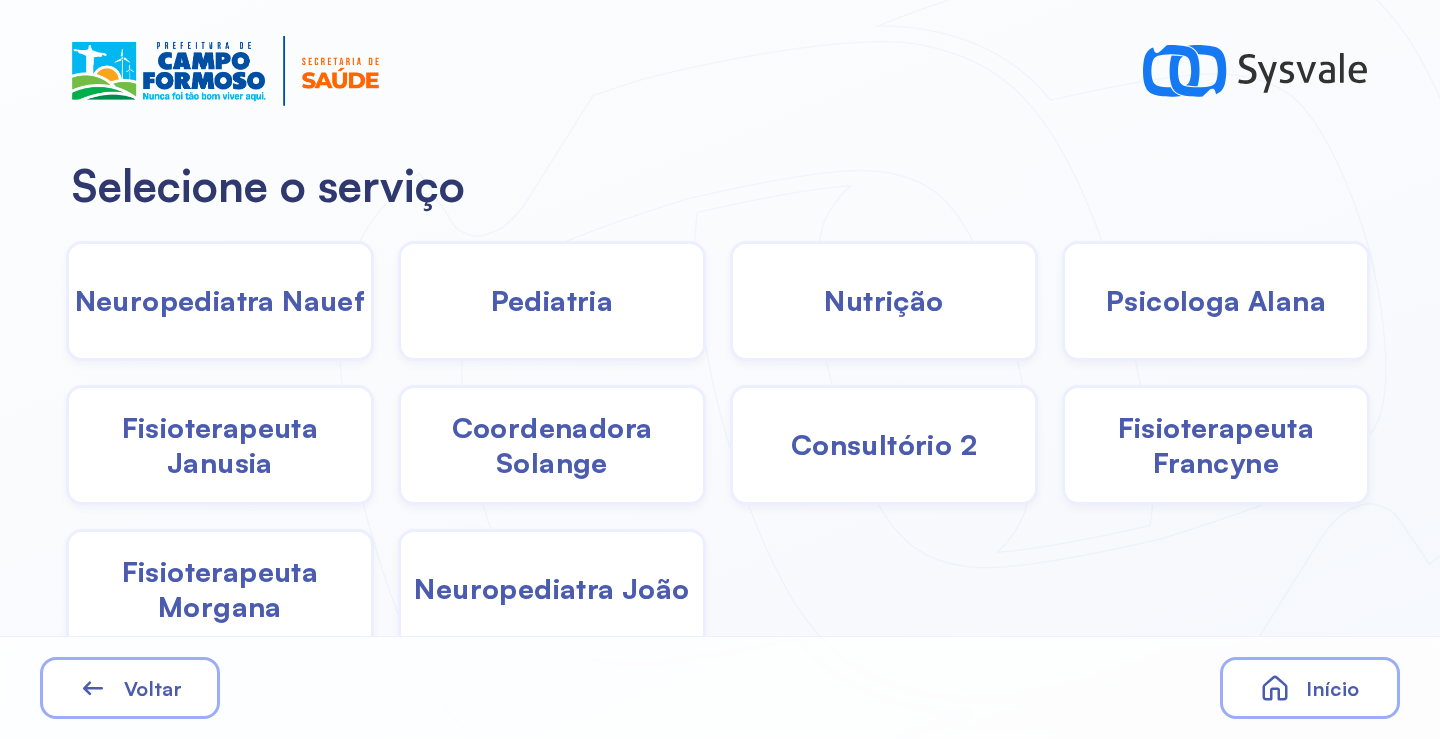 click on "Fisioterapeuta Francyne" at bounding box center (1216, 445) 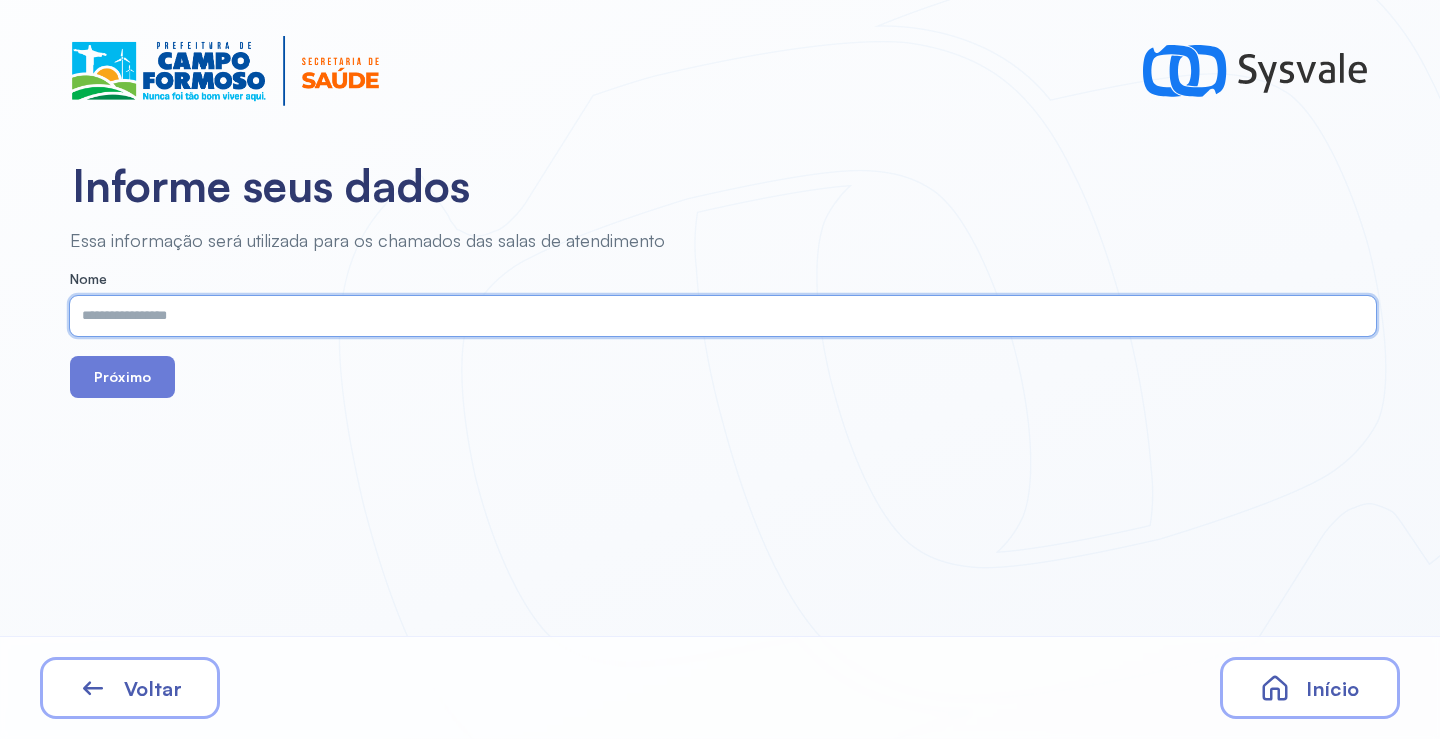 paste on "**********" 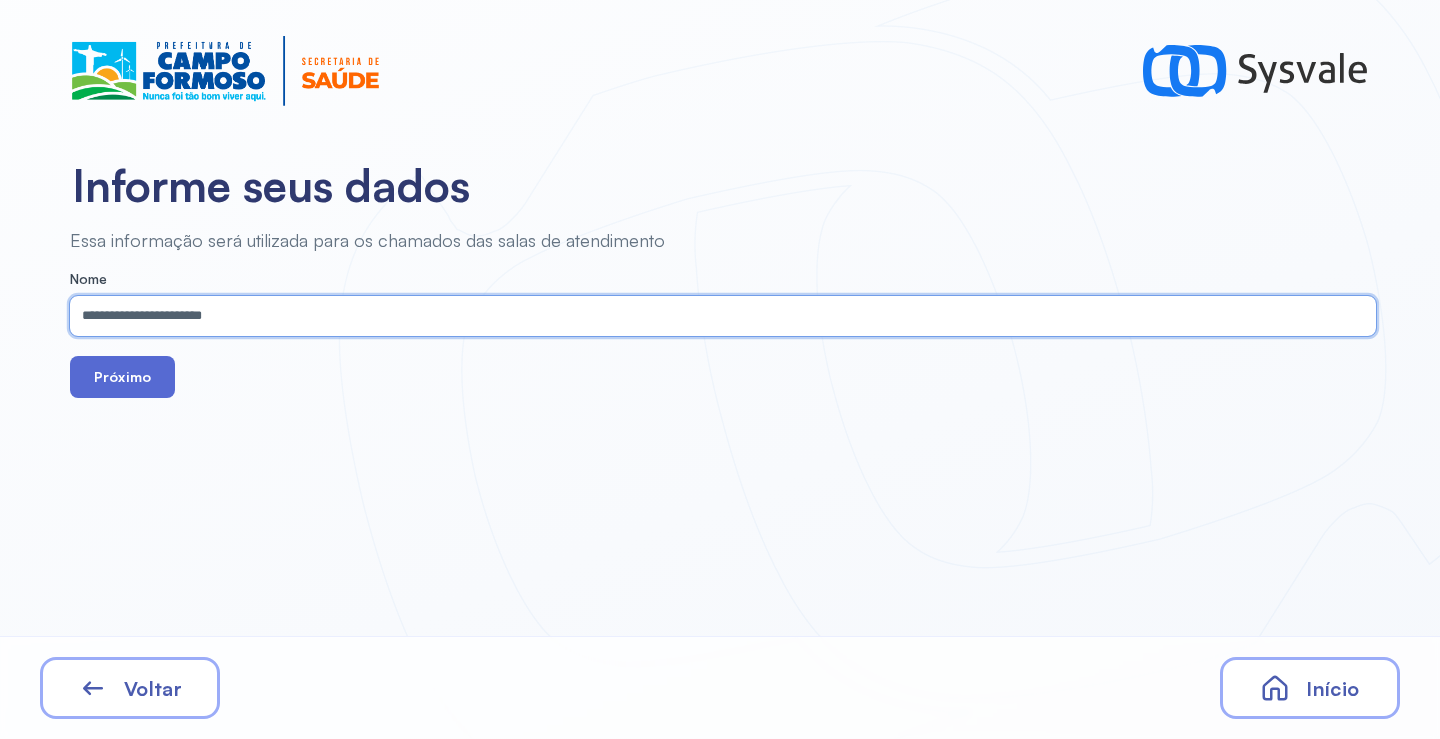 type on "**********" 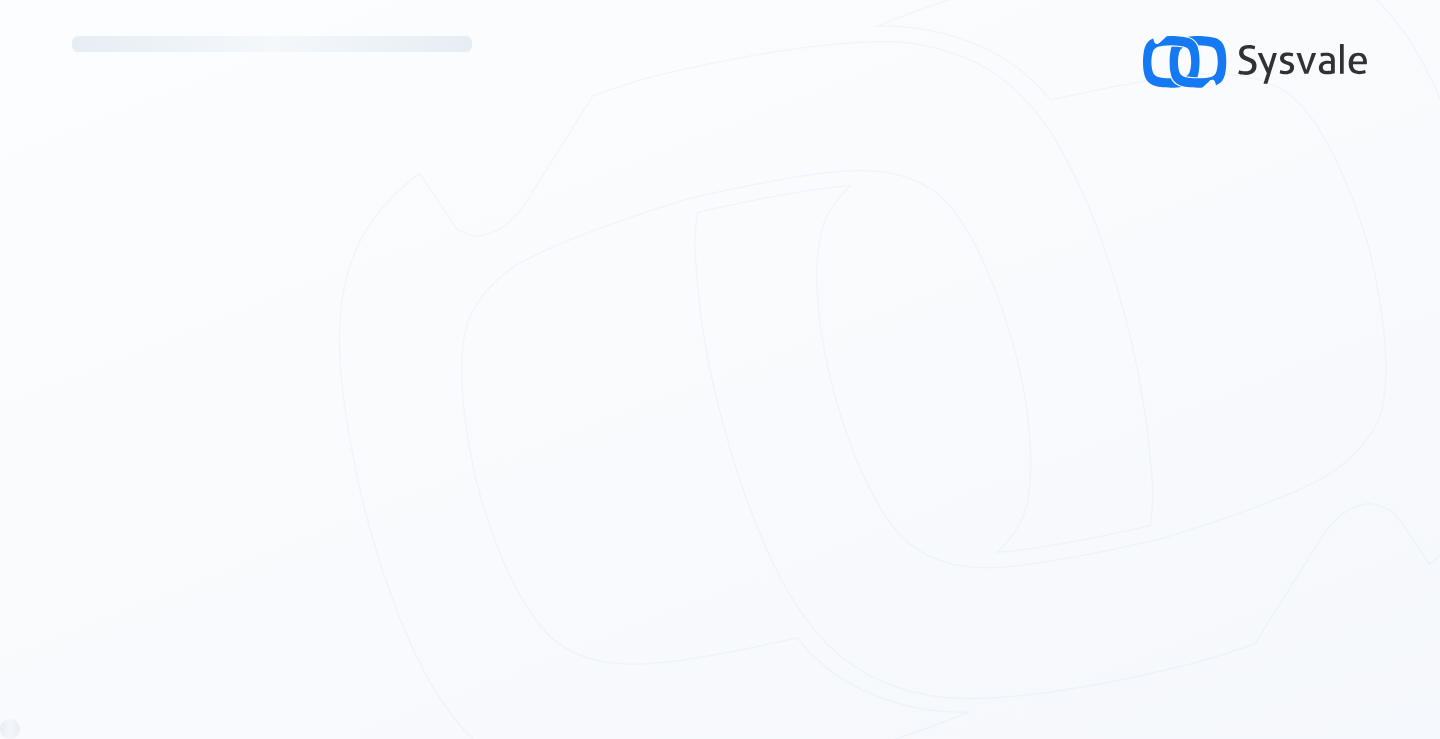scroll, scrollTop: 0, scrollLeft: 0, axis: both 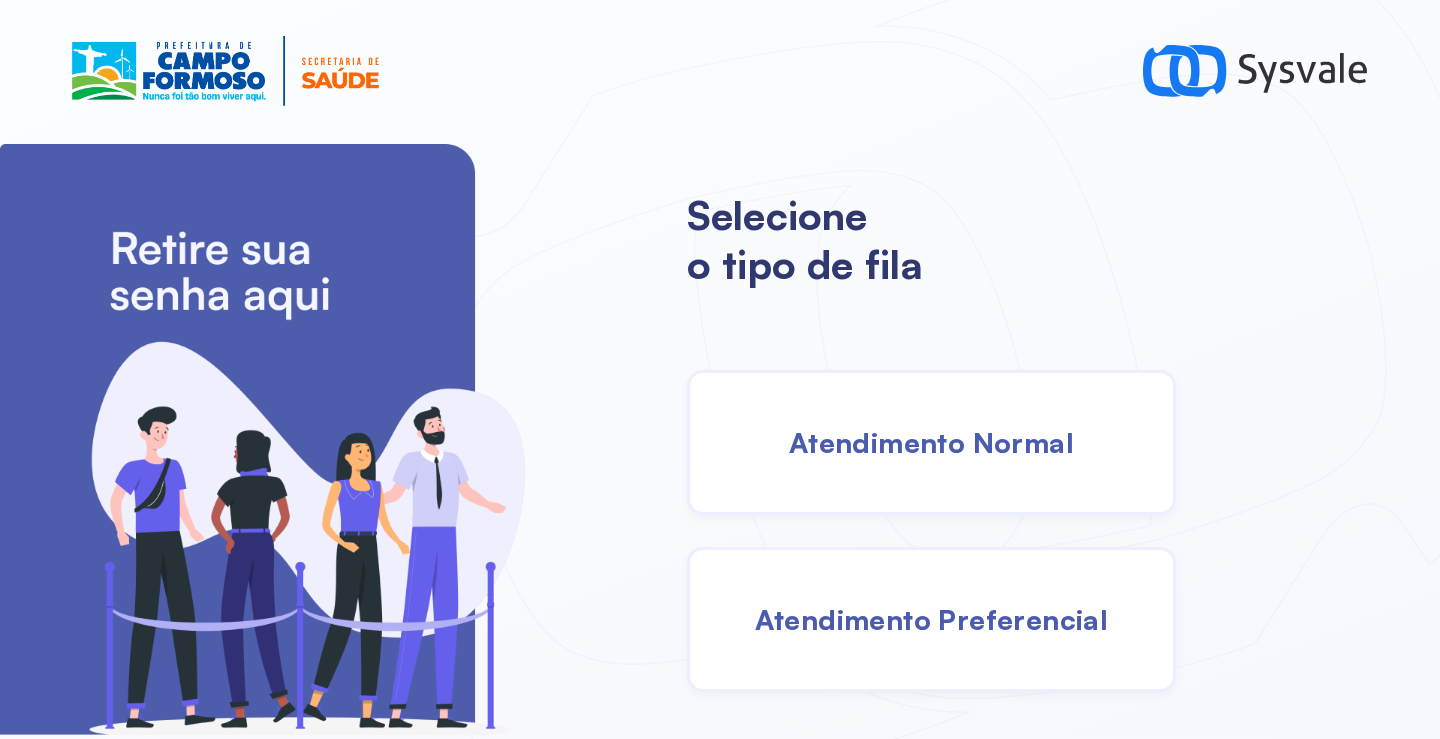 click on "Atendimento Normal" at bounding box center (931, 442) 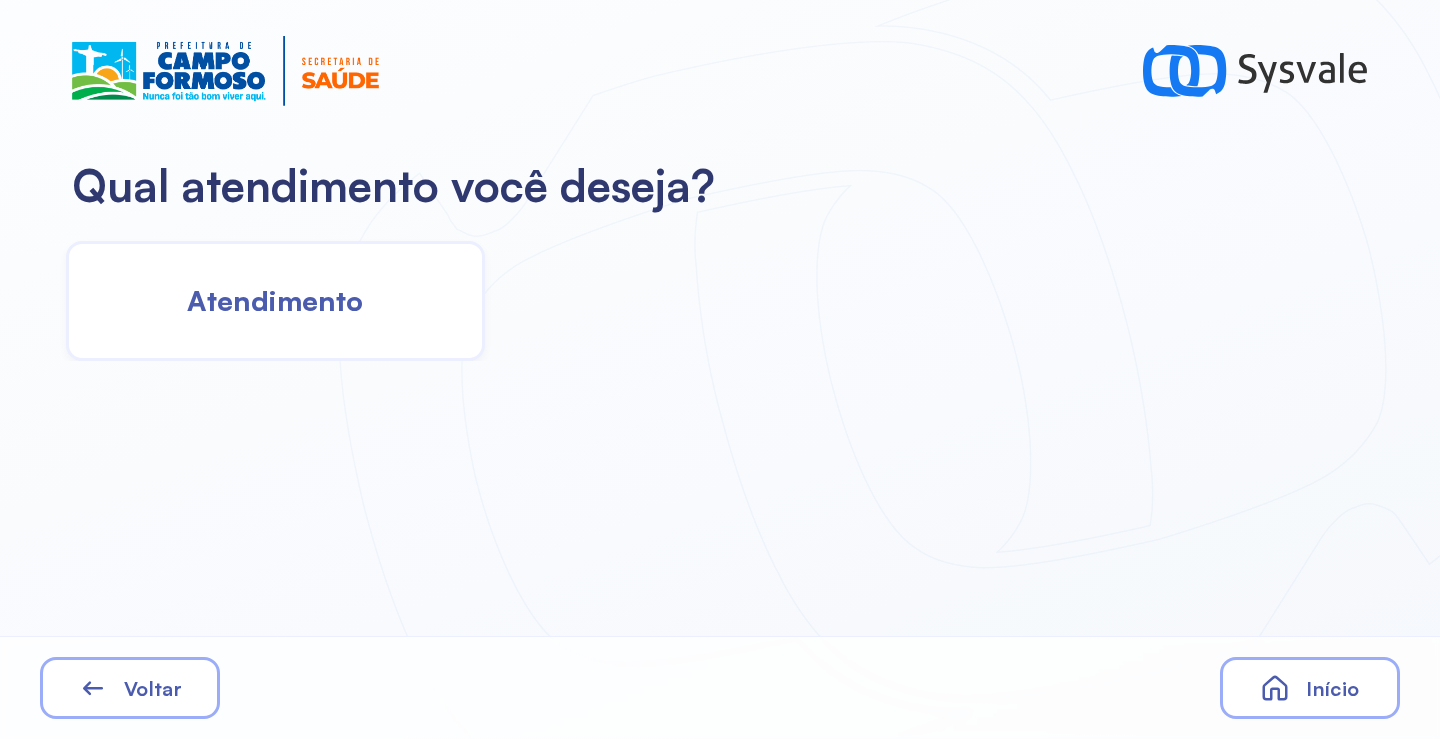click on "Atendimento" at bounding box center [275, 300] 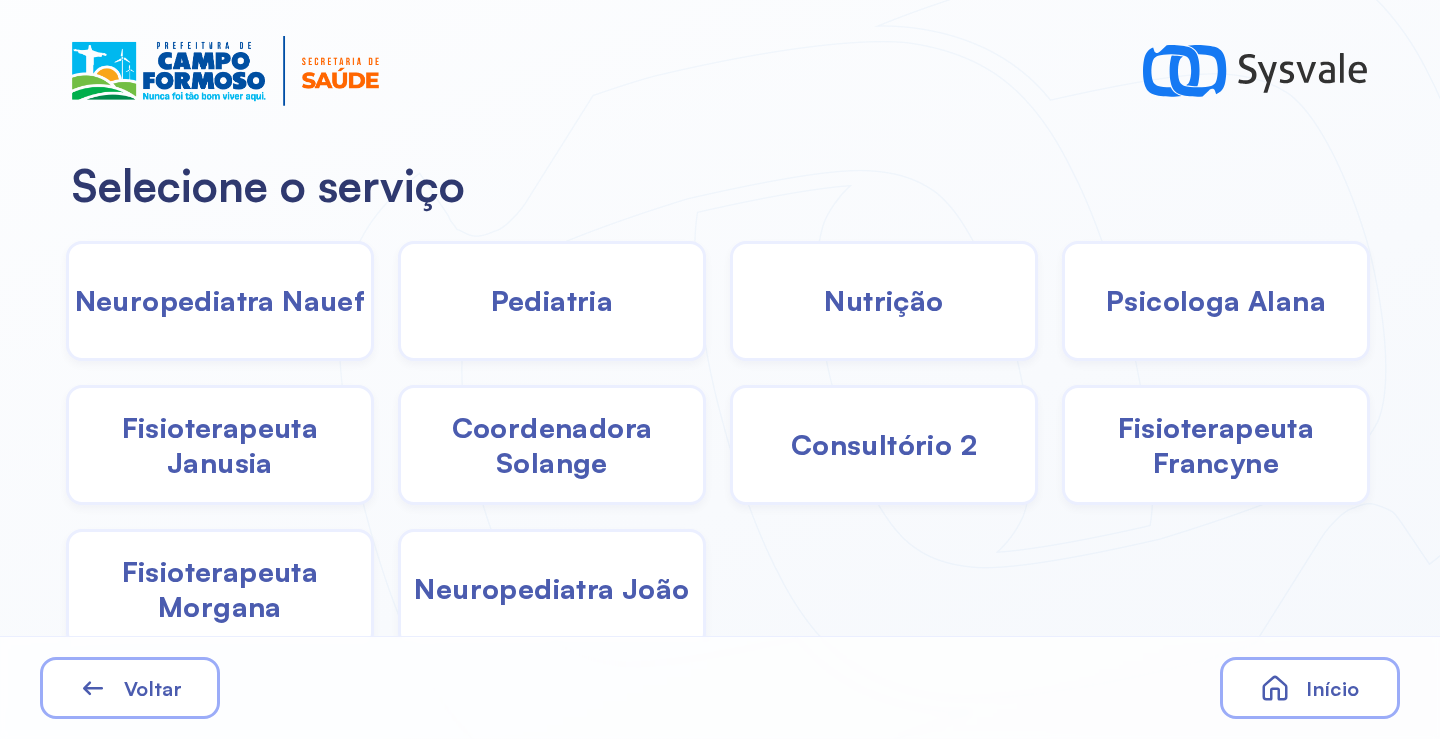 click on "Psicologa Alana" 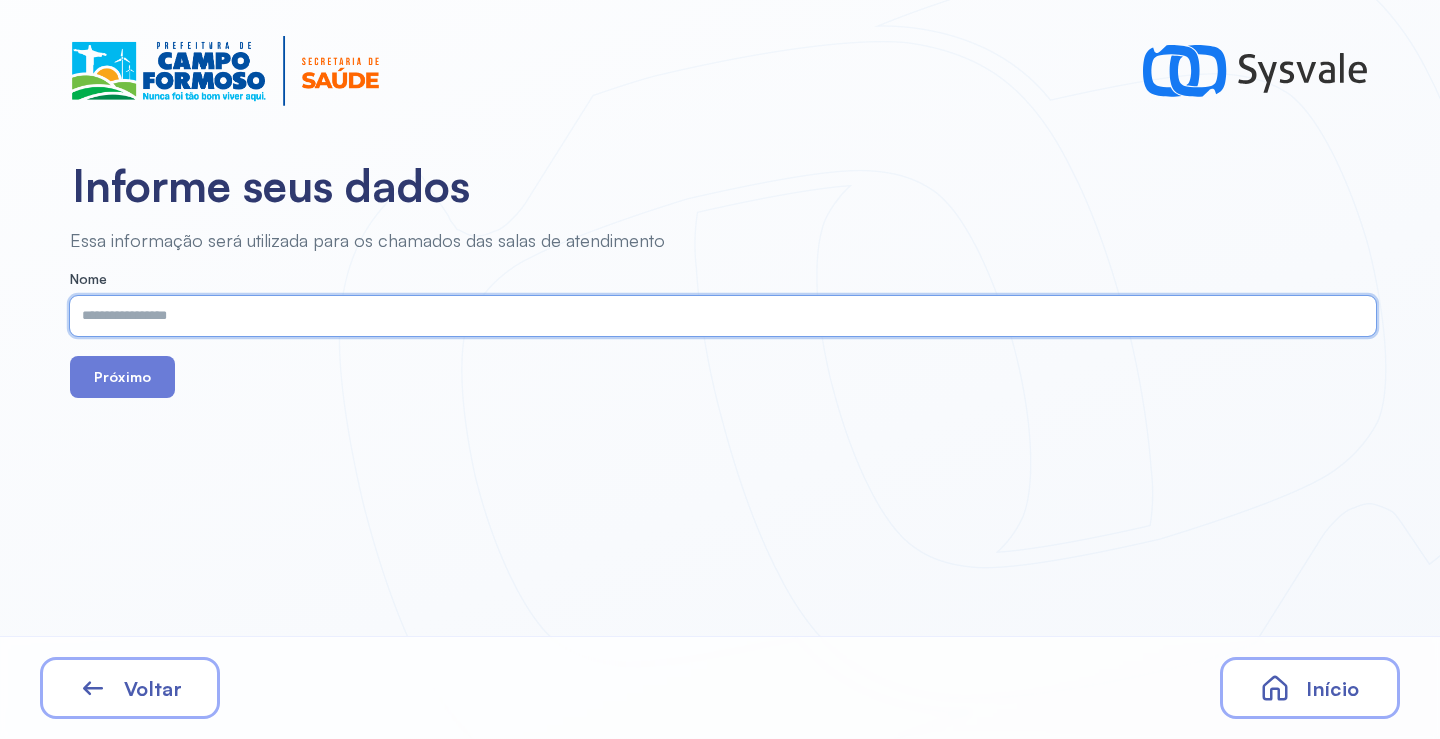 paste on "**********" 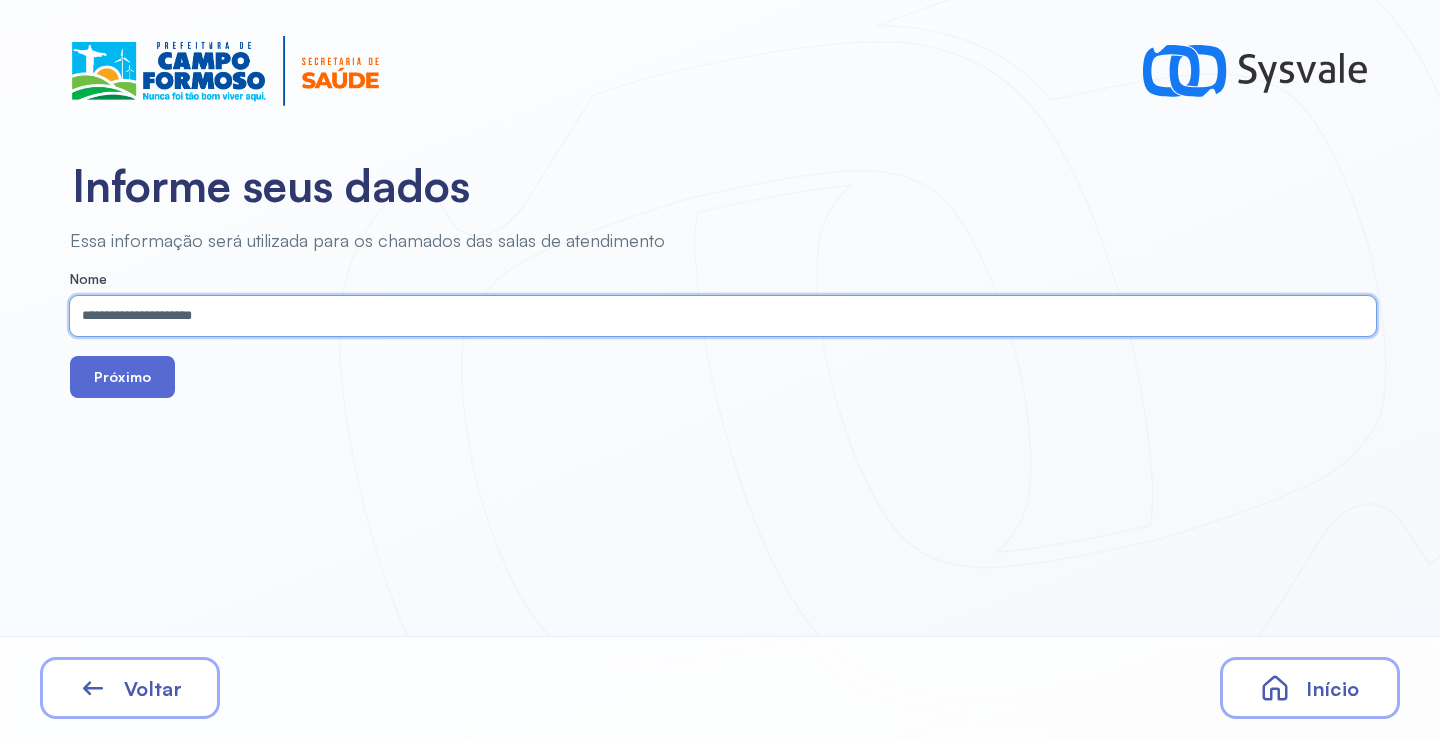 type on "**********" 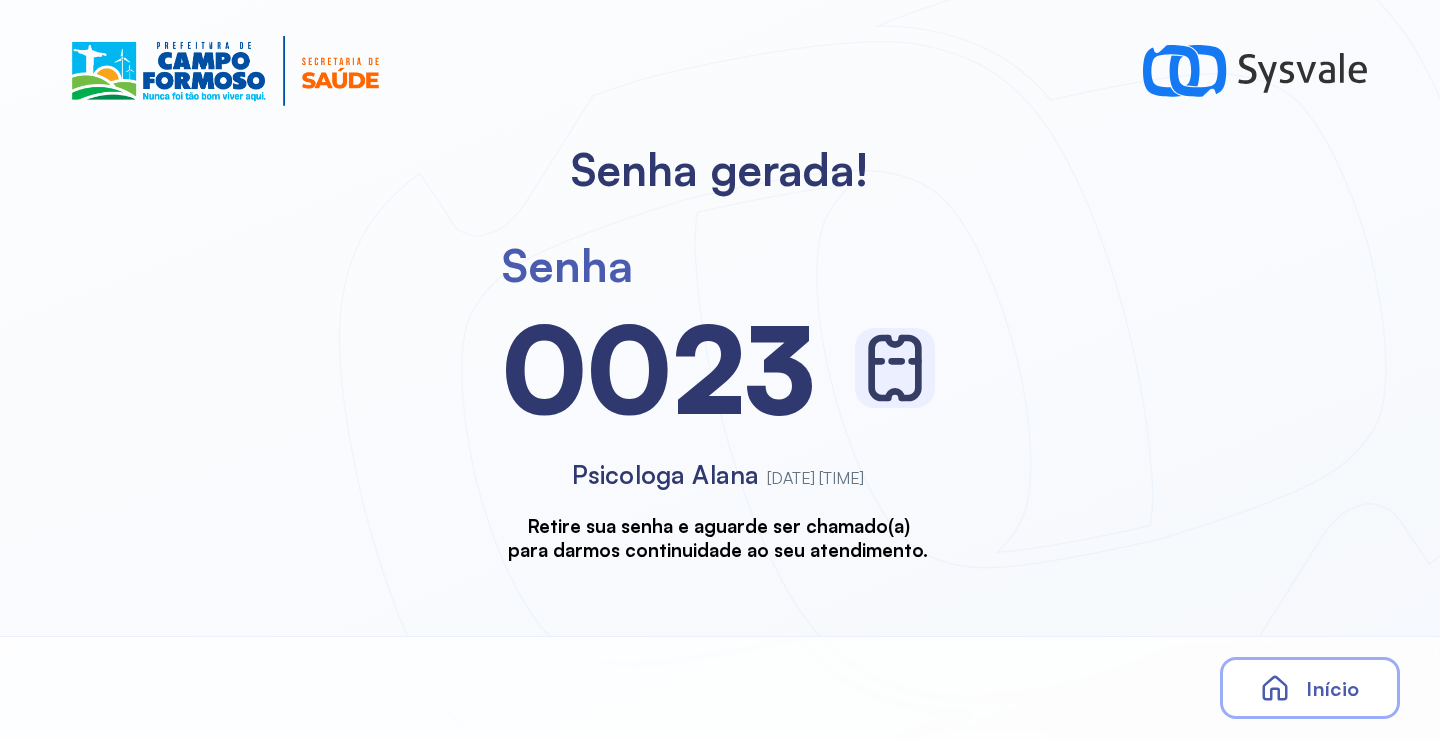 scroll, scrollTop: 0, scrollLeft: 0, axis: both 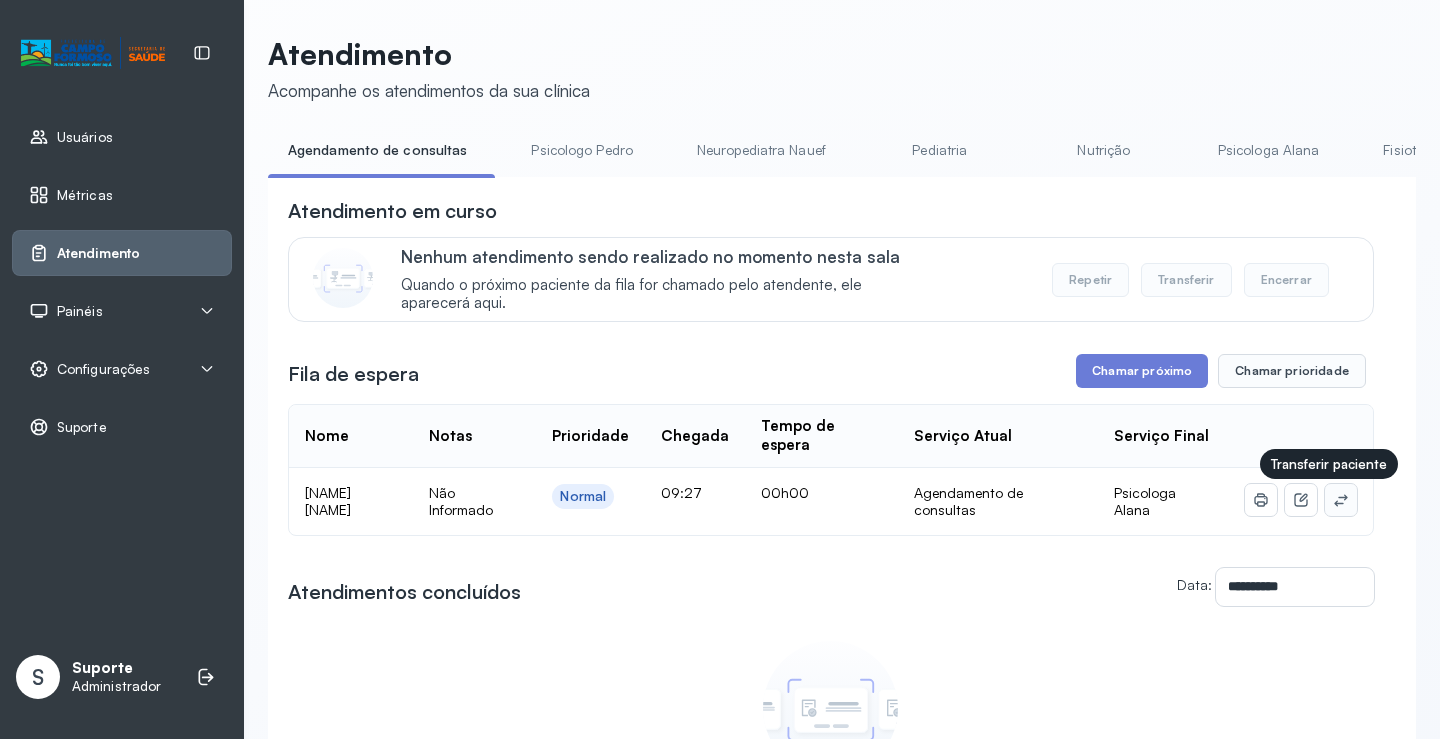 click 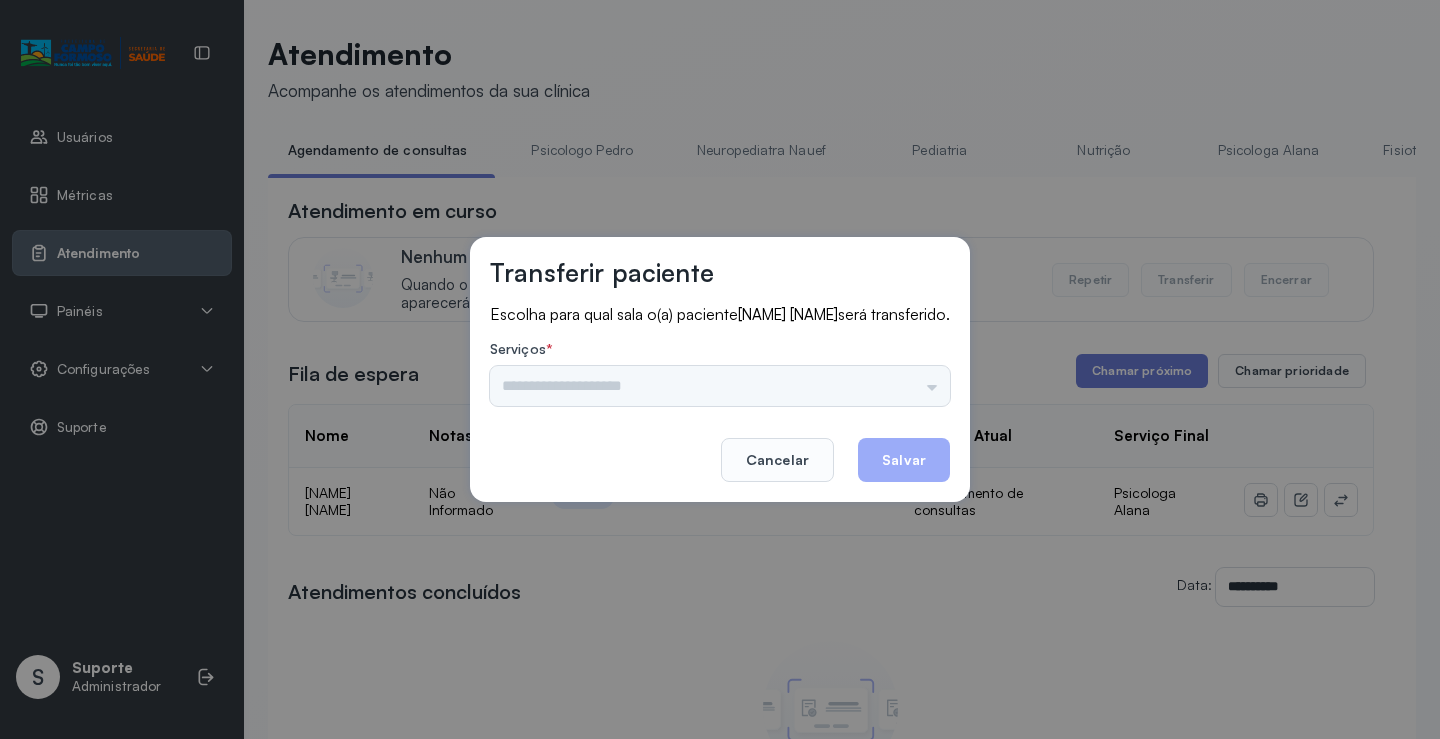 click on "Nenhuma opção encontrada" at bounding box center [720, 386] 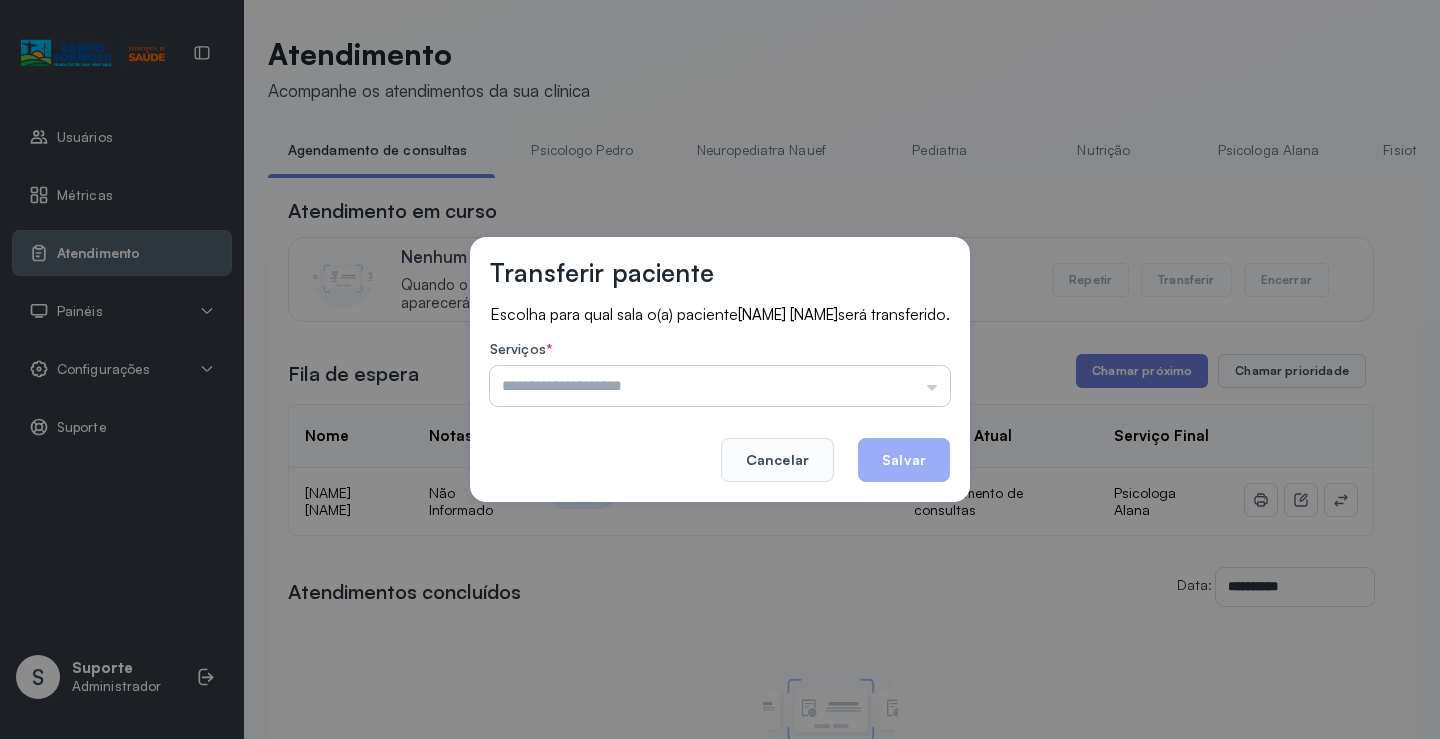 click at bounding box center (720, 386) 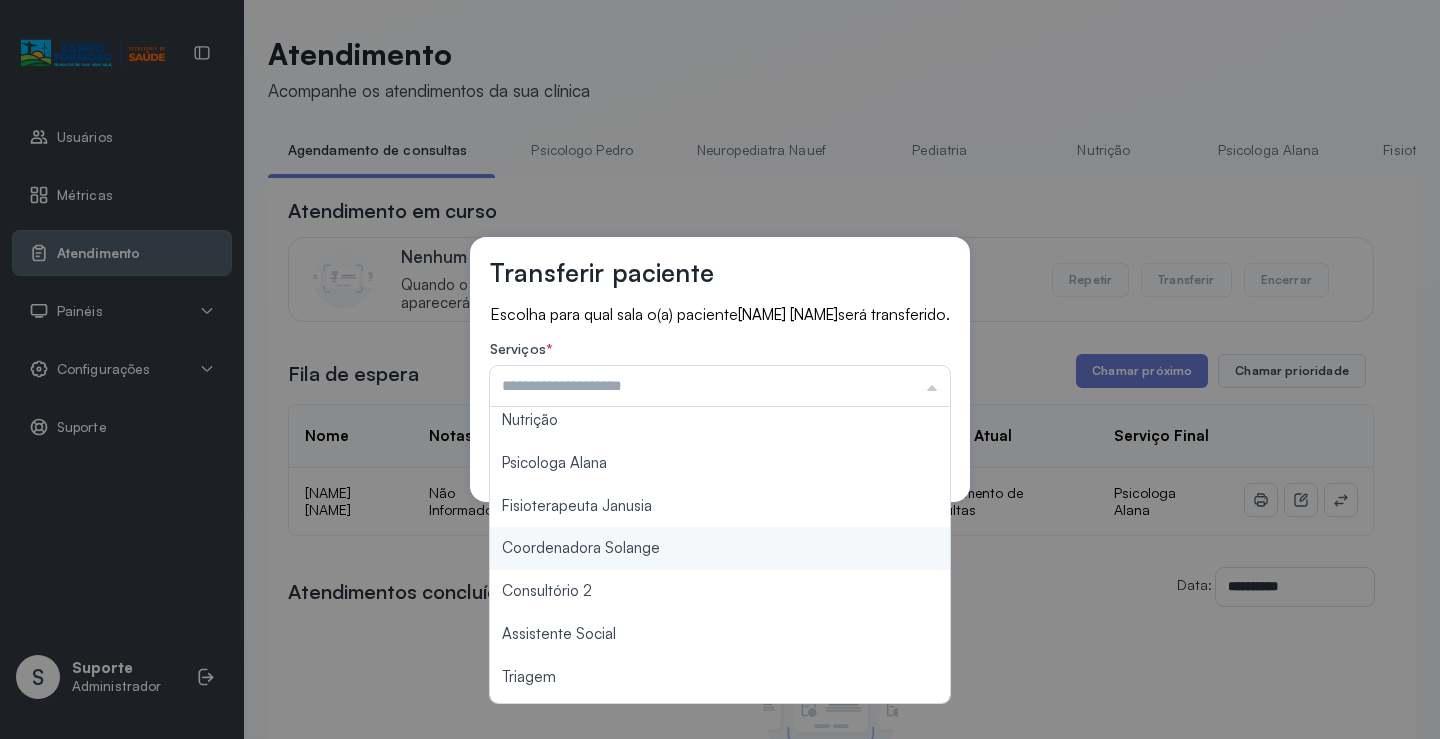 scroll, scrollTop: 102, scrollLeft: 0, axis: vertical 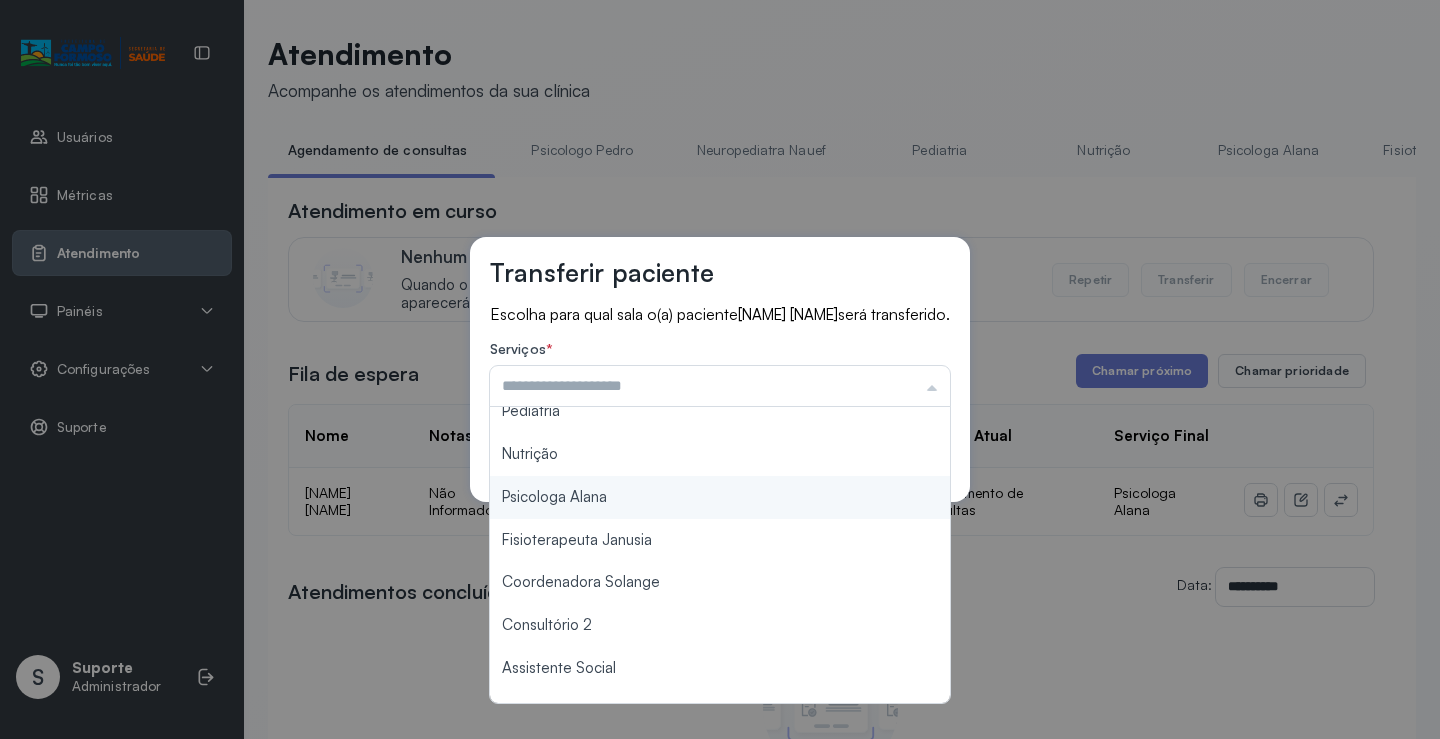 type on "**********" 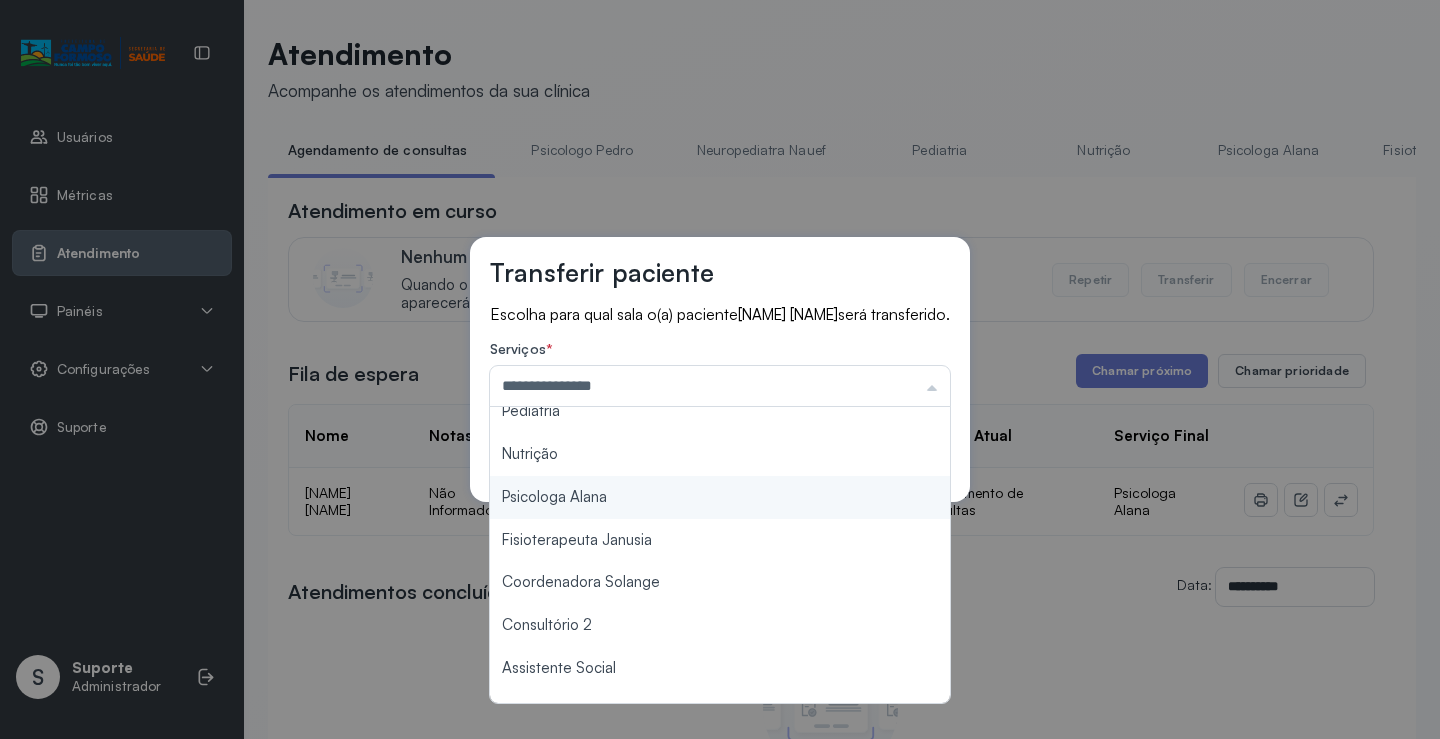 drag, startPoint x: 631, startPoint y: 508, endPoint x: 726, endPoint y: 489, distance: 96.88137 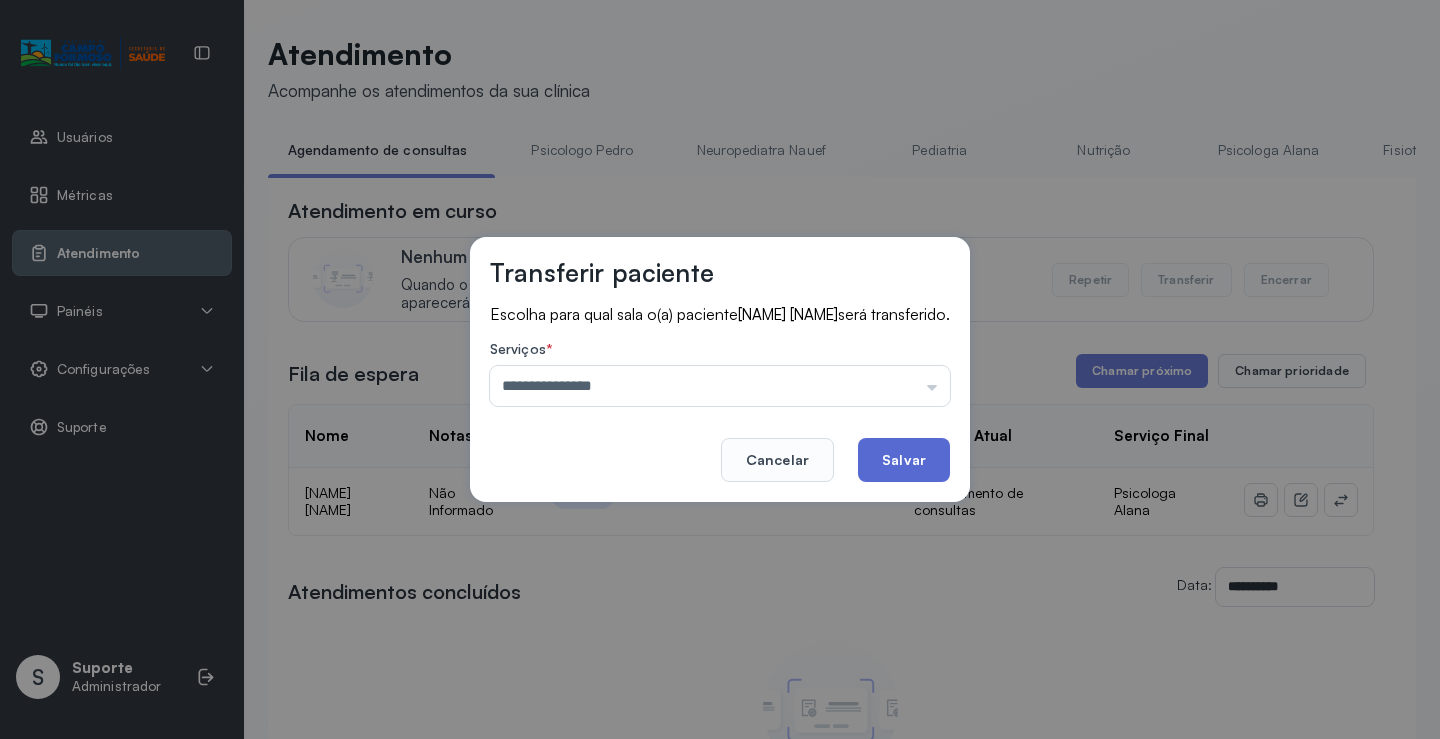 click on "Salvar" 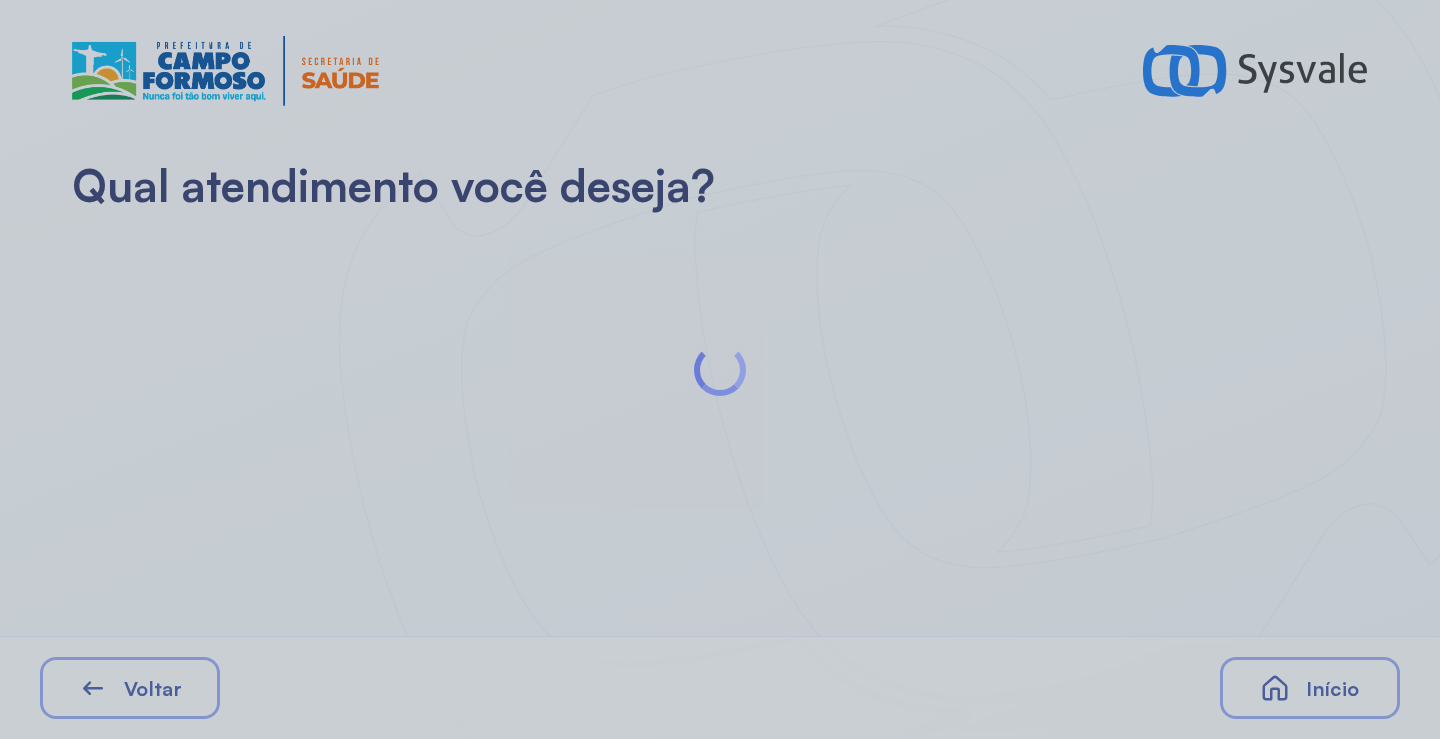 scroll, scrollTop: 0, scrollLeft: 0, axis: both 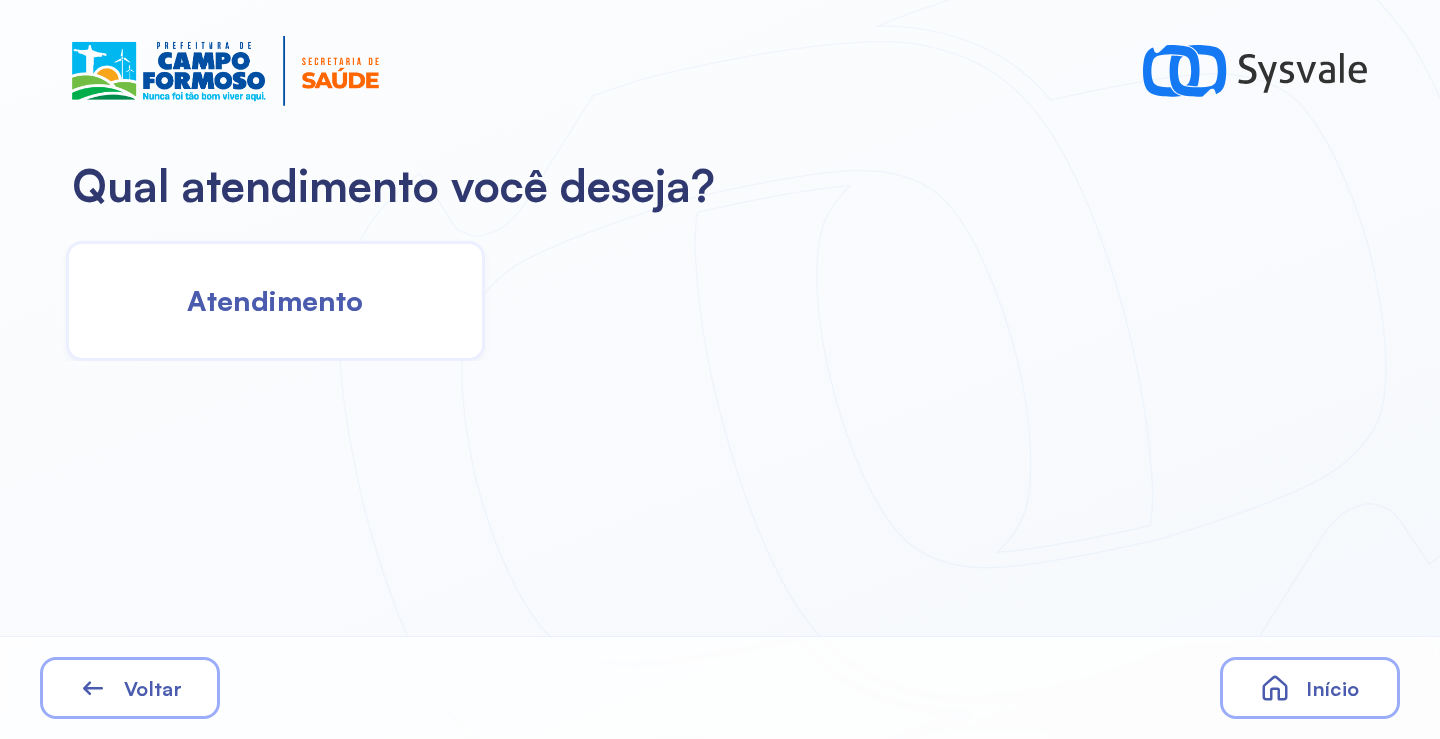 click on "Atendimento" 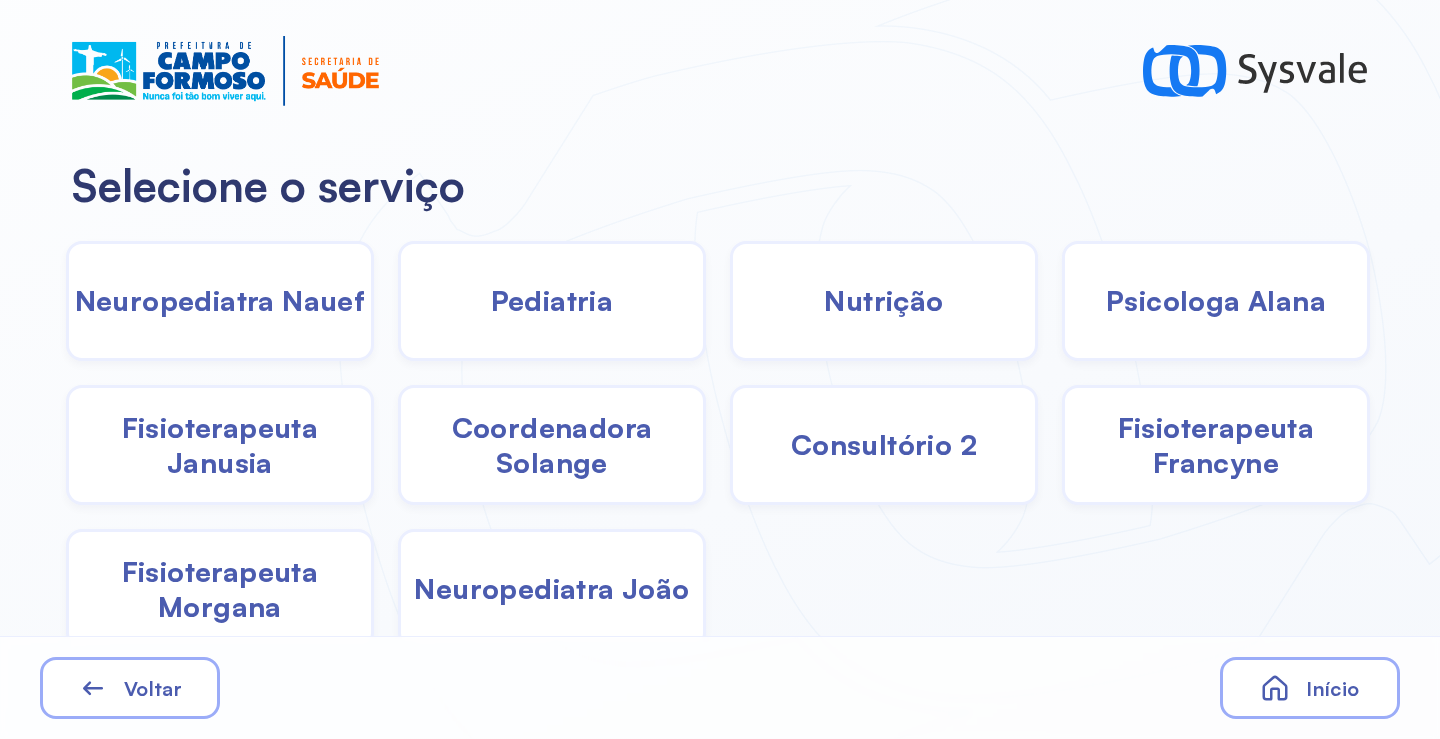 click on "Fisioterapeuta Francyne" at bounding box center (1216, 445) 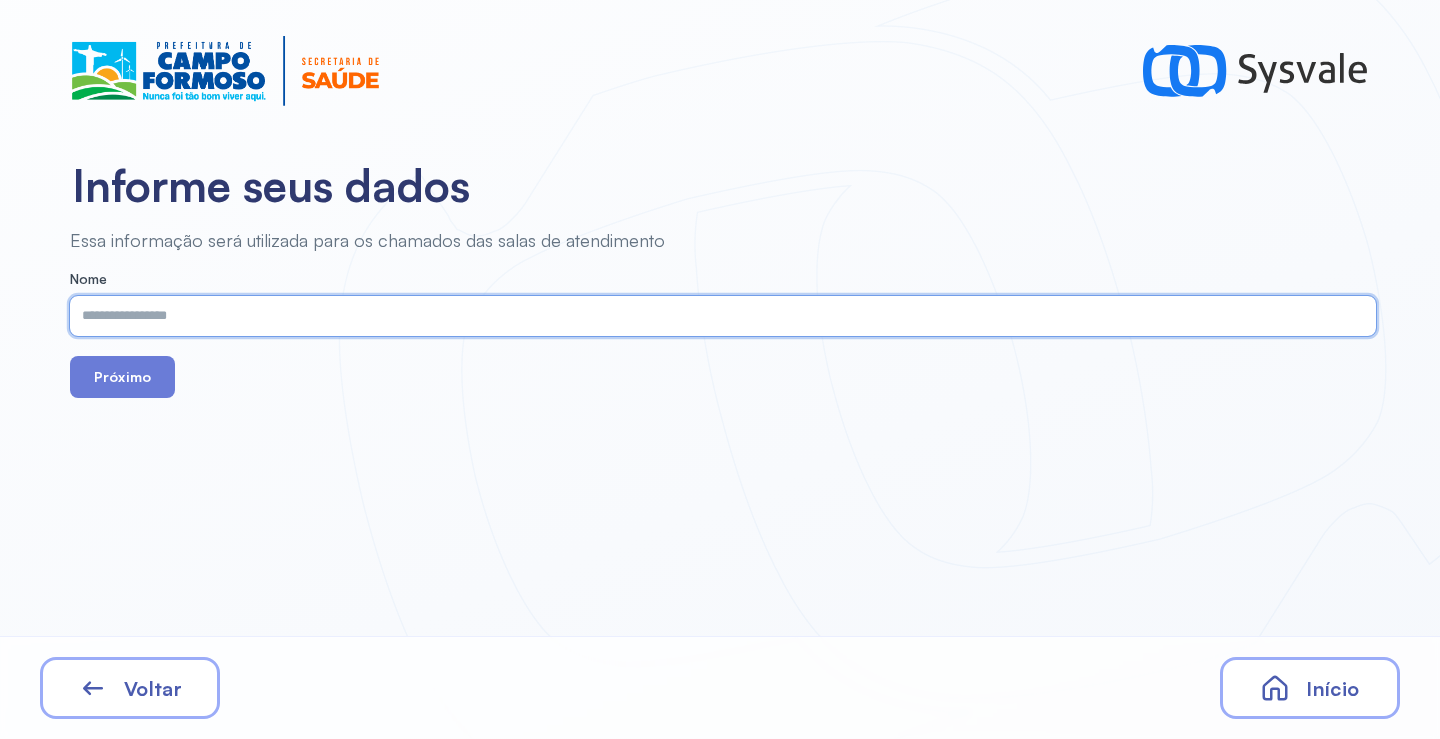 paste on "**********" 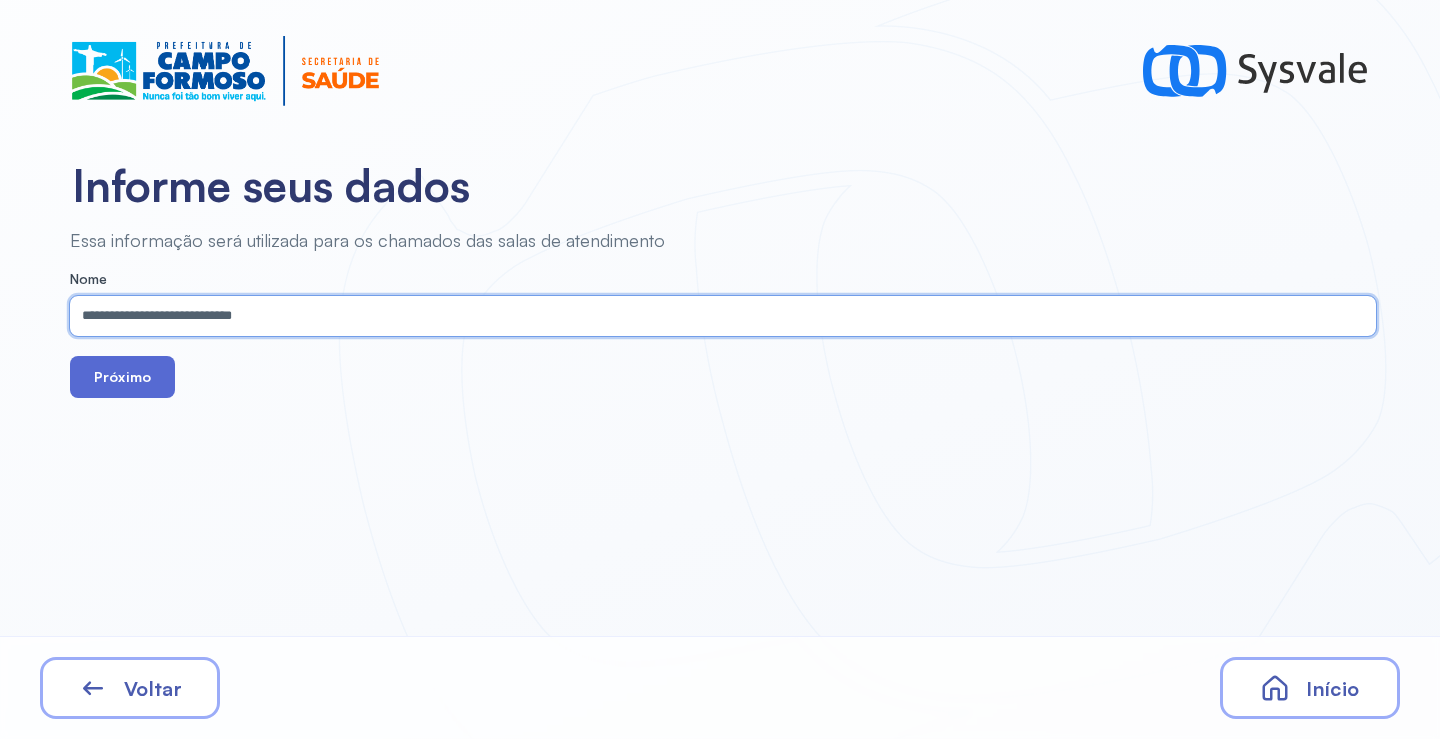 type on "**********" 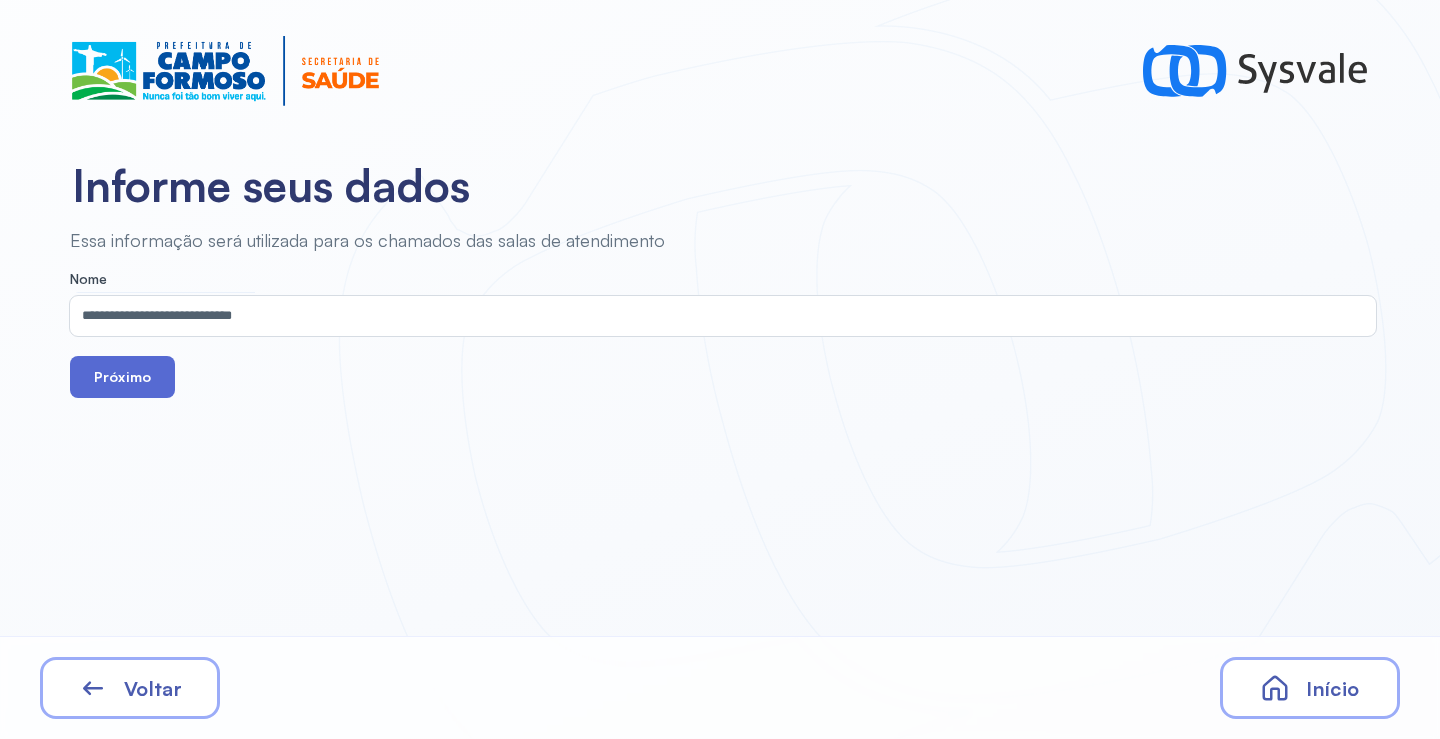 click on "Próximo" at bounding box center [122, 377] 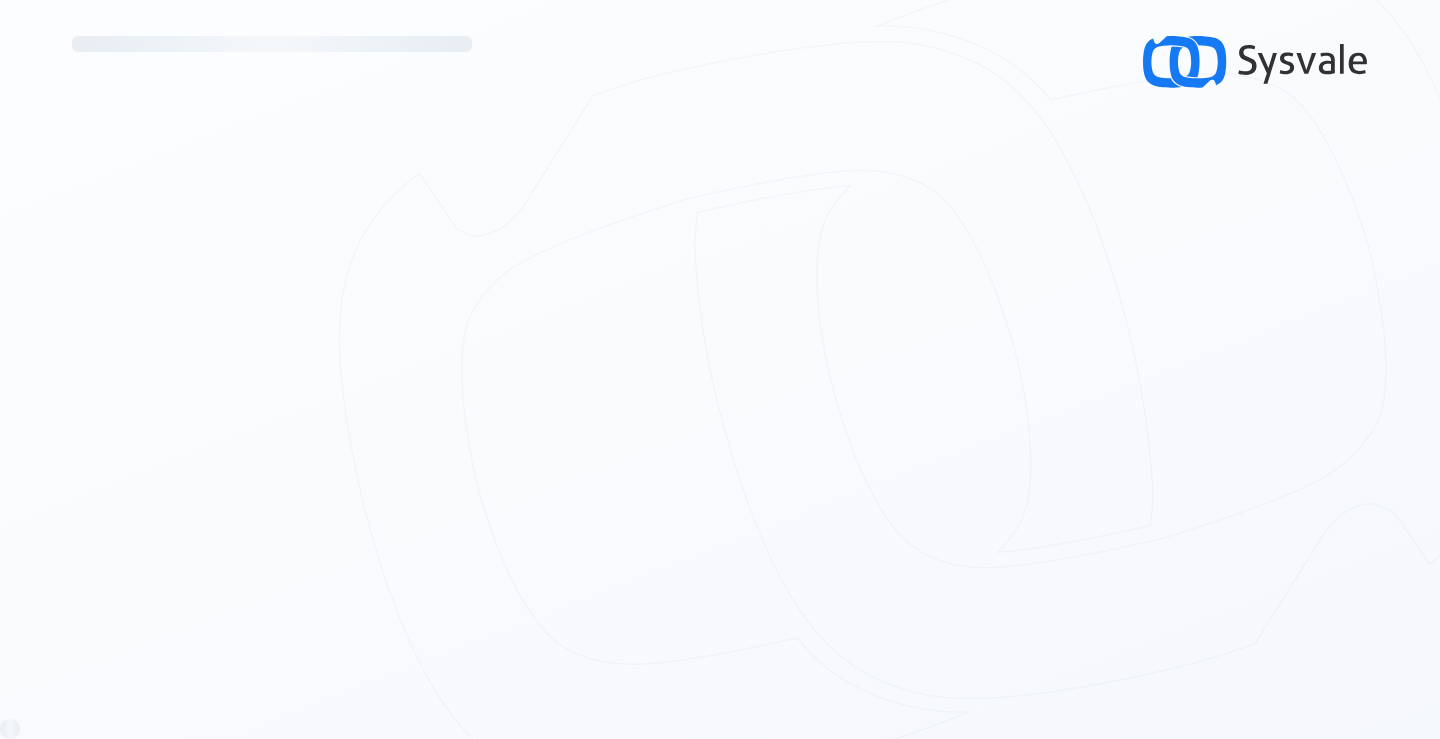 scroll, scrollTop: 0, scrollLeft: 0, axis: both 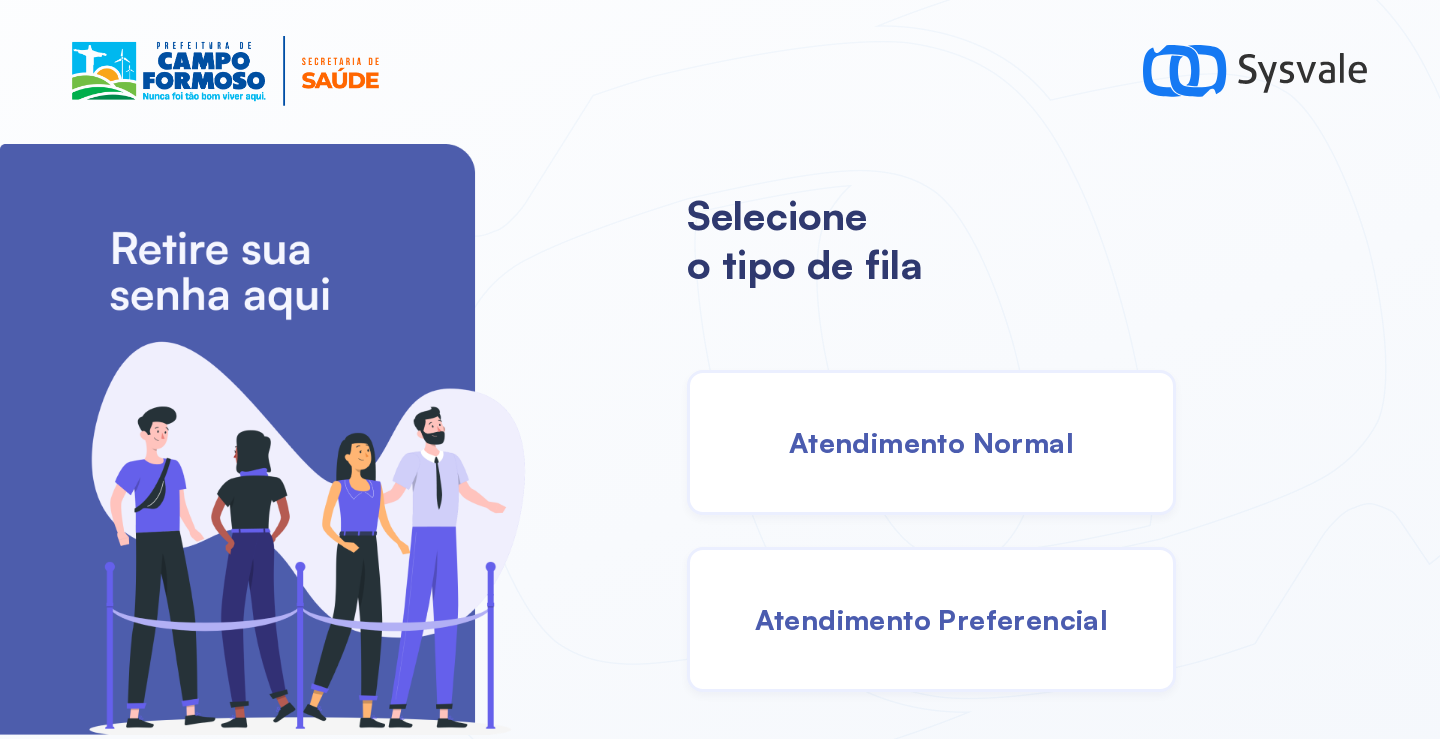 click on "Atendimento Normal" at bounding box center [931, 442] 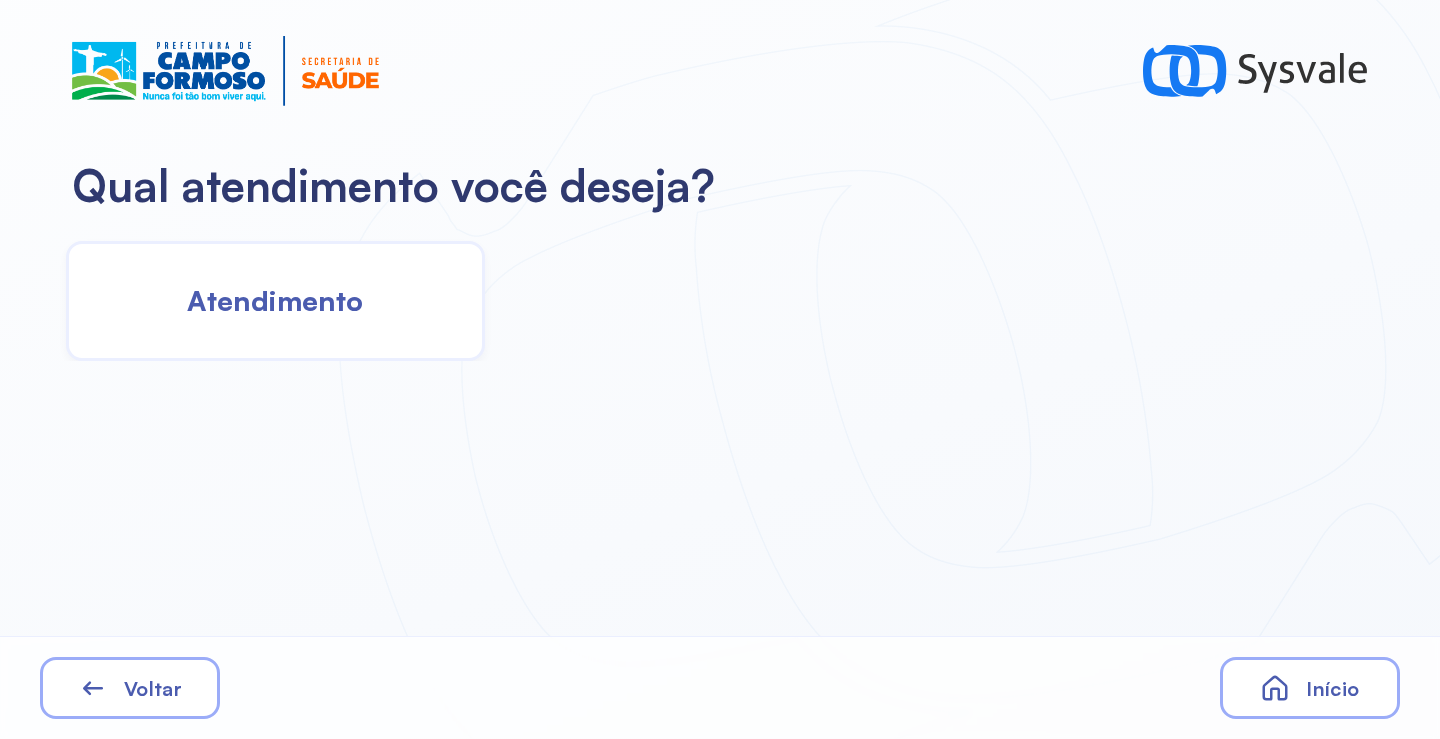 click on "Atendimento" at bounding box center (275, 300) 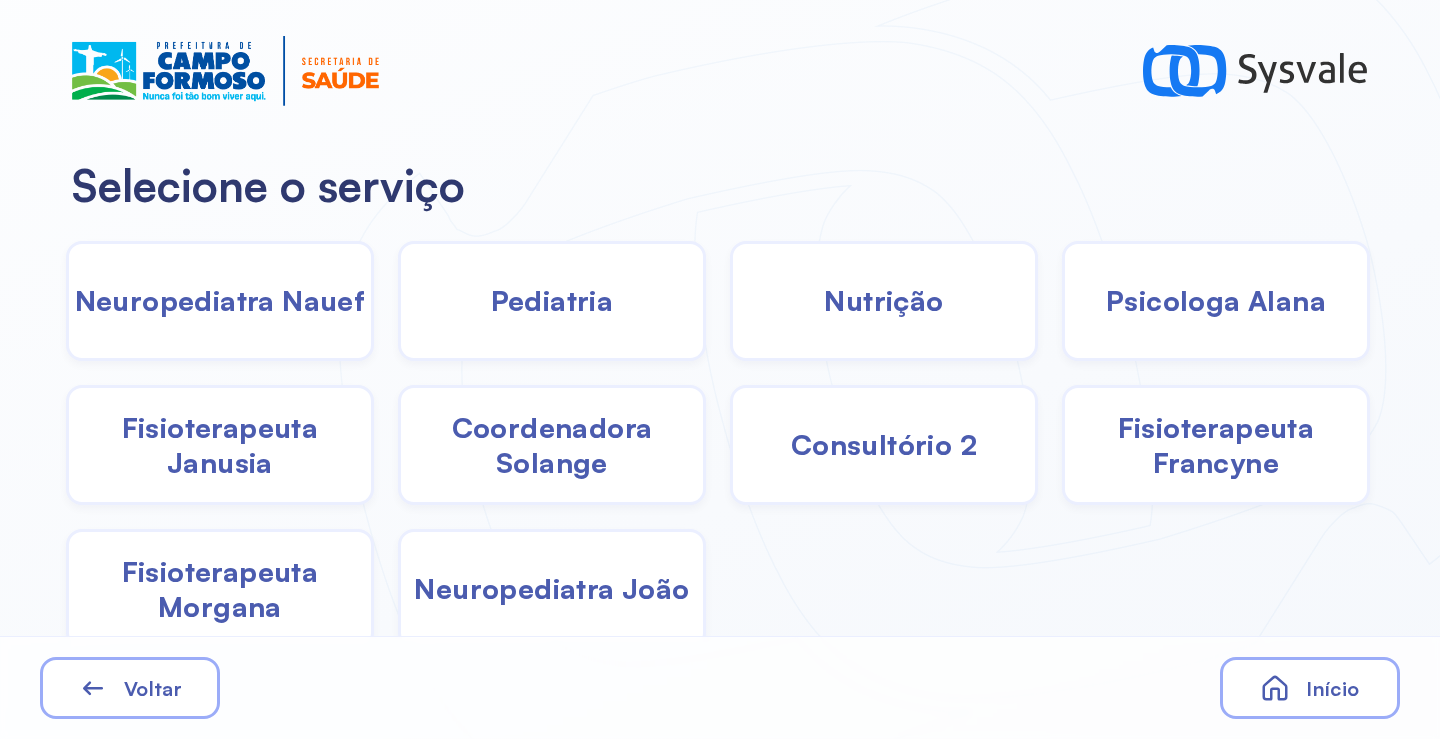click on "Psicologa Alana" 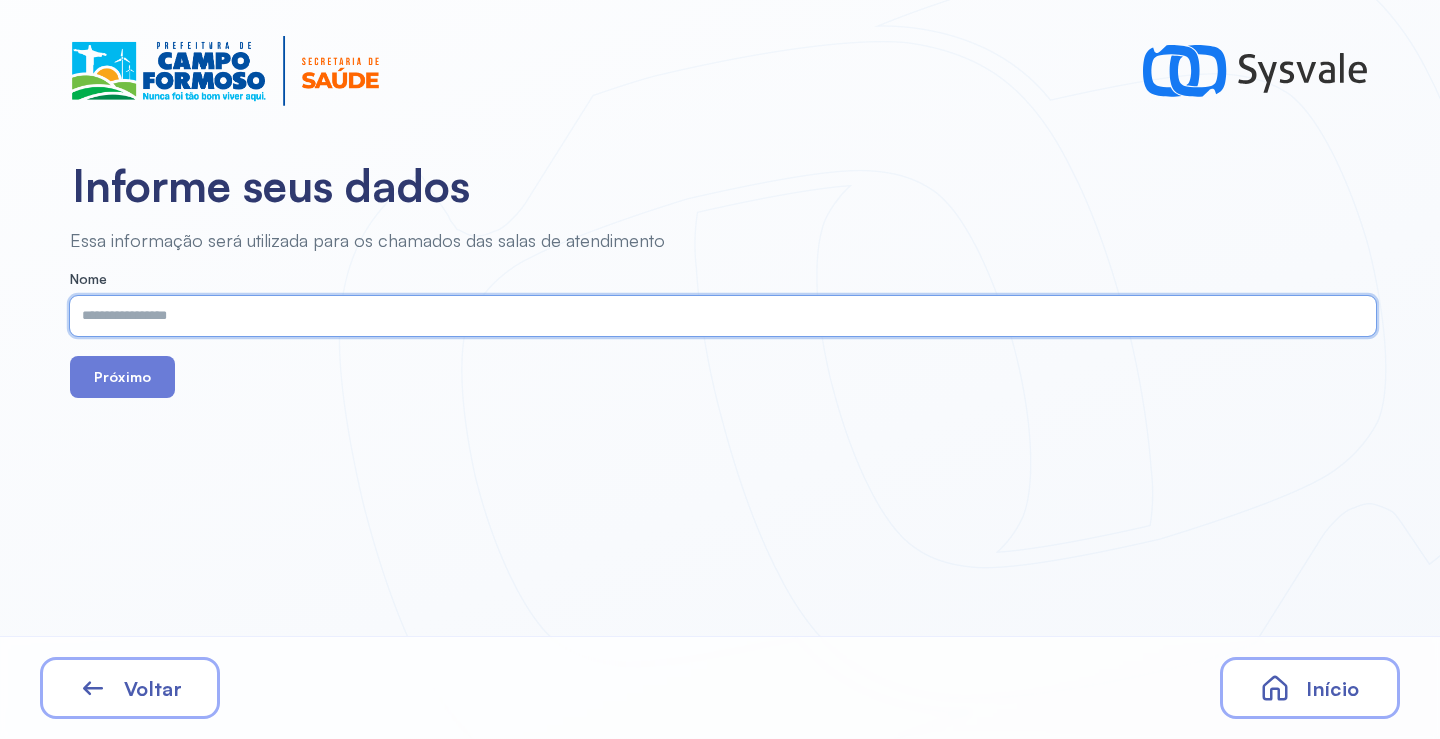 paste on "**********" 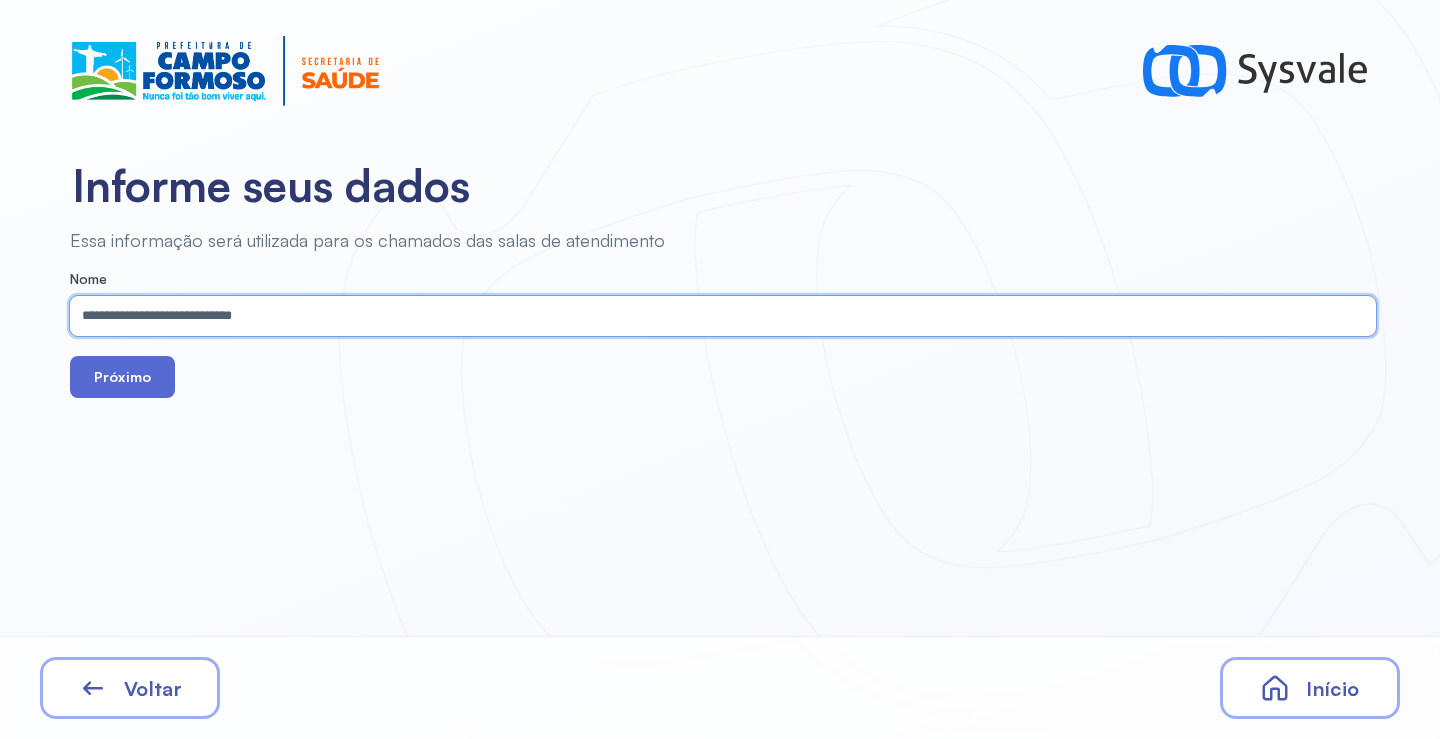 type on "**********" 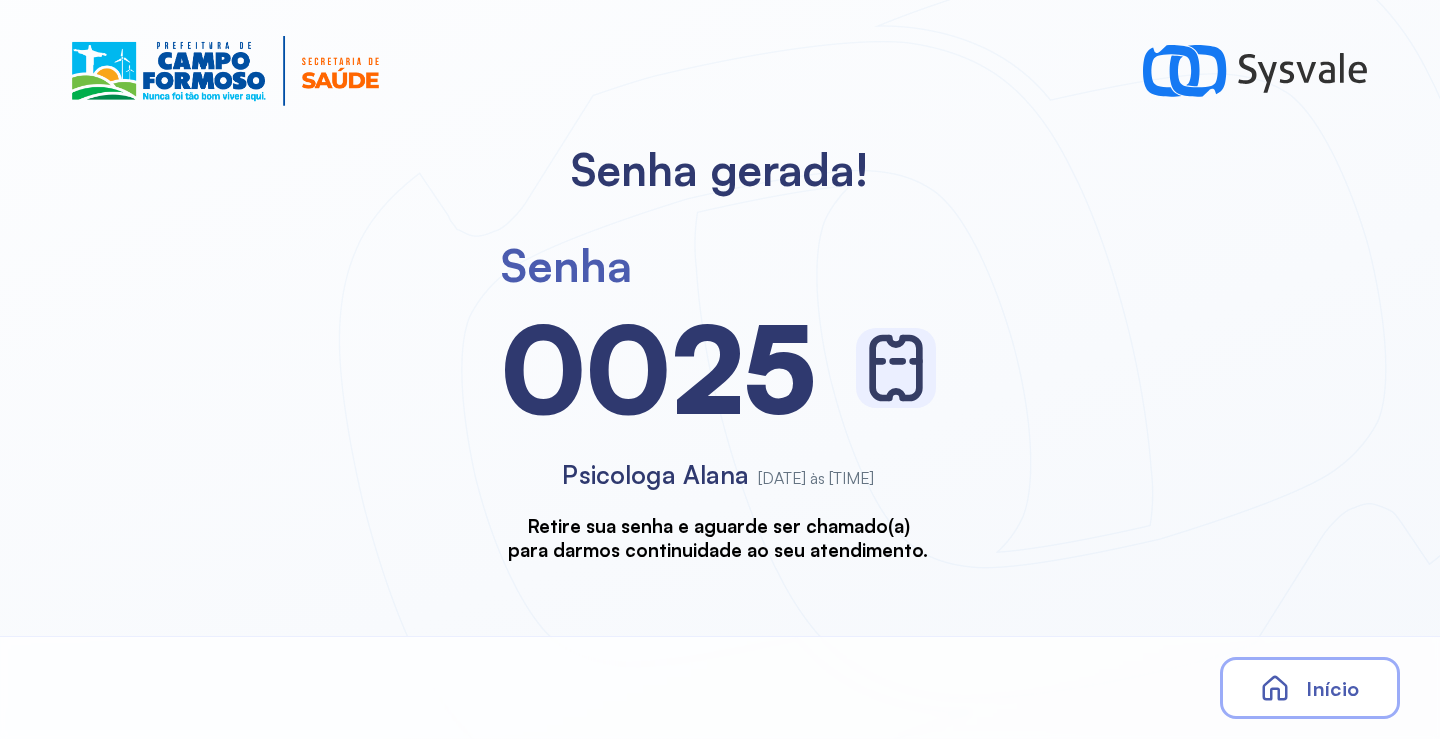 scroll, scrollTop: 0, scrollLeft: 0, axis: both 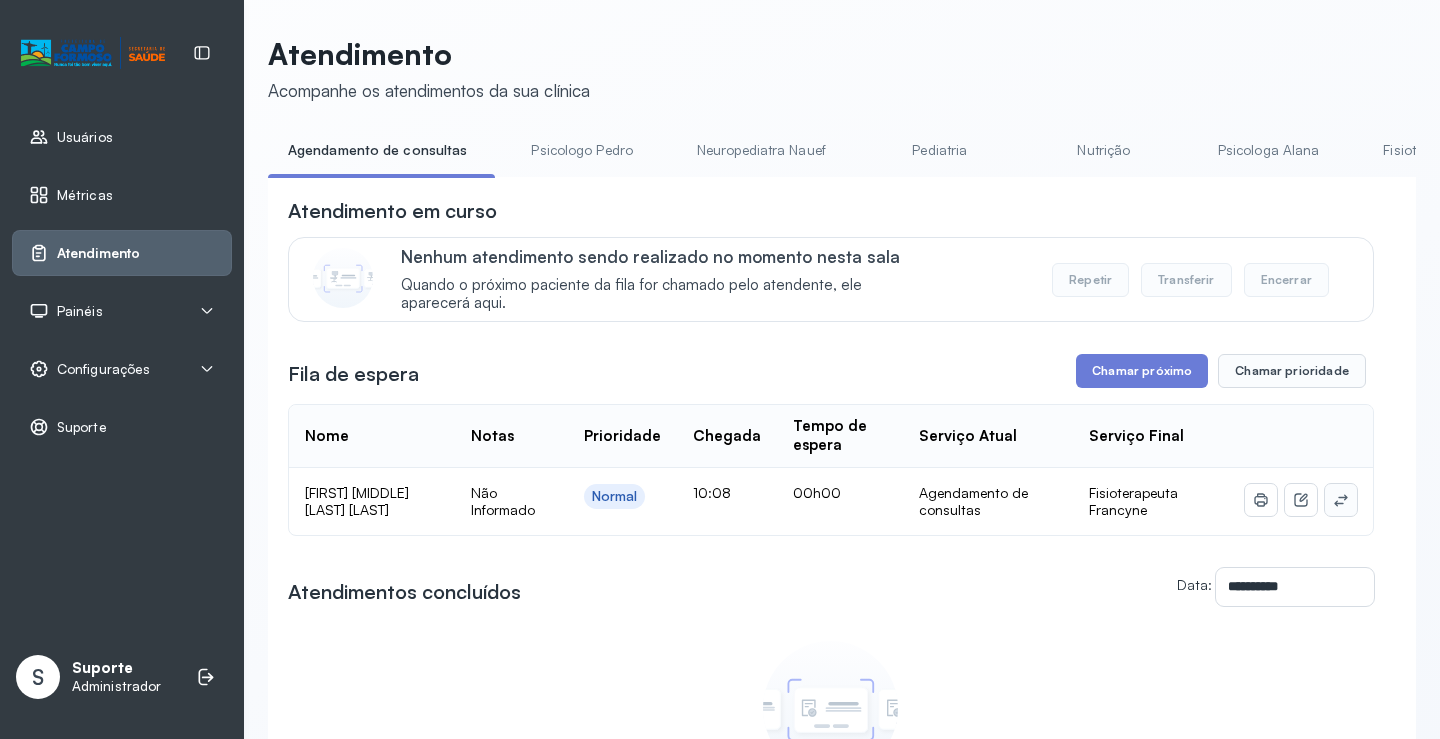 click 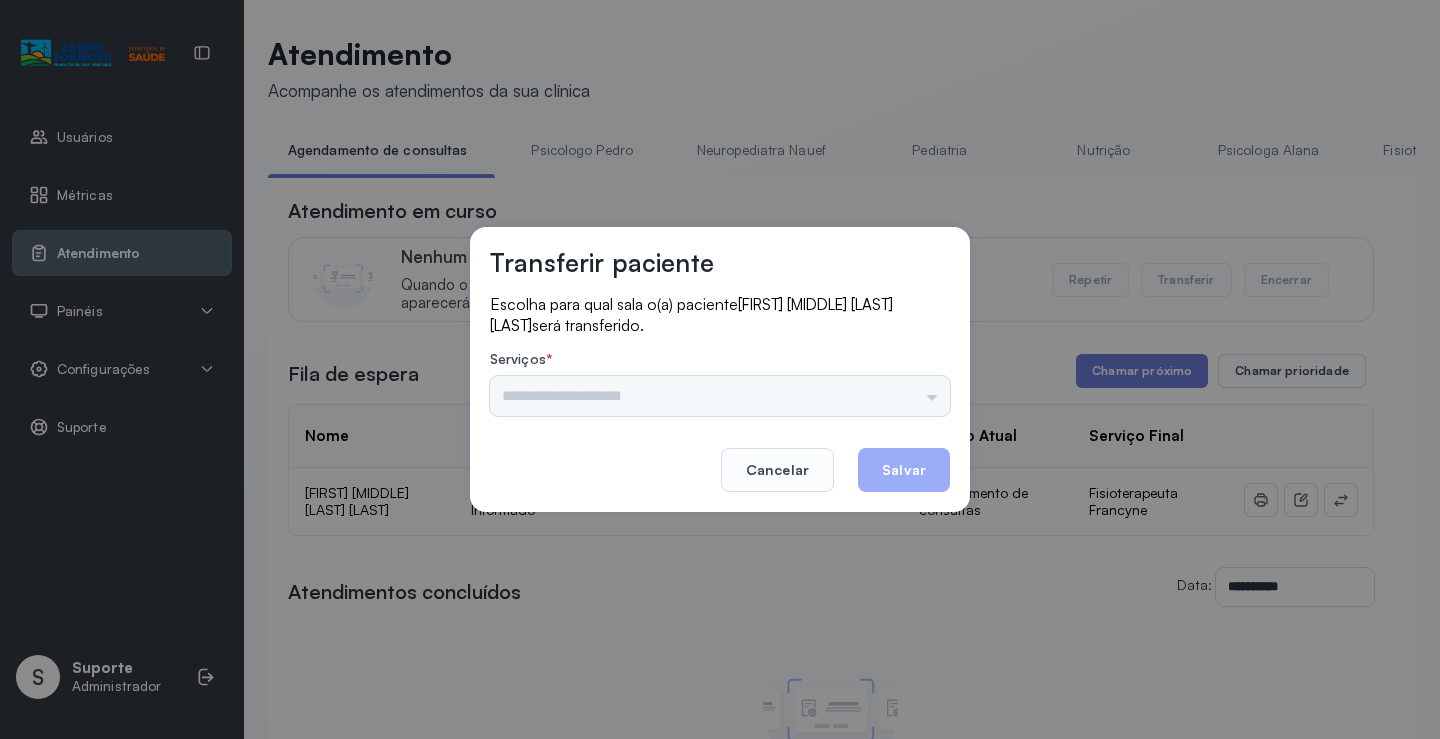 click on "Psicologo Pedro Neuropediatra Nauef Pediatria Nutrição Psicologa Alana Fisioterapeuta Janusia Coordenadora Solange Consultório 2 Assistente Social Triagem Psiquiatra Fisioterapeuta Francyne Fisioterapeuta Morgana Neuropediatra João" at bounding box center [720, 396] 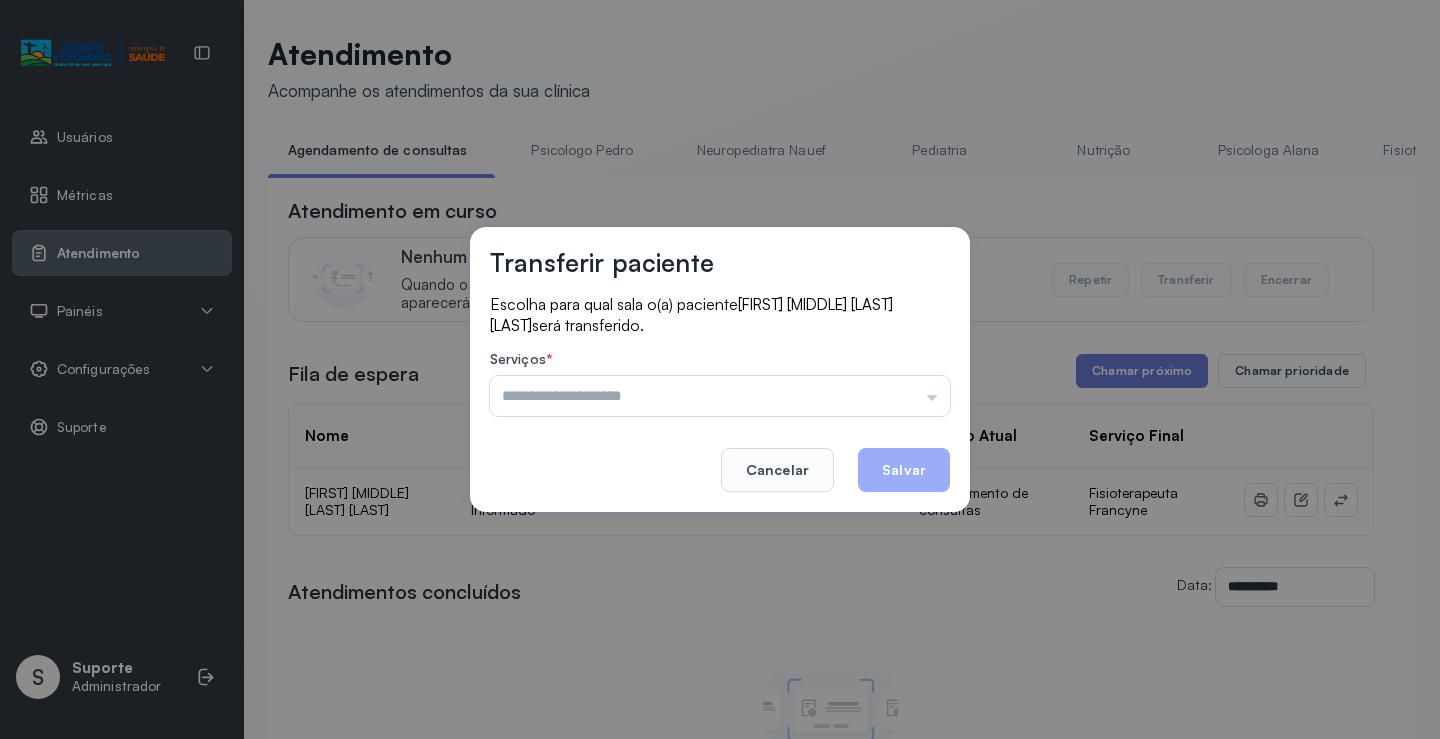 click at bounding box center [720, 396] 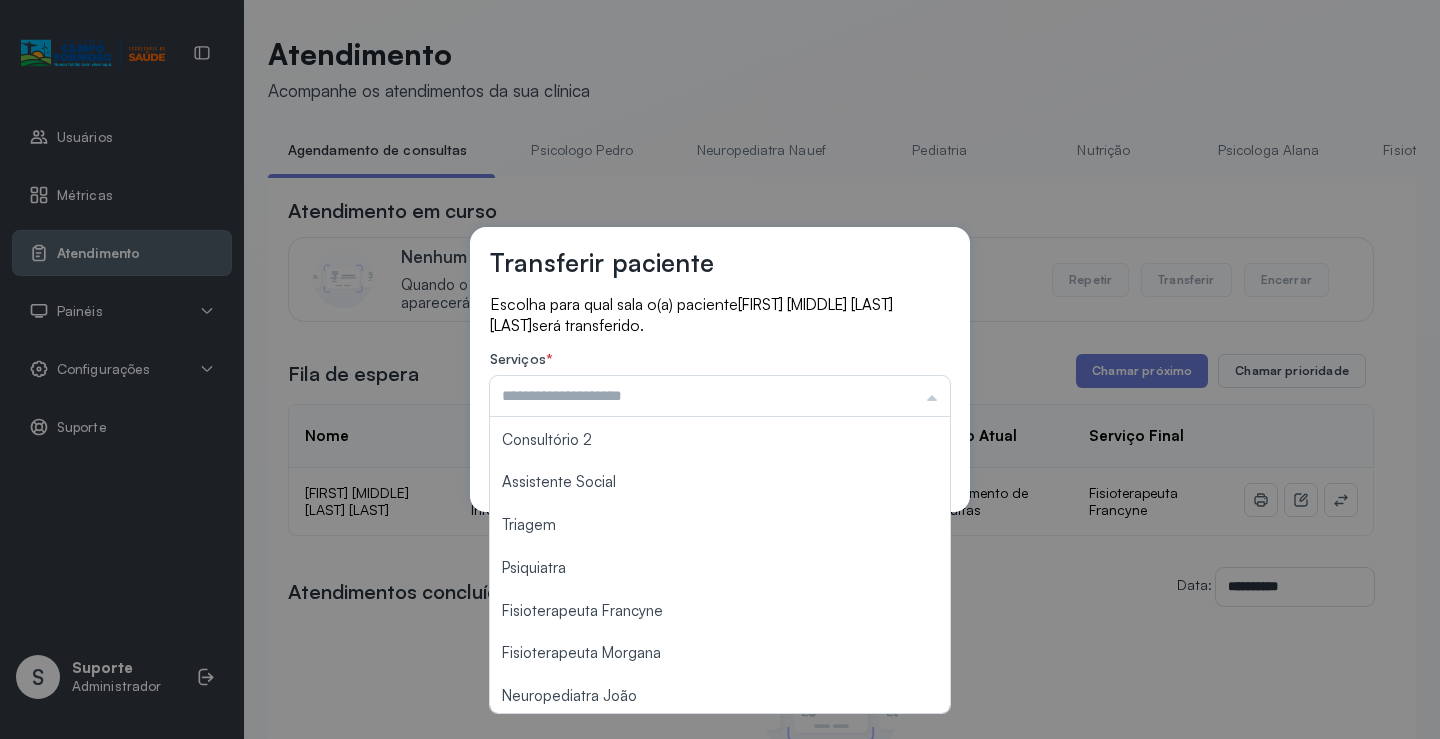scroll, scrollTop: 303, scrollLeft: 0, axis: vertical 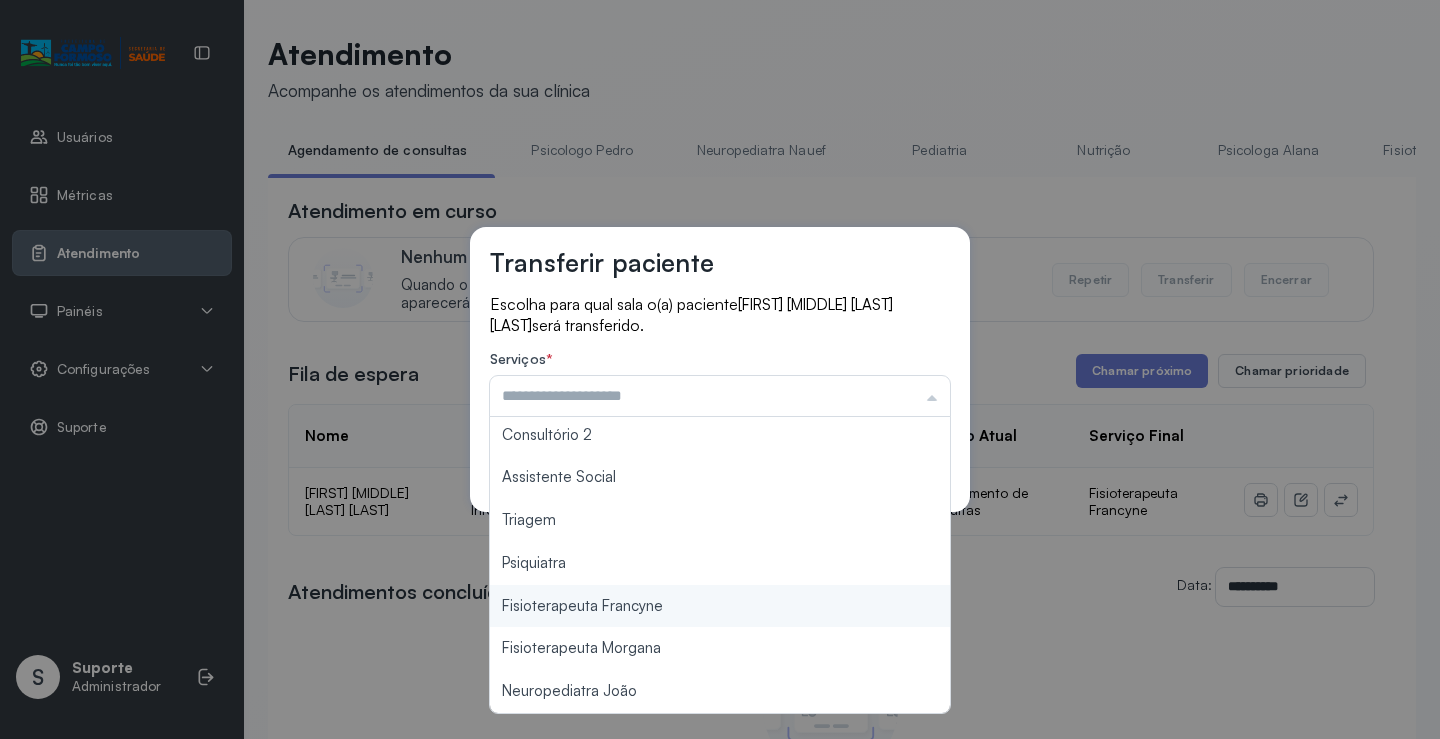 type on "**********" 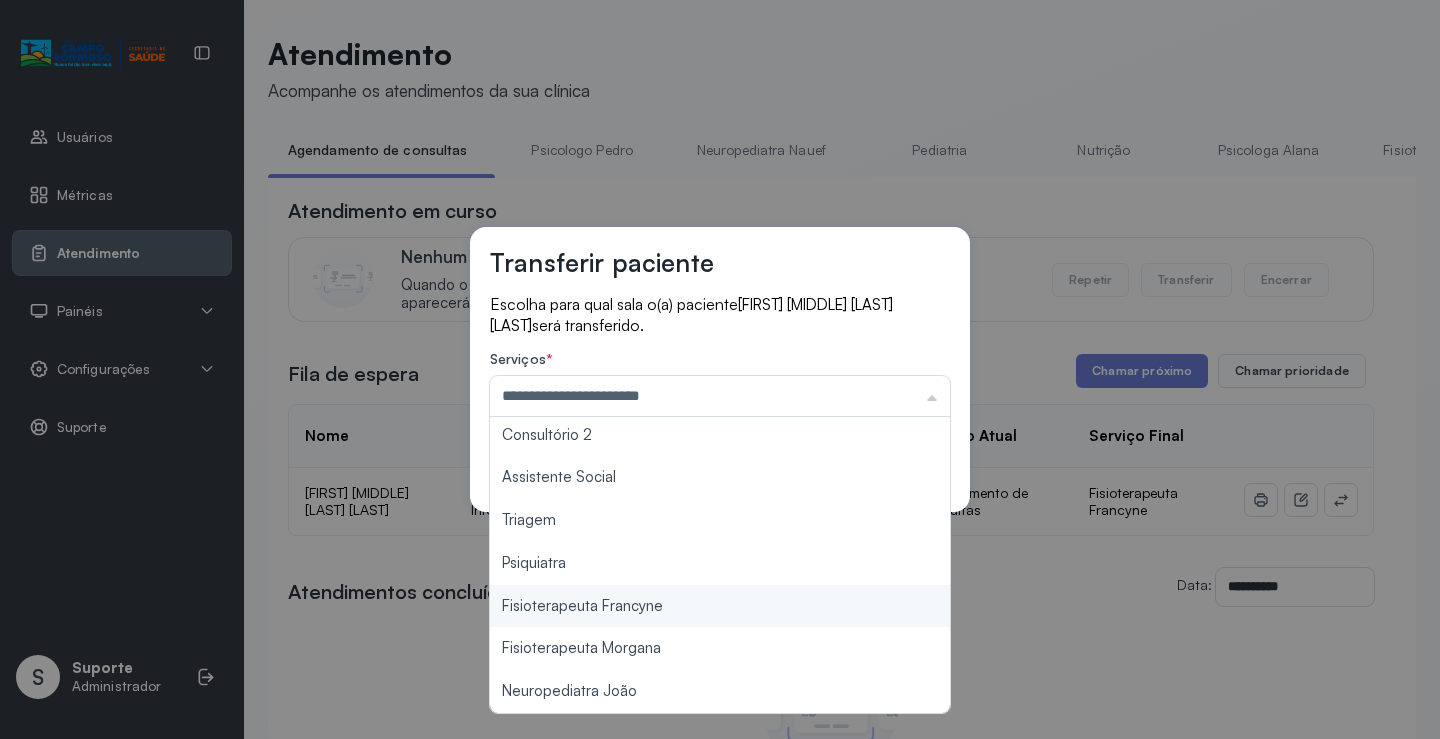 click on "**********" at bounding box center [720, 369] 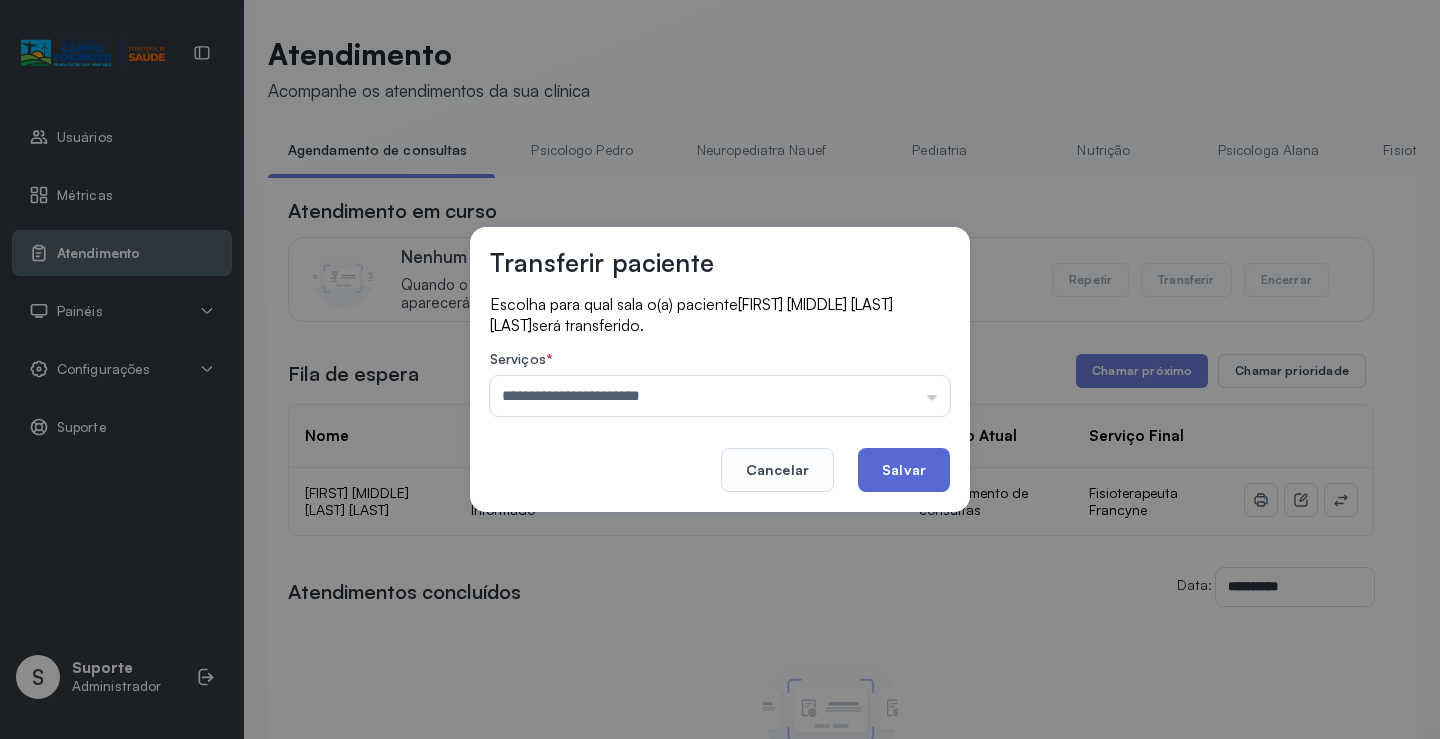 click on "Salvar" 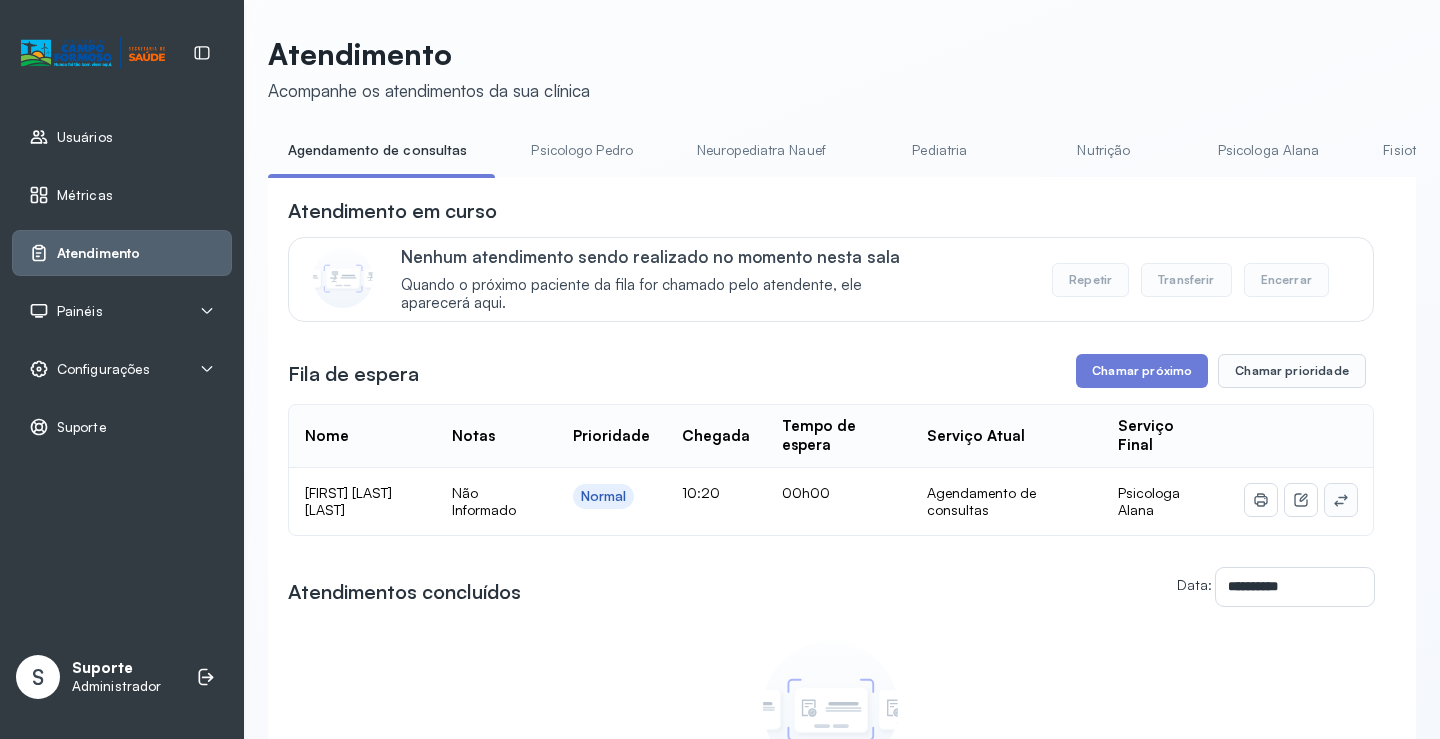 click 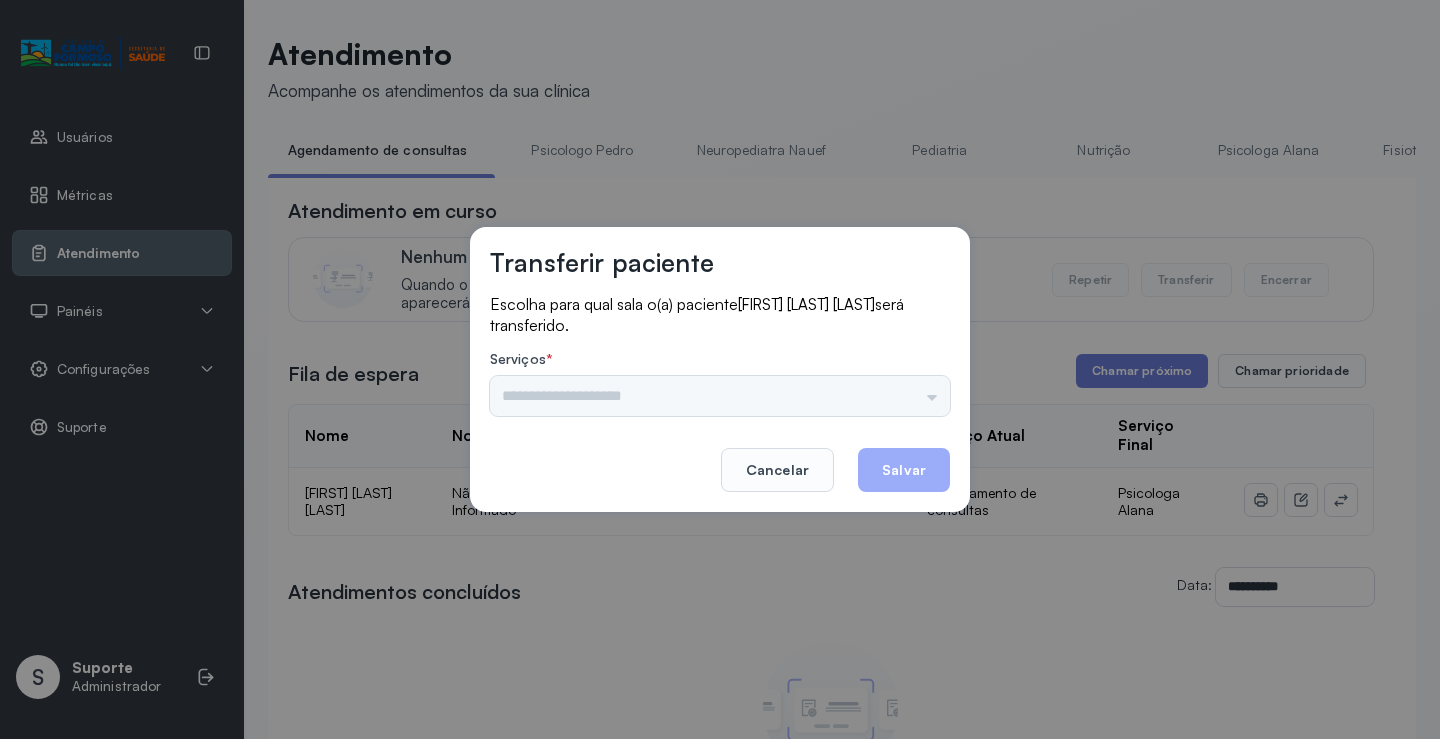 click on "Psicologo Pedro Neuropediatra Nauef Pediatria Nutrição Psicologa Alana Fisioterapeuta Janusia Coordenadora Solange Consultório 2 Assistente Social Triagem Psiquiatra Fisioterapeuta Francyne Fisioterapeuta Morgana Neuropediatra João" at bounding box center [720, 396] 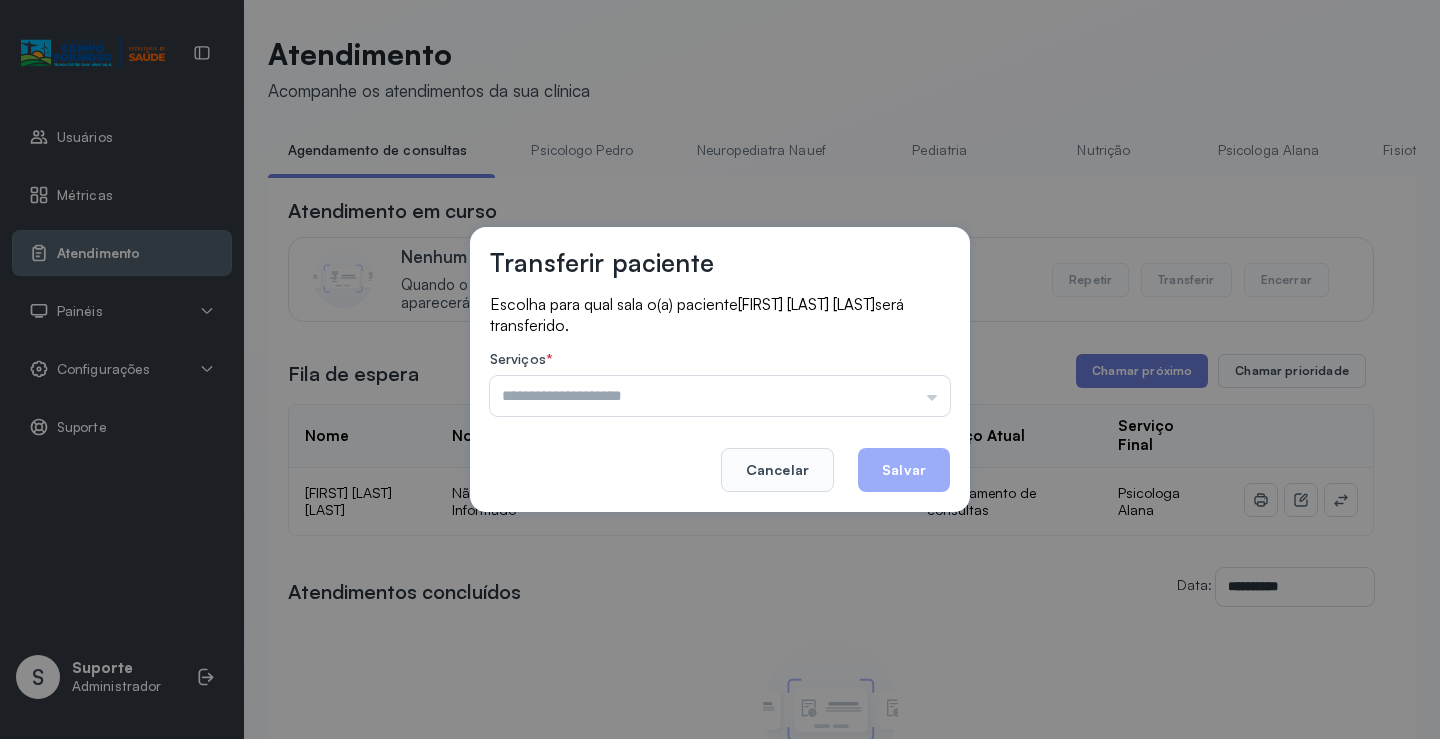 click at bounding box center (720, 396) 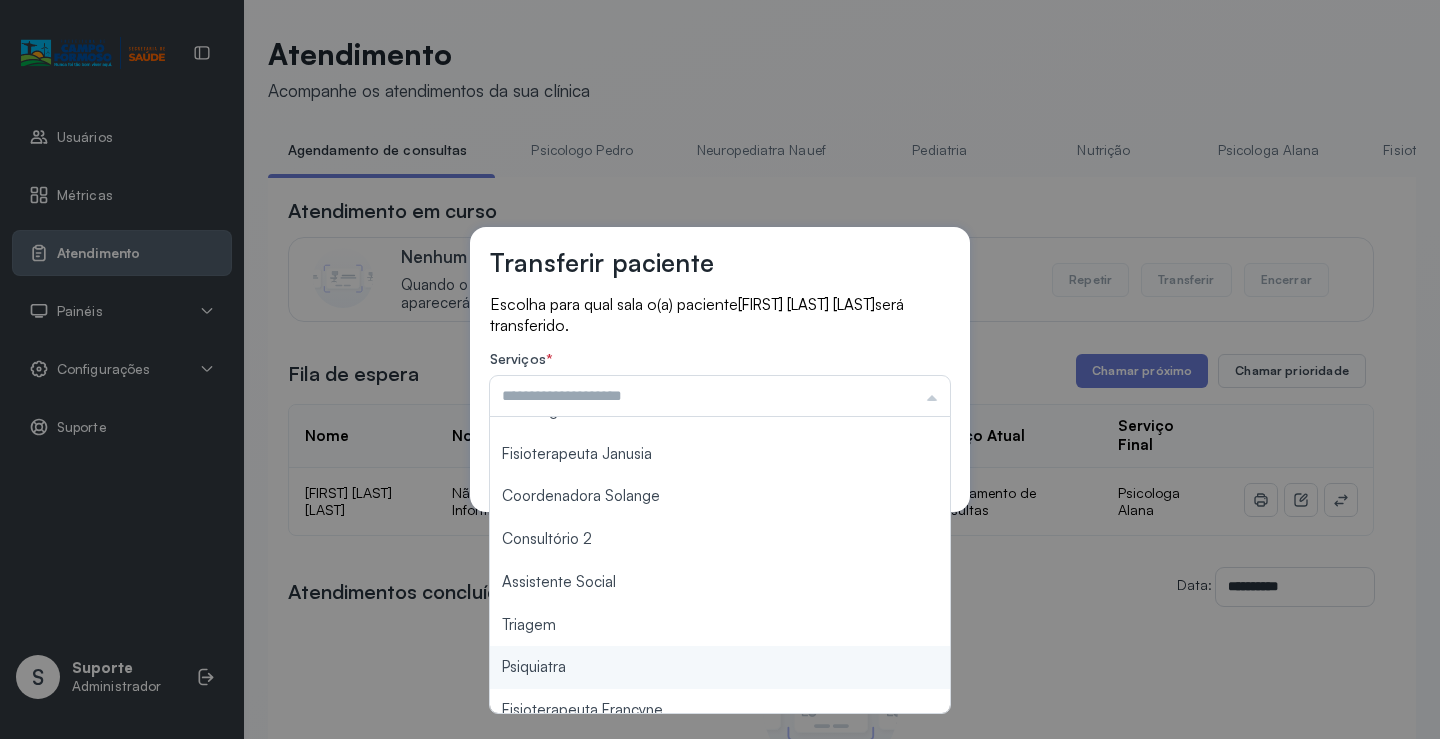 scroll, scrollTop: 102, scrollLeft: 0, axis: vertical 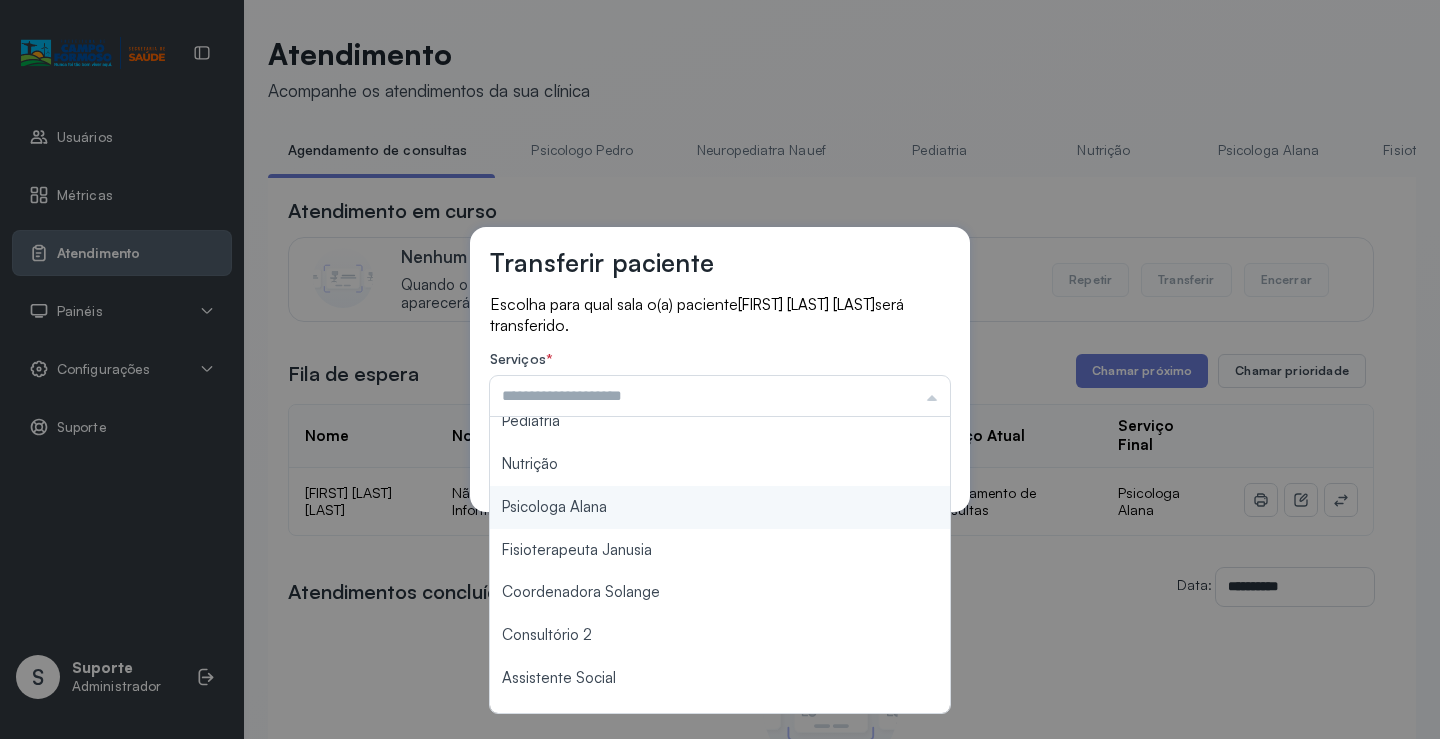 type on "**********" 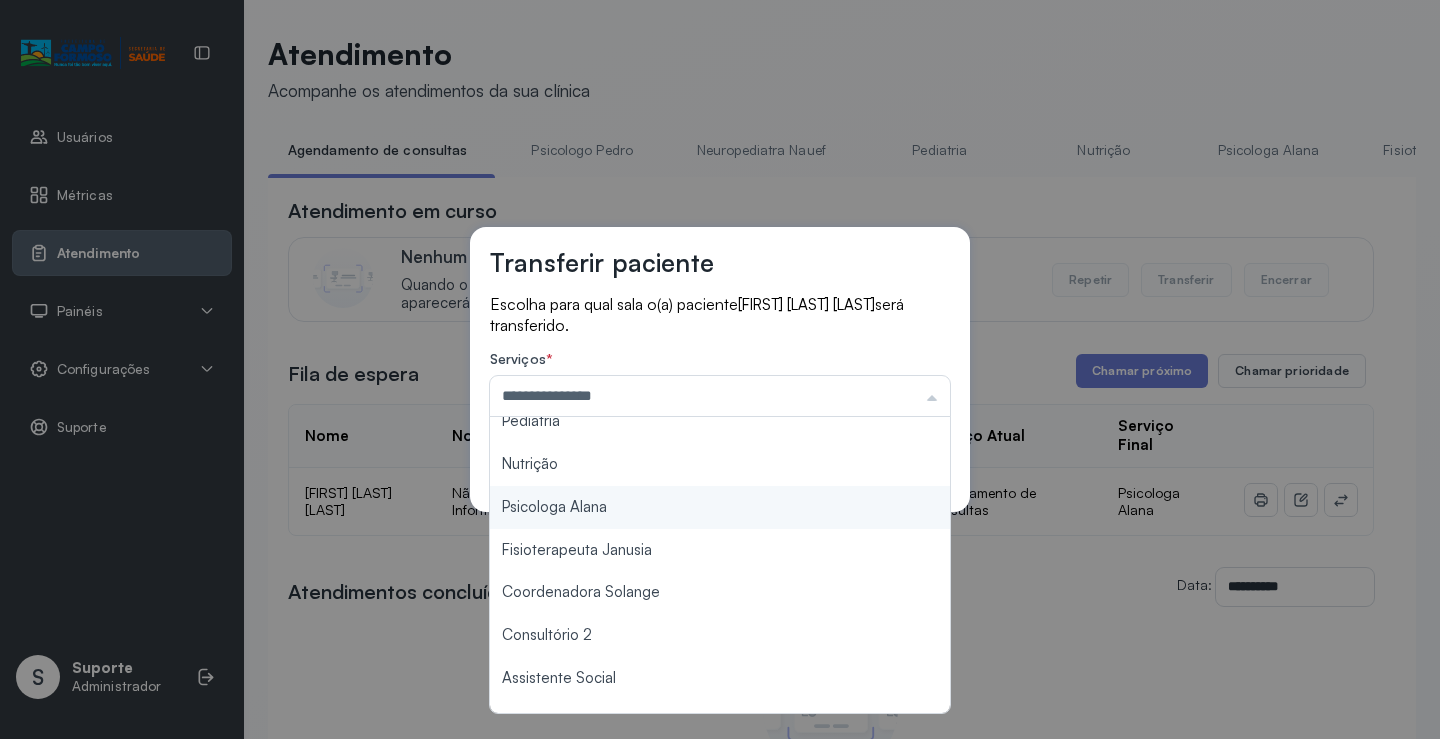 click on "**********" at bounding box center [720, 369] 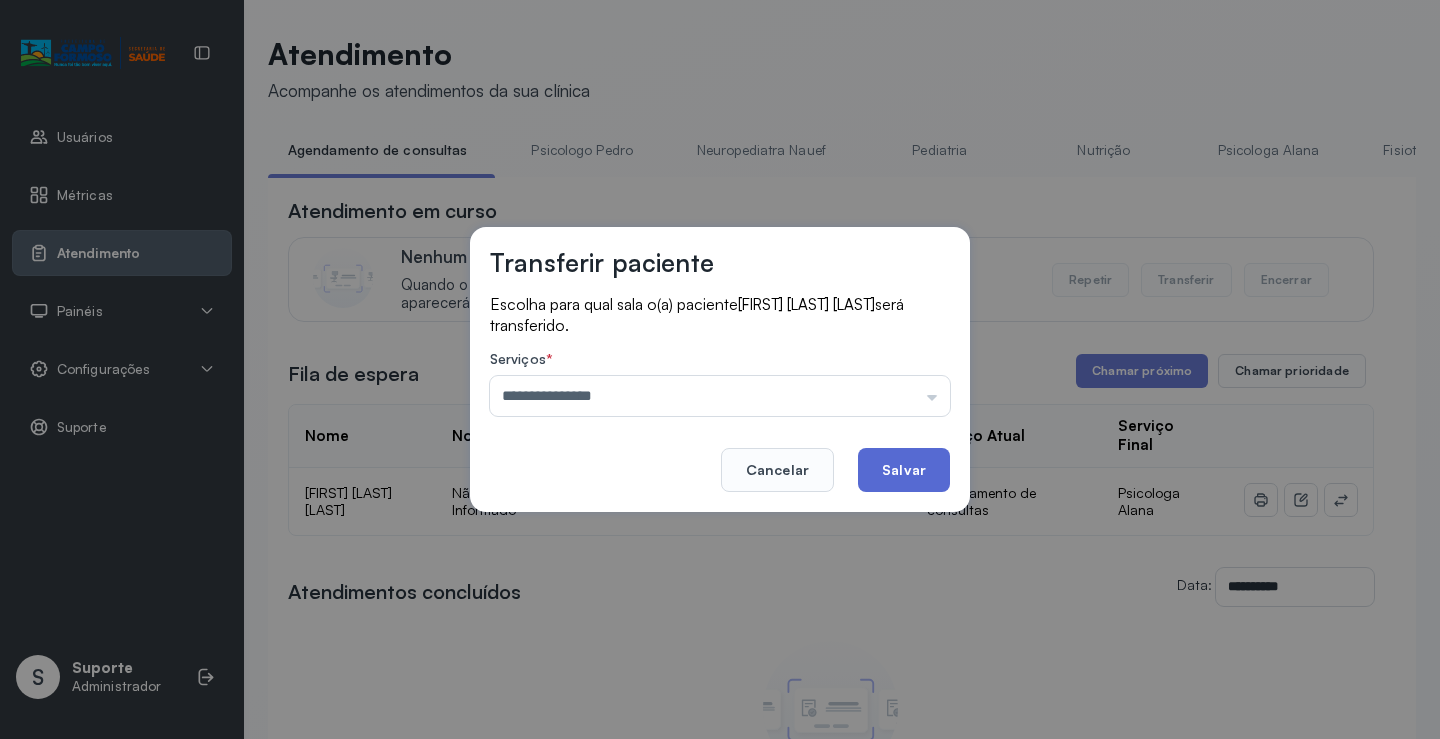 click on "Salvar" 